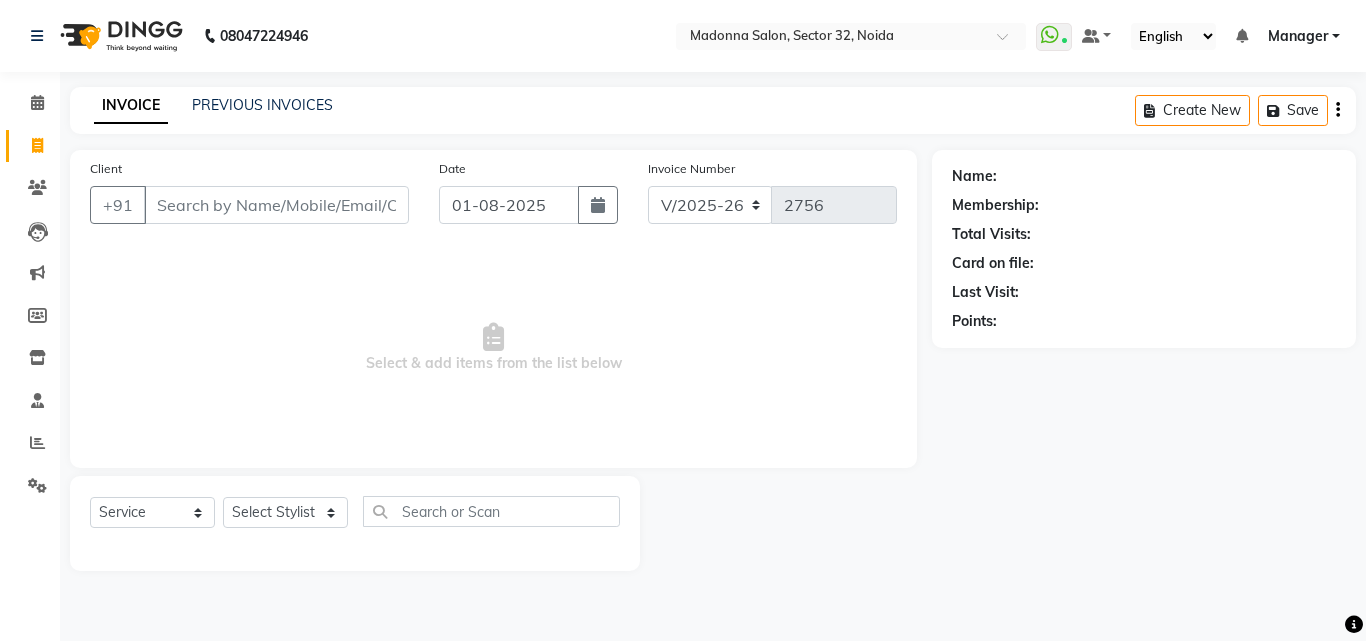 select on "7229" 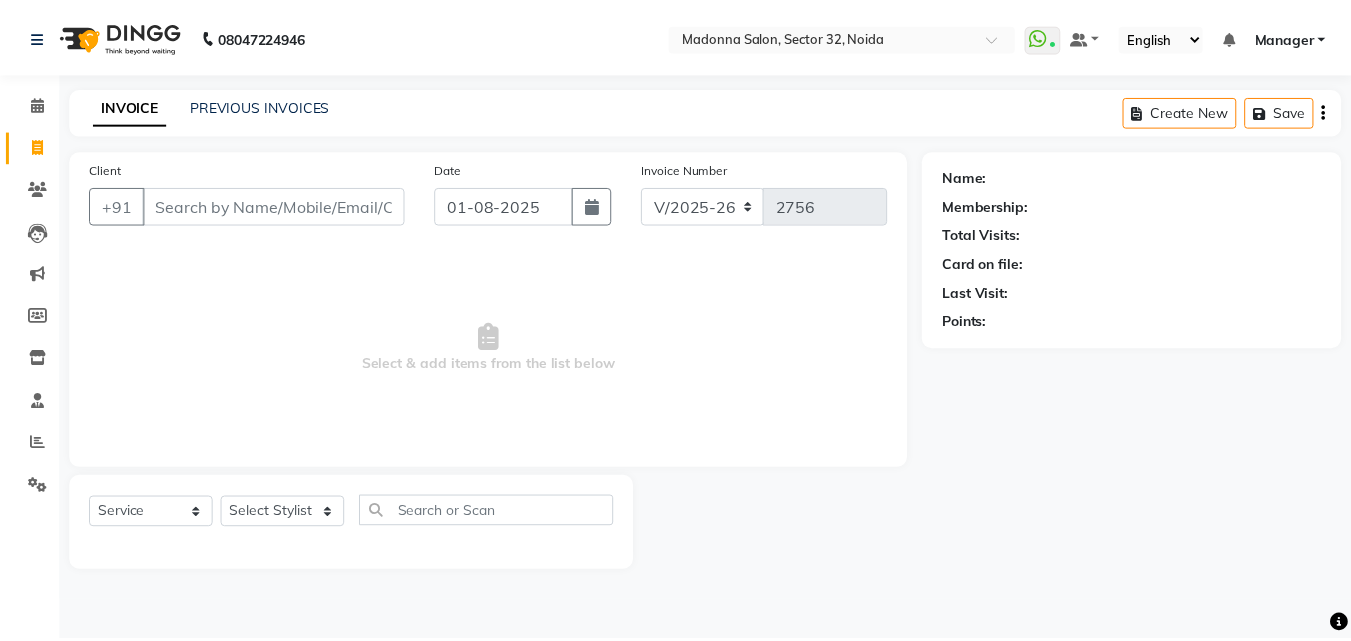 scroll, scrollTop: 0, scrollLeft: 0, axis: both 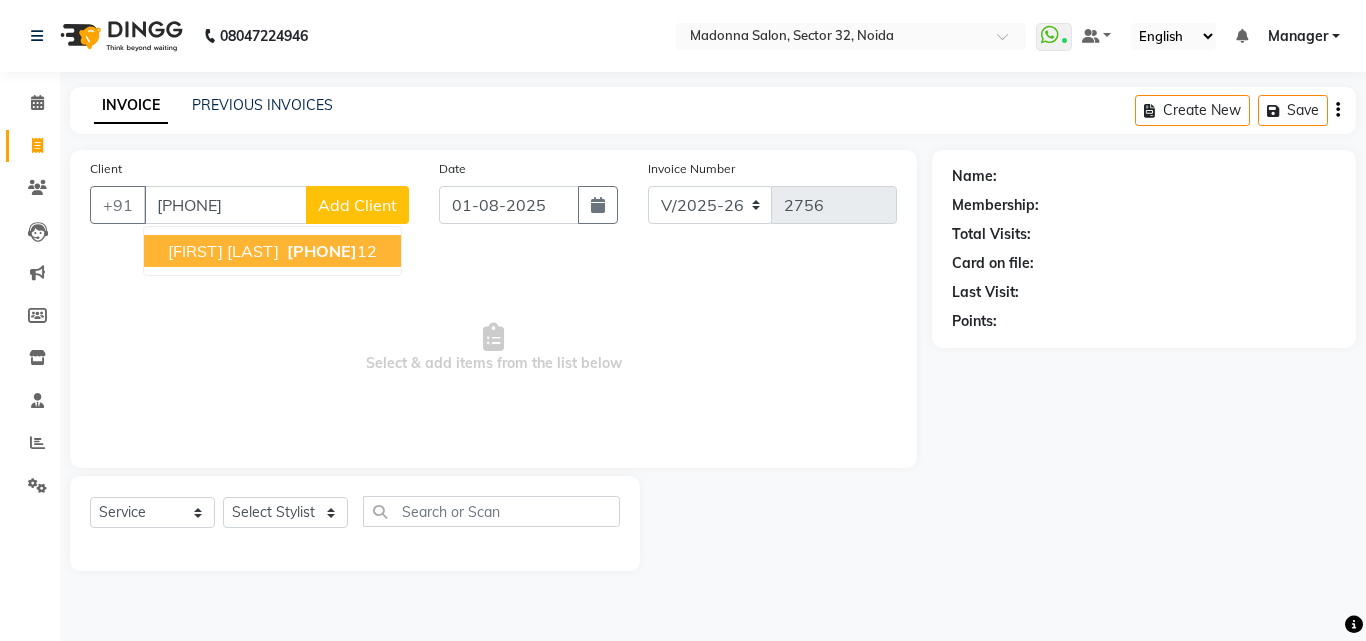 click on "[PHONE]" at bounding box center (322, 251) 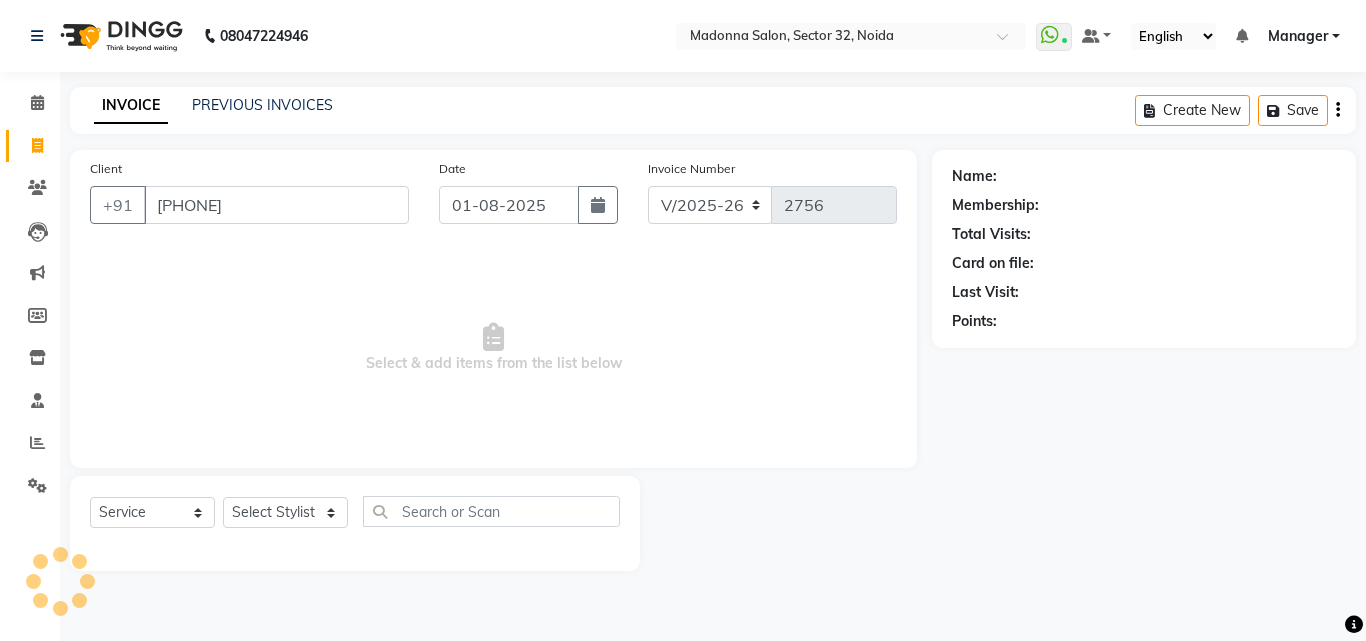 type on "[PHONE]" 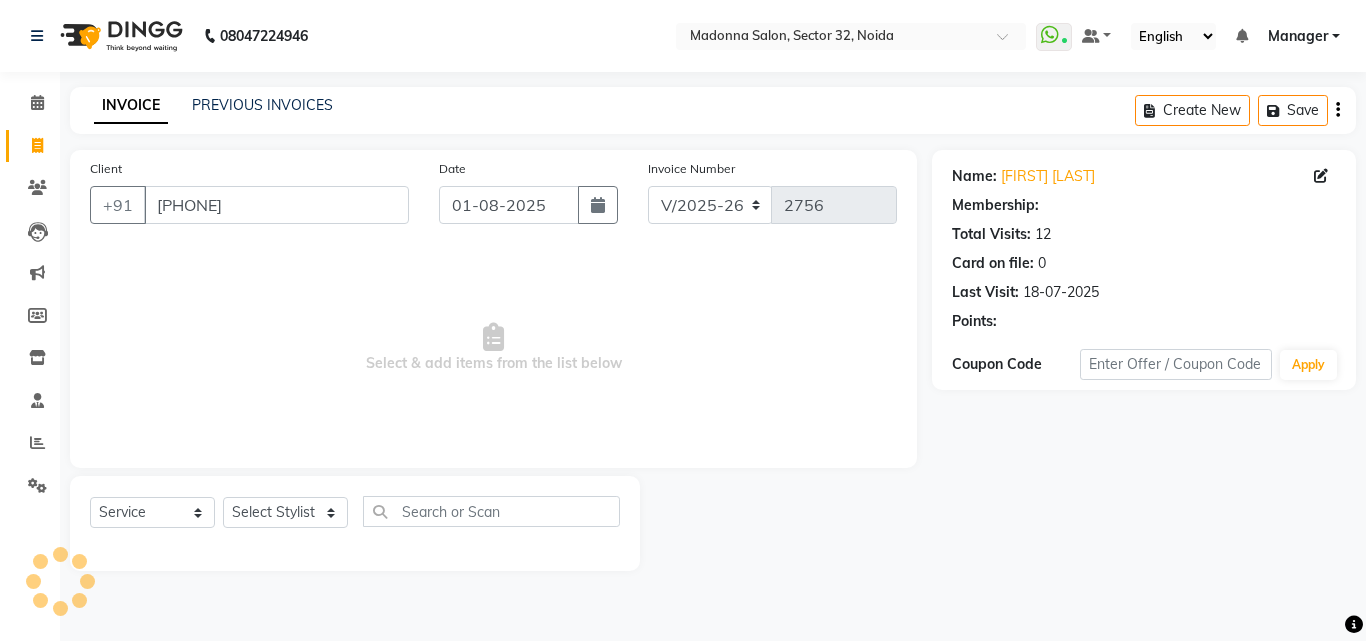 select on "1: Object" 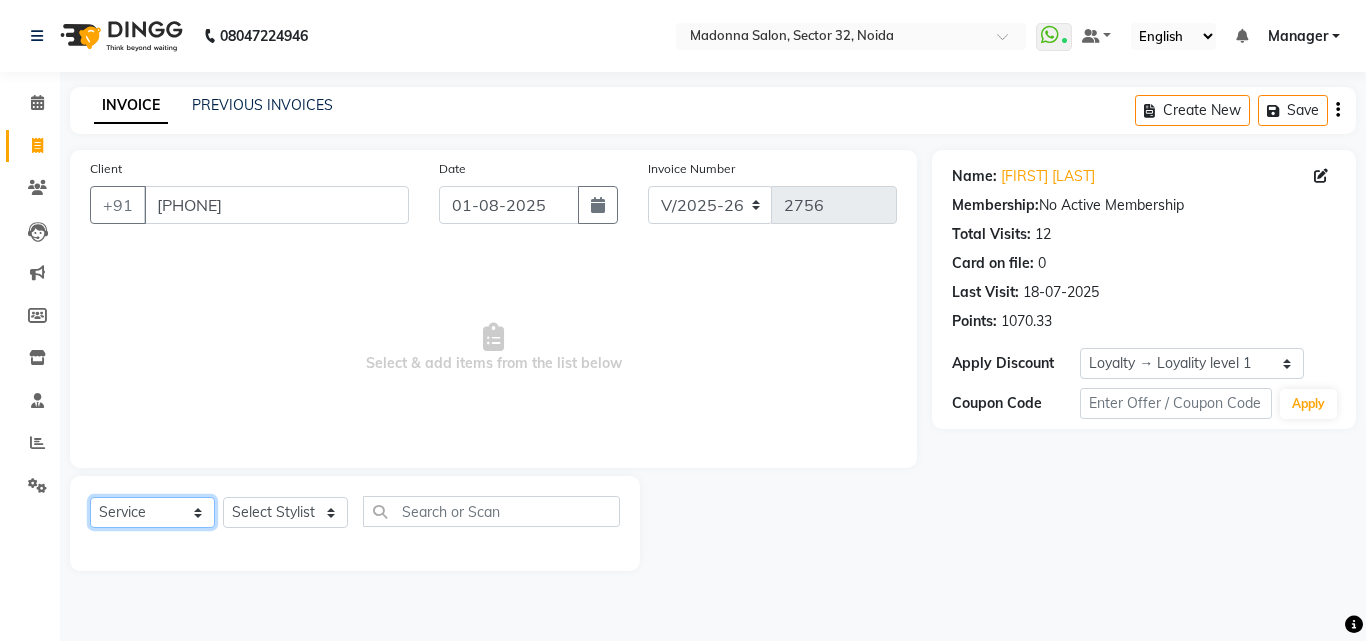 click on "Select  Service  Product  Membership  Package Voucher Prepaid Gift Card" 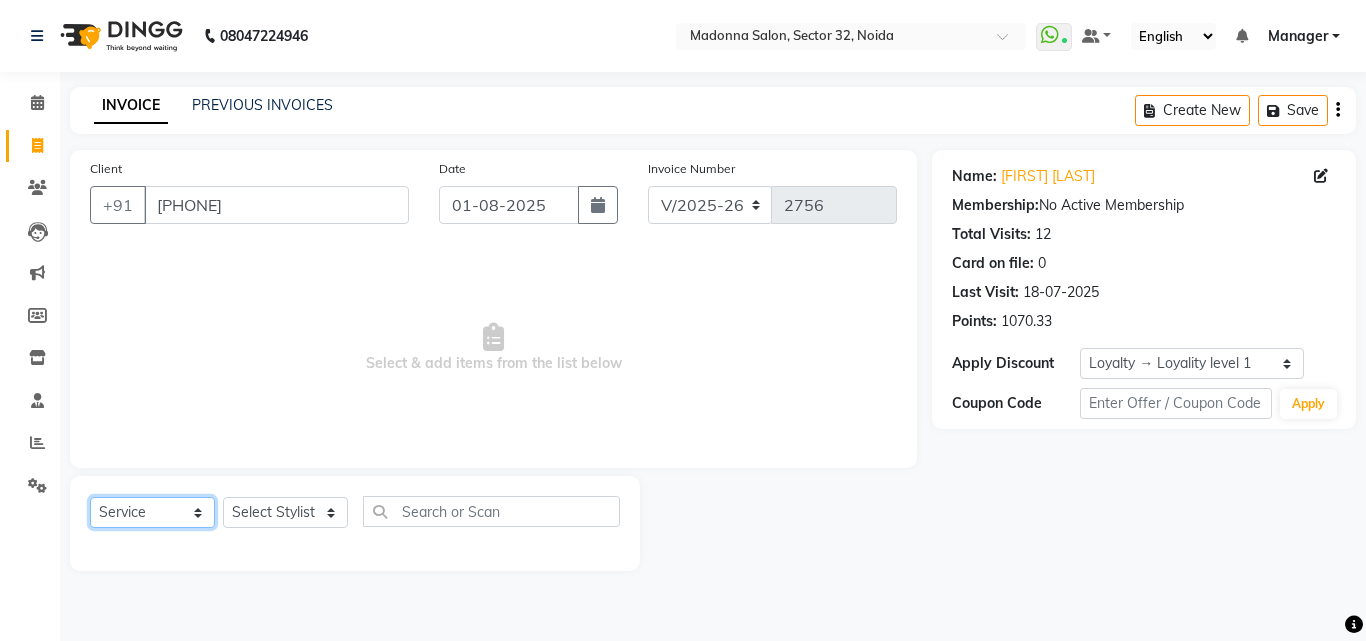 select on "P" 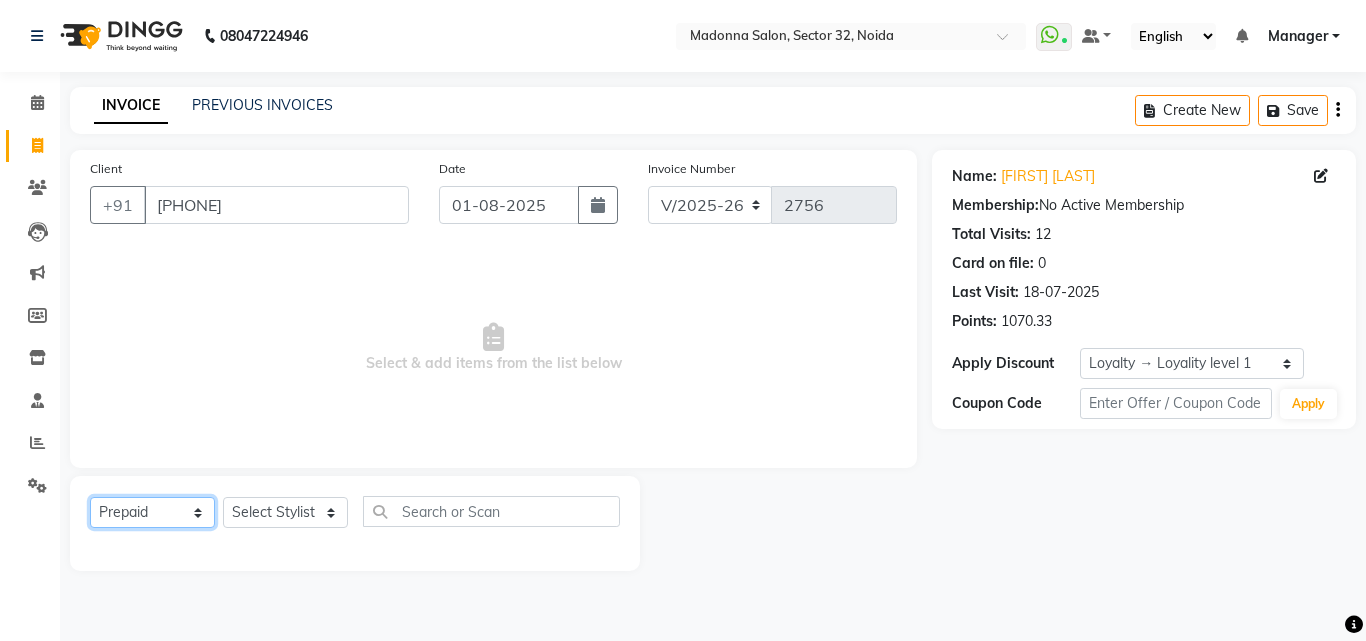 click on "Select  Service  Product  Membership  Package Voucher Prepaid Gift Card" 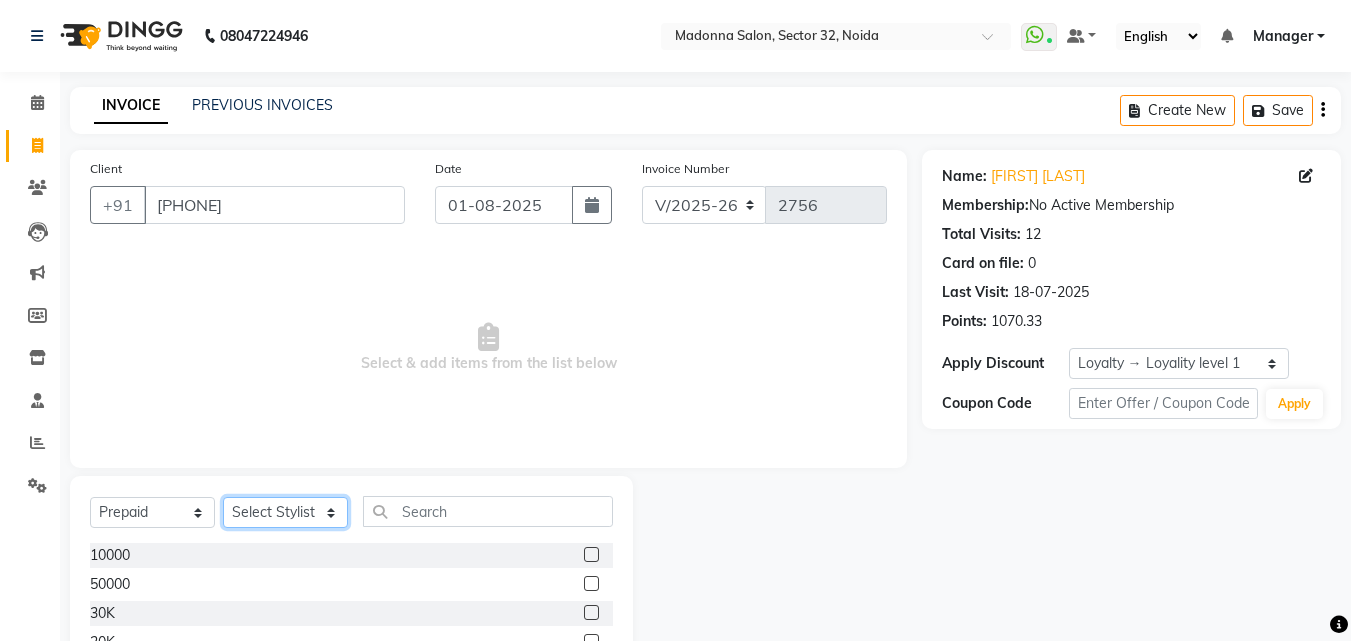 click on "Select Stylist [FIRST] Account  [FIRST] [FIRST] [FIRST] [FIRST] [FIRST] [LAST]   [FIRST]   [FIRST] PEDI   Manager   [FIRST]   [FIRST]   NAIL [LAST]   [FIRST]   [FIRST]   [FIRST]   [FIRST]   [FIRST]   [FIRST]   [FIRST]" 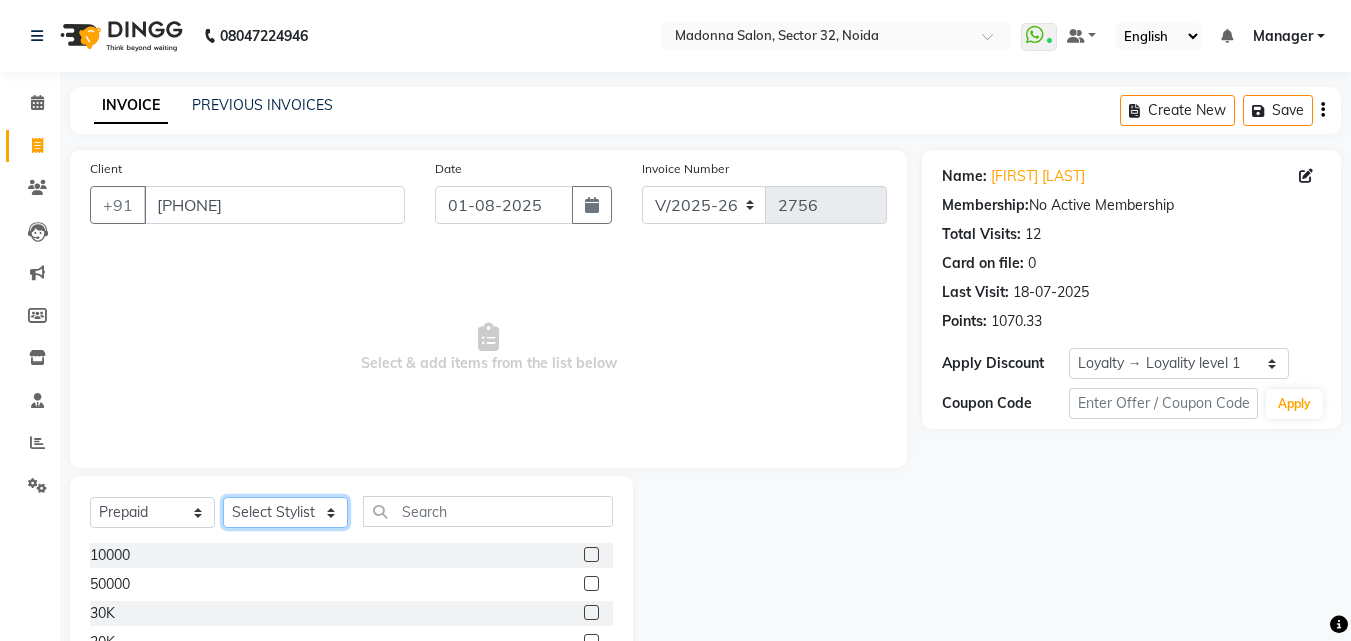 select on "65237" 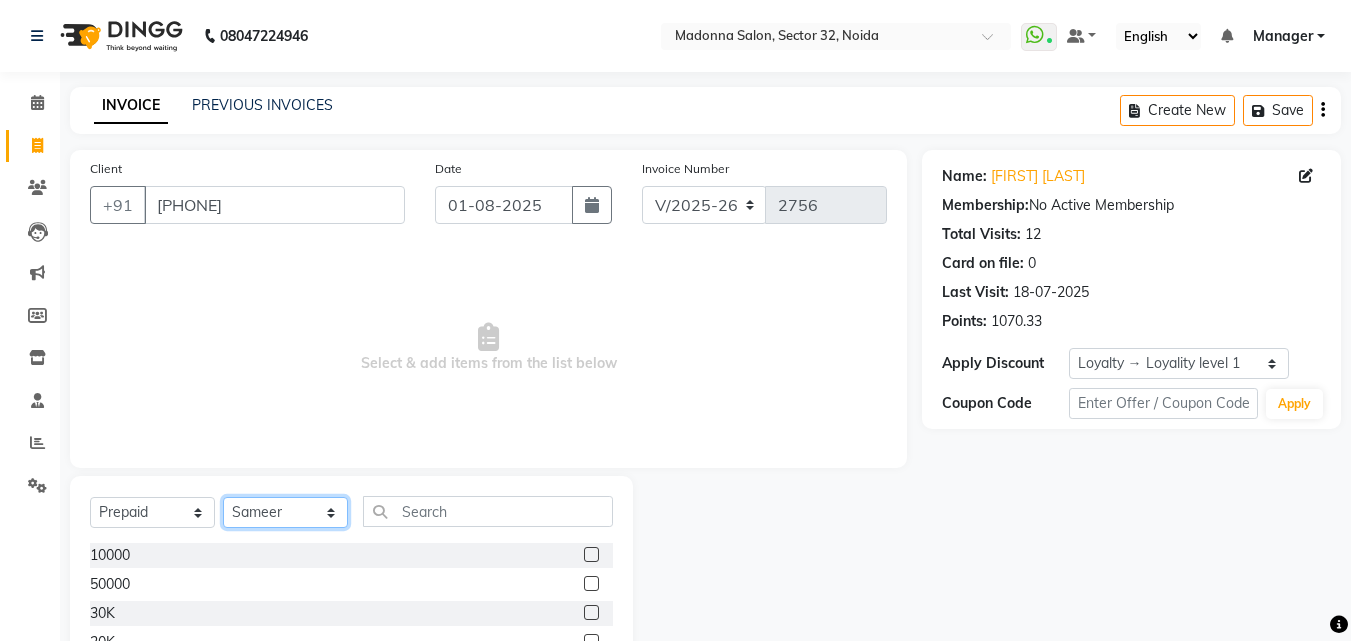 click on "Select Stylist [FIRST] Account  [FIRST] [FIRST] [FIRST] [FIRST] [FIRST] [LAST]   [FIRST]   [FIRST] PEDI   Manager   [FIRST]   [FIRST]   NAIL [LAST]   [FIRST]   [FIRST]   [FIRST]   [FIRST]   [FIRST]   [FIRST]   [FIRST]" 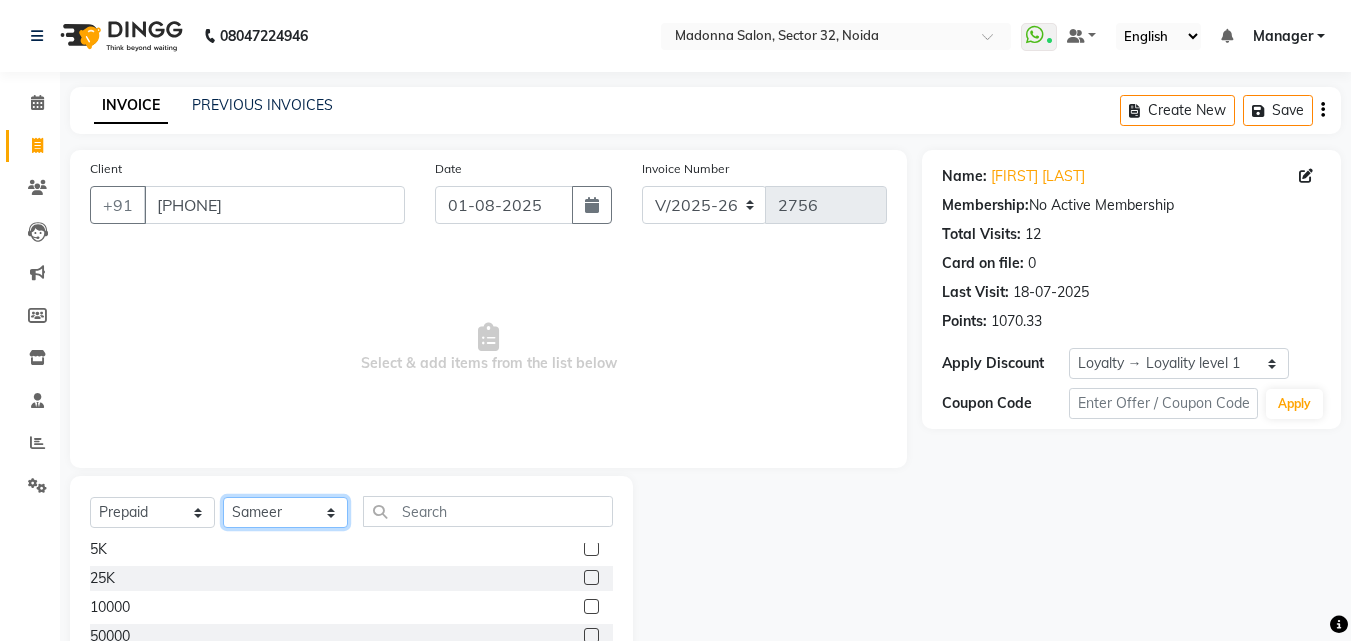 scroll, scrollTop: 208, scrollLeft: 0, axis: vertical 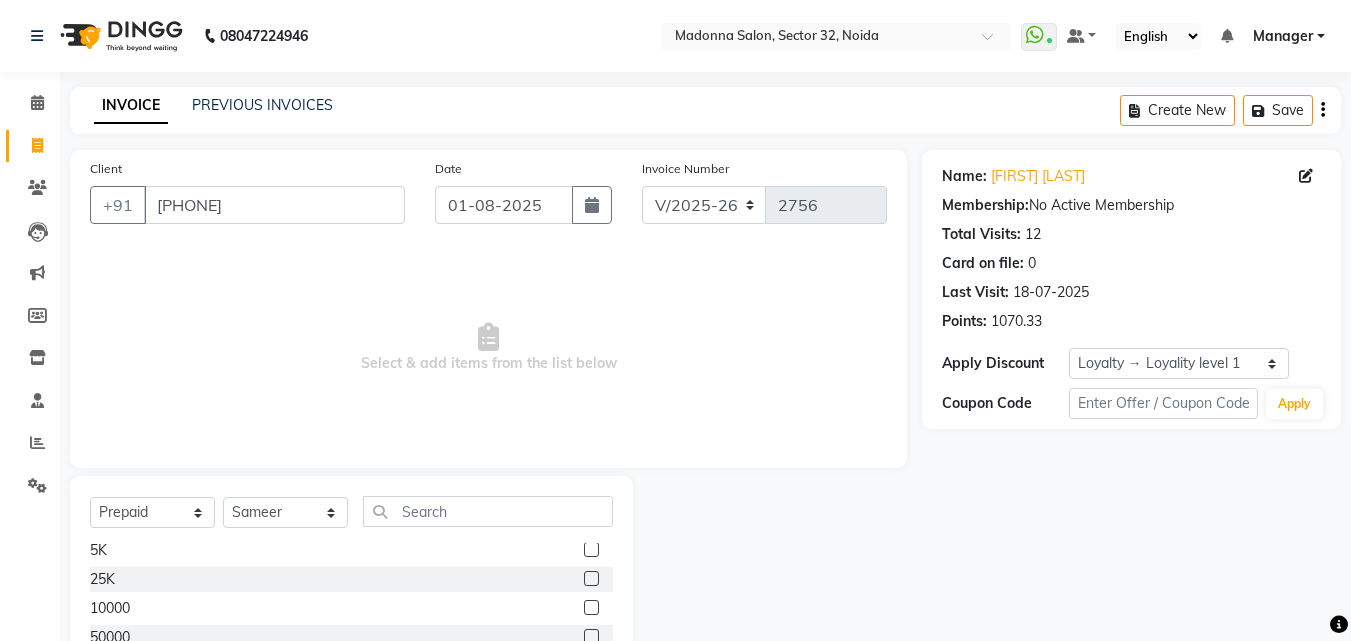 click 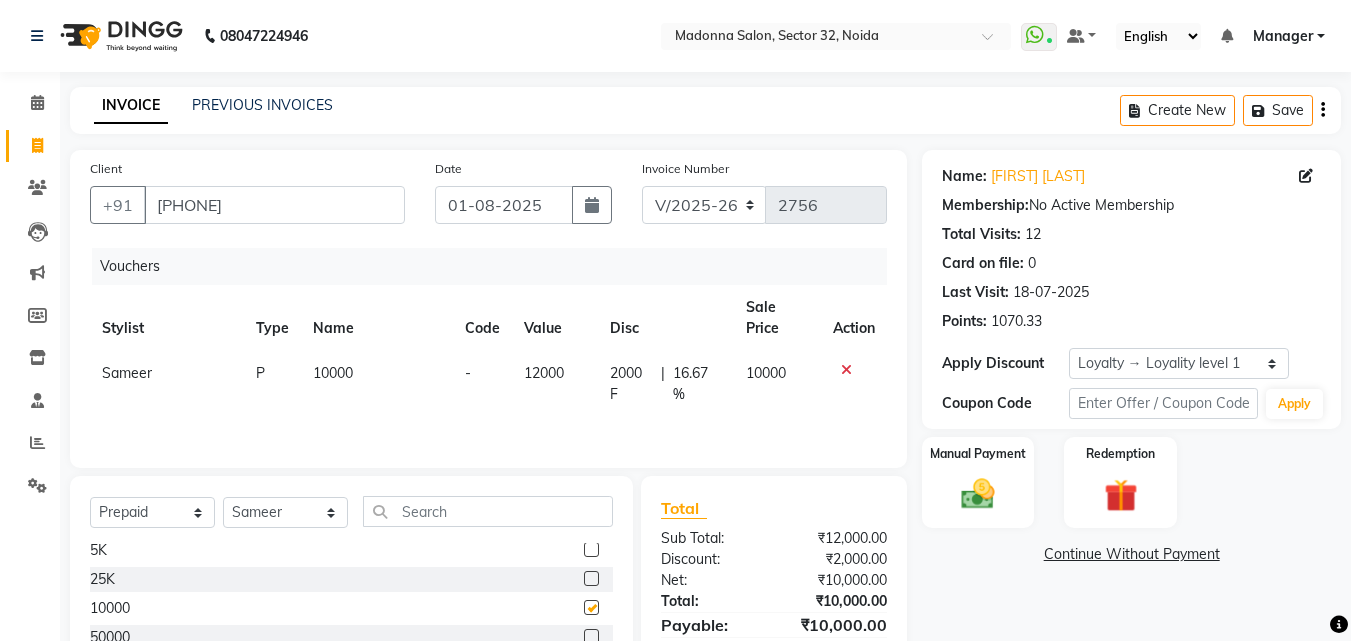 checkbox on "false" 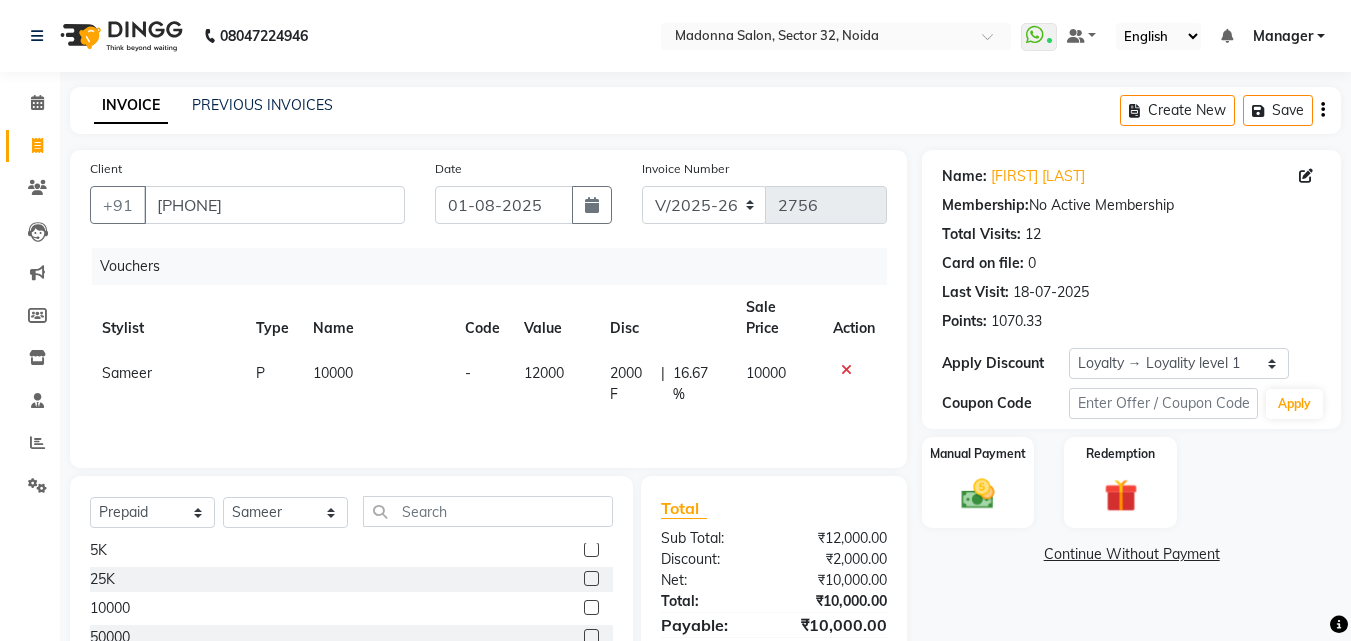 click 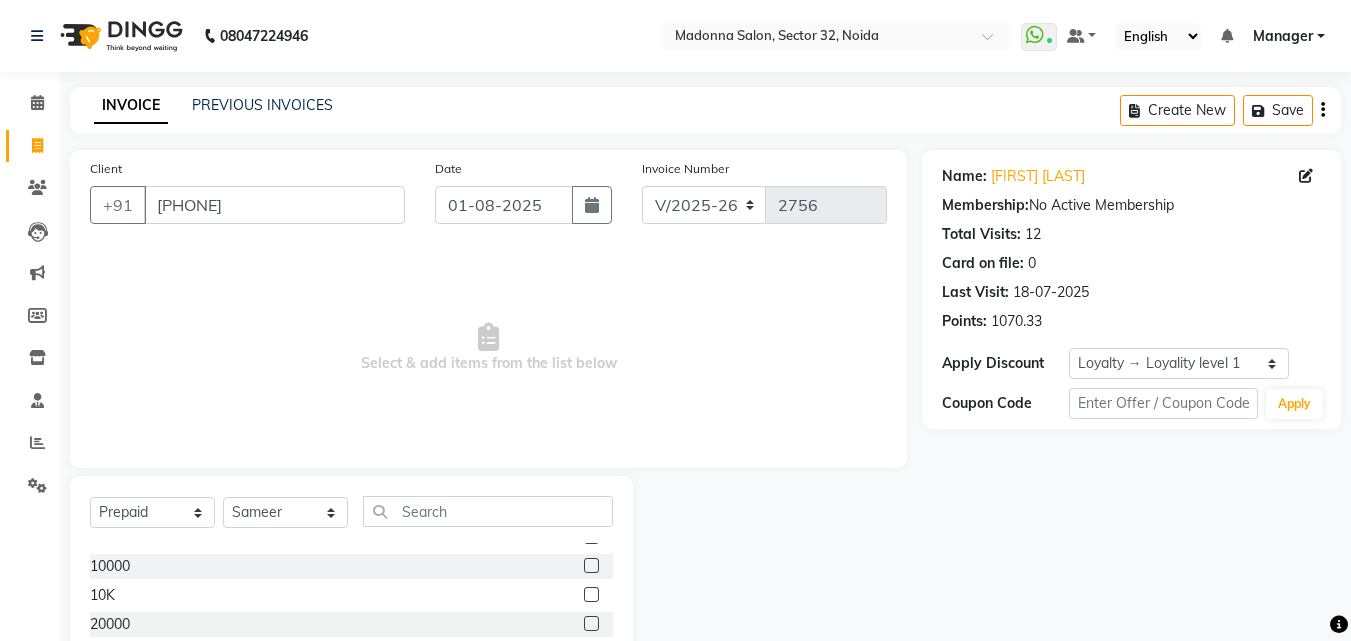scroll, scrollTop: 106, scrollLeft: 0, axis: vertical 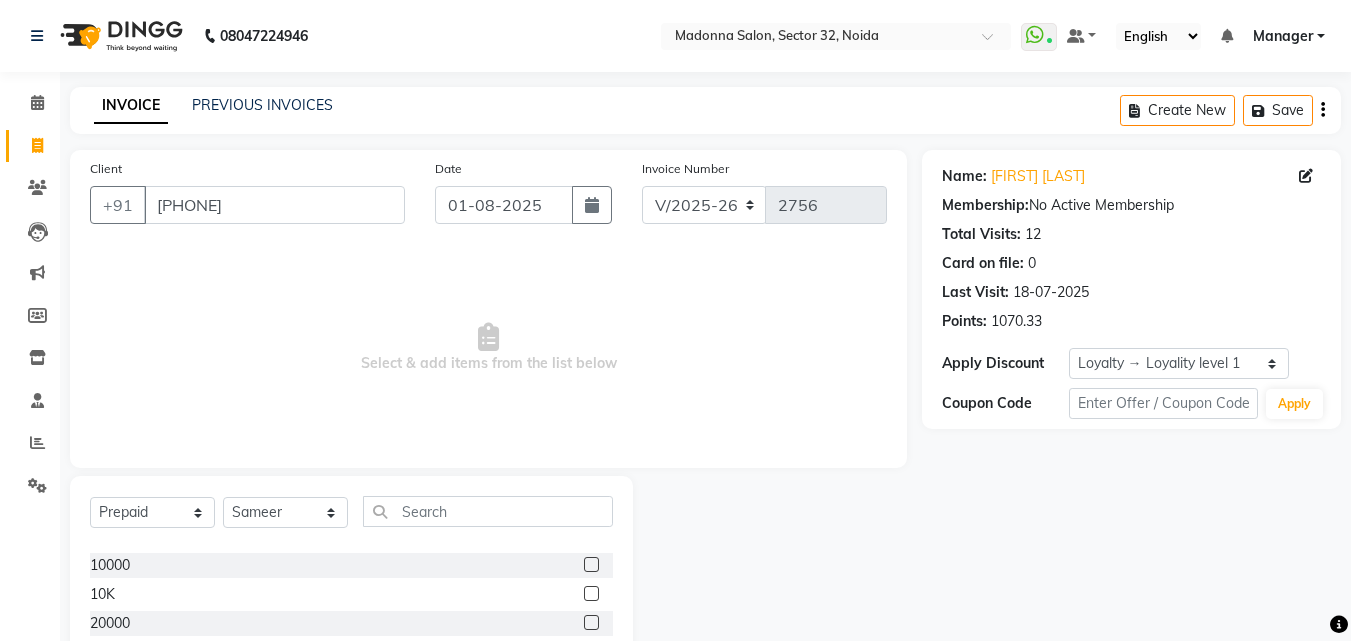 click 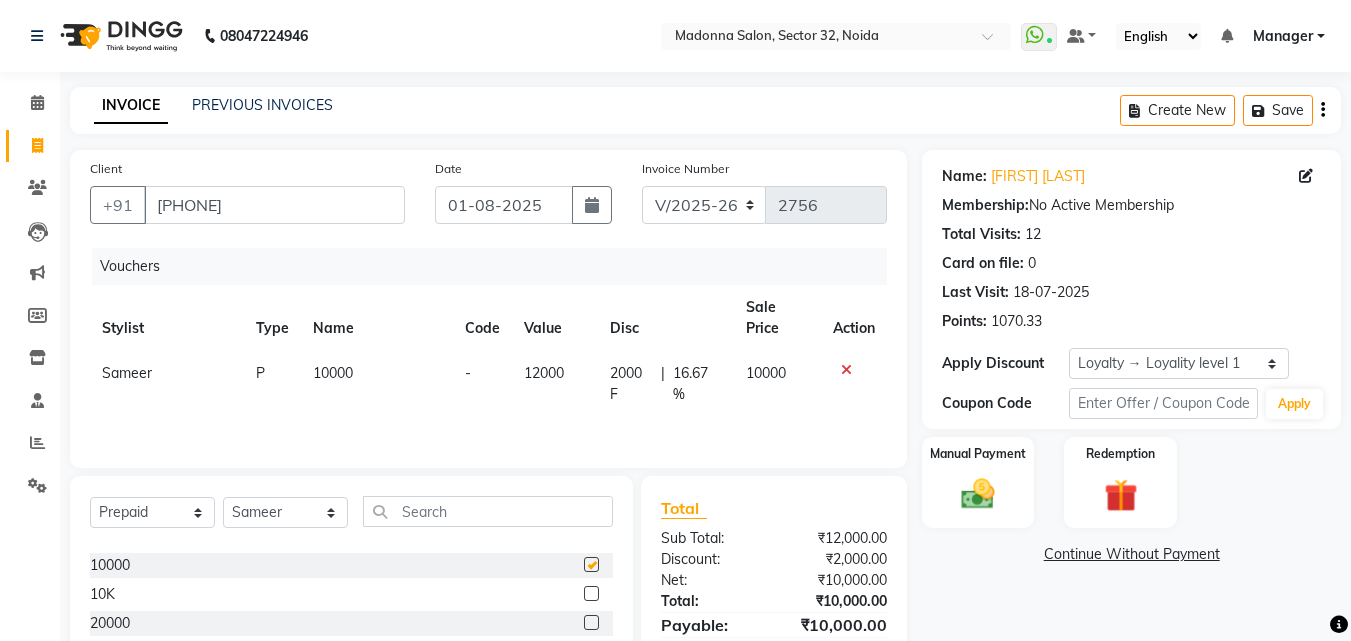 checkbox on "false" 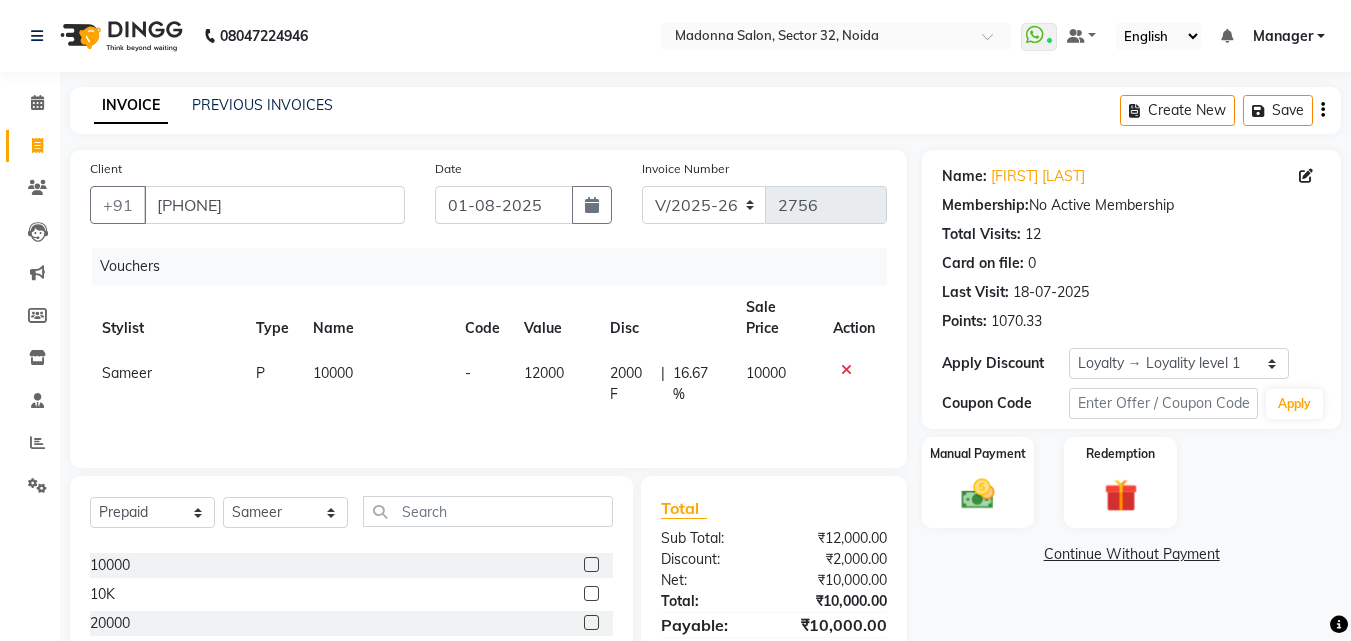 scroll, scrollTop: 0, scrollLeft: 0, axis: both 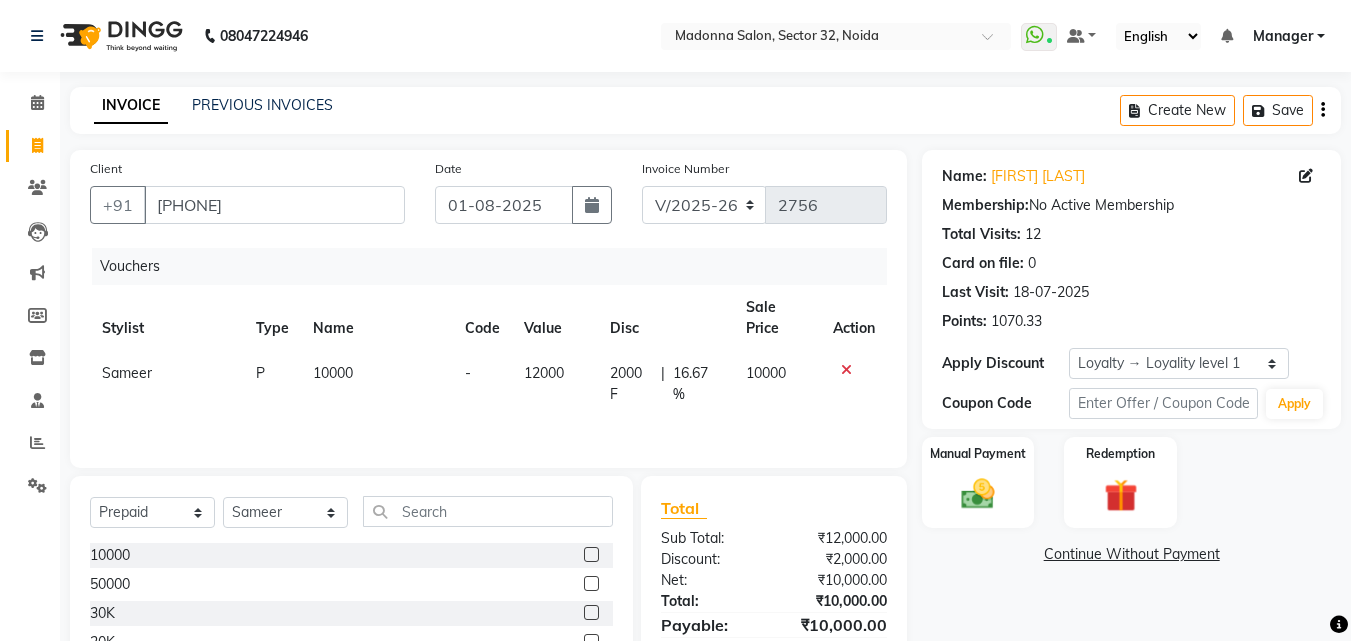 click 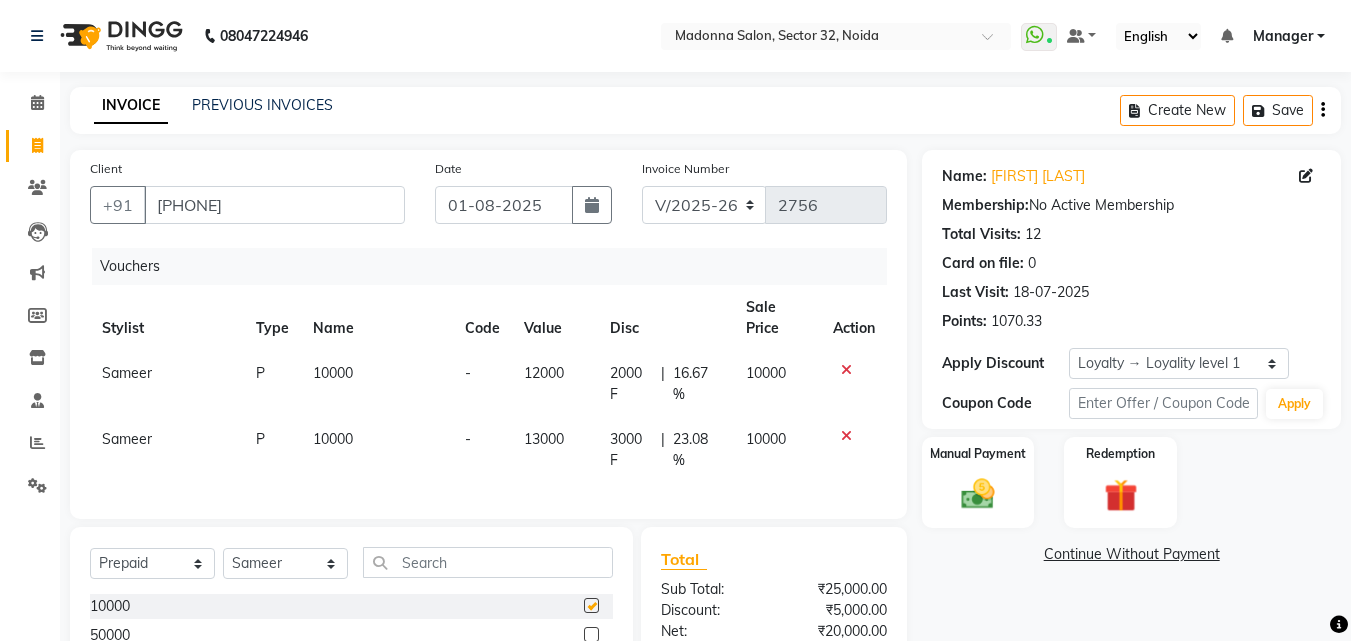 checkbox on "false" 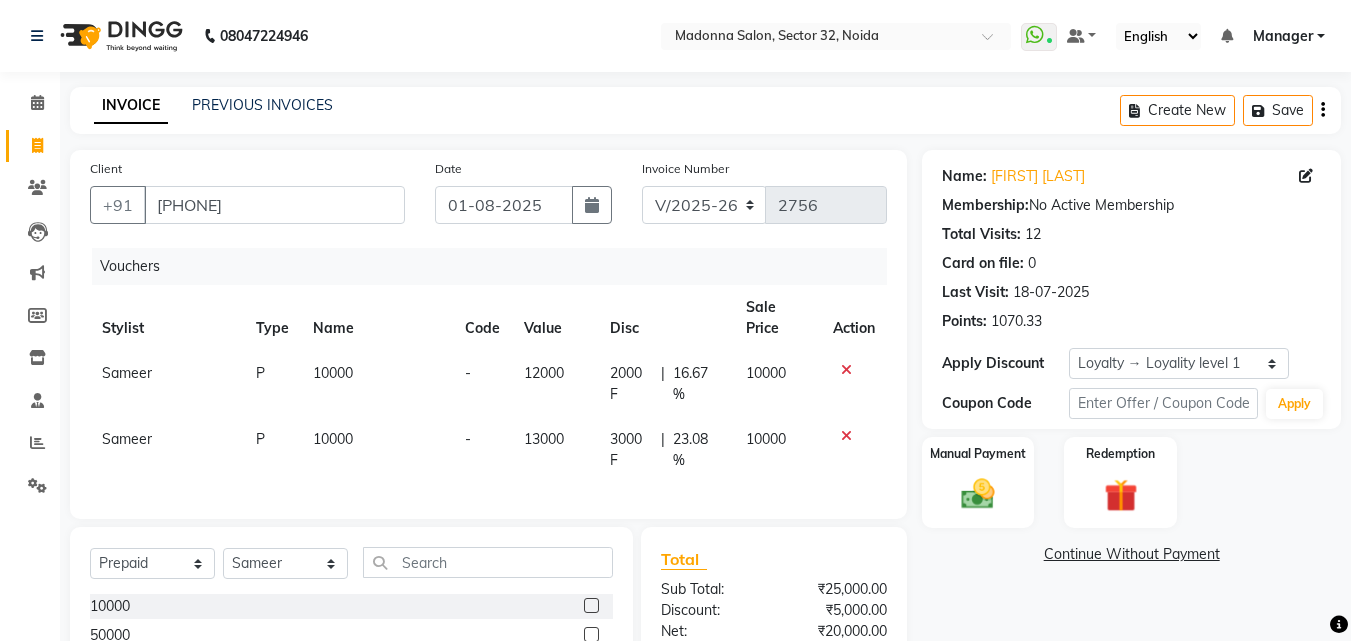 click 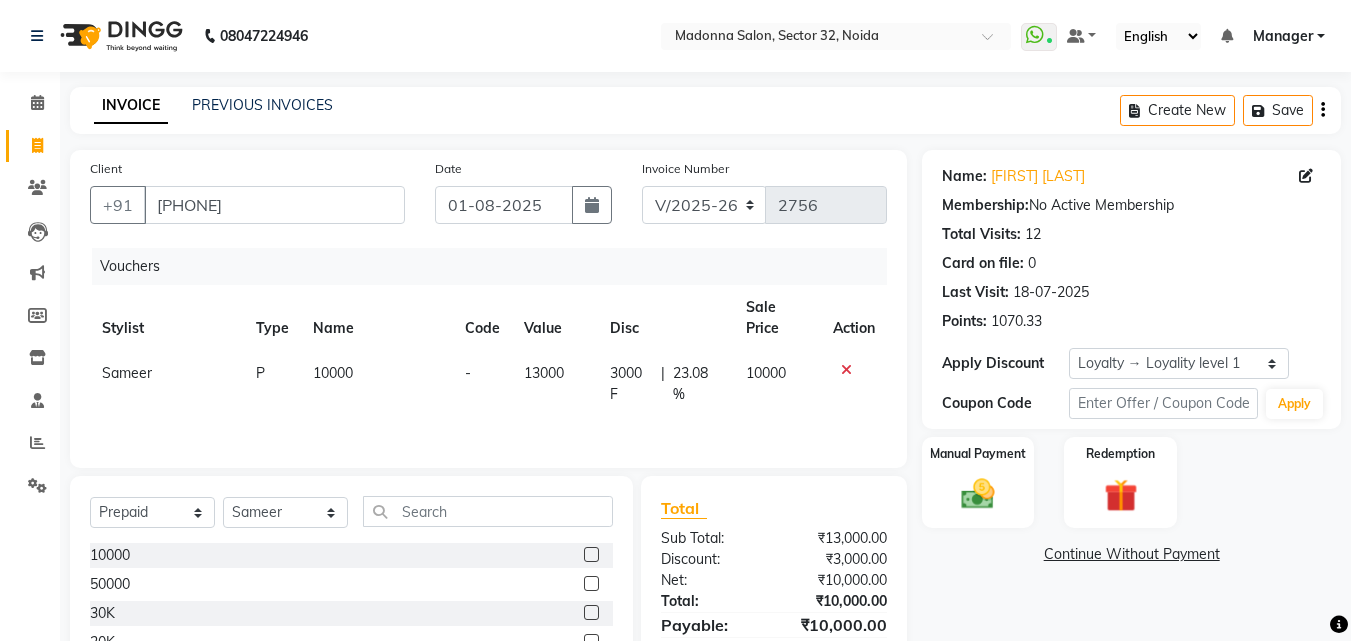 click 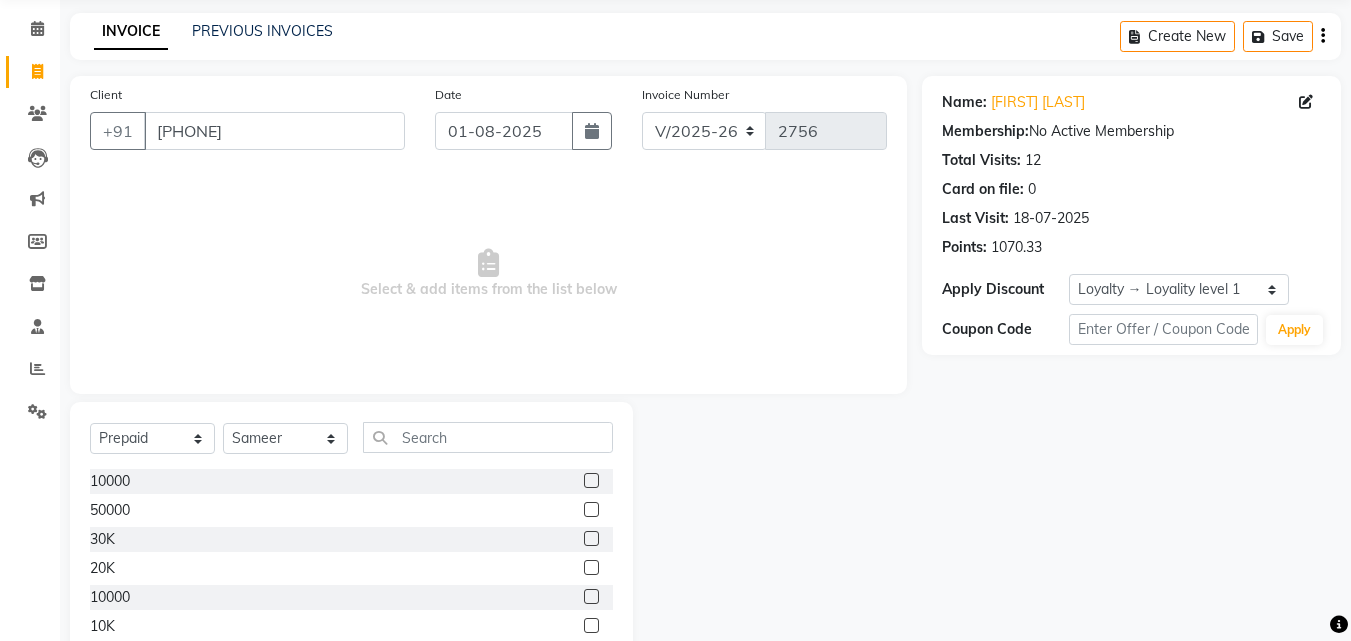 scroll, scrollTop: 151, scrollLeft: 0, axis: vertical 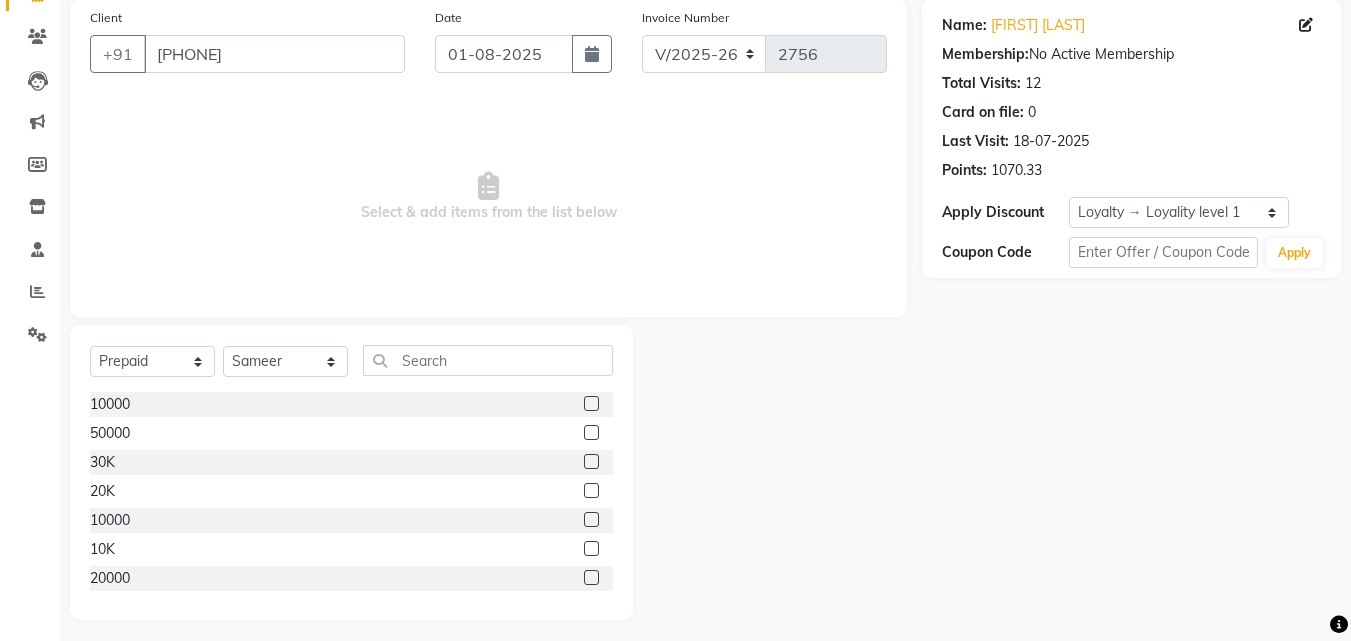 click 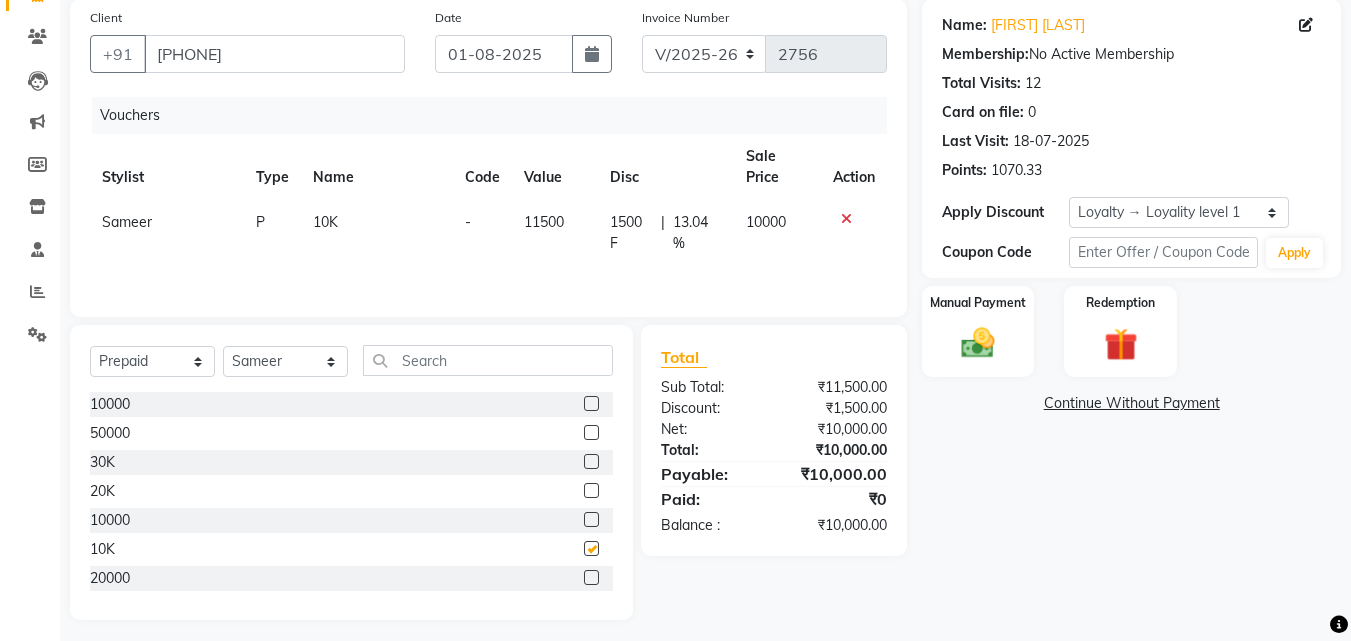 checkbox on "false" 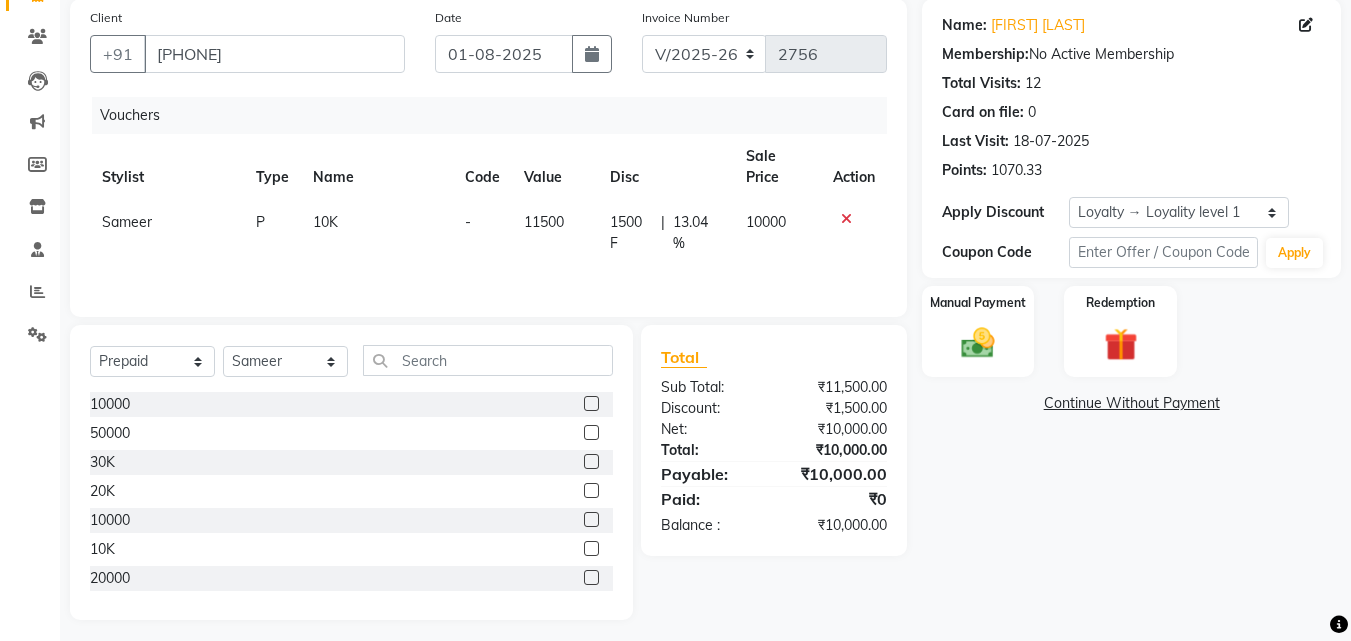click 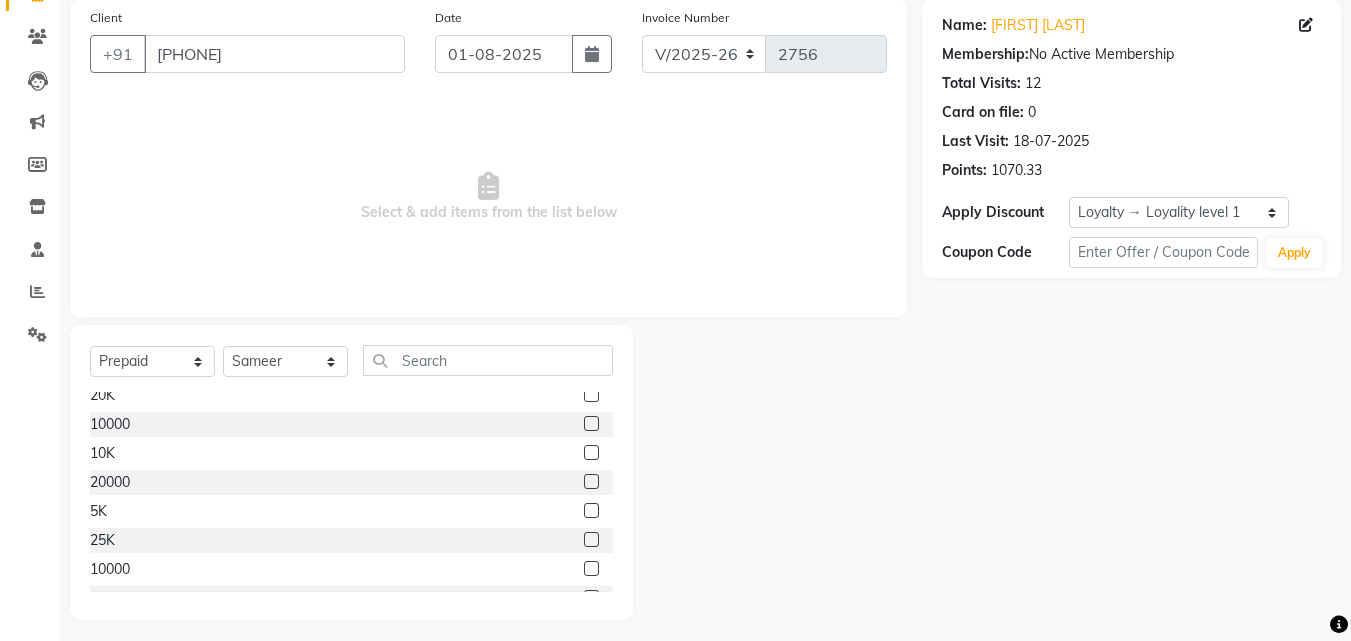 scroll, scrollTop: 111, scrollLeft: 0, axis: vertical 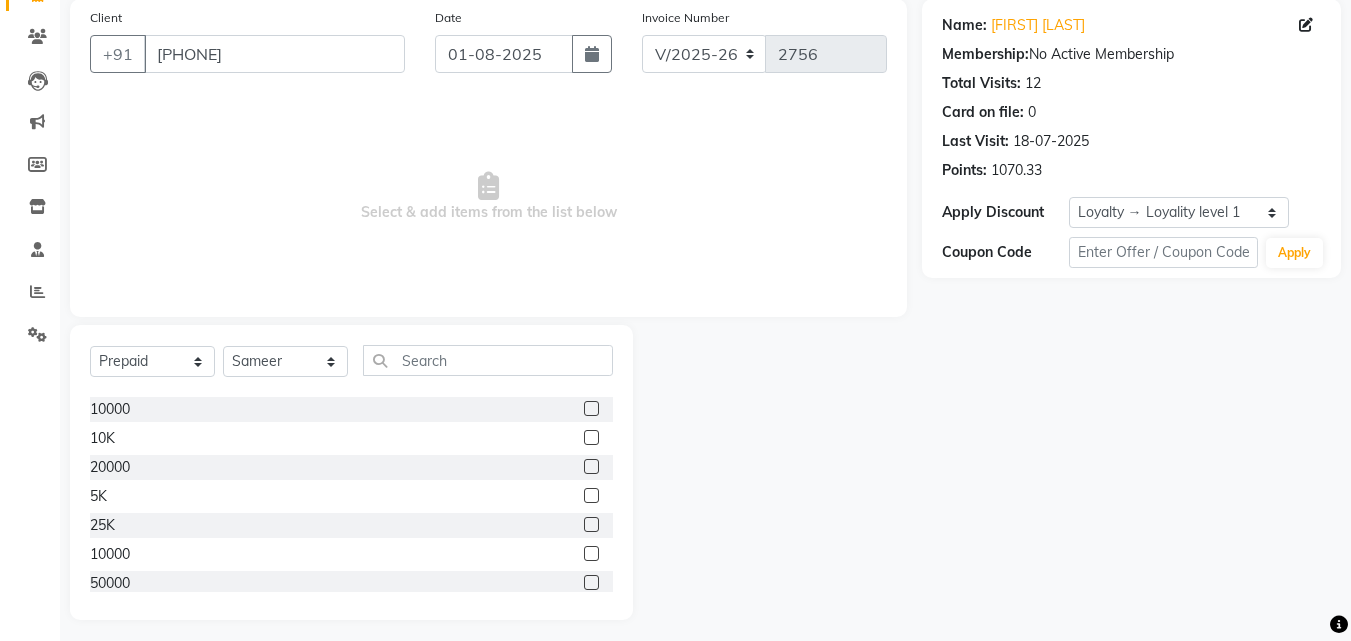 click 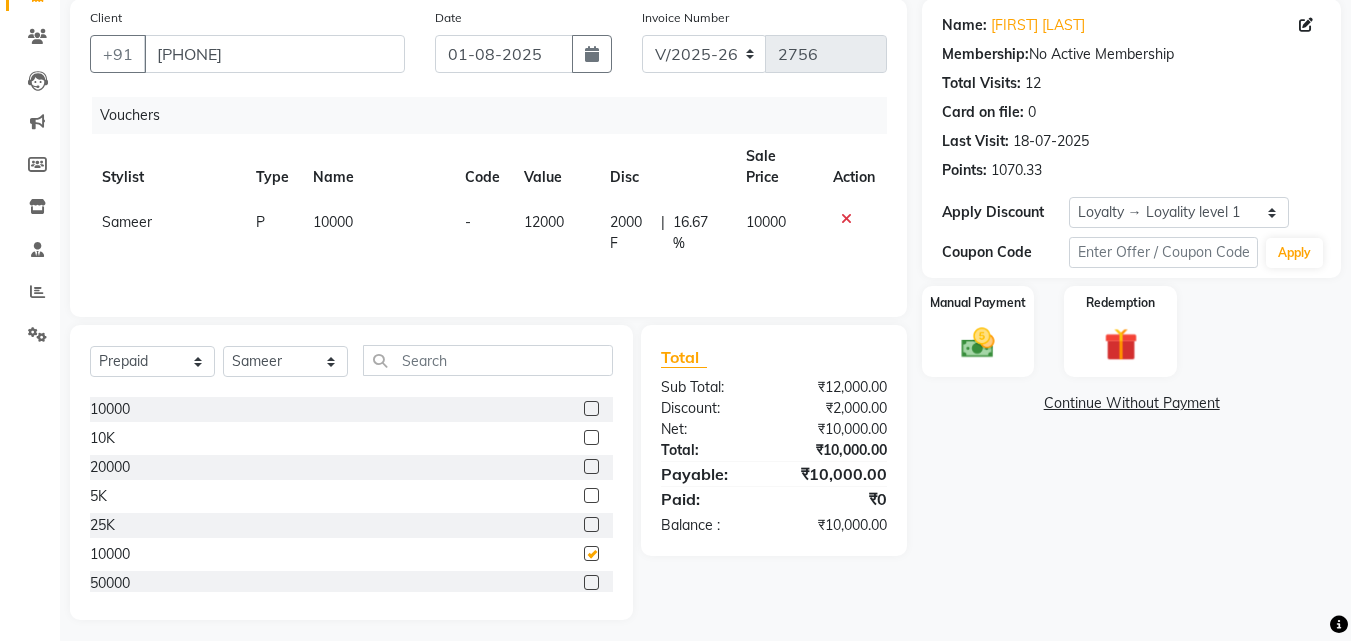 checkbox on "false" 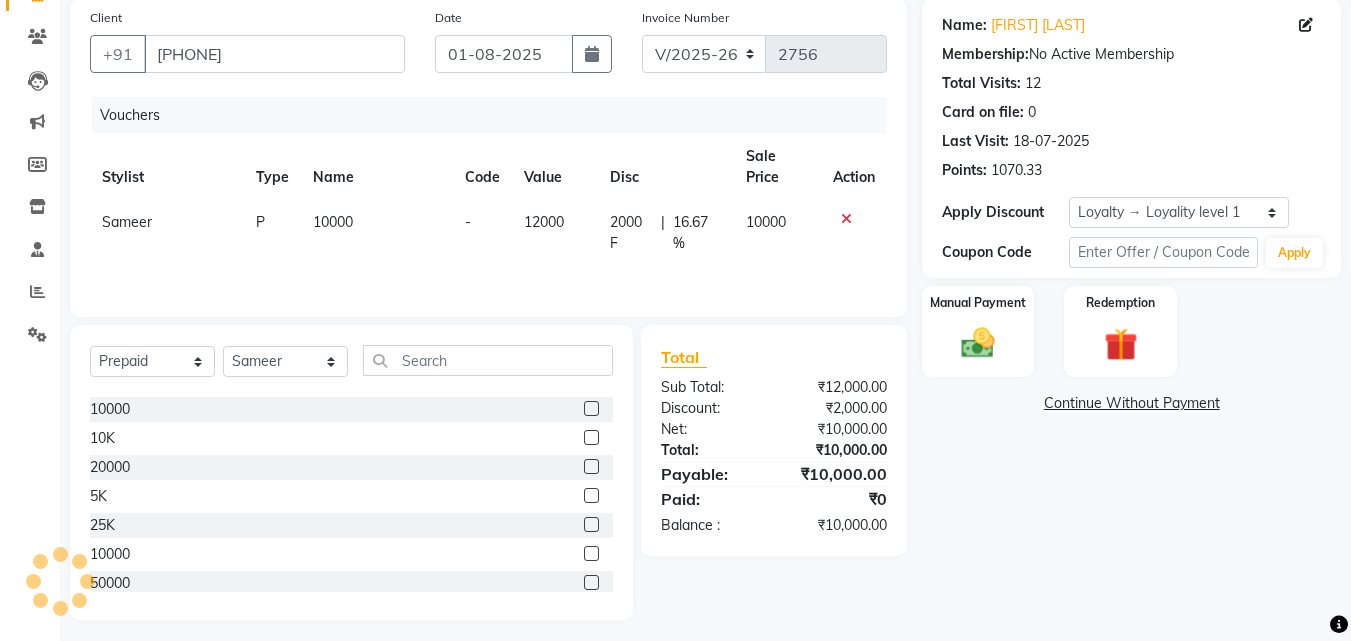 click 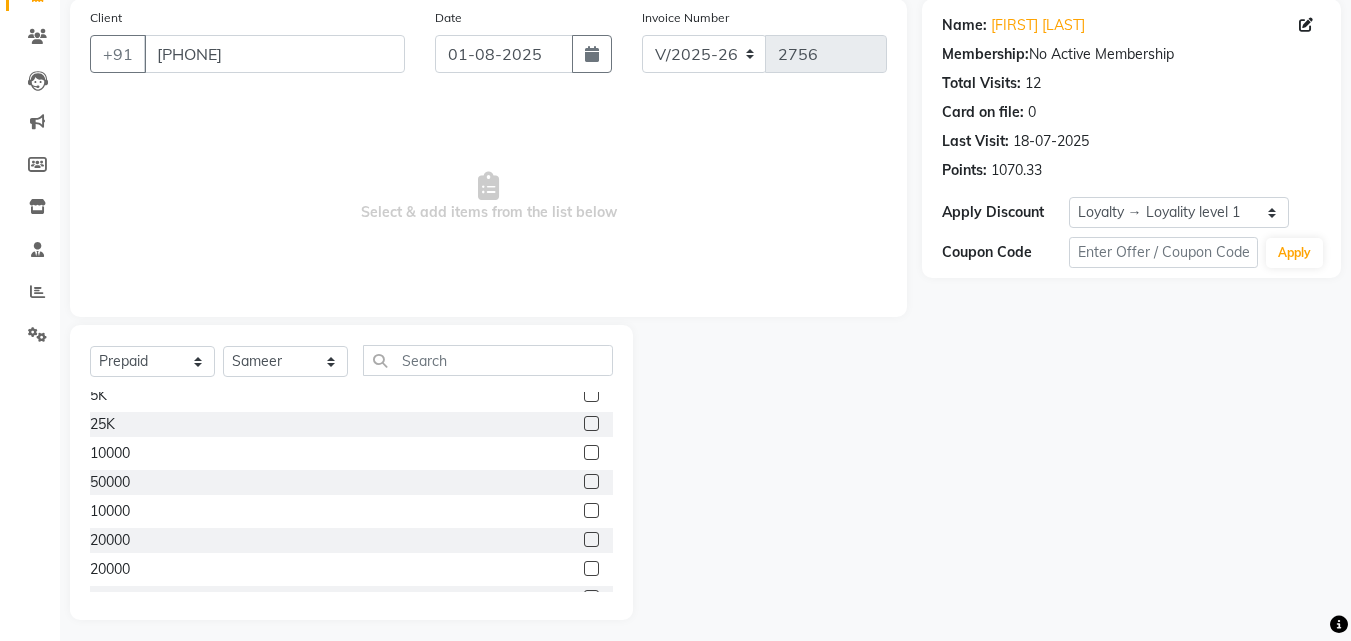 scroll, scrollTop: 244, scrollLeft: 0, axis: vertical 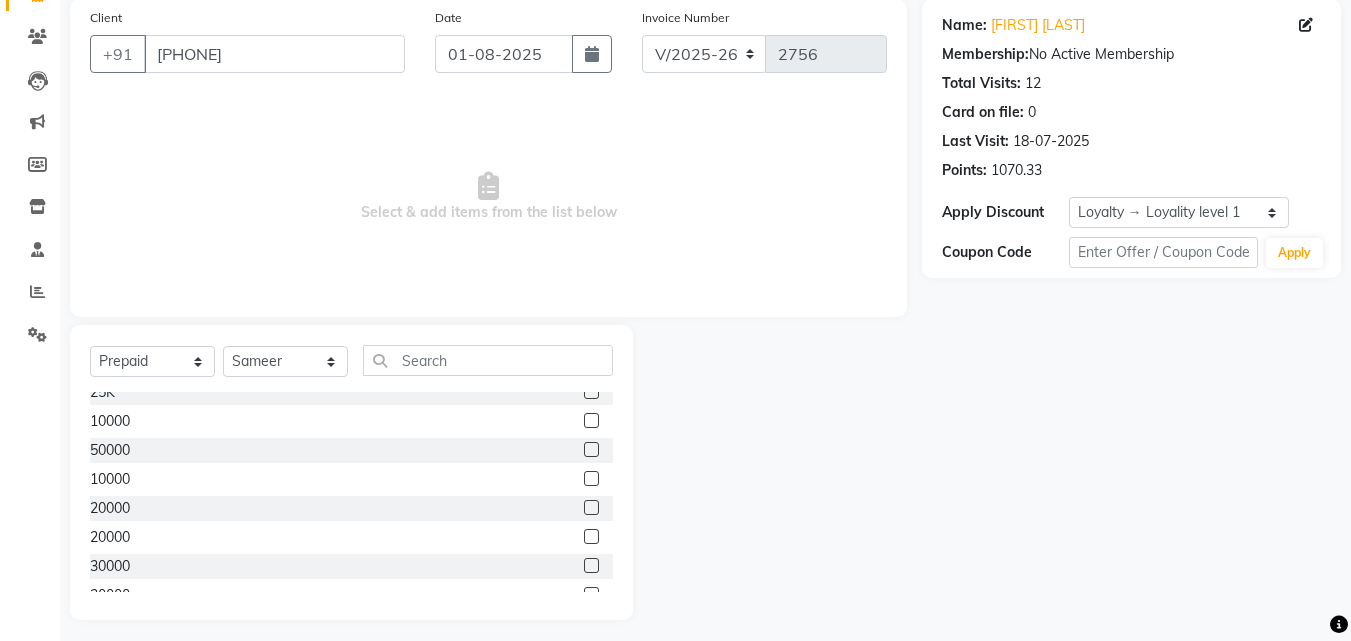 click 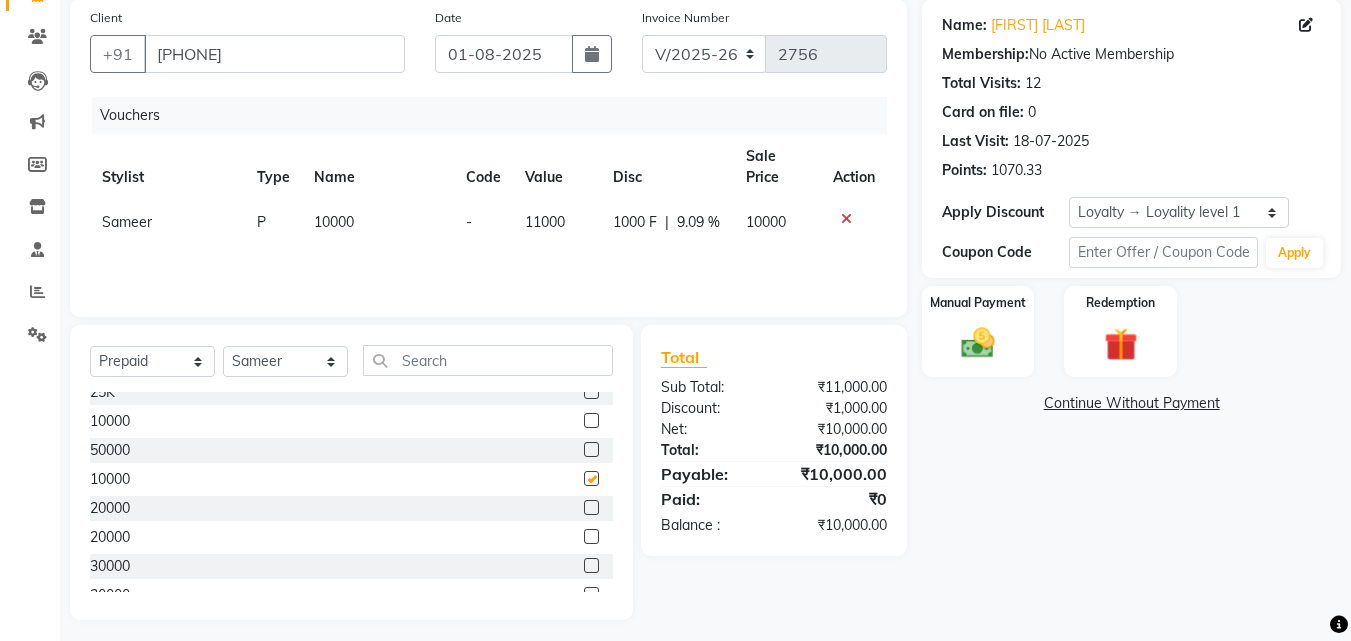 checkbox on "false" 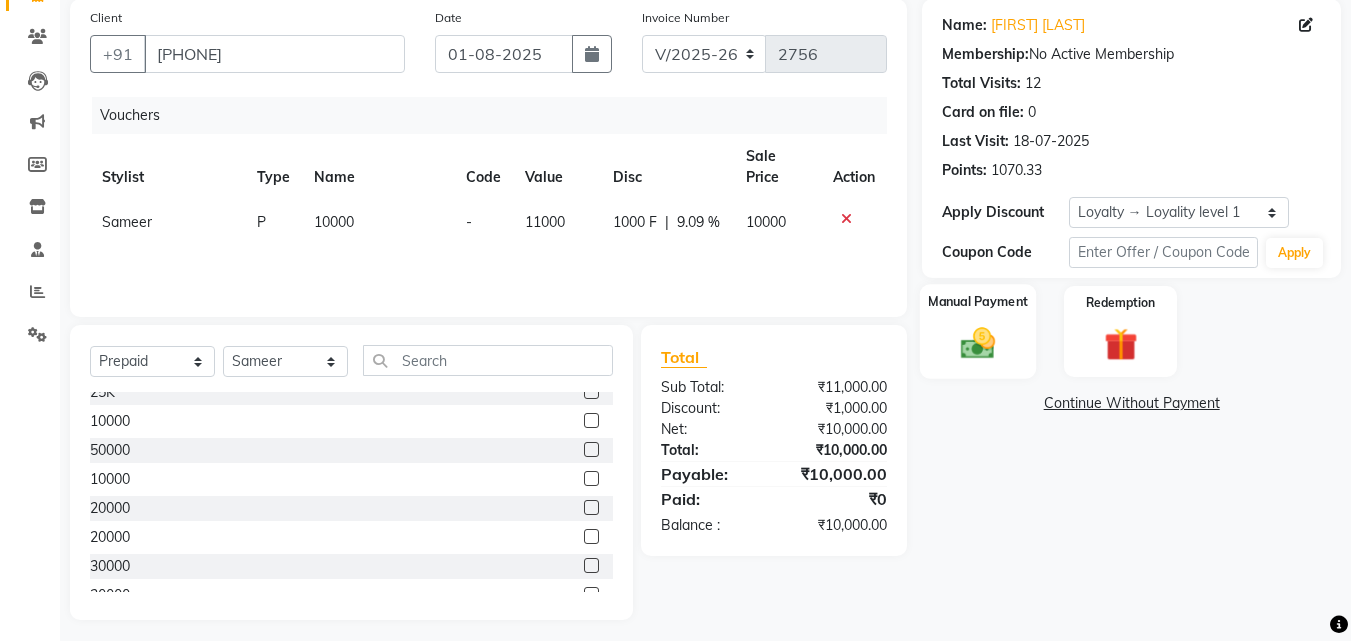 click 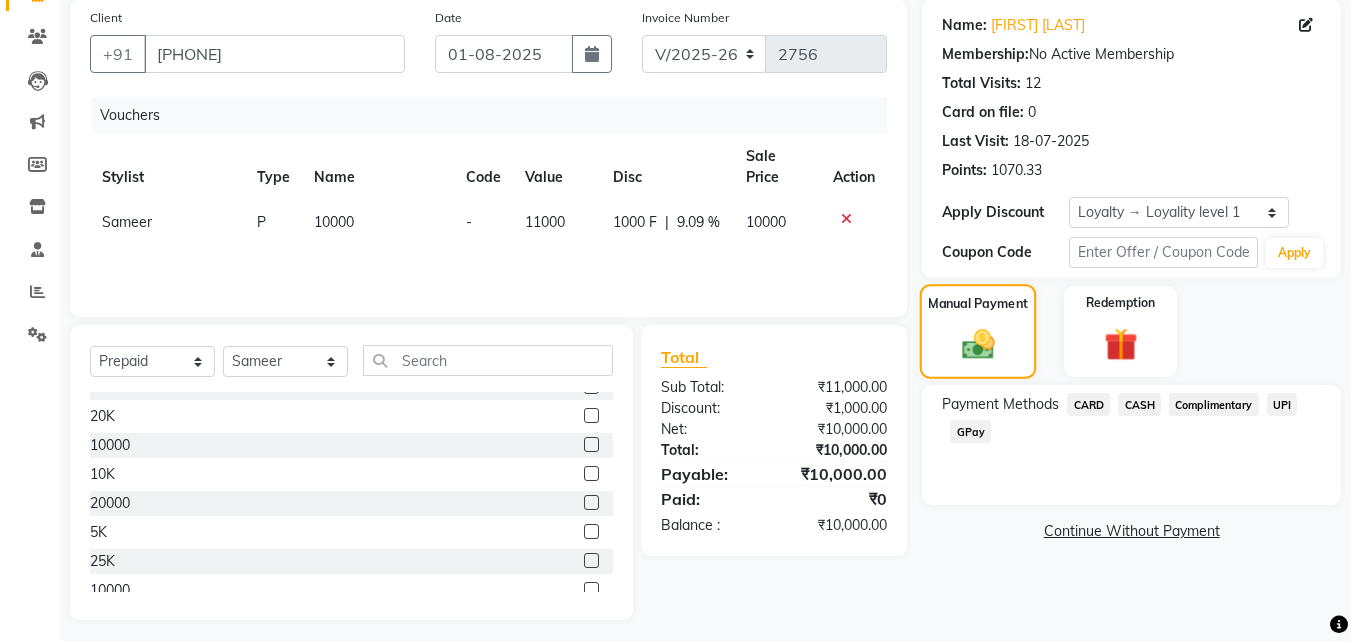 scroll, scrollTop: 0, scrollLeft: 0, axis: both 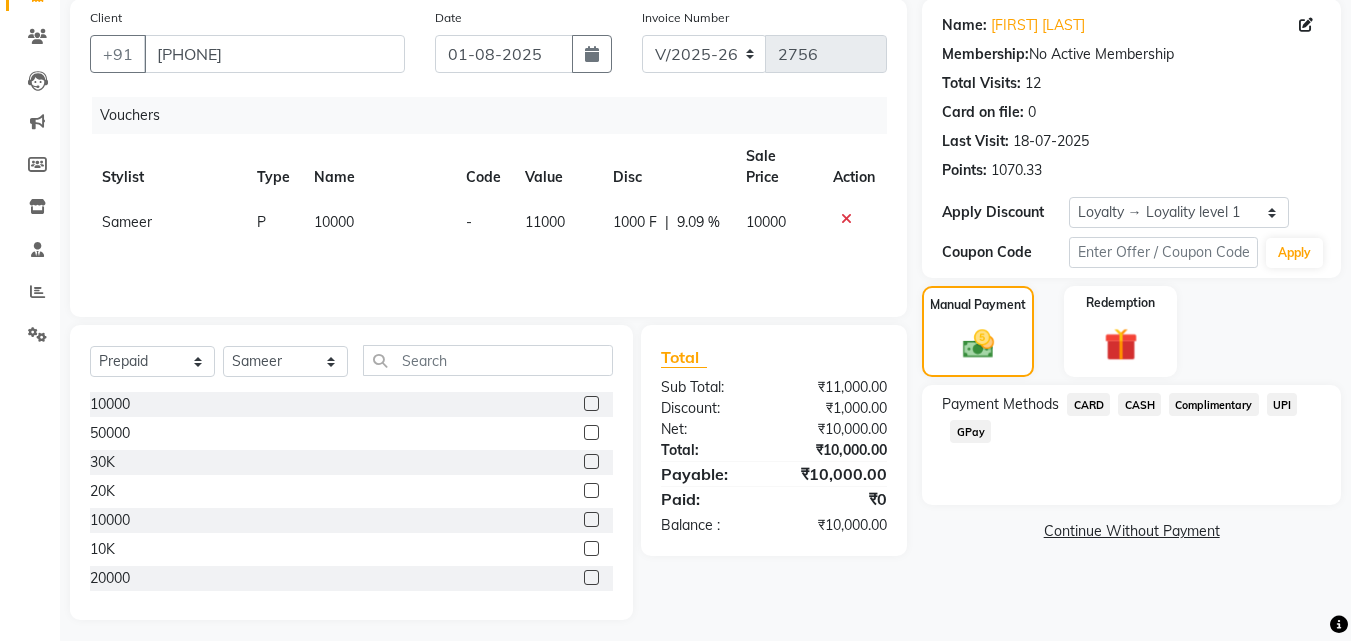 click on "CASH" 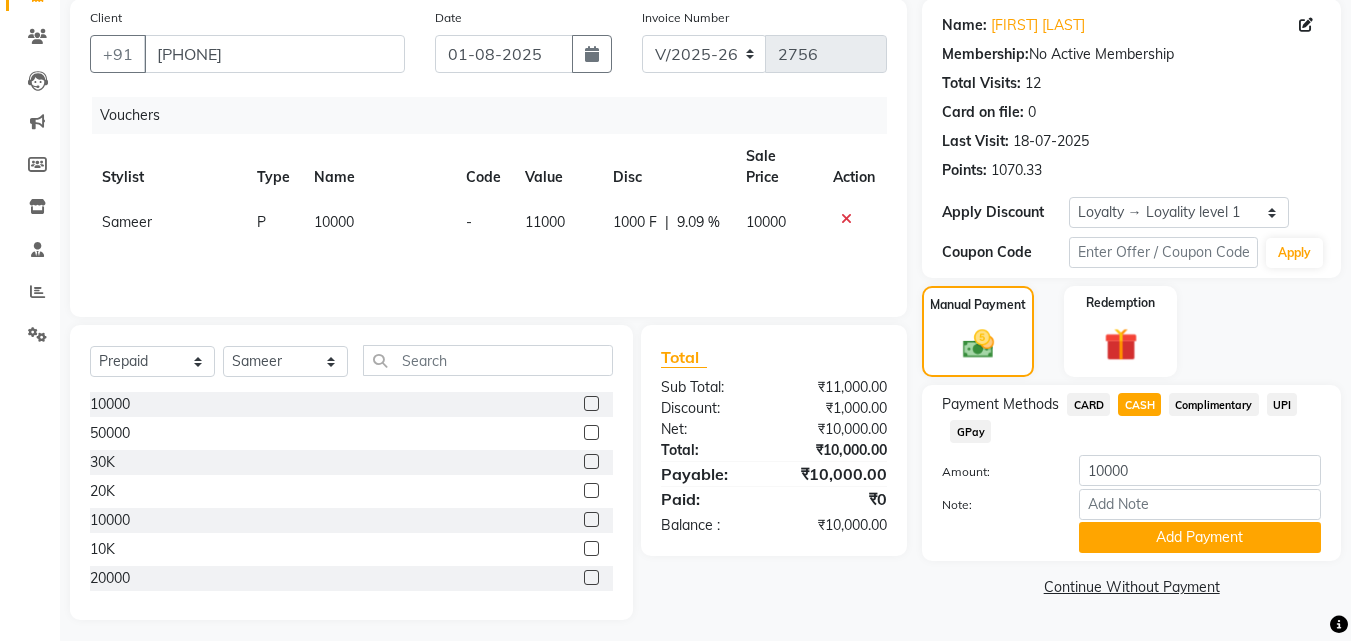 scroll, scrollTop: 160, scrollLeft: 0, axis: vertical 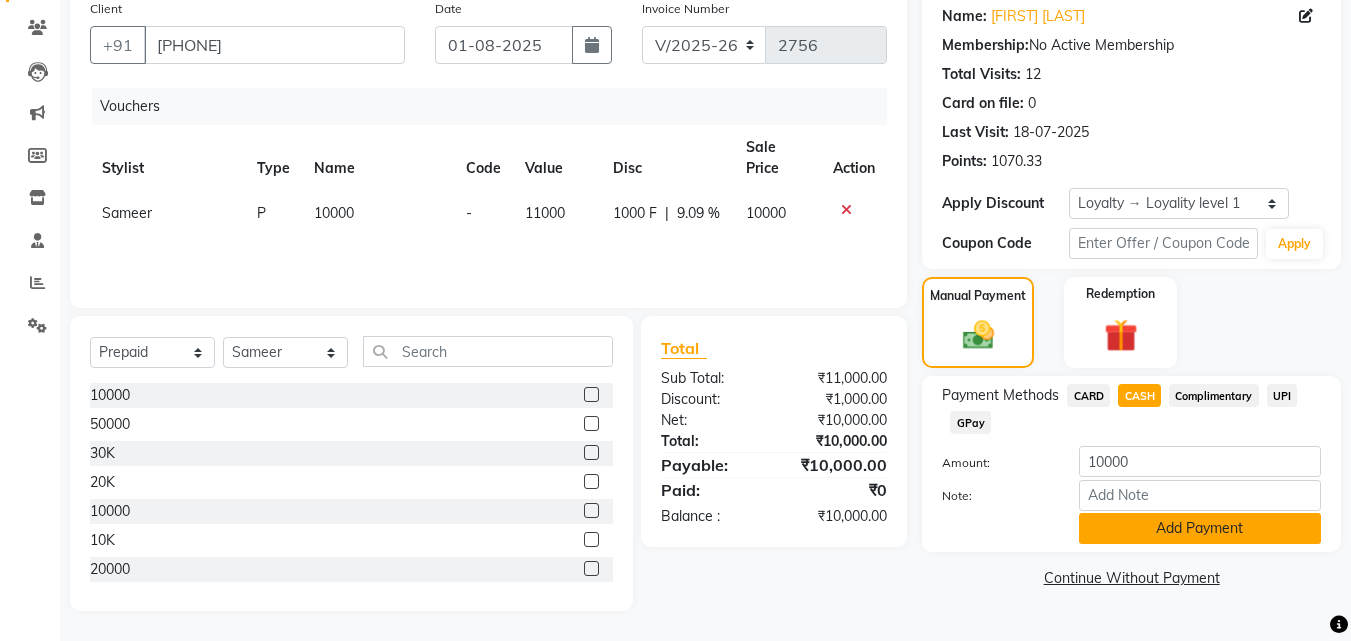 click on "Add Payment" 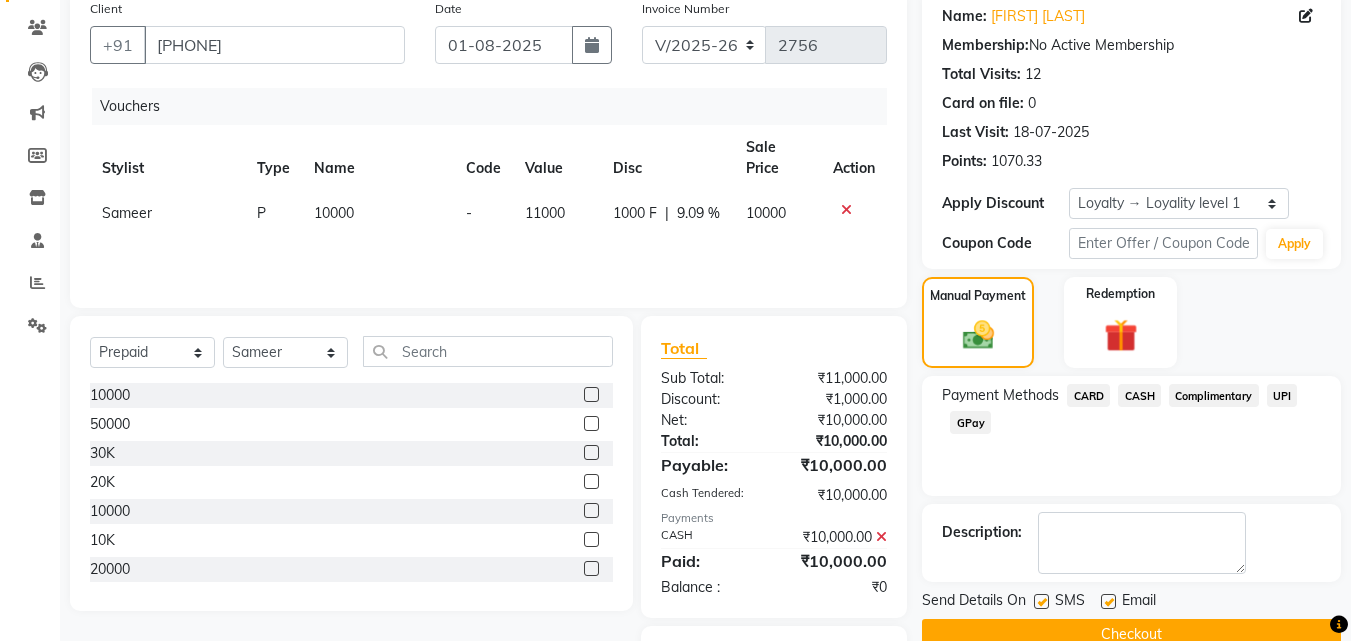 scroll, scrollTop: 266, scrollLeft: 0, axis: vertical 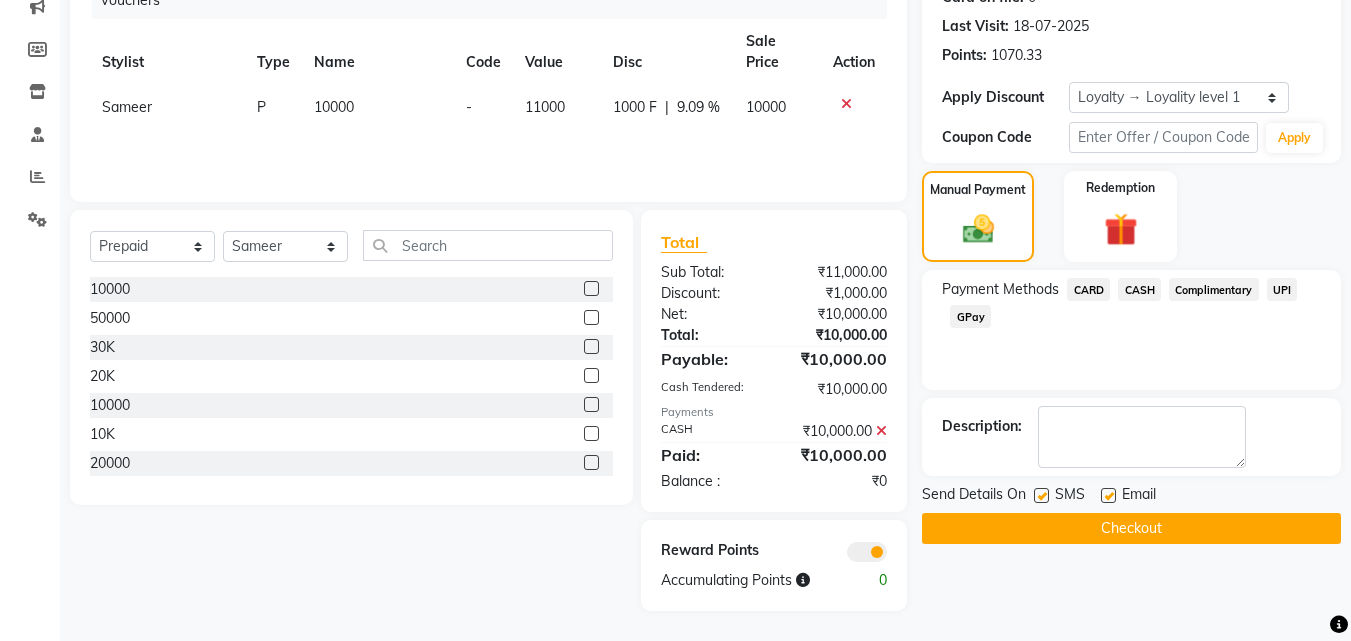 click on "Checkout" 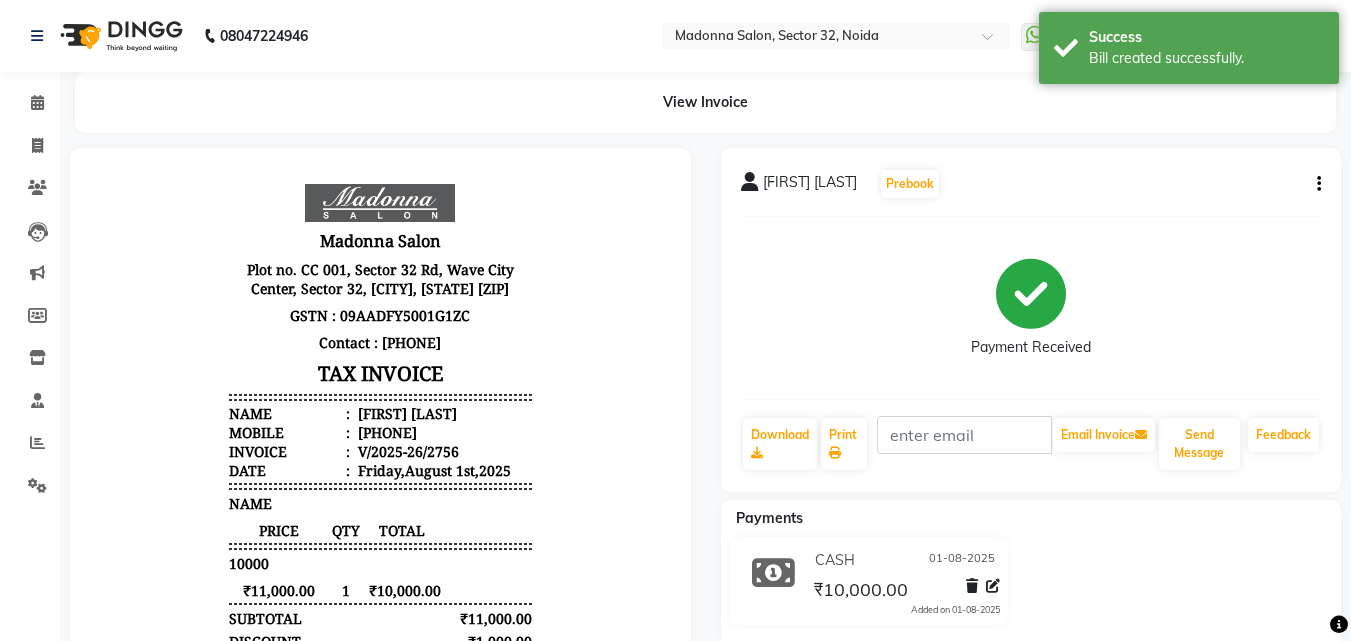 scroll, scrollTop: 0, scrollLeft: 0, axis: both 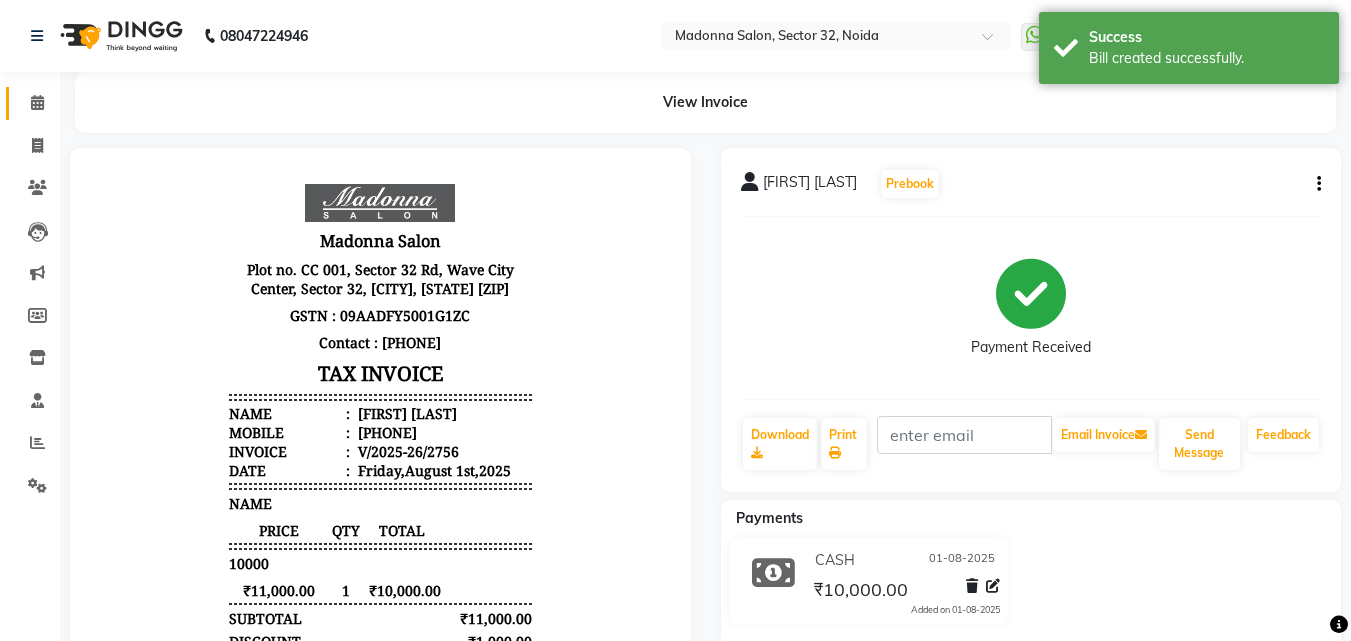 click 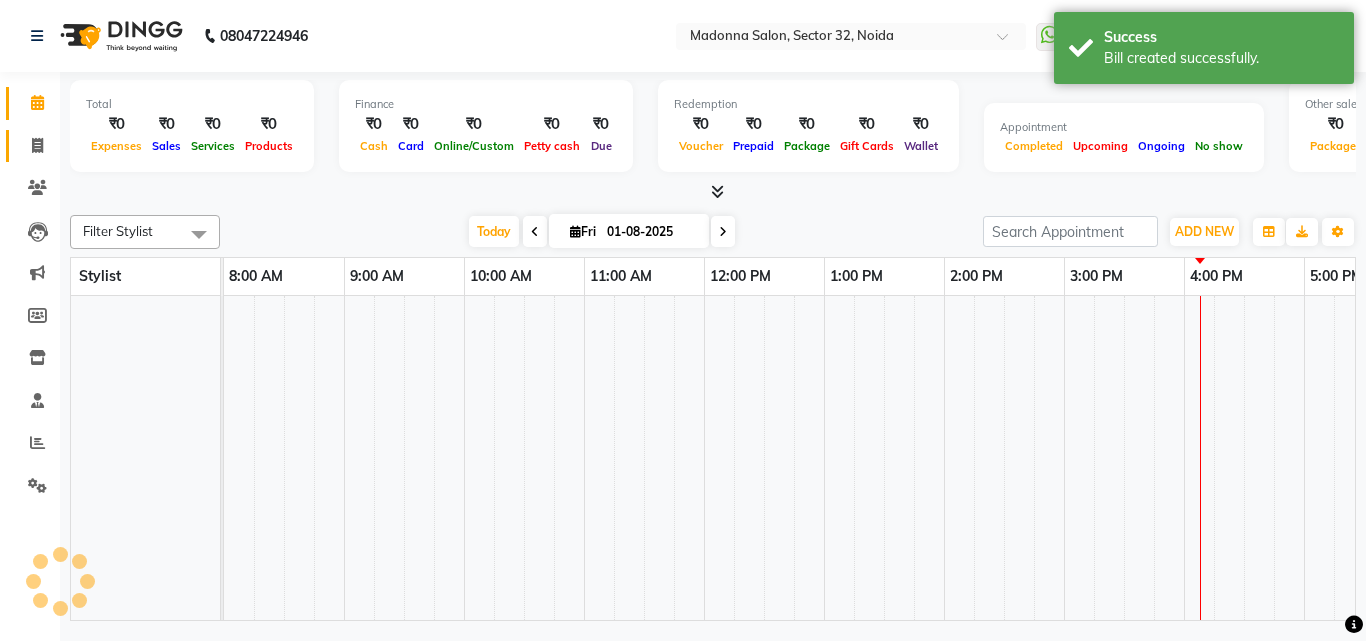 click 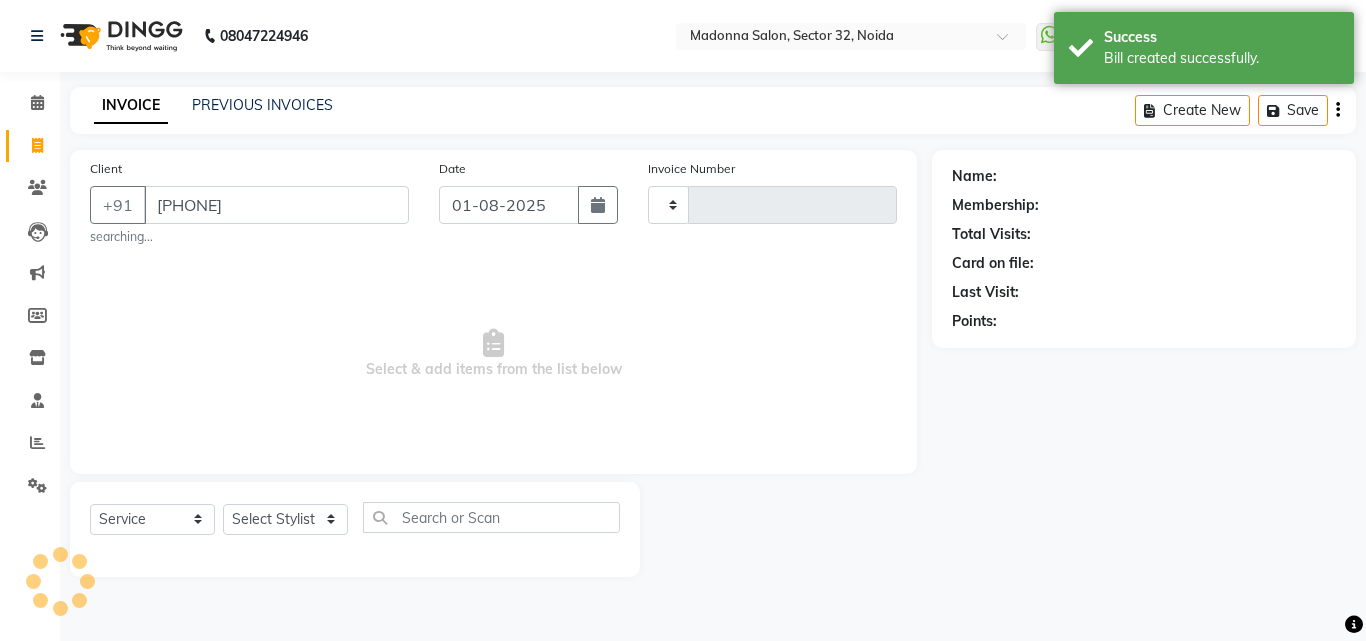 type on "989866" 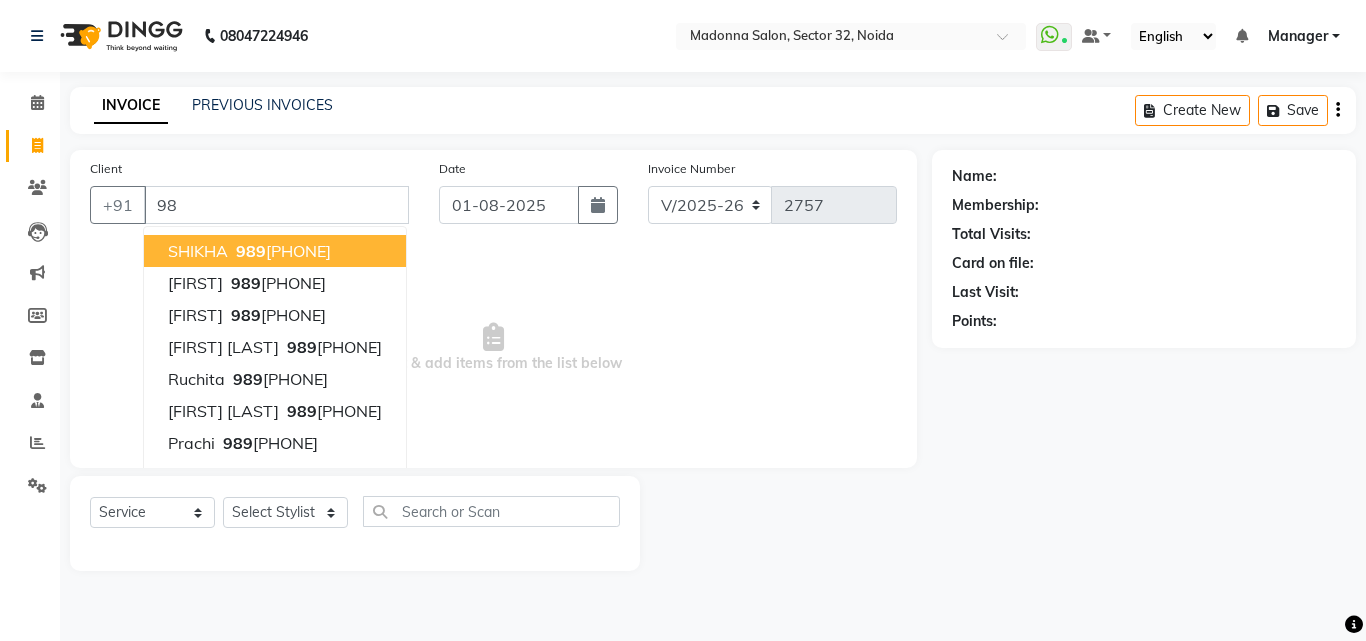 type on "9" 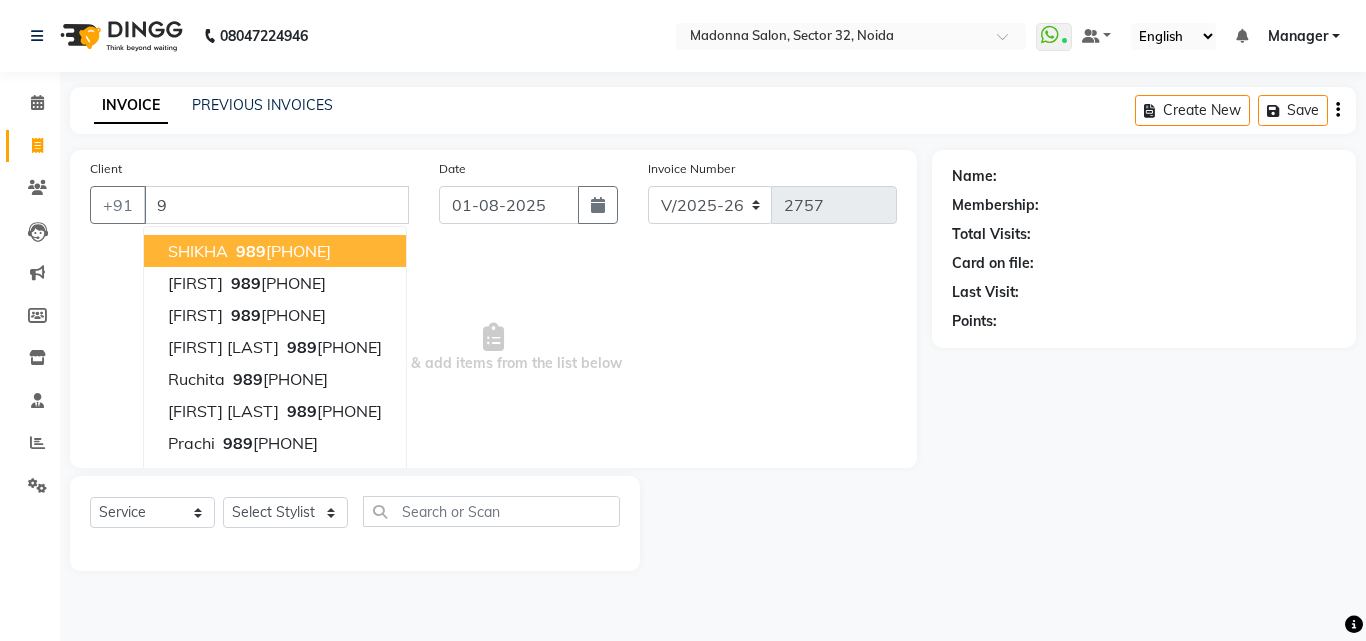 type 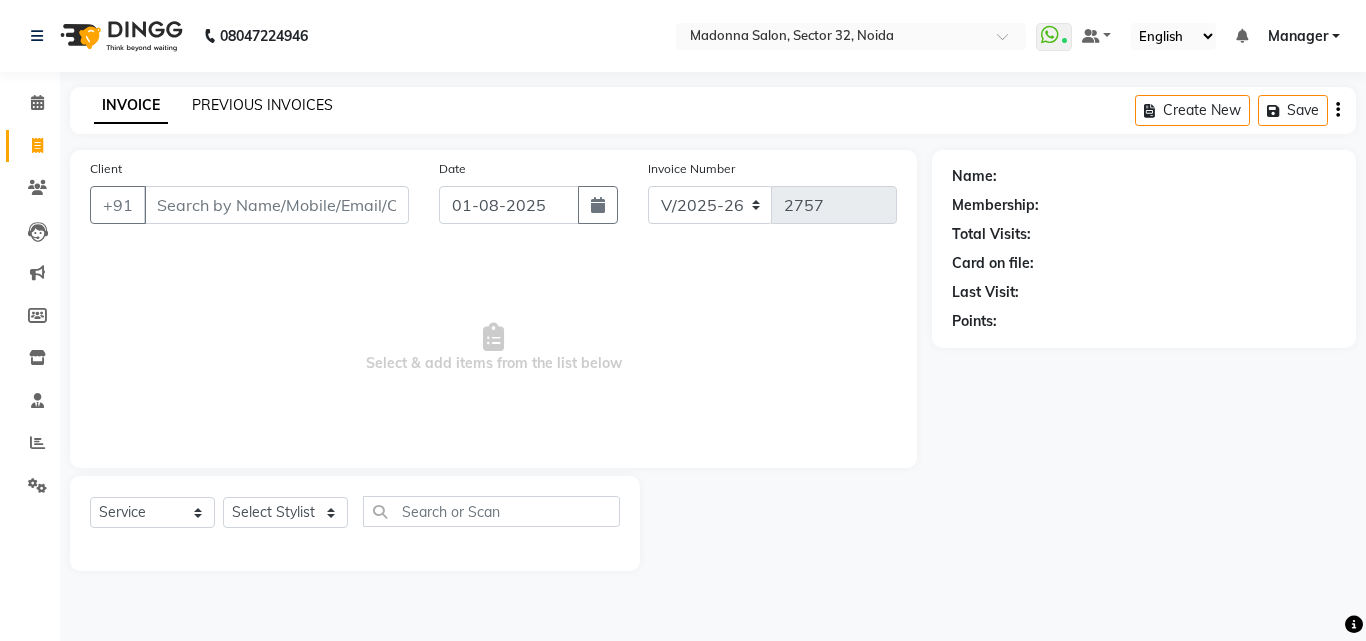 click on "PREVIOUS INVOICES" 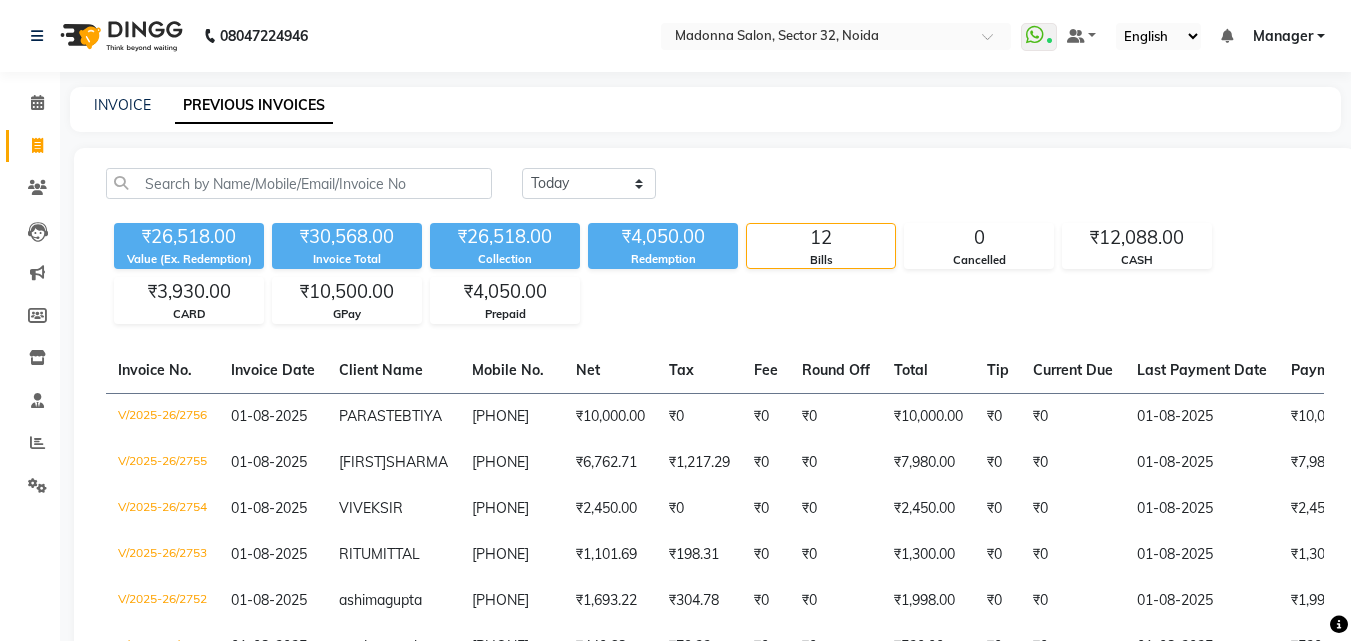 click 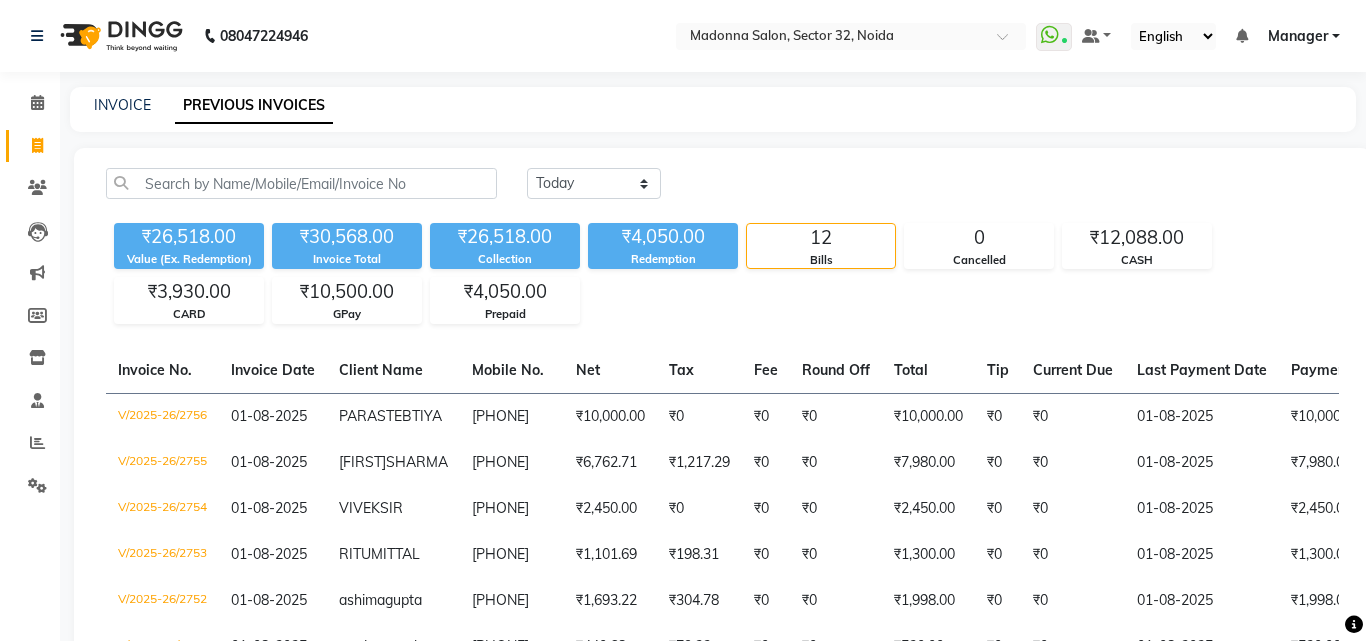 select on "7229" 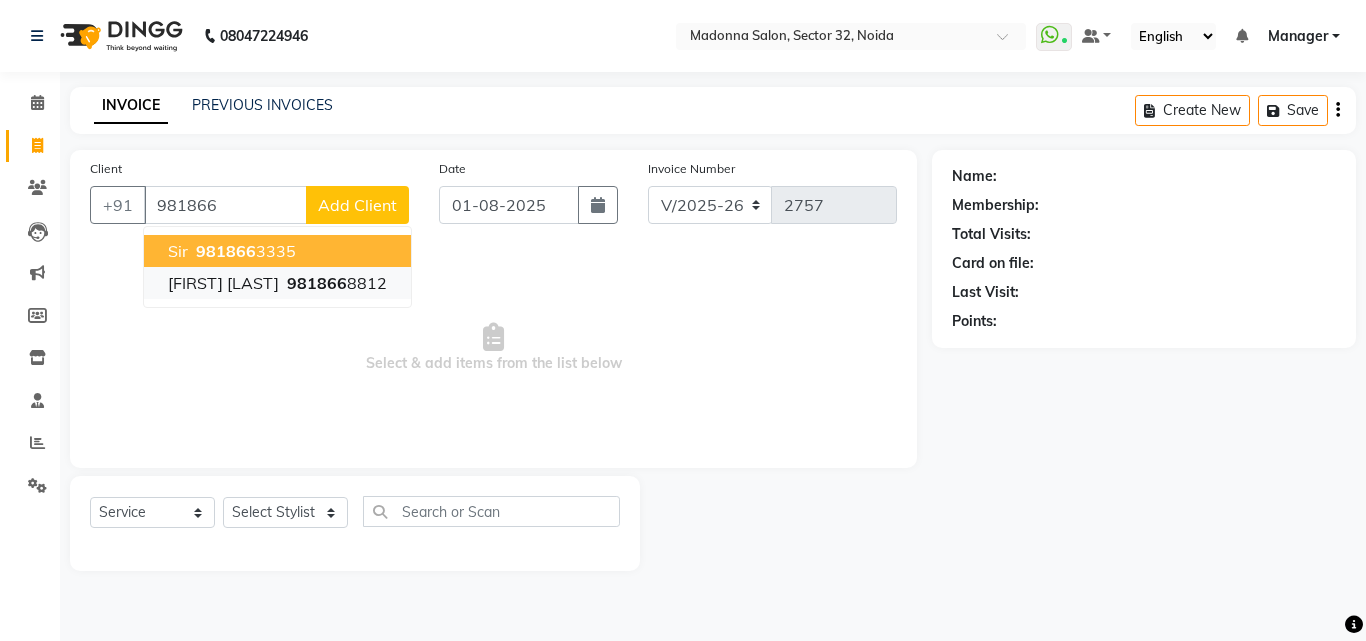 click on "PARAS TEBTIYA" at bounding box center [223, 283] 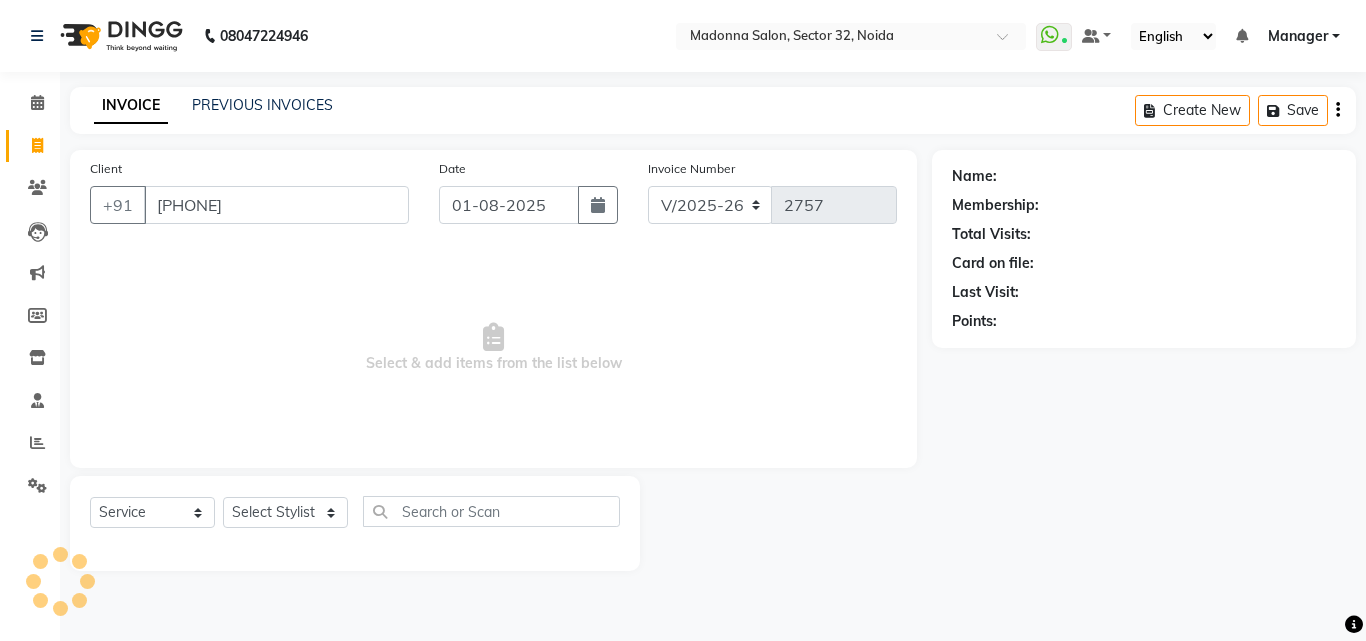 type on "9818668812" 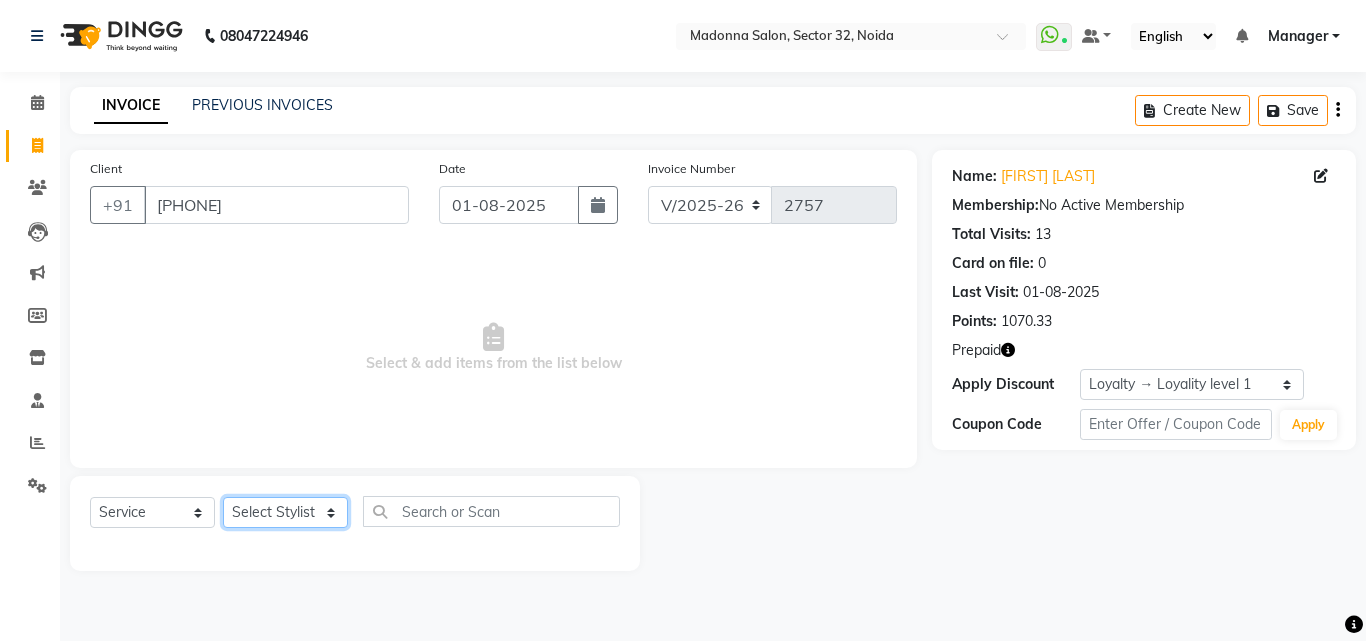 click on "Select Stylist Aayan Account  Ashu BHOLU Geeta Hanif JIYA SINGH Kiran LAXMAN PEDI Manager Mohit Naddy NAIL SWASTIKA Sajal Sameer Shahnawaj Sharukh Sonu VISHAL STYLIST" 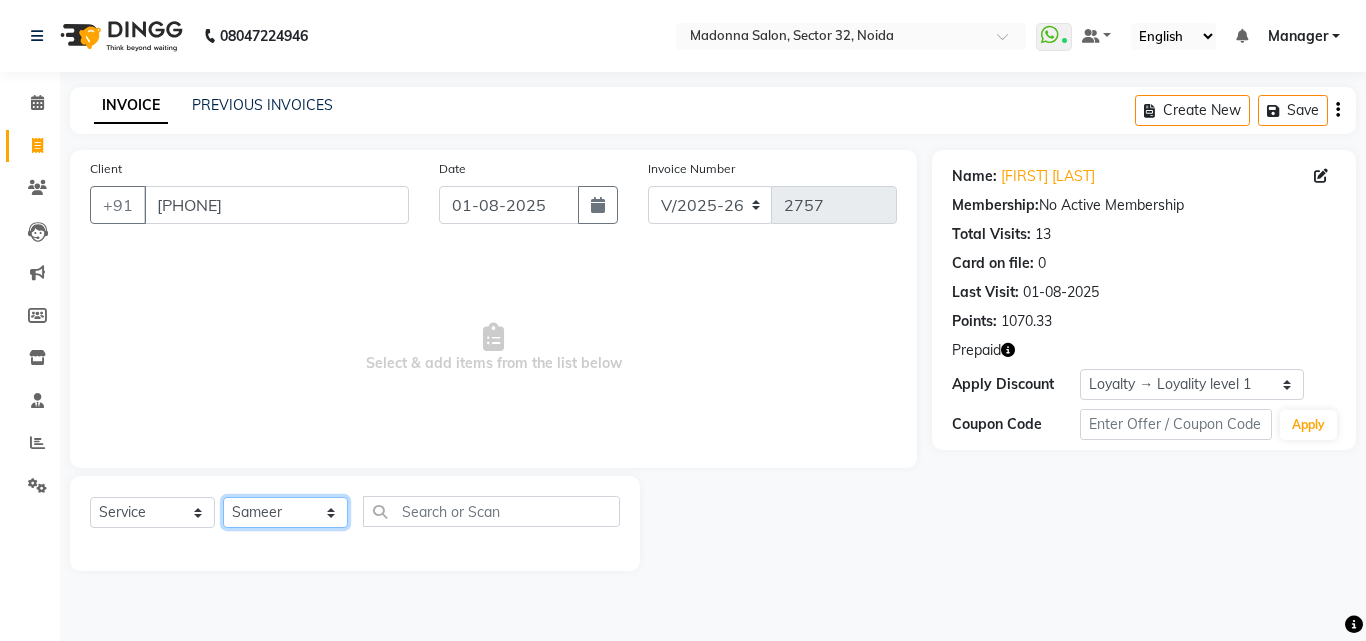 click on "Select Stylist Aayan Account  Ashu BHOLU Geeta Hanif JIYA SINGH Kiran LAXMAN PEDI Manager Mohit Naddy NAIL SWASTIKA Sajal Sameer Shahnawaj Sharukh Sonu VISHAL STYLIST" 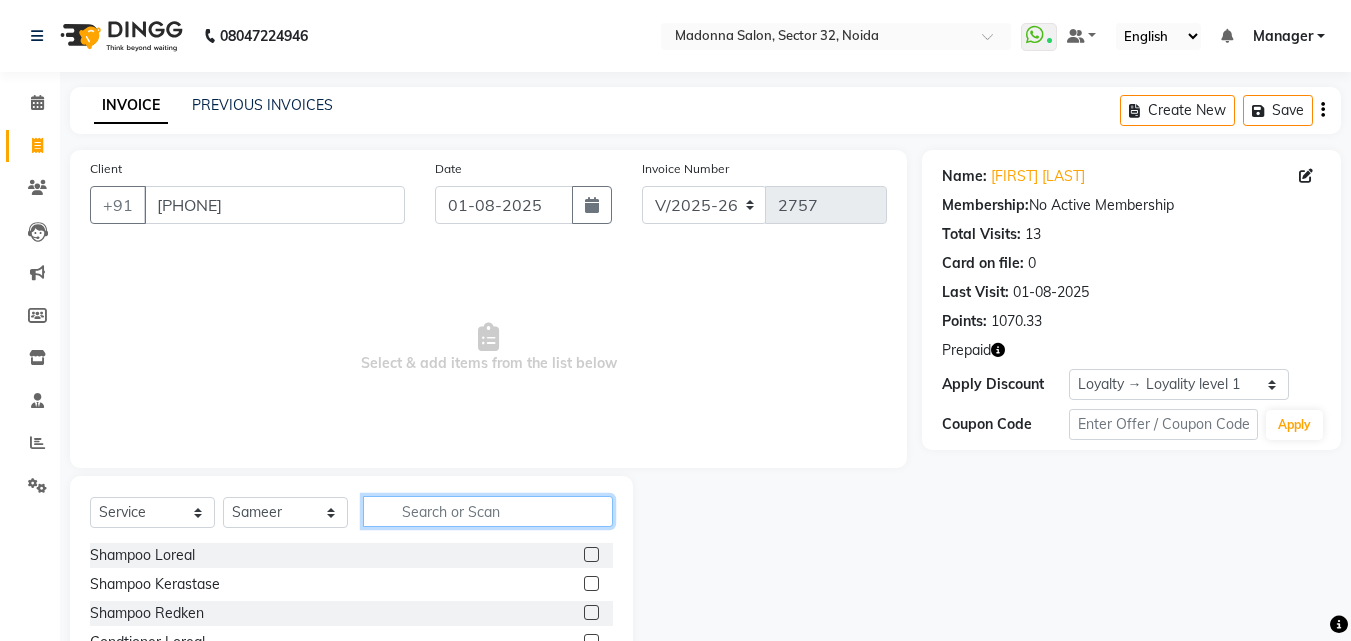 click 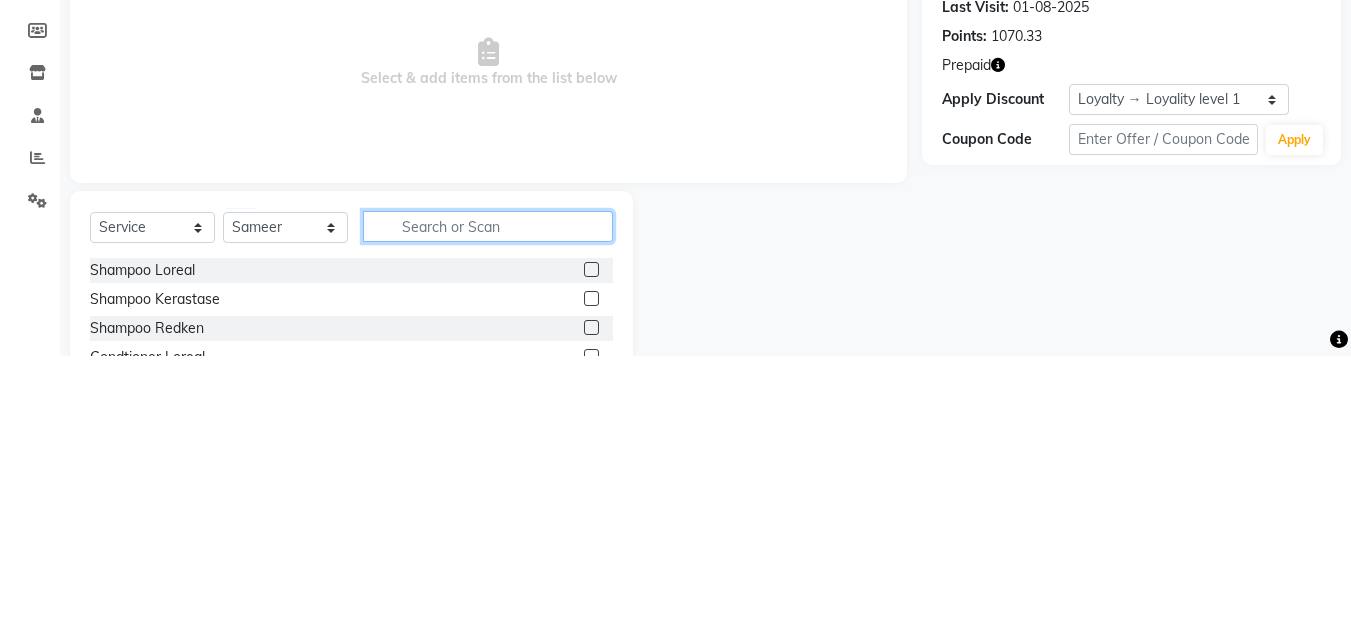 scroll, scrollTop: 48, scrollLeft: 0, axis: vertical 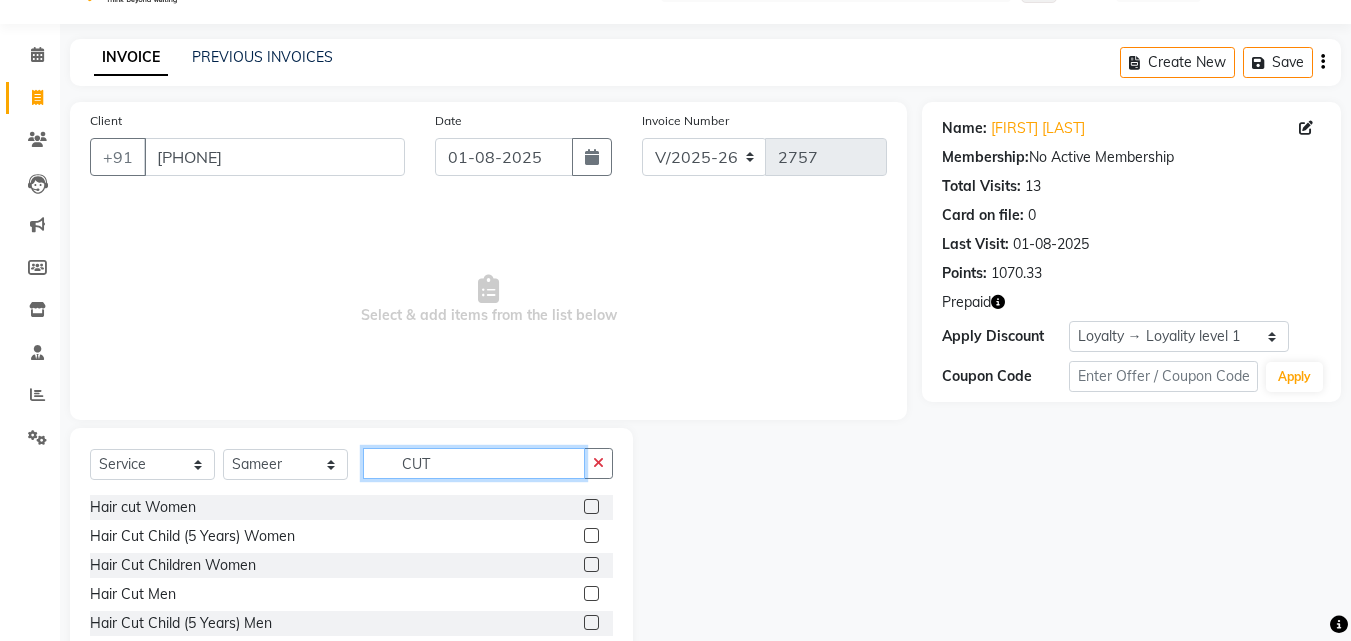 type on "CUT" 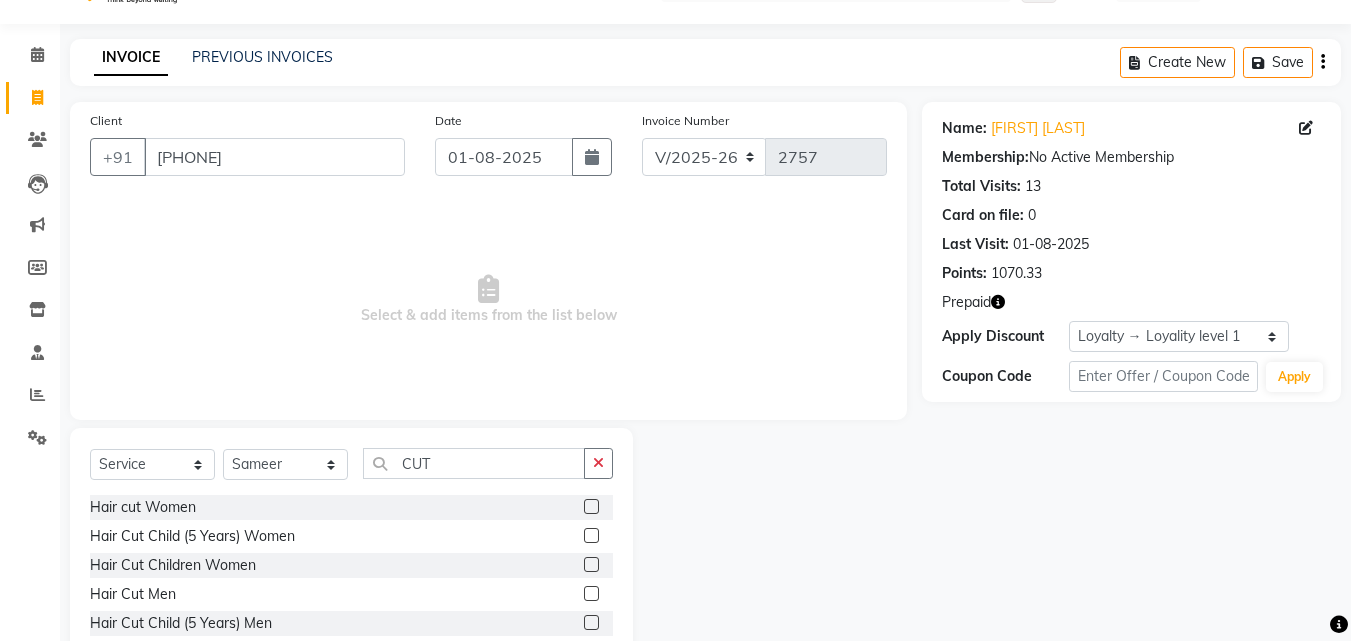 click 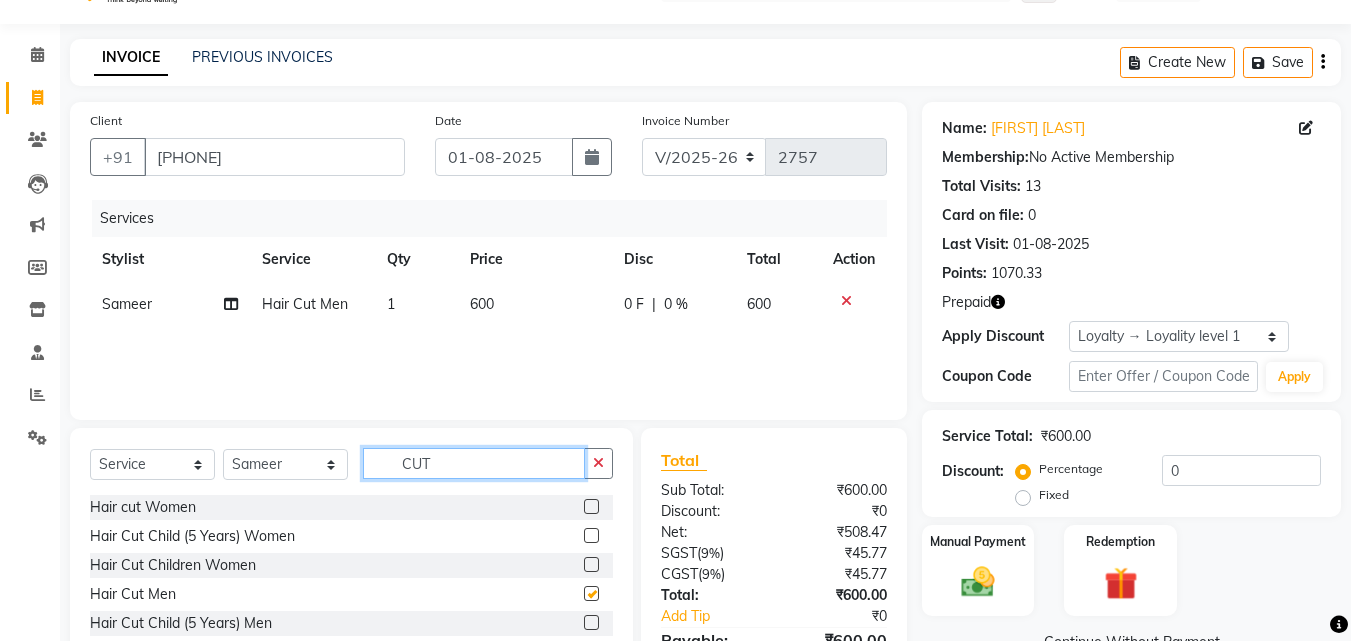 click on "CUT" 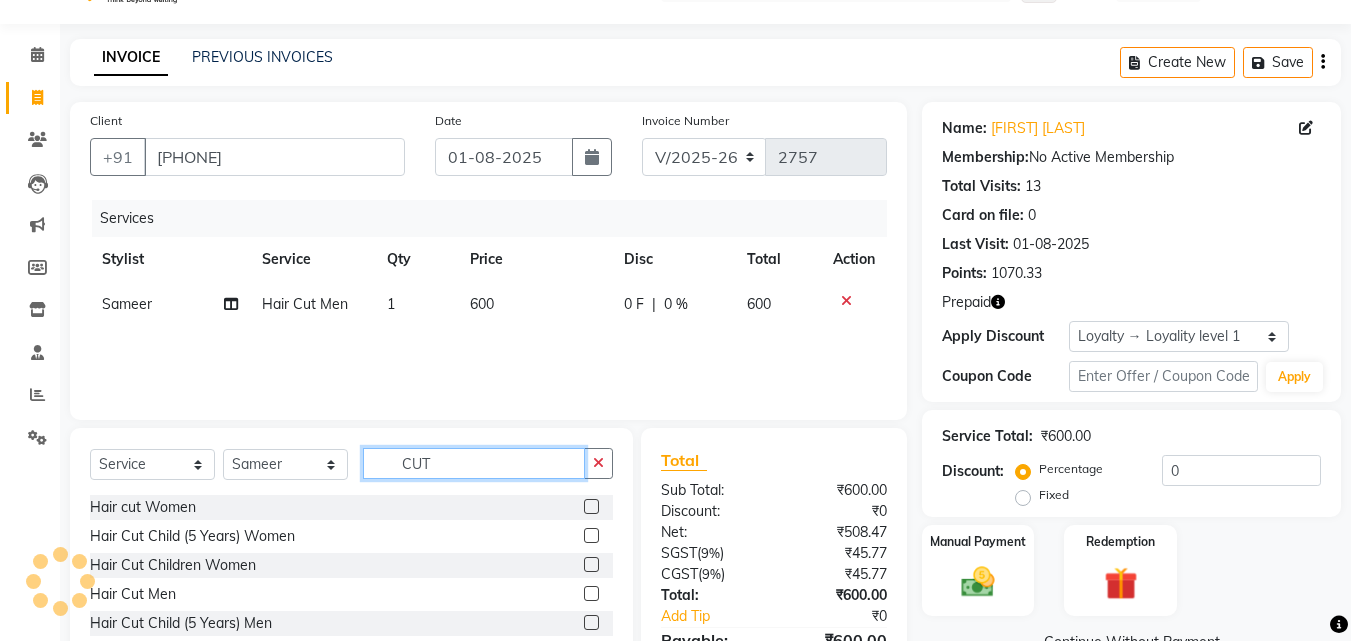checkbox on "false" 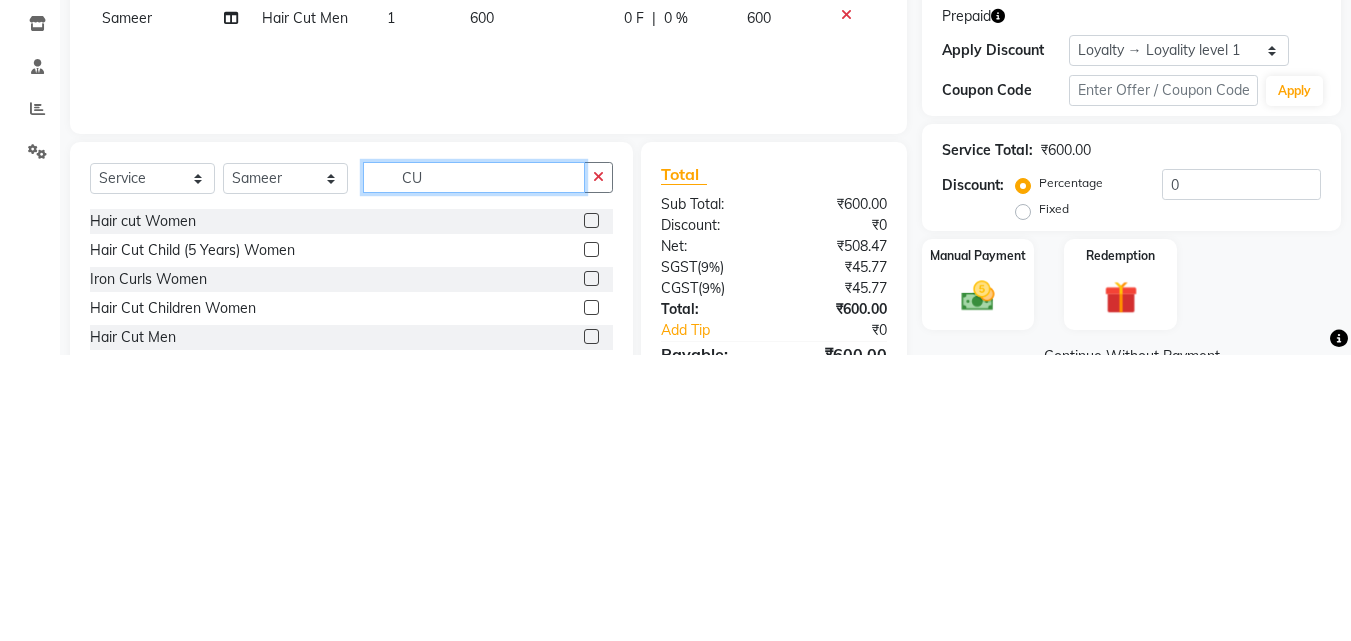 type on "C" 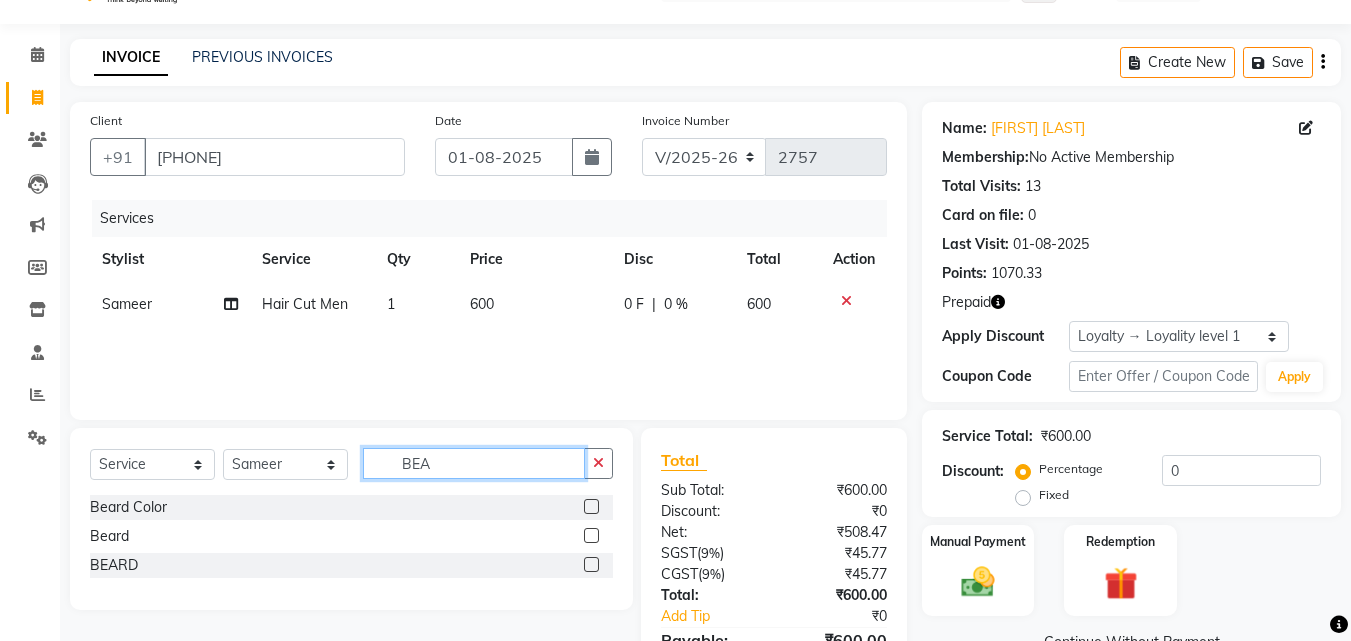 type on "BEA" 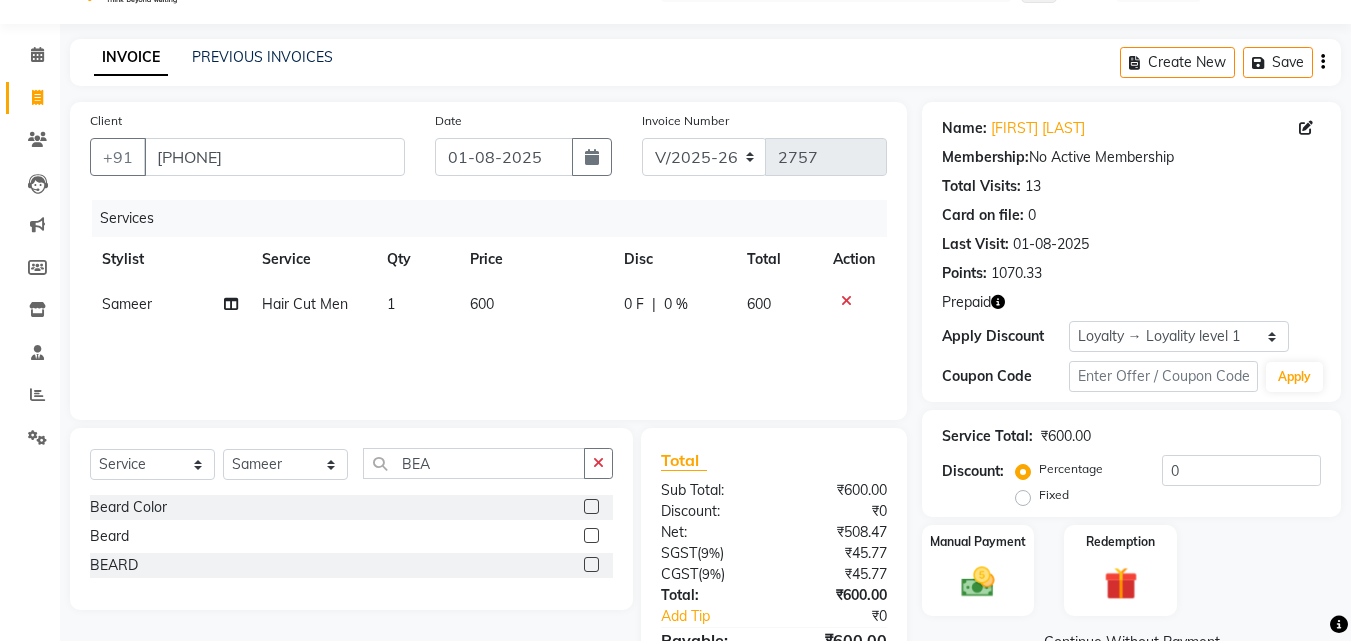 click 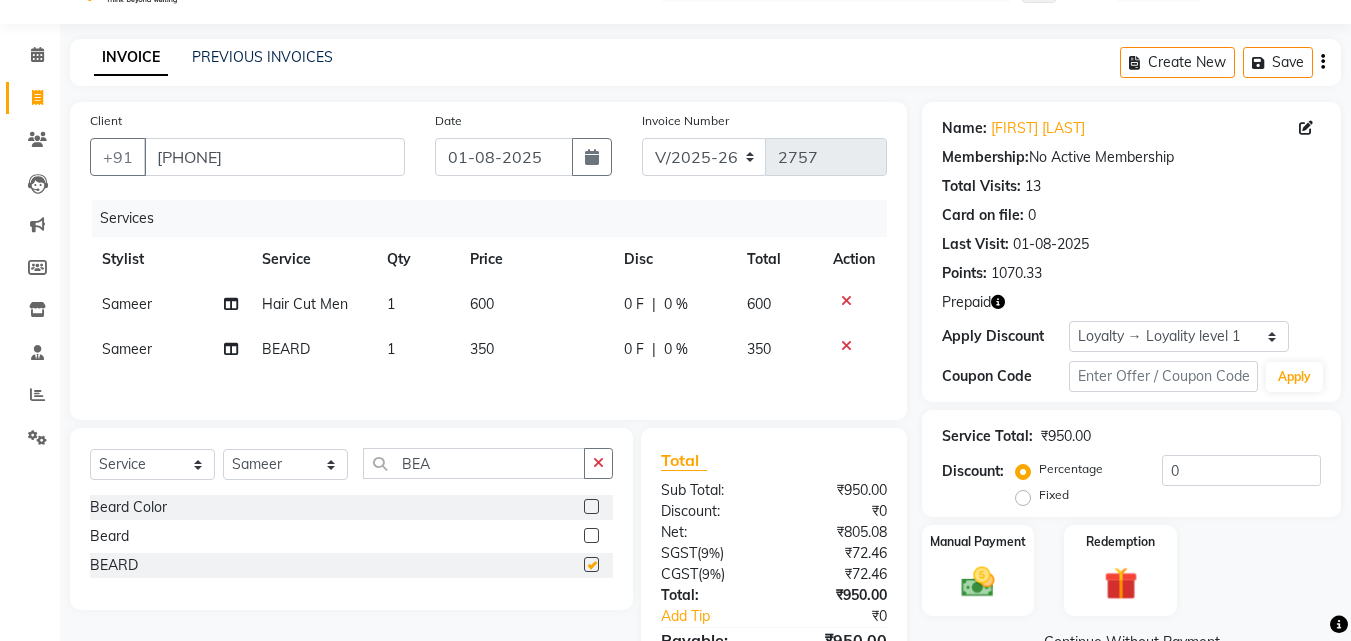 checkbox on "false" 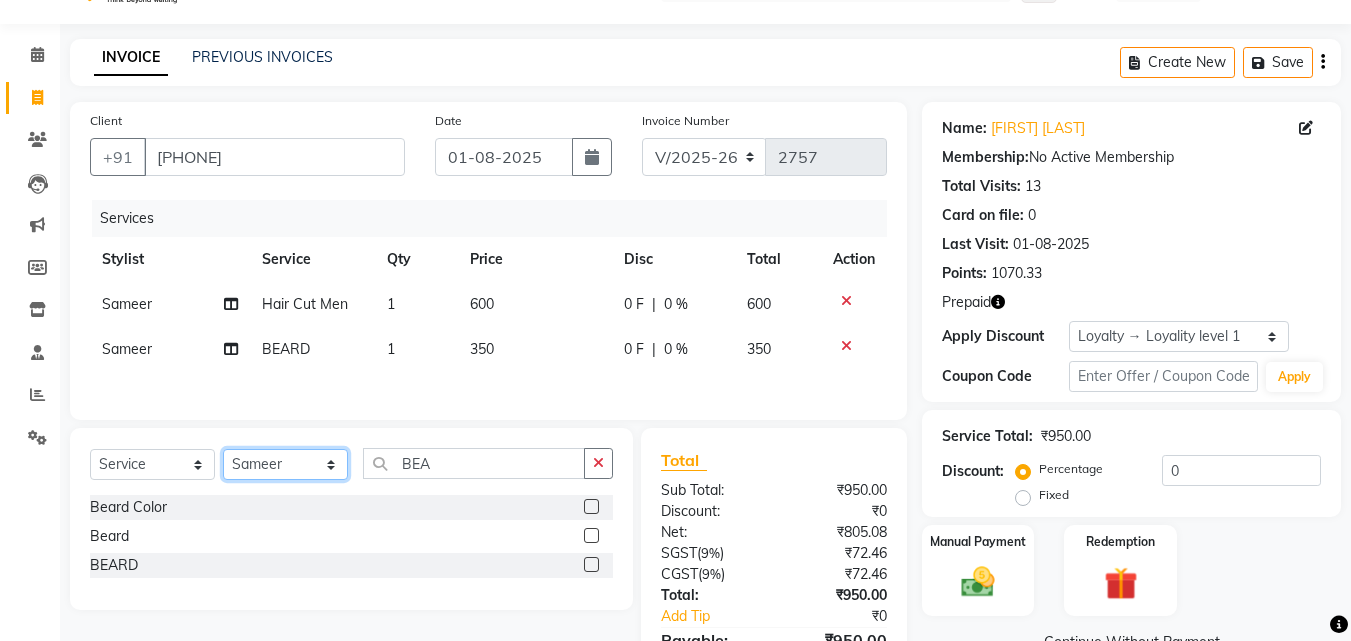 click on "Select Stylist Aayan Account  Ashu BHOLU Geeta Hanif JIYA SINGH Kiran LAXMAN PEDI Manager Mohit Naddy NAIL SWASTIKA Sajal Sameer Shahnawaj Sharukh Sonu VISHAL STYLIST" 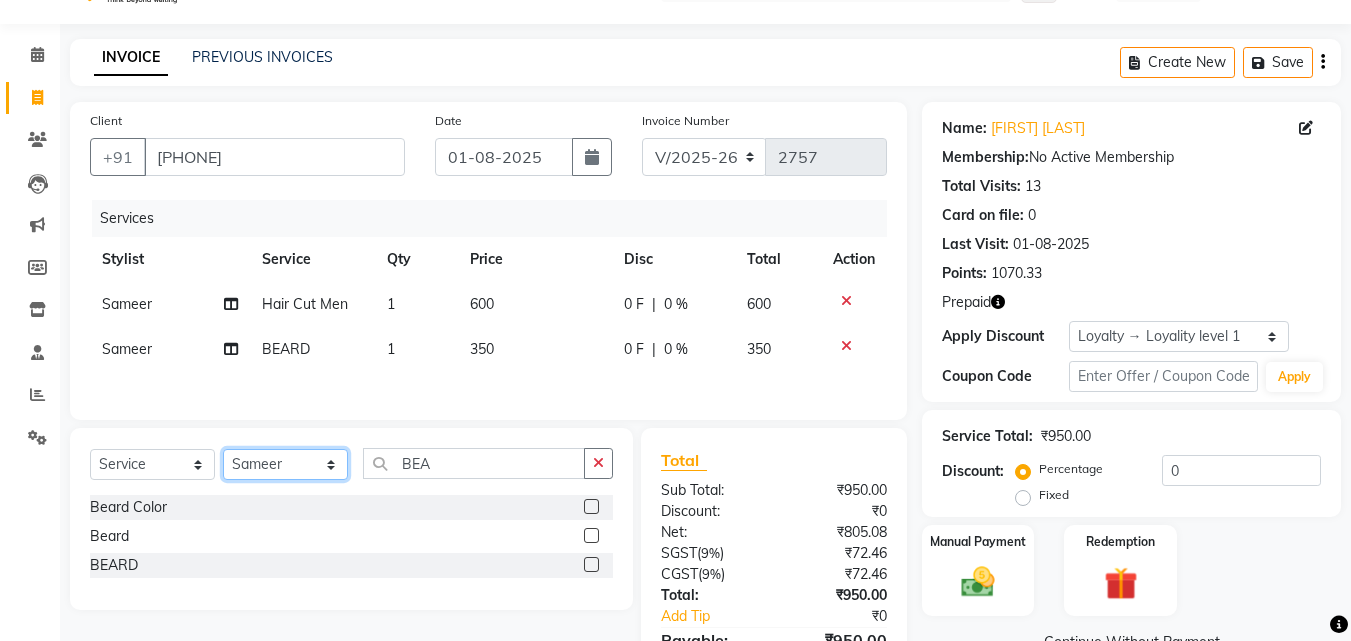 select on "69689" 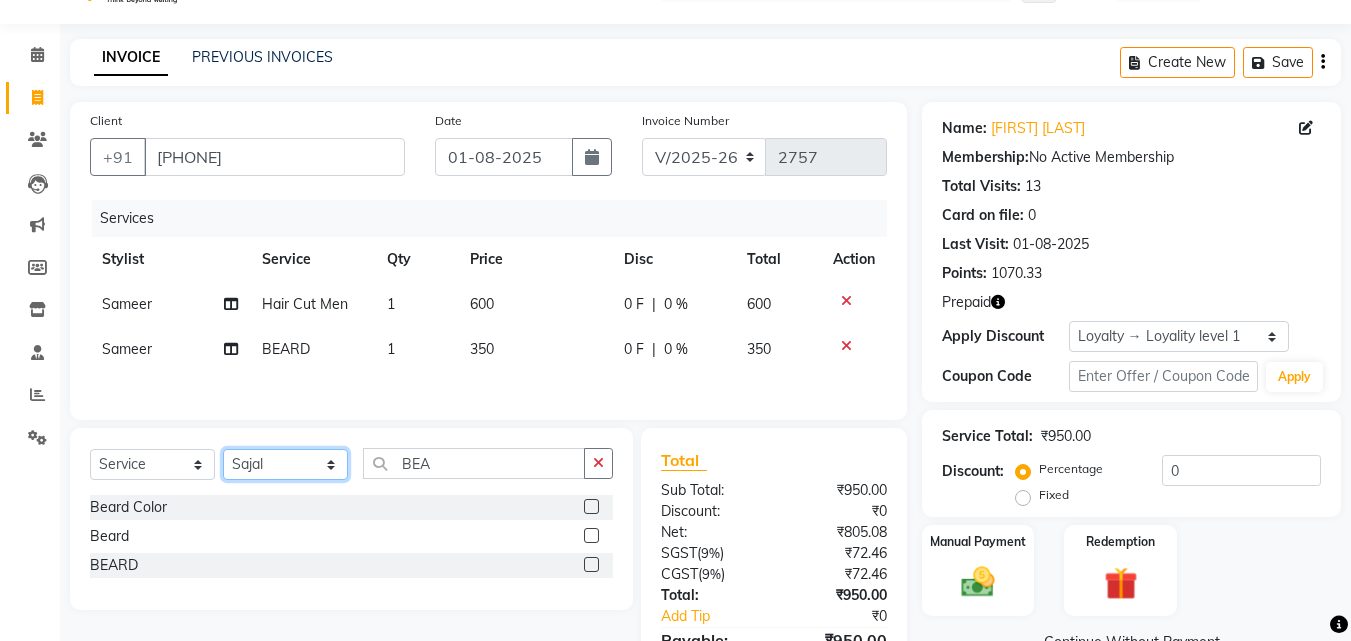 click on "Select Stylist Aayan Account  Ashu BHOLU Geeta Hanif JIYA SINGH Kiran LAXMAN PEDI Manager Mohit Naddy NAIL SWASTIKA Sajal Sameer Shahnawaj Sharukh Sonu VISHAL STYLIST" 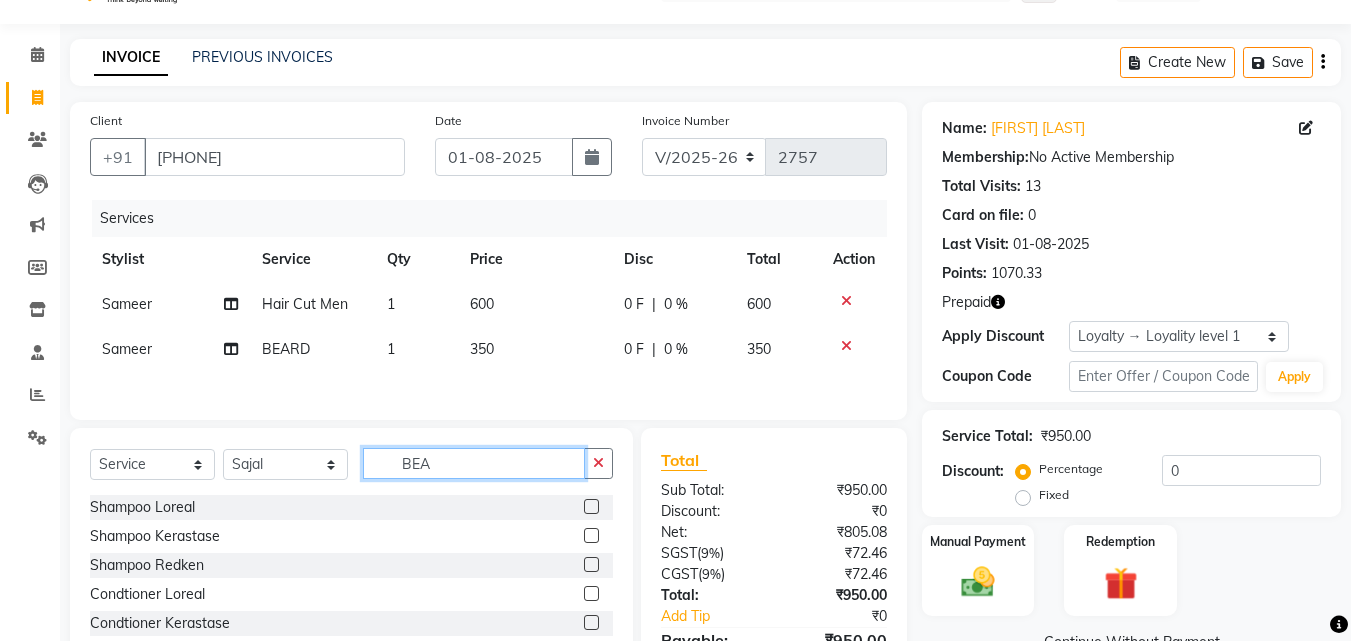 click on "BEA" 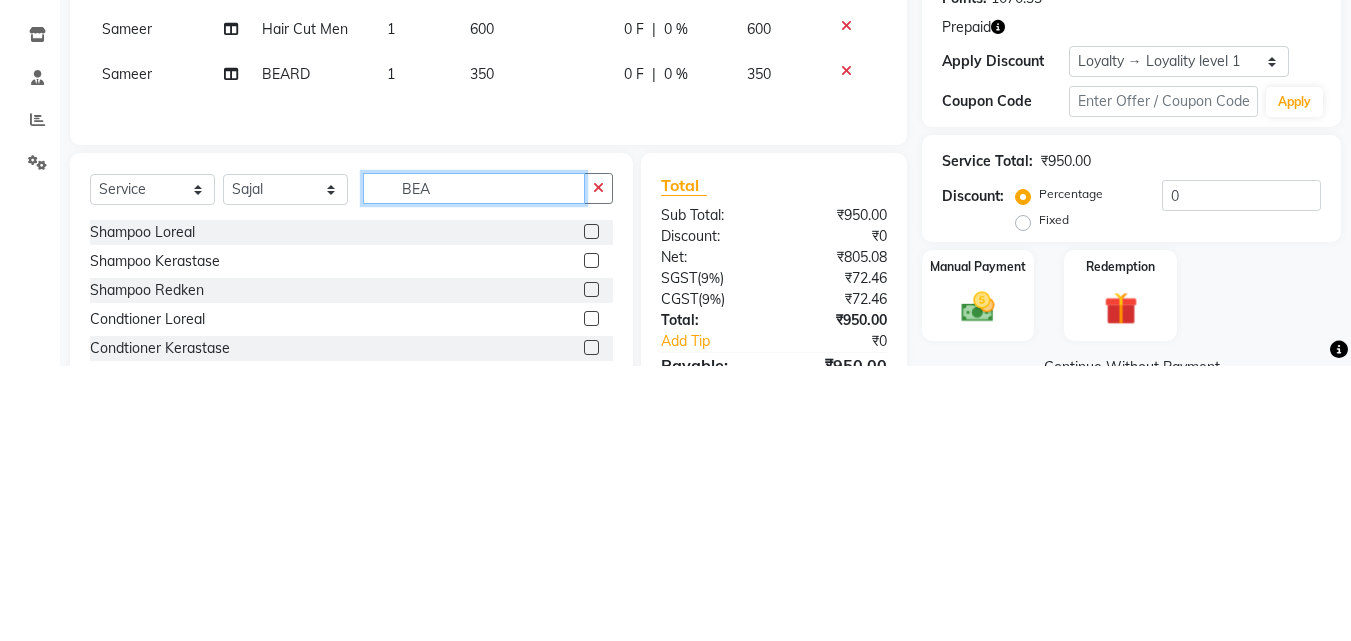 scroll, scrollTop: 51, scrollLeft: 0, axis: vertical 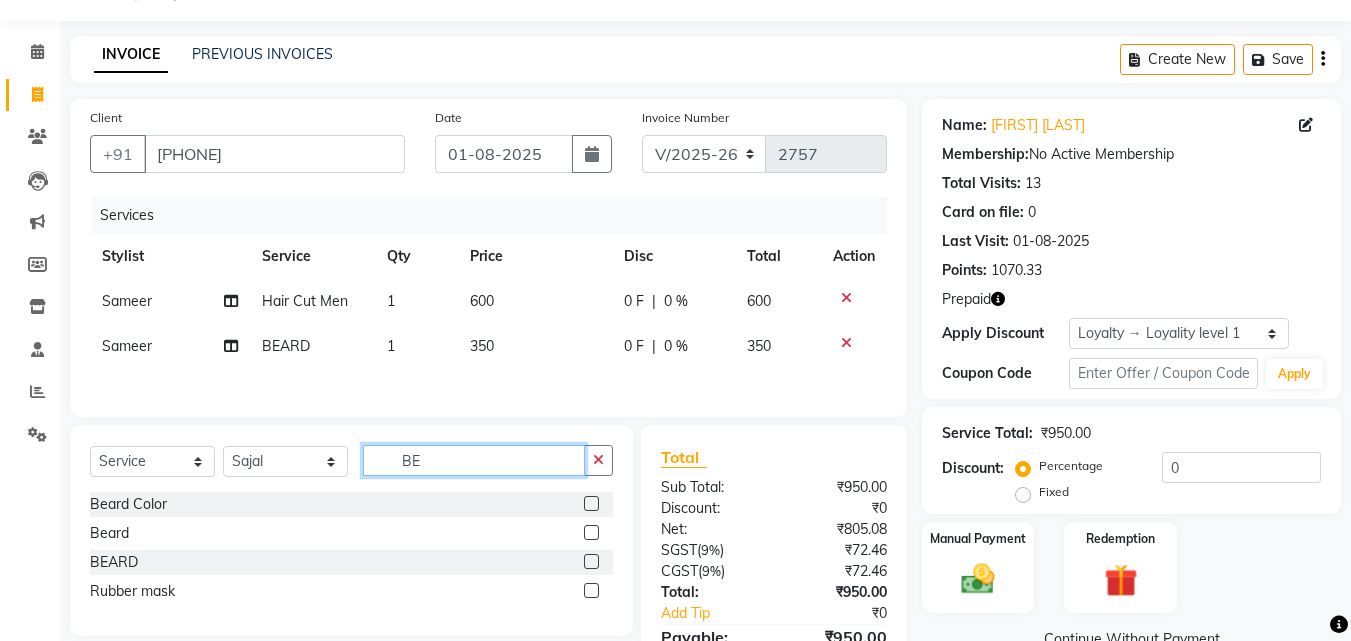 type on "B" 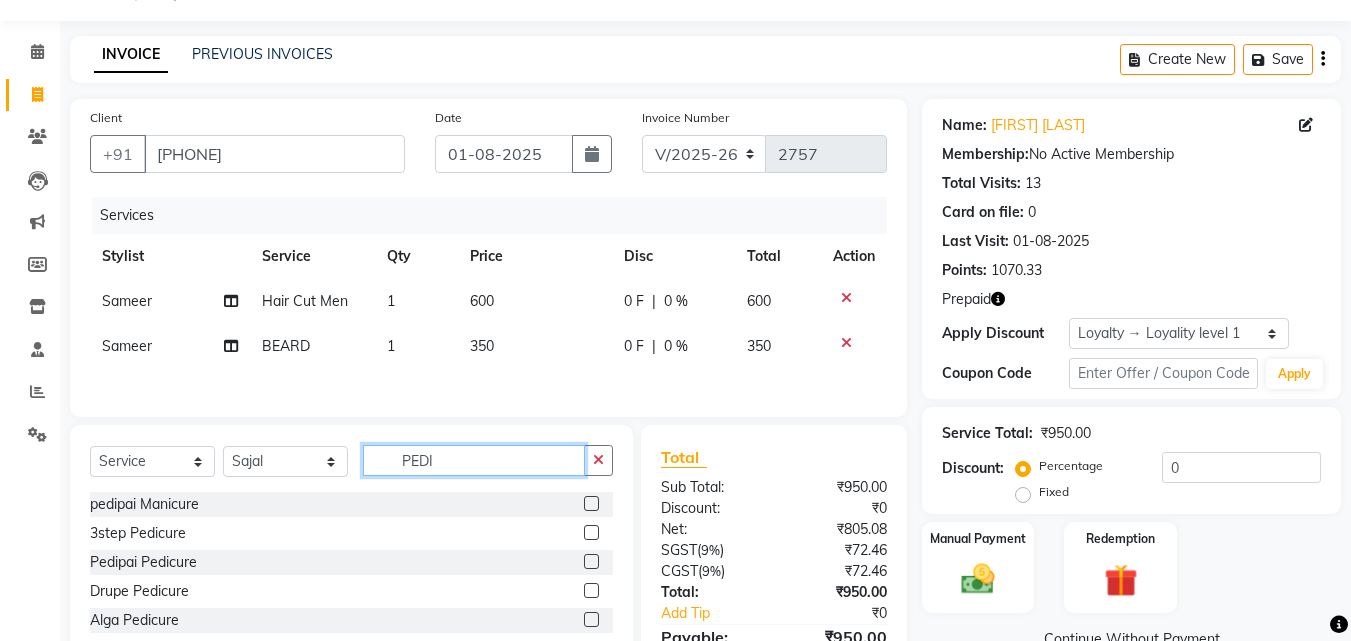 type on "PEDI" 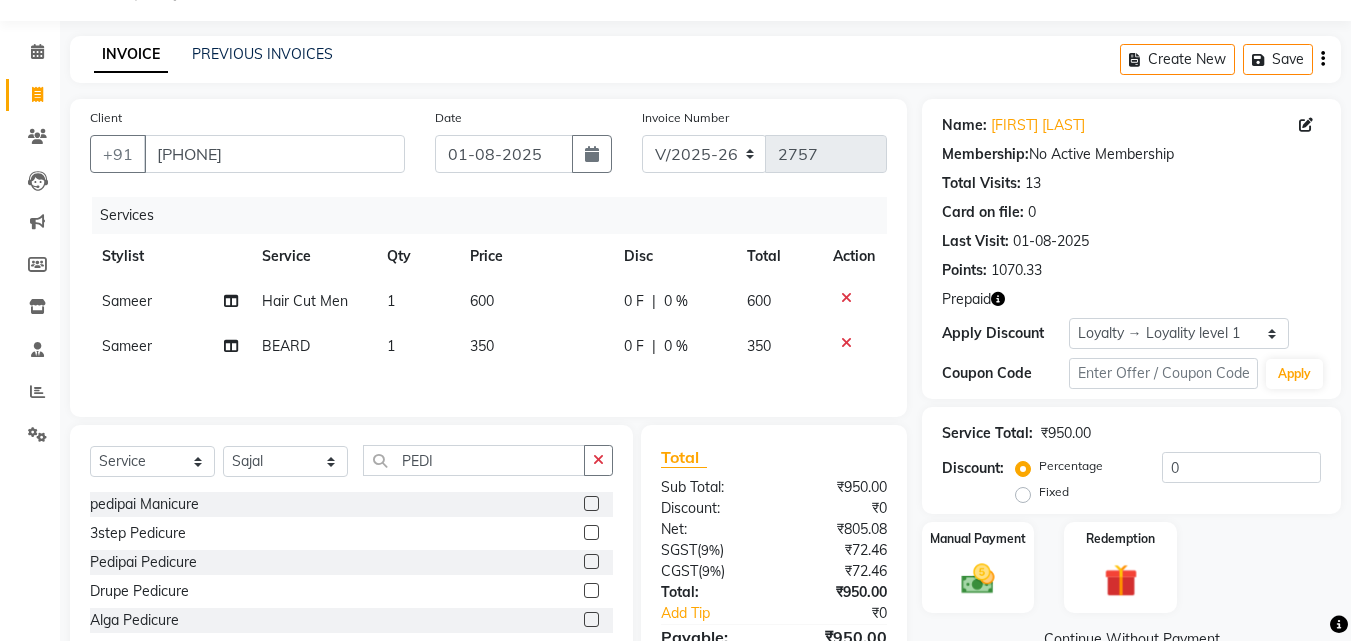 click 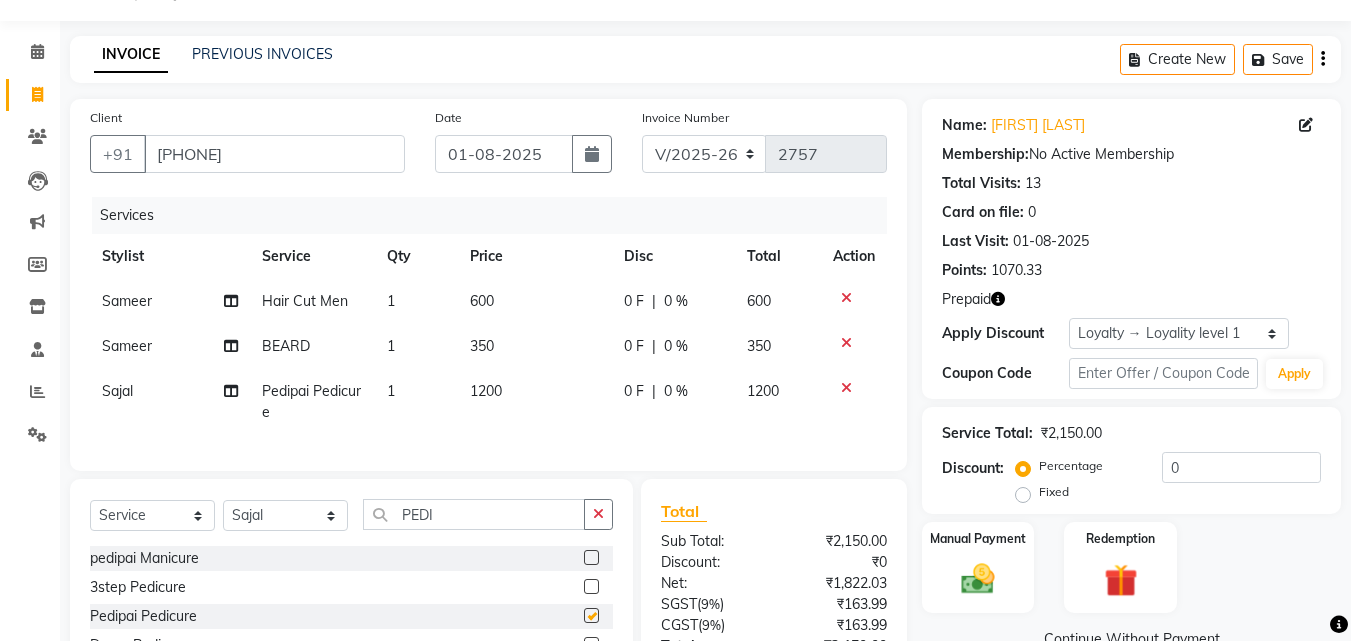 click on "1200" 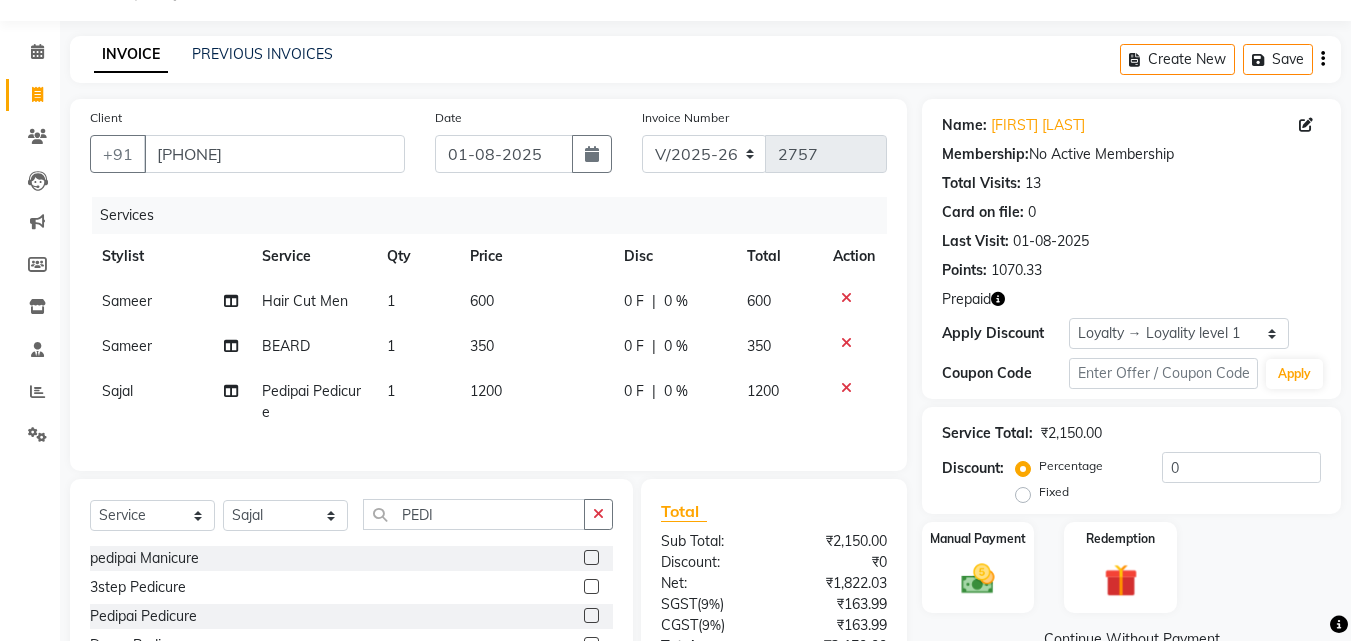 checkbox on "false" 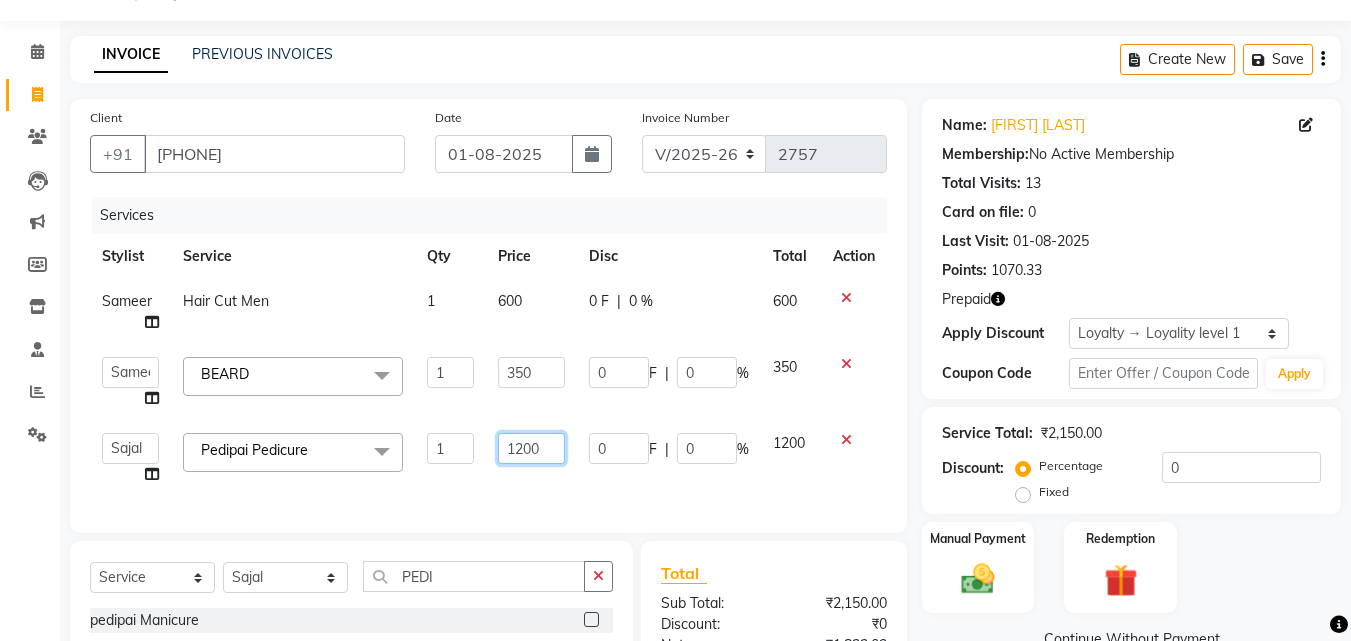 click on "1200" 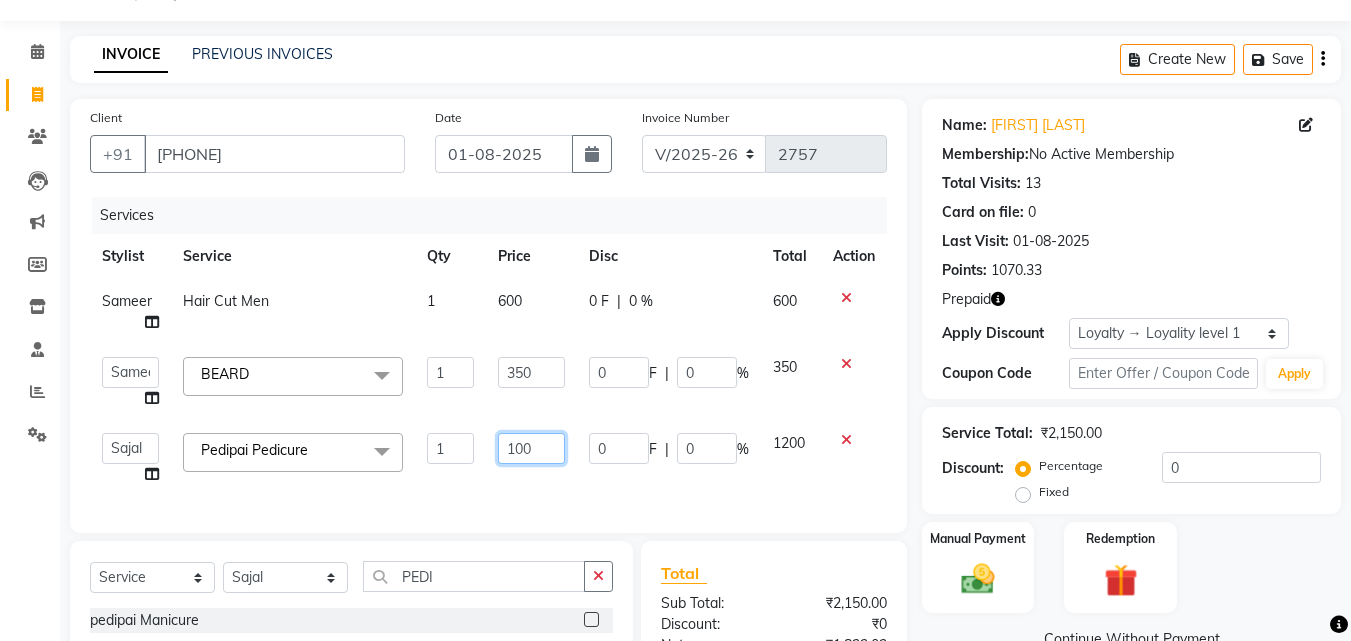 type on "1000" 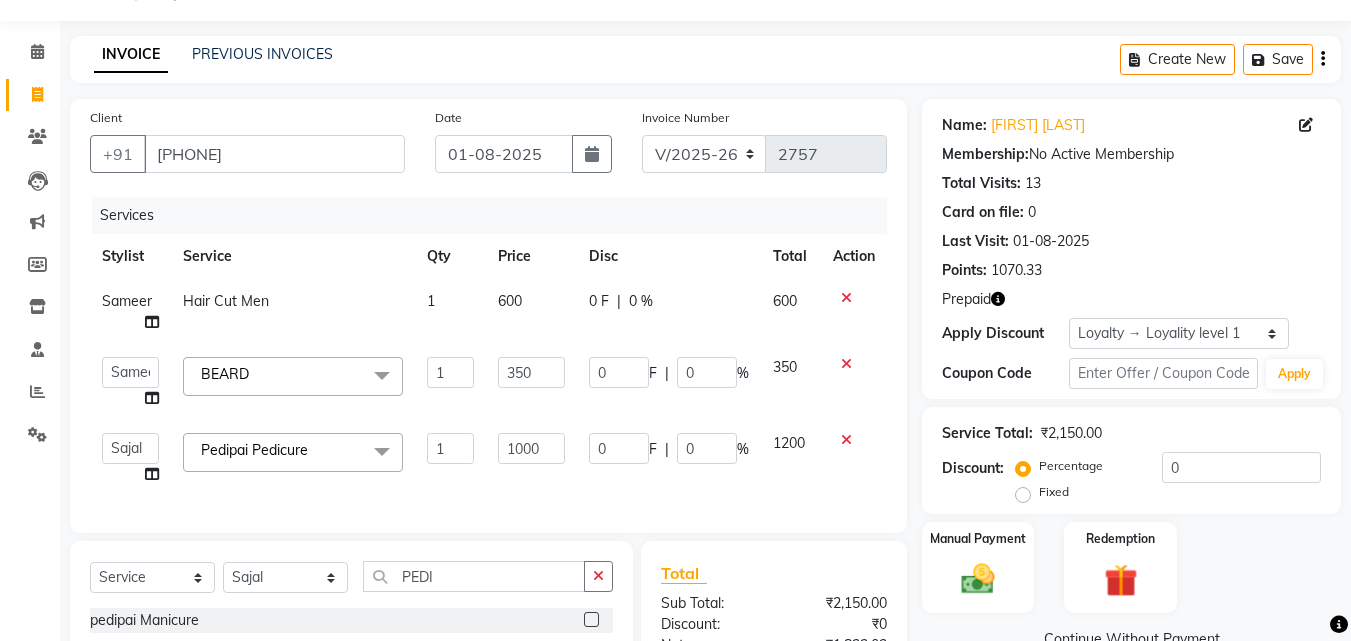 click on "Services Stylist Service Qty Price Disc Total Action Sameer Hair Cut Men 1 600 0 F | 0 % 600  Aayan   Account    Ashu   BHOLU   Geeta   Hanif   JIYA SINGH   Kiran   LAXMAN PEDI   Manager   Mohit   Naddy   NAIL SWASTIKA   Sajal   Sameer   Shahnawaj   Sharukh   Sonu   VISHAL STYLIST  BEARD  x Shampoo Loreal Shampoo Kerastase Shampoo Redken Condtioner Loreal Condtioner Kerastase Condtioner Redken Hair cut Women Hair Cut Child (5 Years) Women Change Of Style Women Blow Dry Women Iron Curls Women Hair Do Women Oil Massage Women Plex Treatment Women Color Touch-Up 1 Women Color Touch-Up 2 Women Highlight Strips Women Highlights Global Women Global Color Women Rebonding Women Smoothning Women Keratin Women Botox Women Hair Cut Children Women Balayage /Ombre Women French Glossing Women Hair Cut Men Hair Cut Child (5 Years) Men Oil Massage Men Plex Treatment Men Hair Spa Men Color Touch-Up Men Highlights Men Rebonding Men Smoothening Men Keratin  Men Botox Men Perming Men Shave Beard Color Ear Wax Scalp scrub Beard" 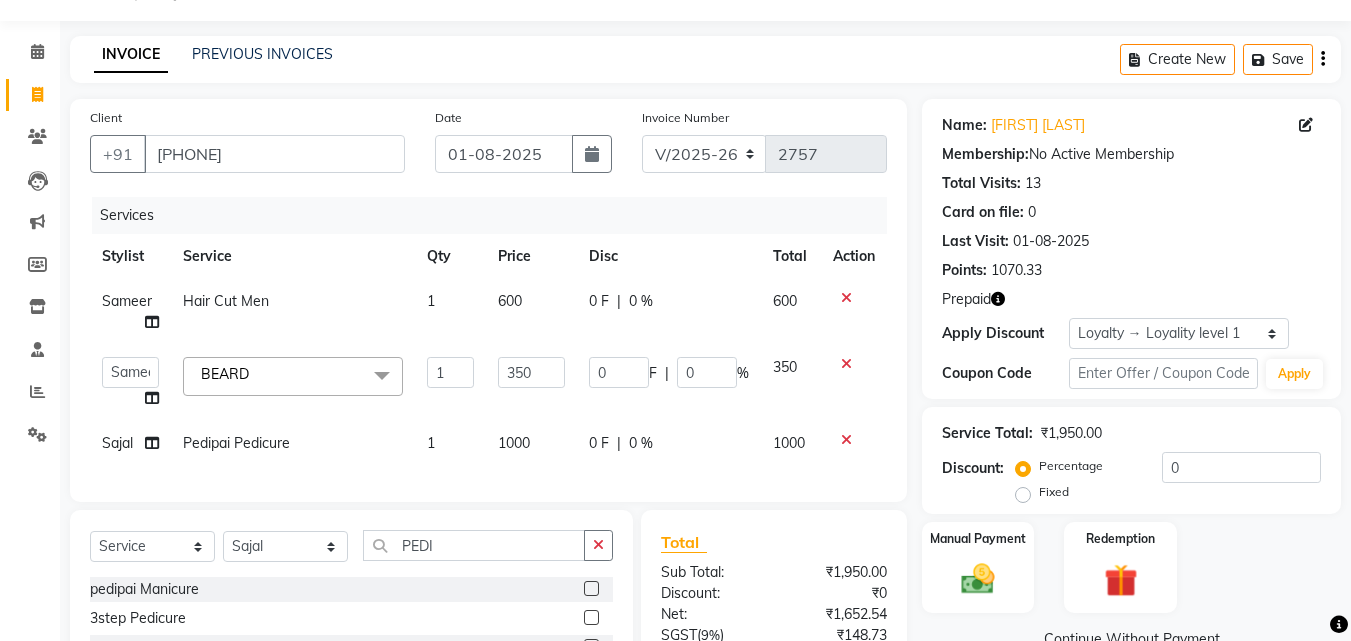 click 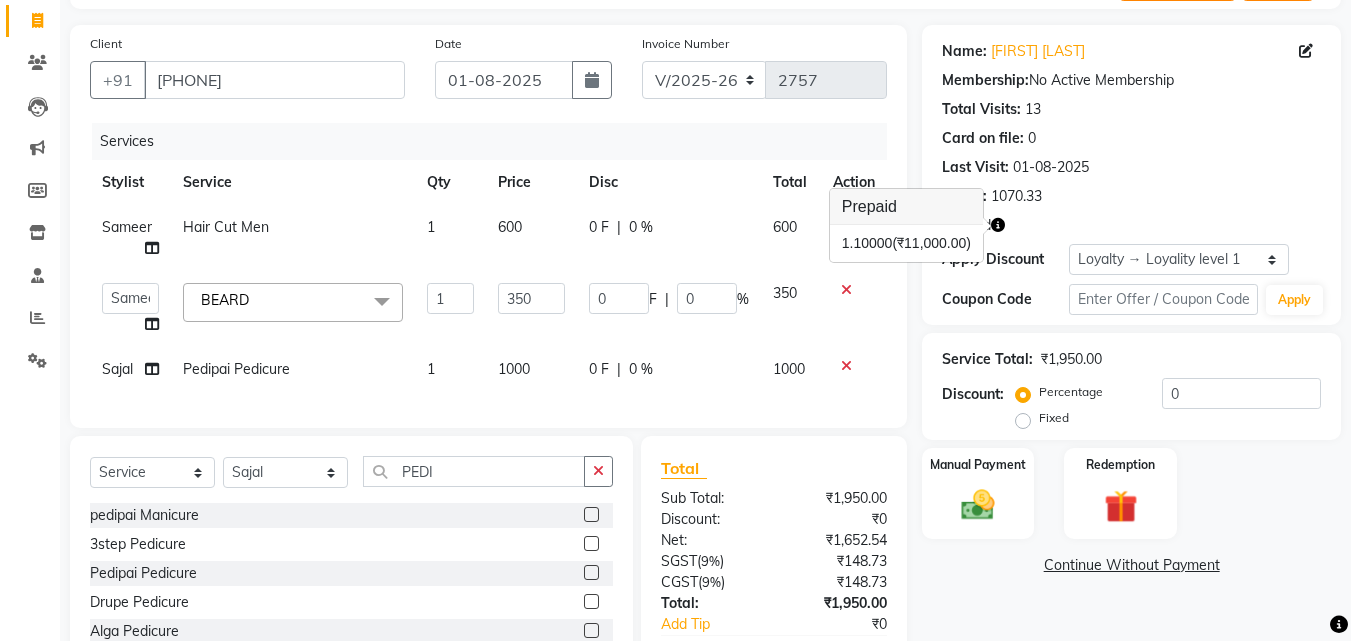 scroll, scrollTop: 259, scrollLeft: 0, axis: vertical 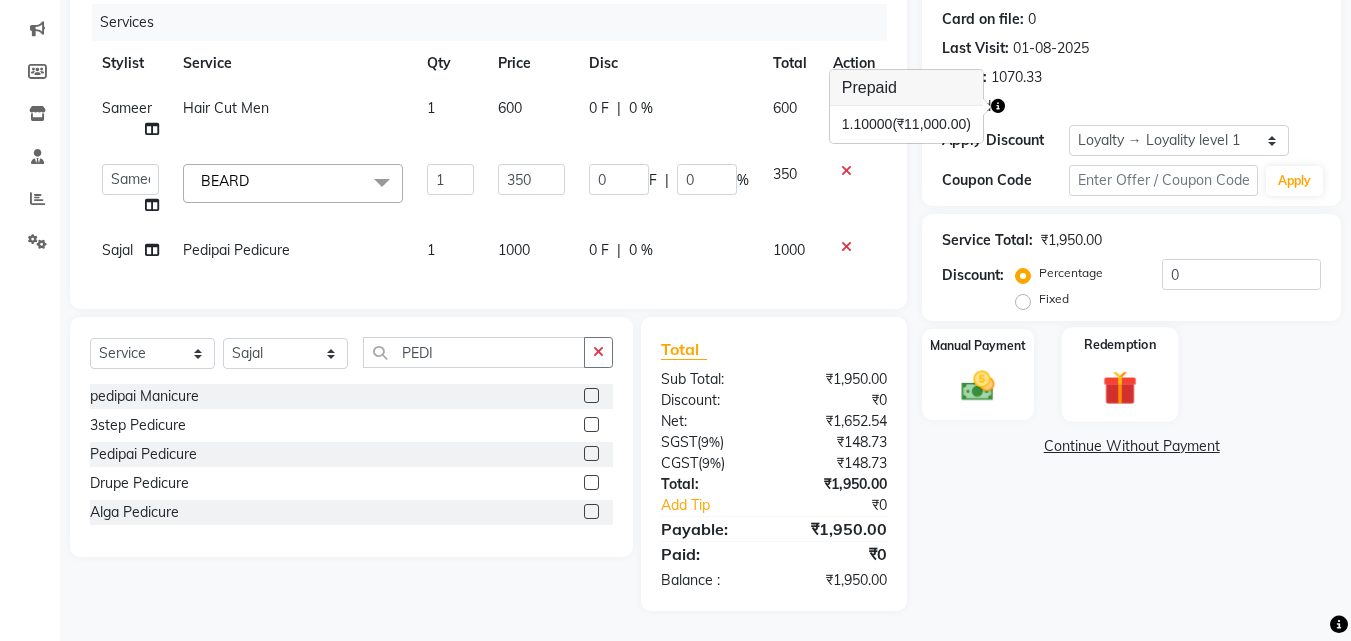 click 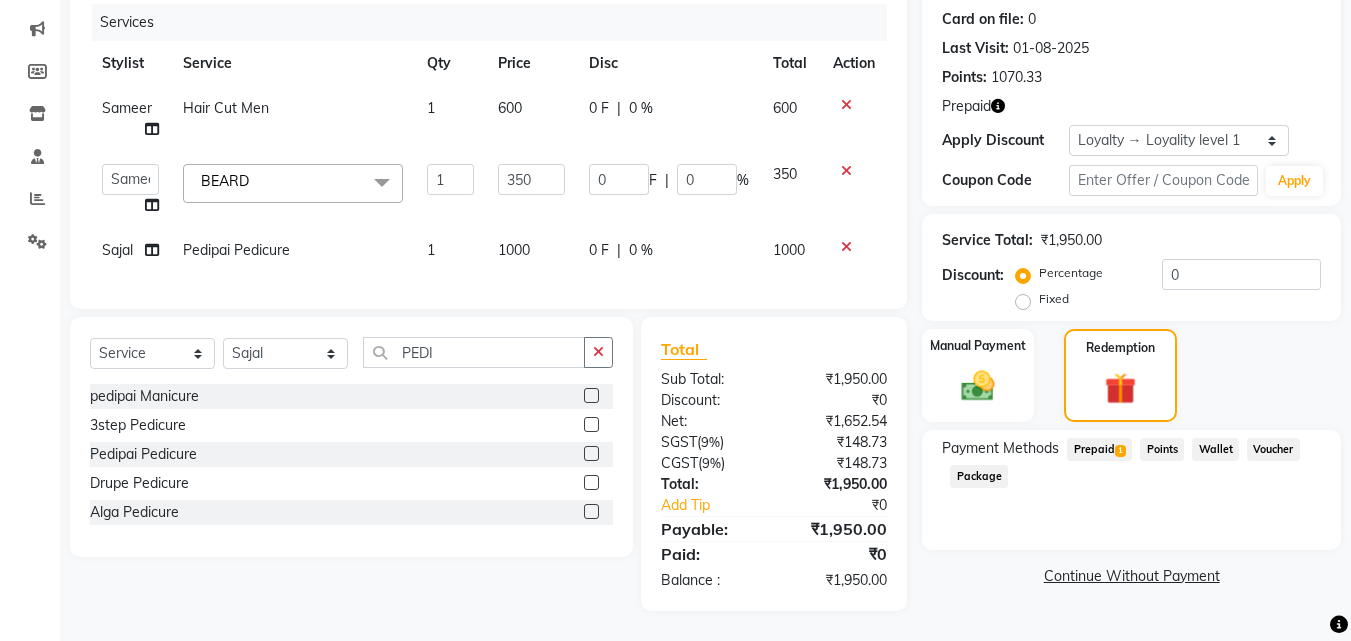 click on "Prepaid  1" 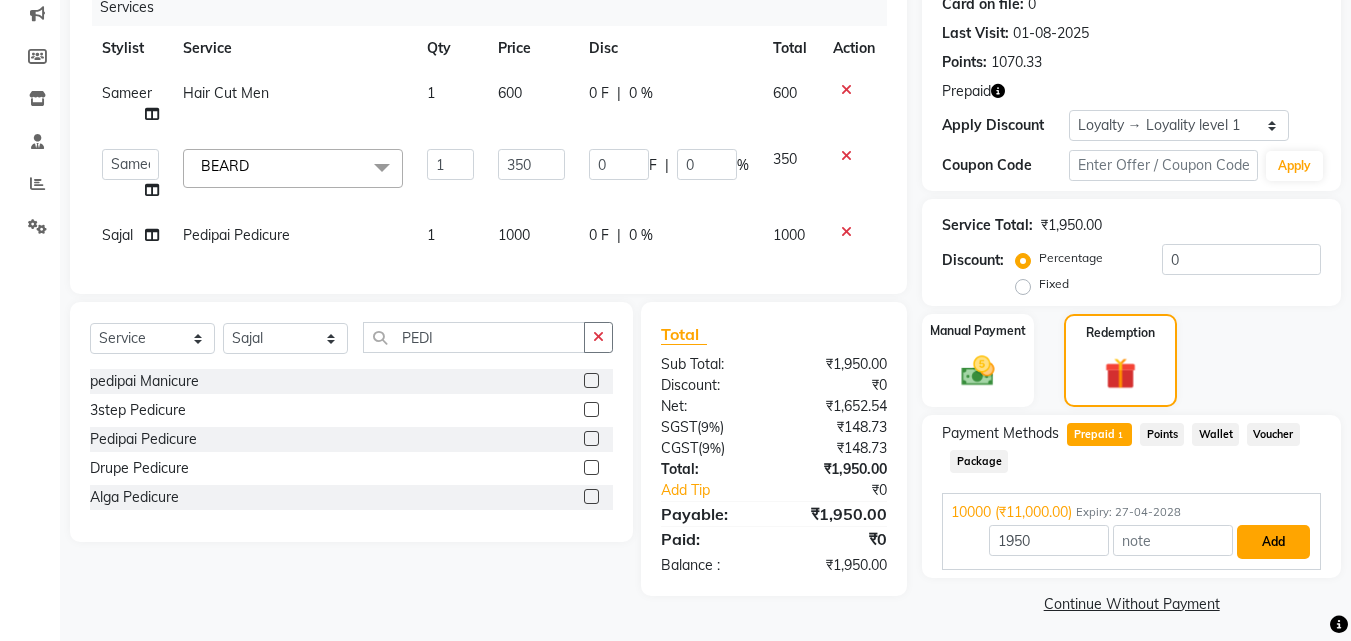 click on "Add" at bounding box center [1273, 542] 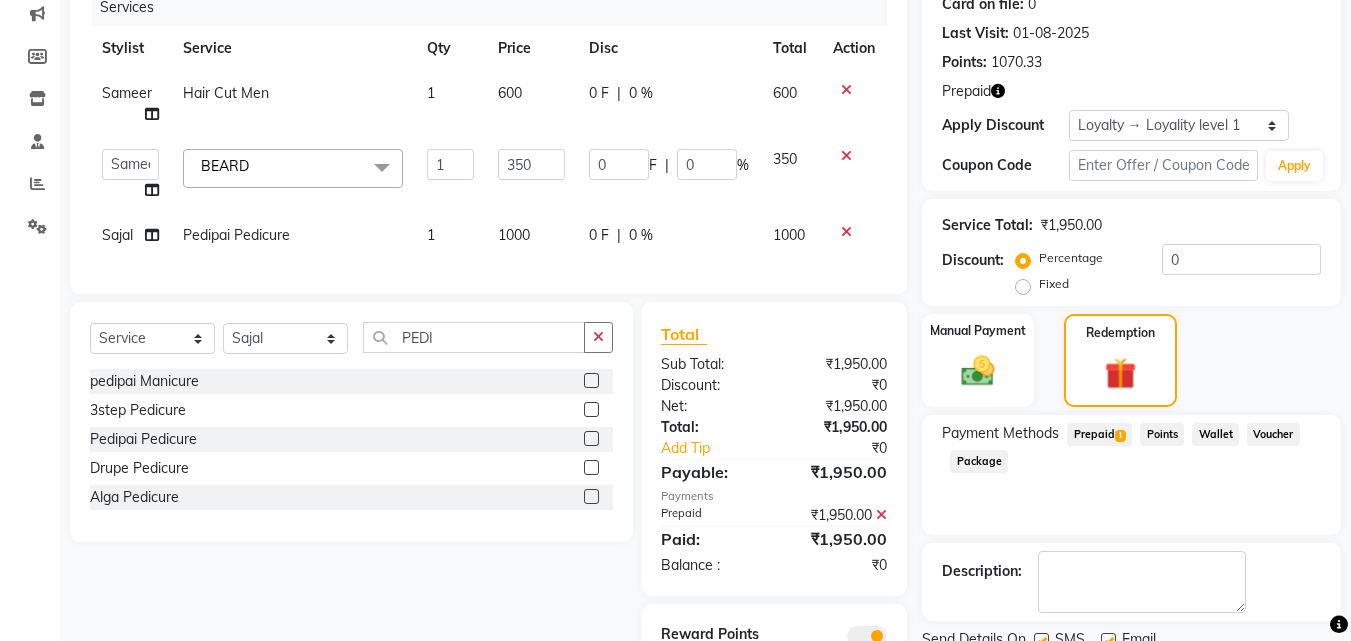 scroll, scrollTop: 358, scrollLeft: 0, axis: vertical 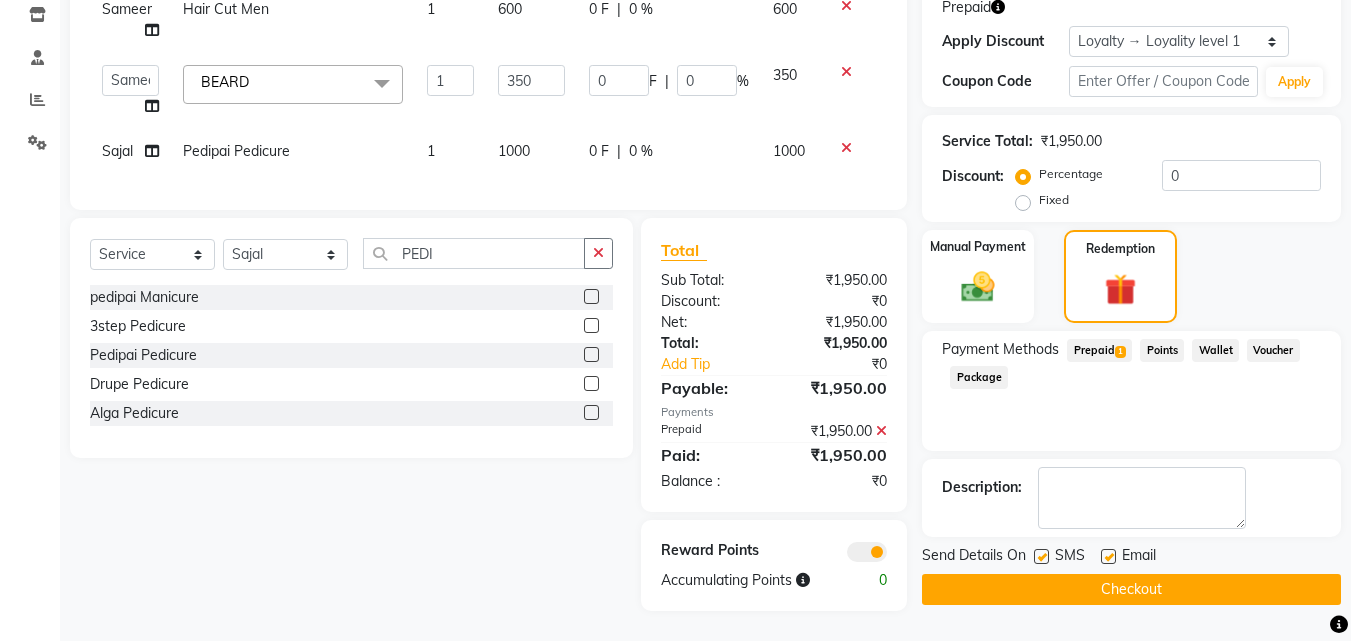 click on "Checkout" 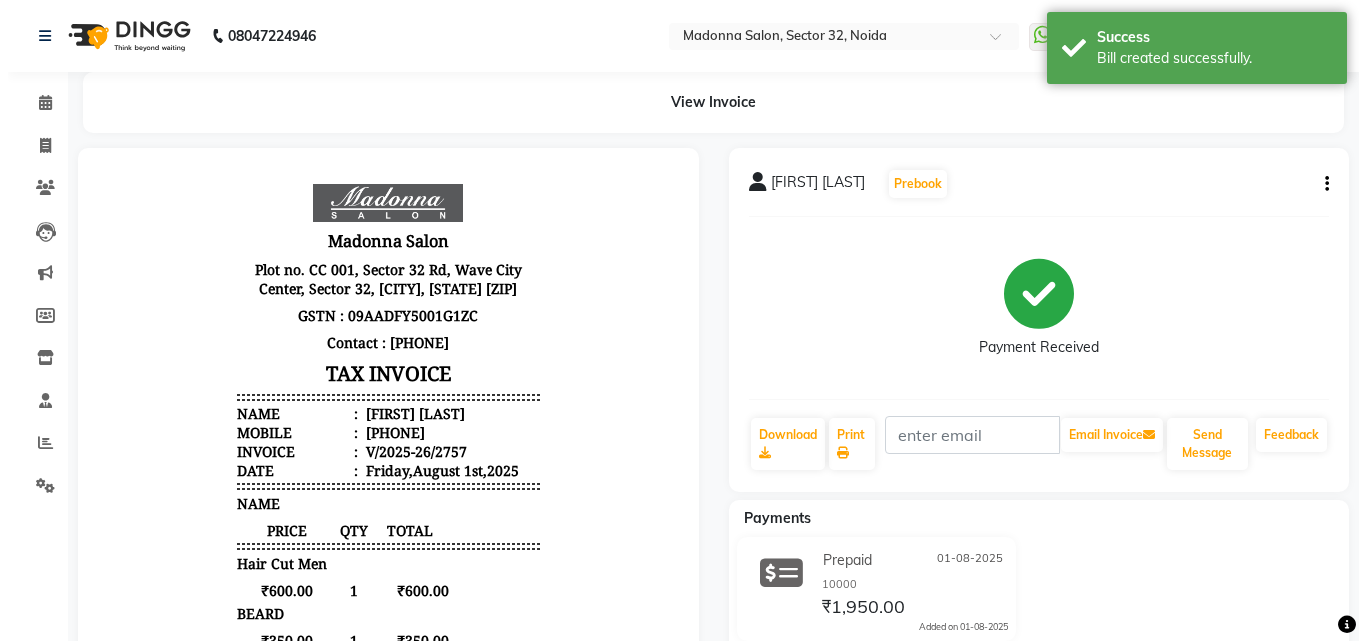 scroll, scrollTop: 0, scrollLeft: 0, axis: both 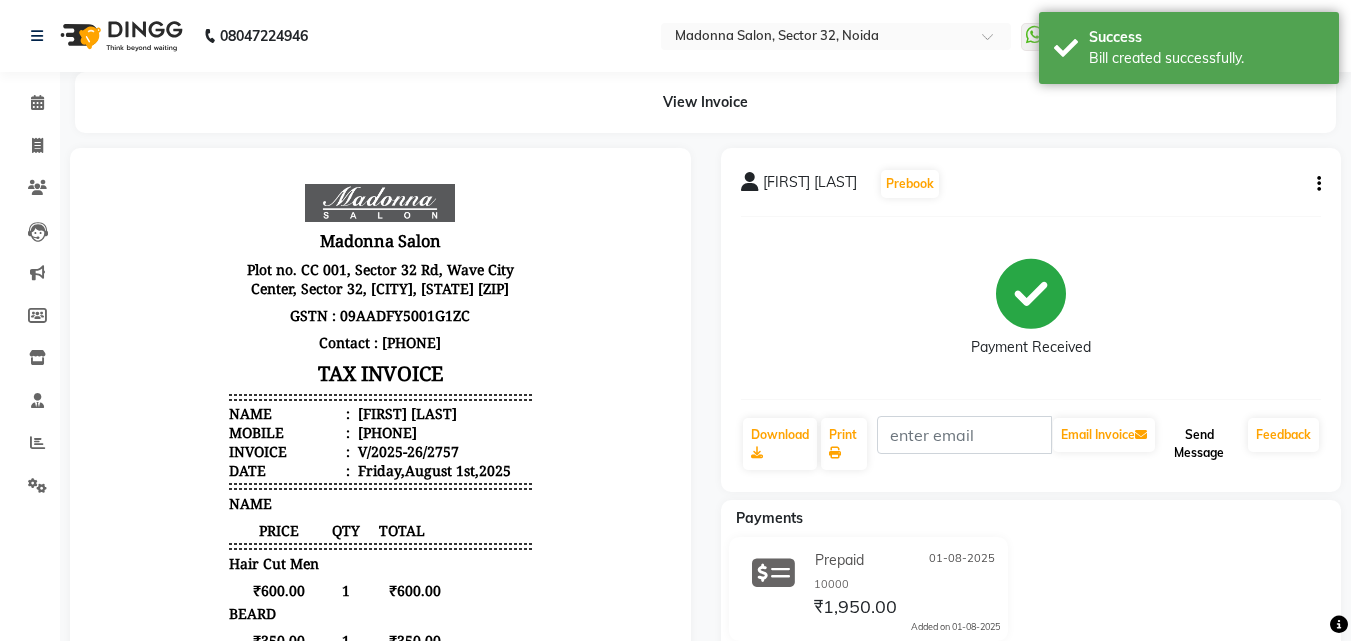click on "Send Message" 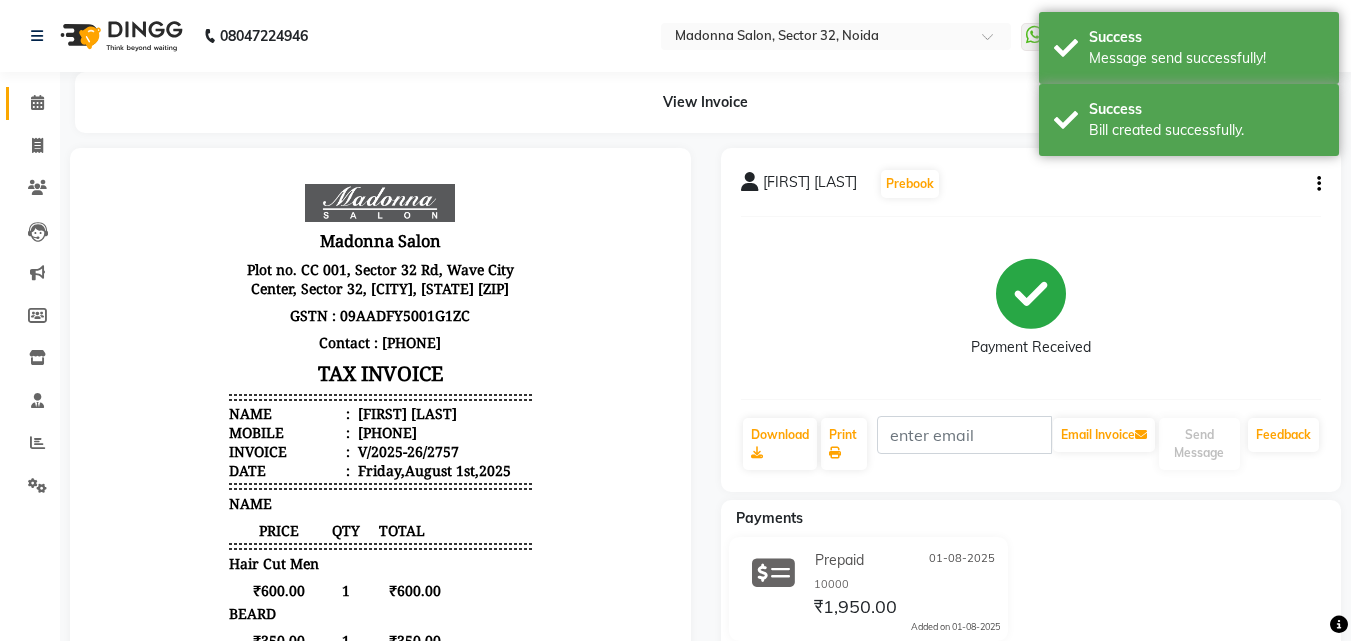 click 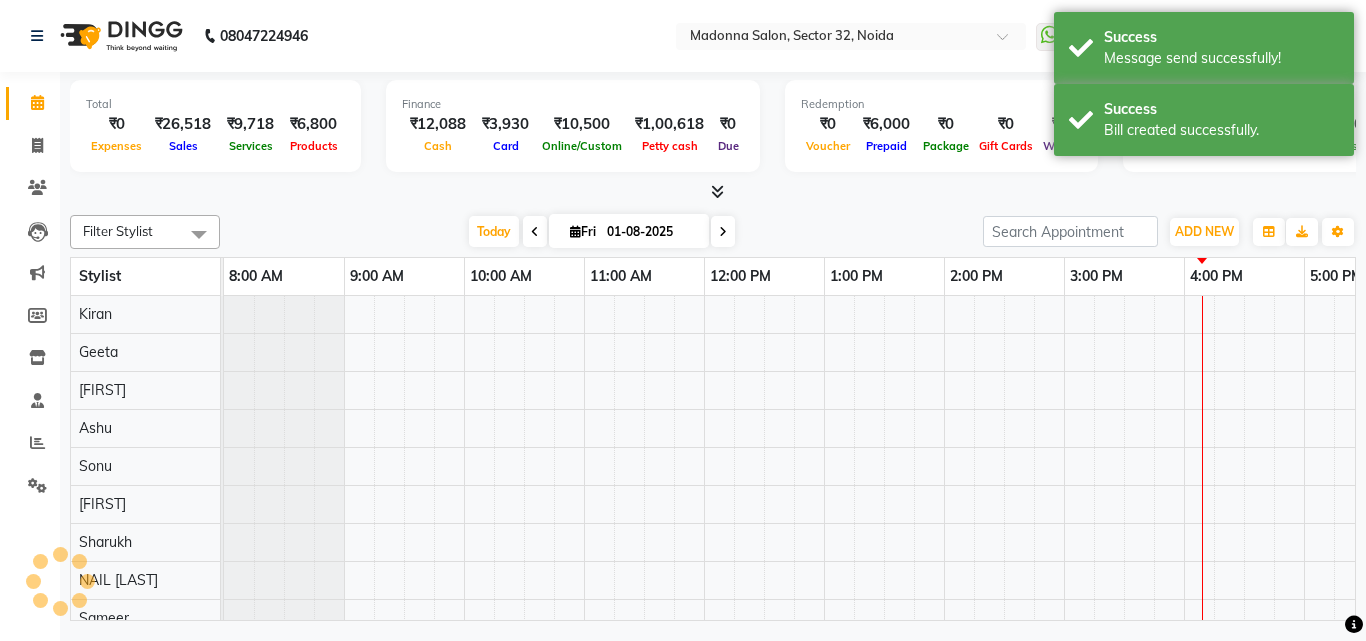 scroll, scrollTop: 0, scrollLeft: 0, axis: both 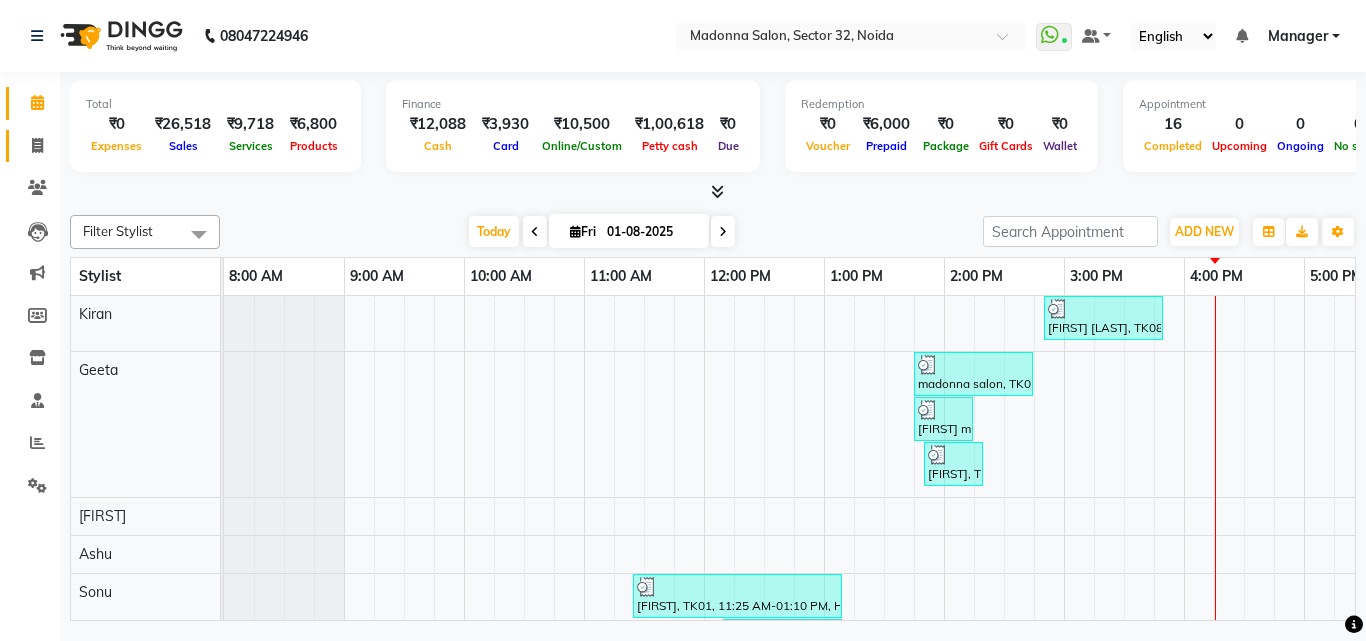 click 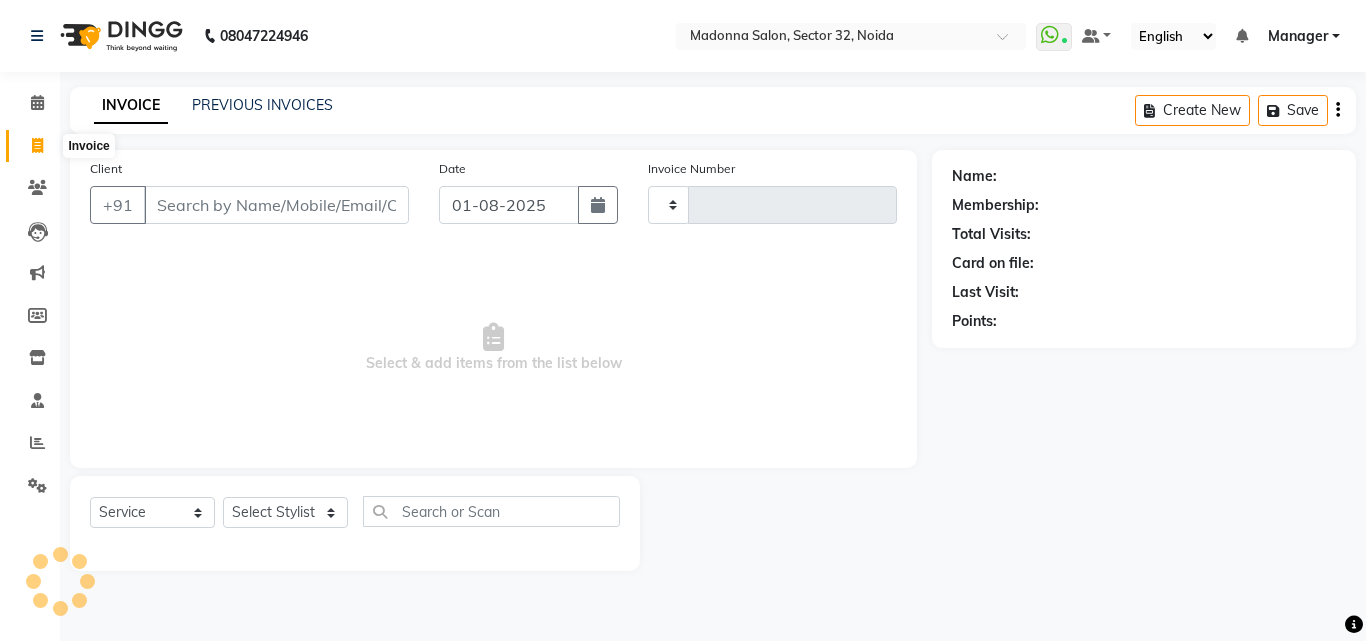 type on "2758" 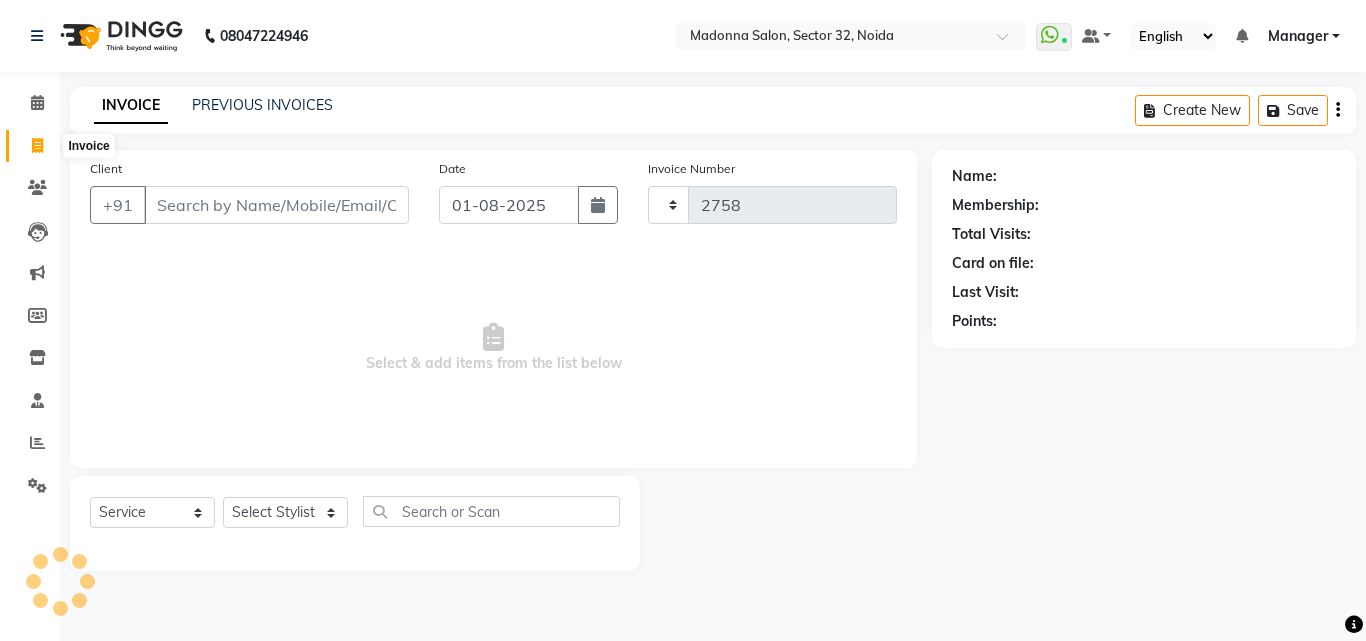select on "7229" 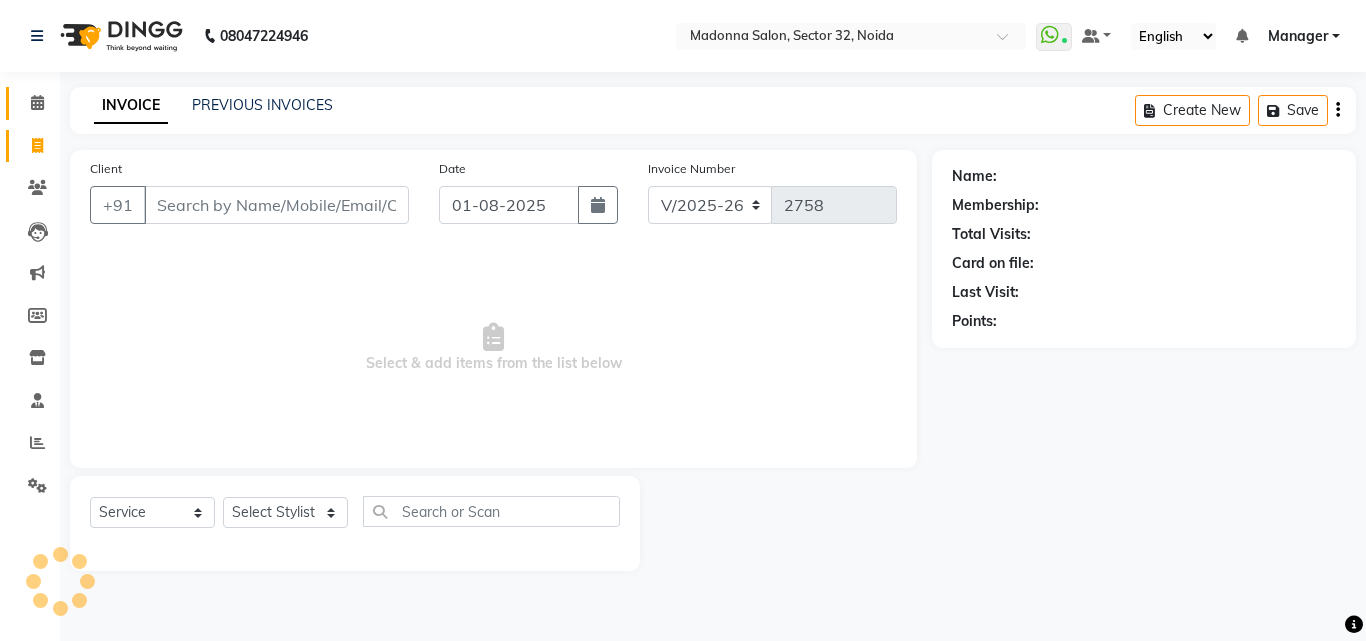 click 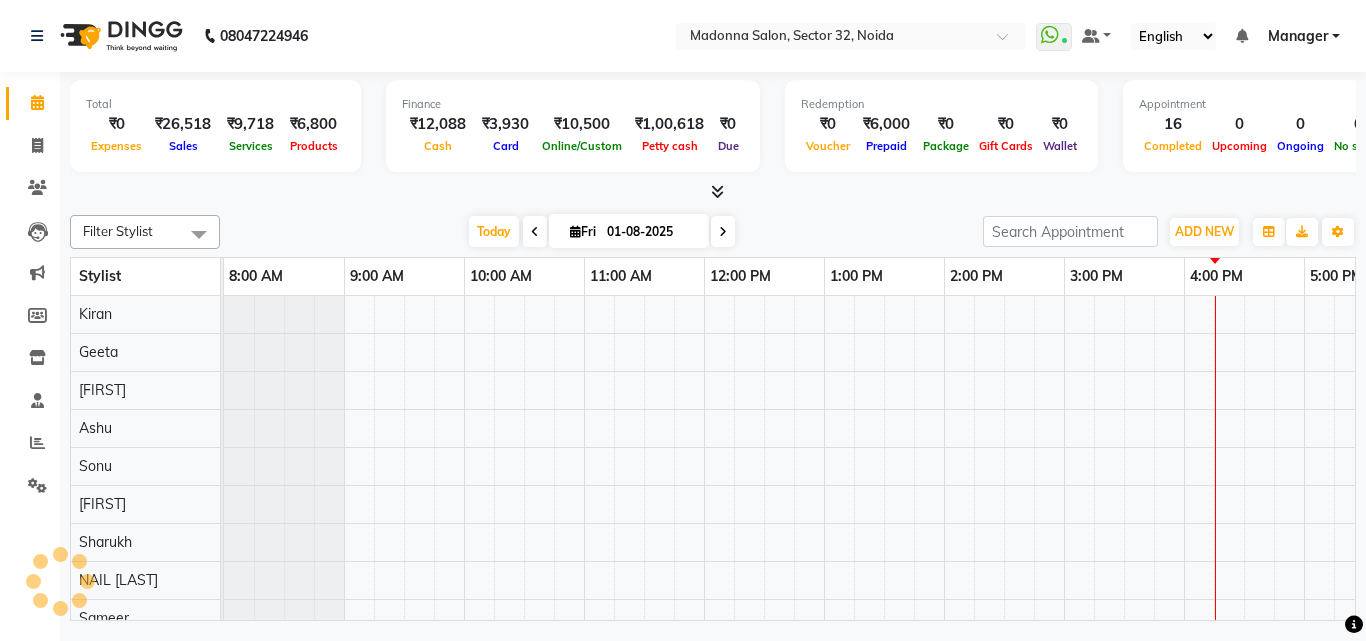 scroll, scrollTop: 0, scrollLeft: 0, axis: both 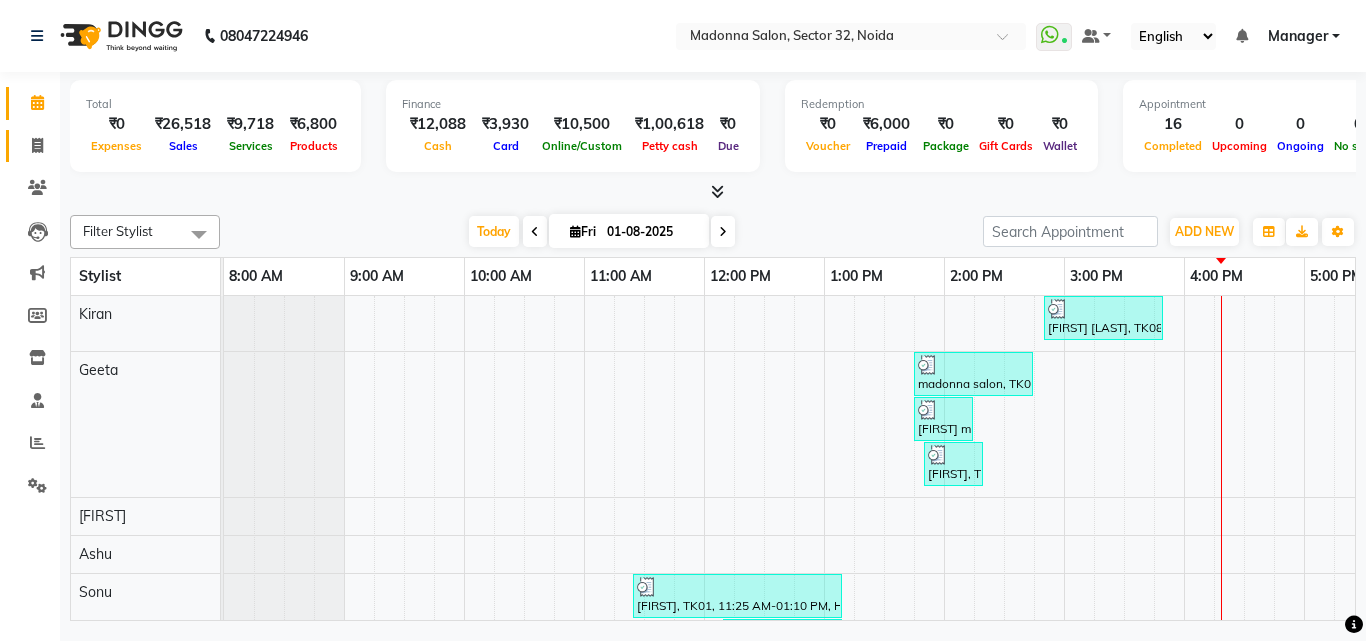 click 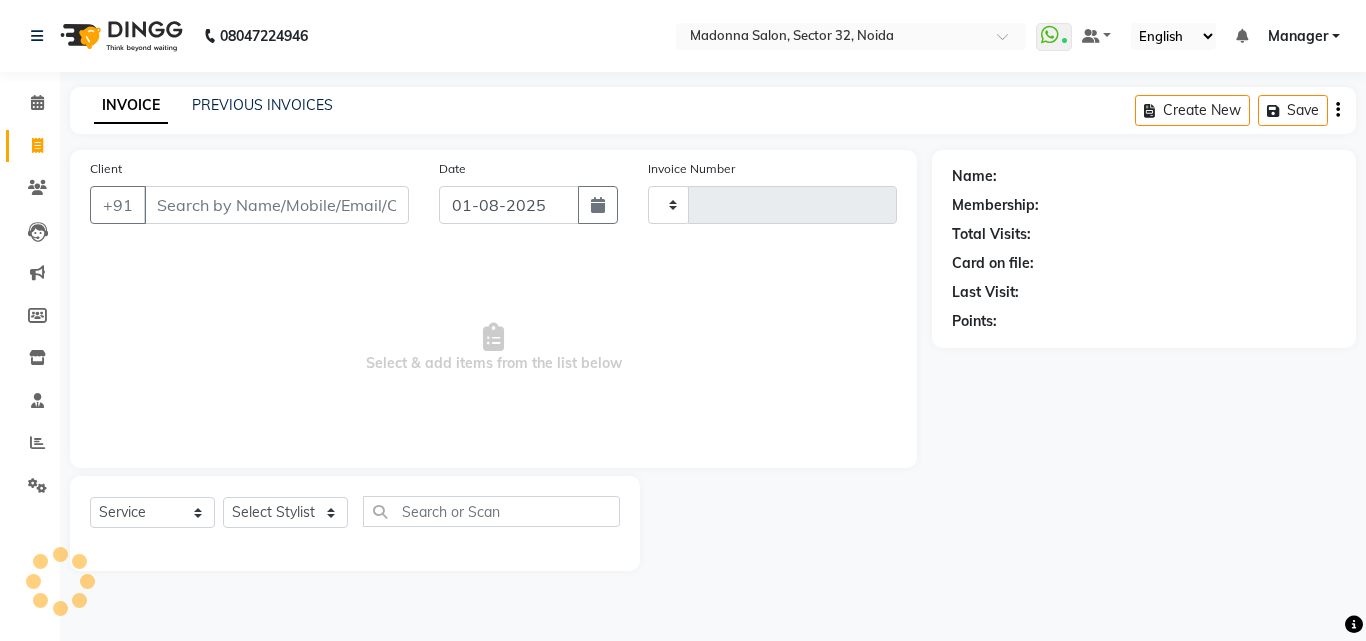 type on "2758" 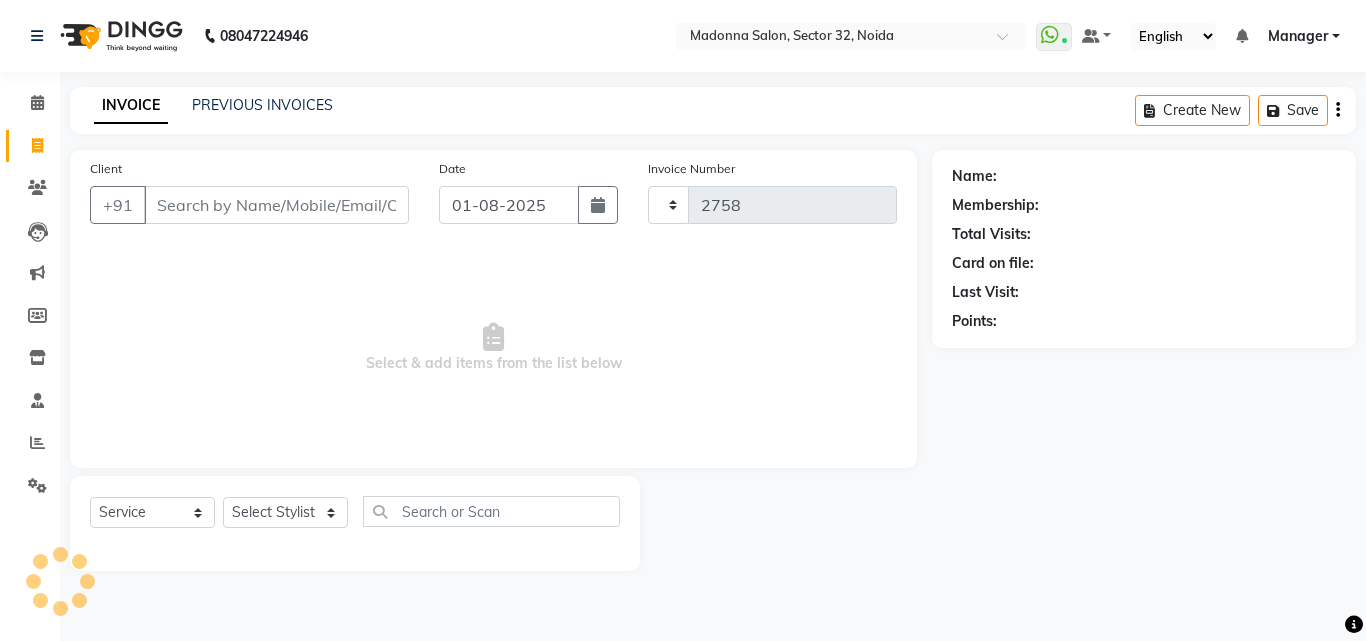 select on "7229" 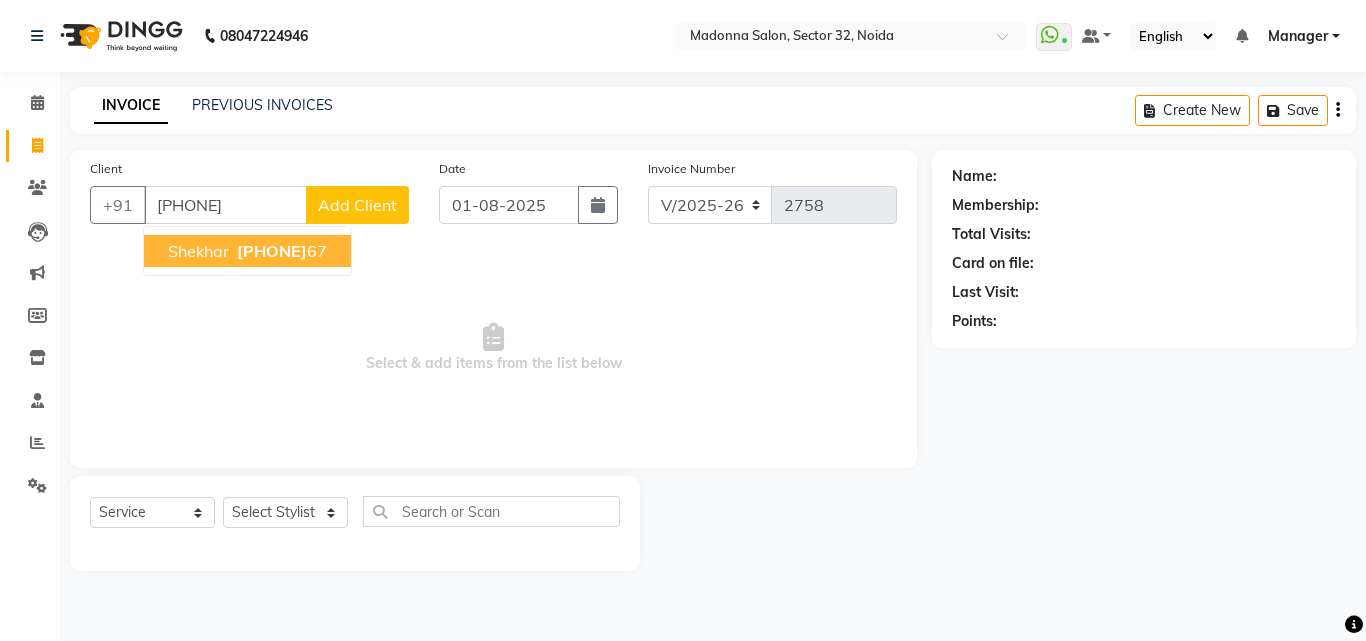 click on "98105064" at bounding box center (272, 251) 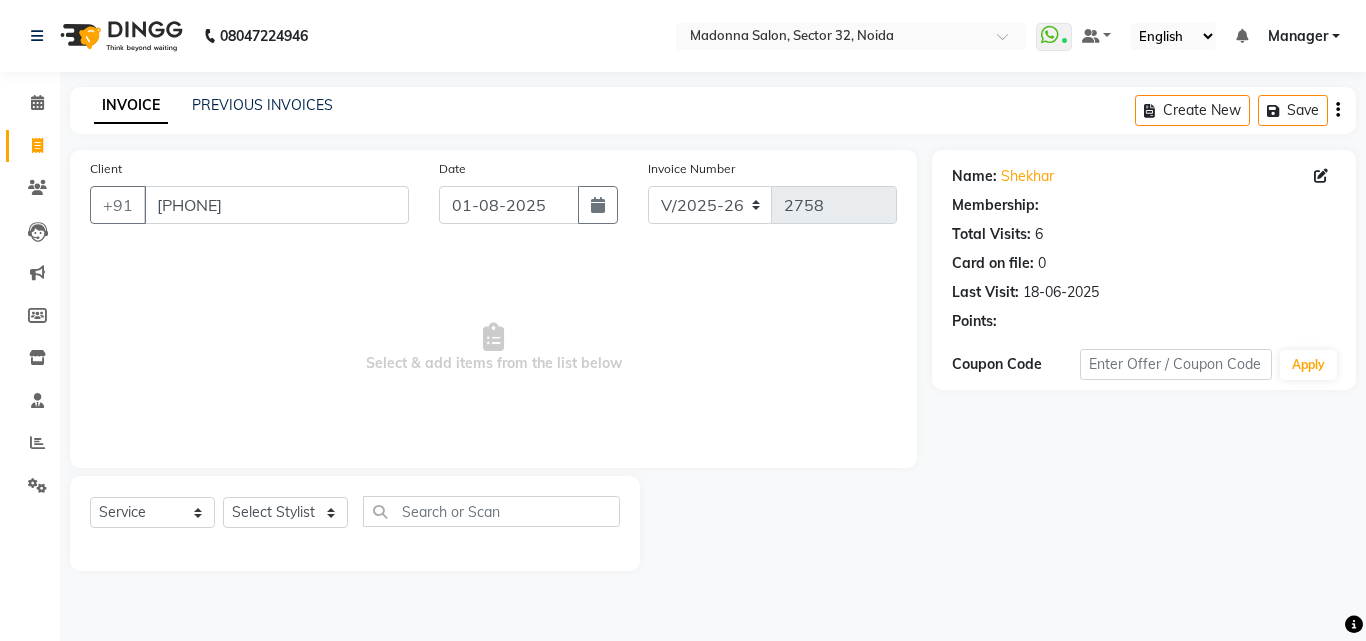 select on "1: Object" 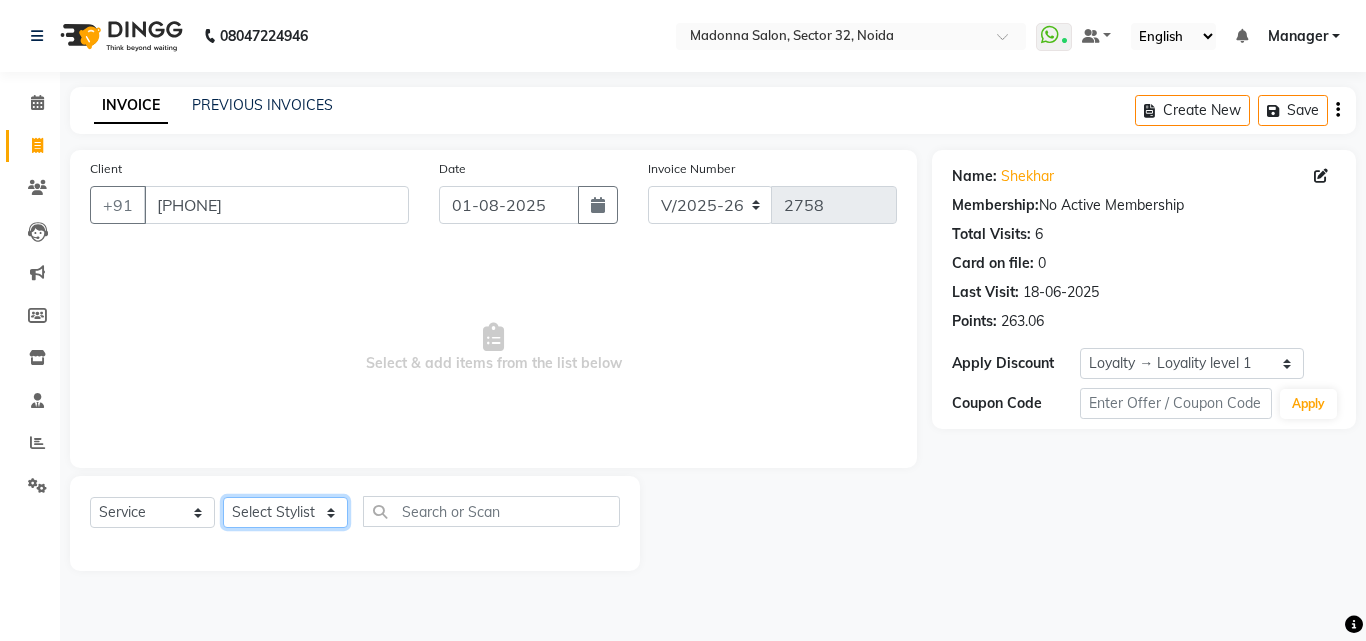 click on "Select Stylist Aayan Account  Ashu BHOLU Geeta Hanif JIYA SINGH Kiran LAXMAN PEDI Manager Mohit Naddy NAIL SWASTIKA Sajal Sameer Shahnawaj Sharukh Sonu VISHAL STYLIST" 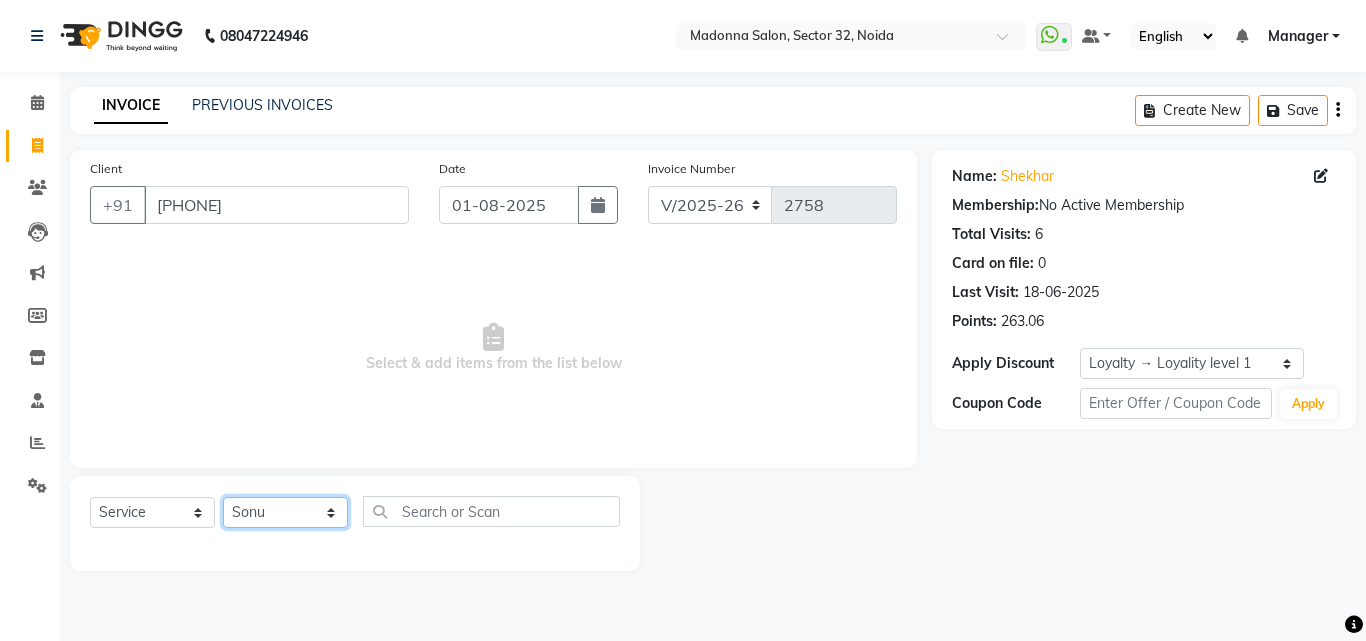 click on "Select Stylist Aayan Account  Ashu BHOLU Geeta Hanif JIYA SINGH Kiran LAXMAN PEDI Manager Mohit Naddy NAIL SWASTIKA Sajal Sameer Shahnawaj Sharukh Sonu VISHAL STYLIST" 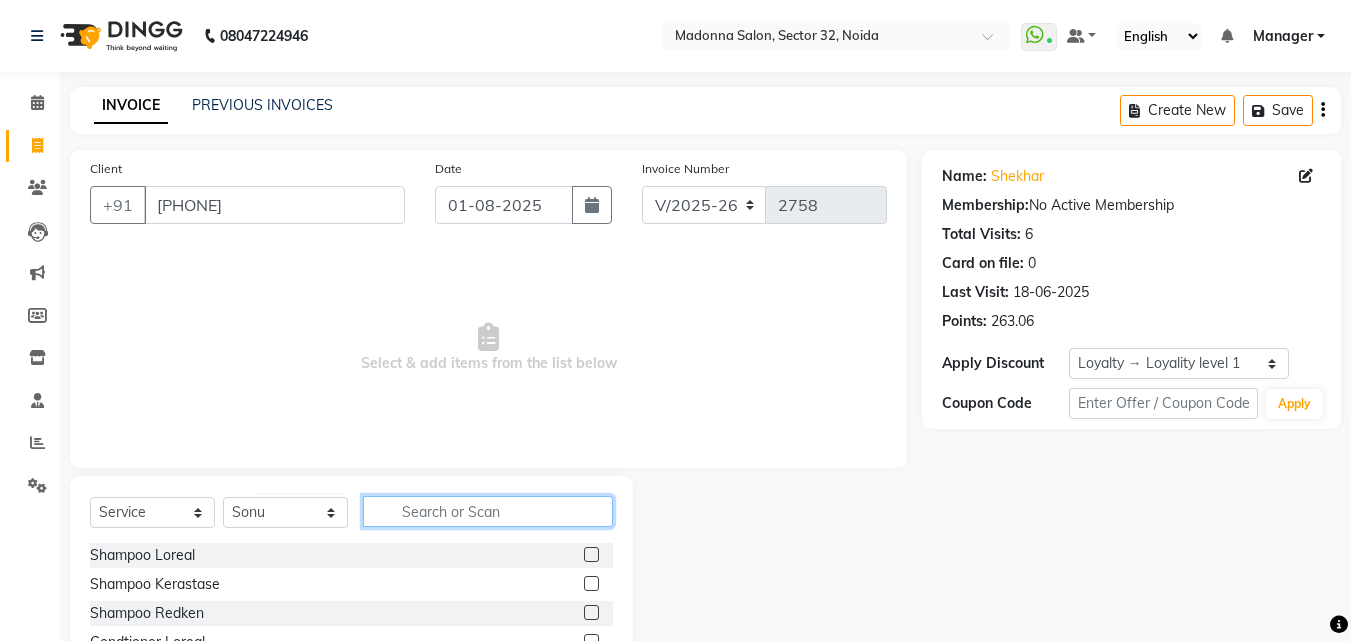 click 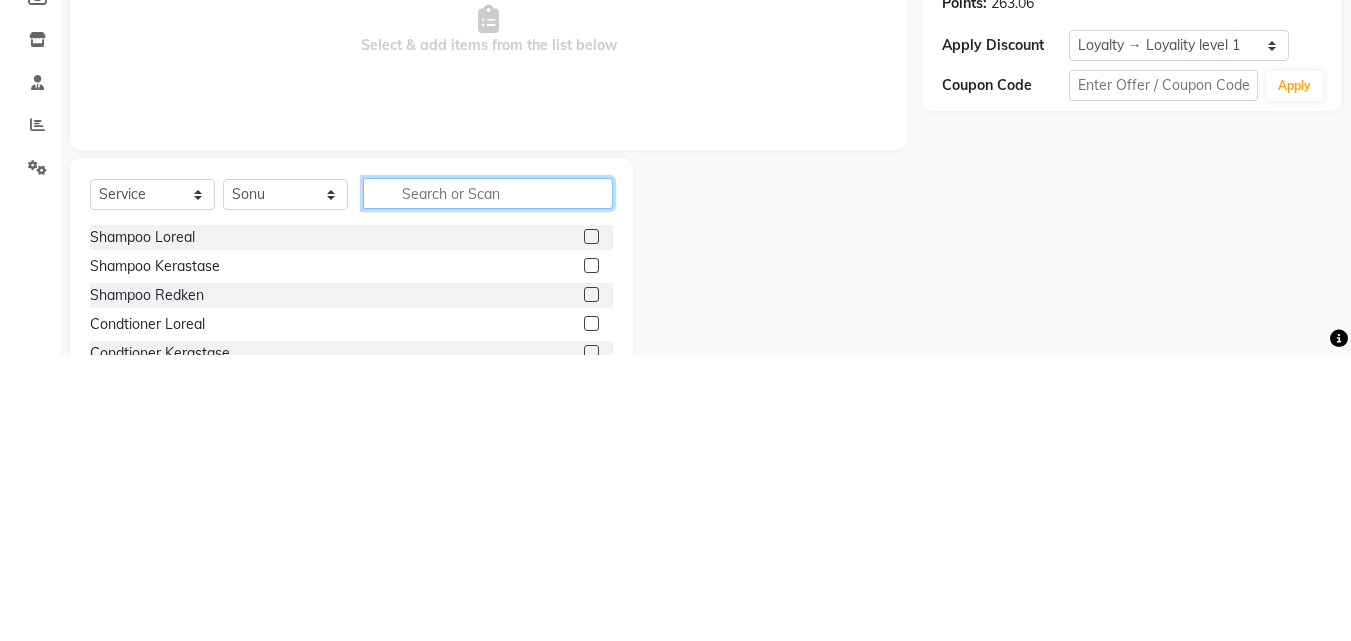 scroll, scrollTop: 48, scrollLeft: 0, axis: vertical 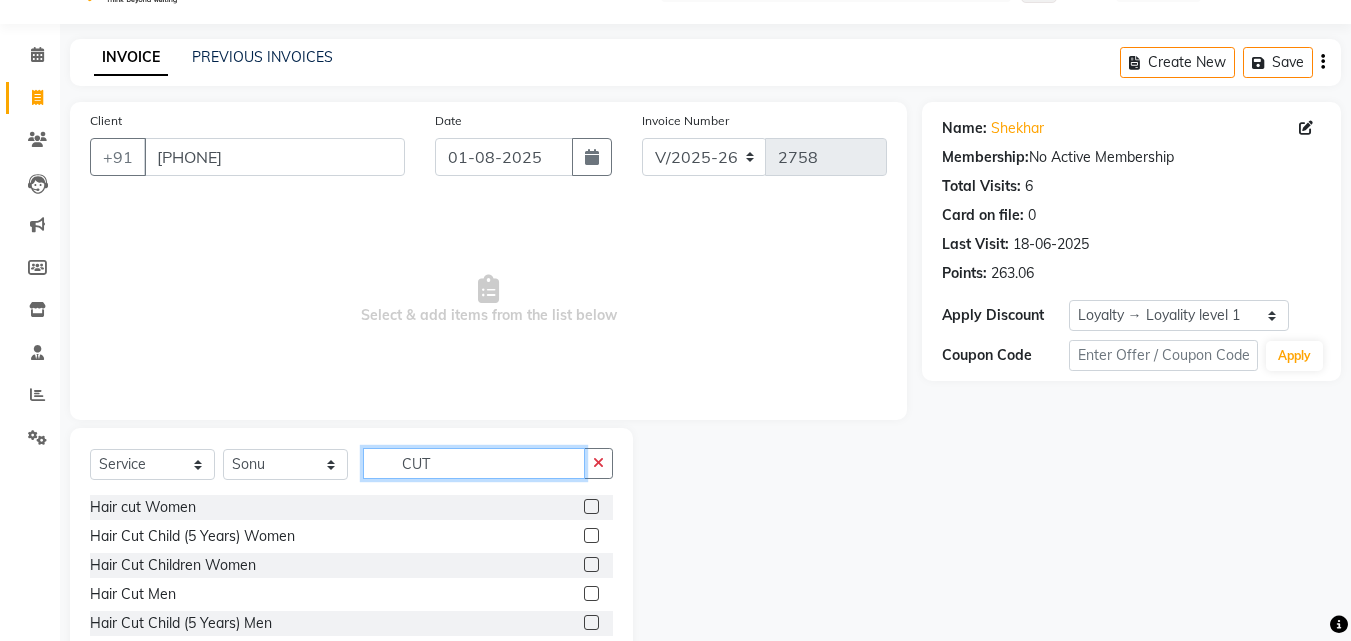 type on "CUT" 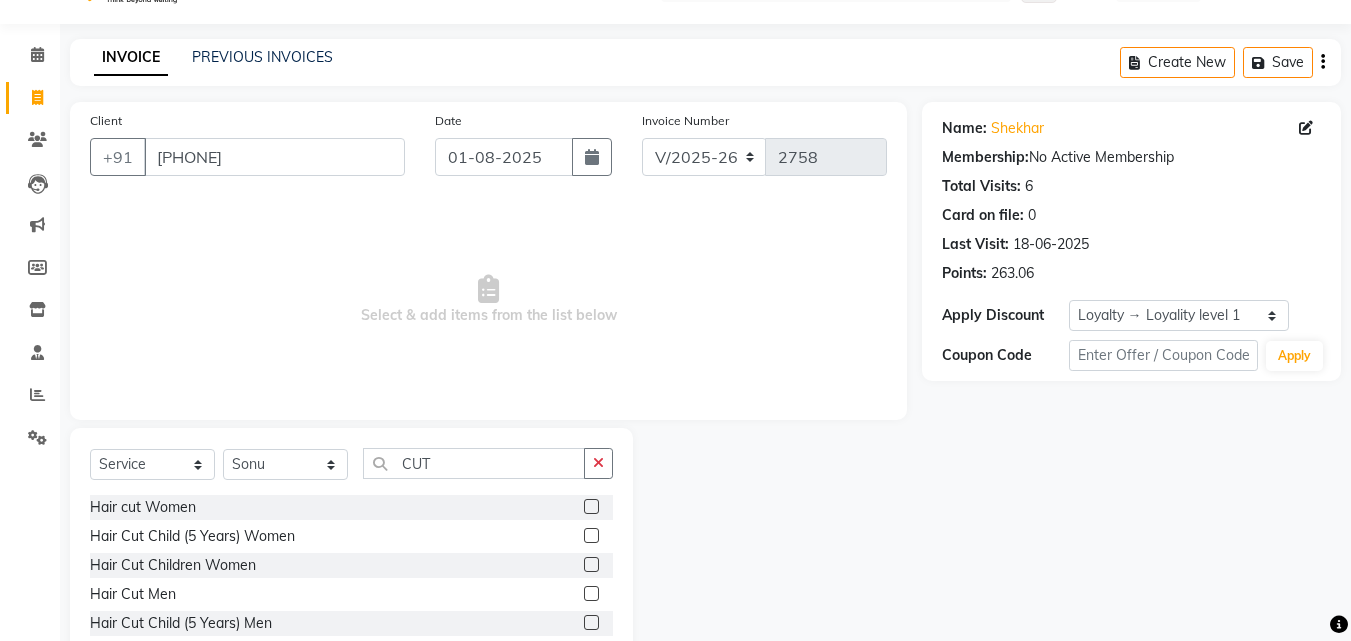click 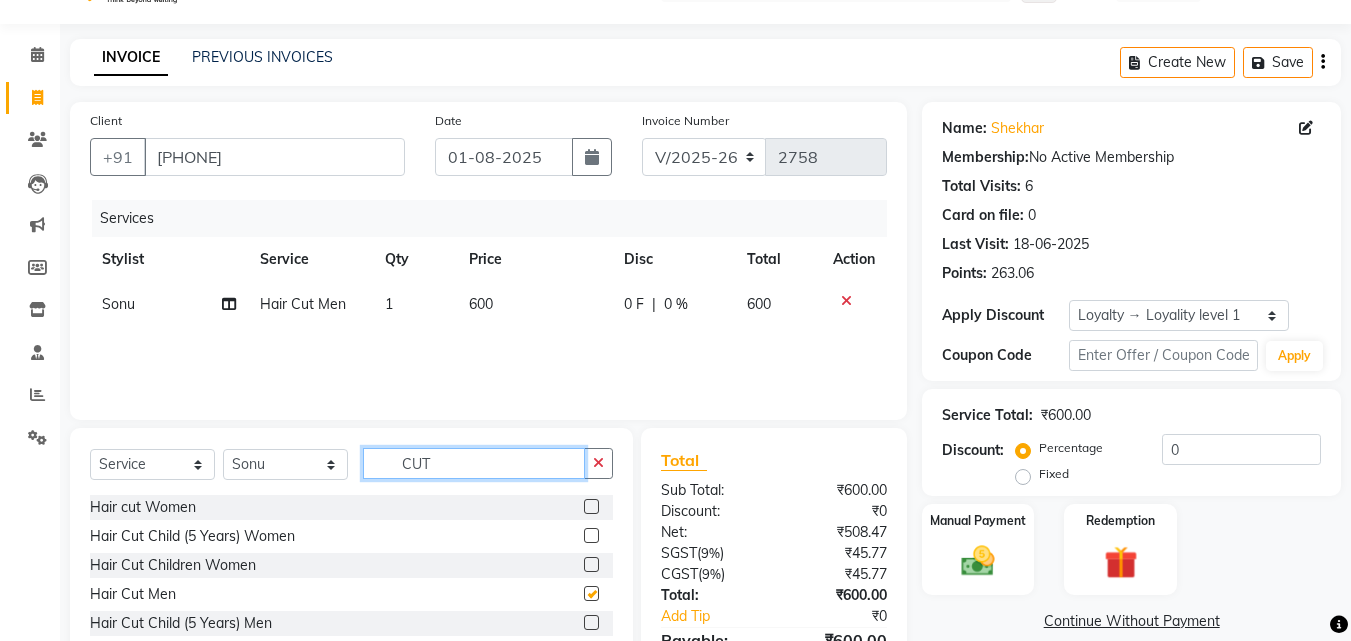 click on "CUT" 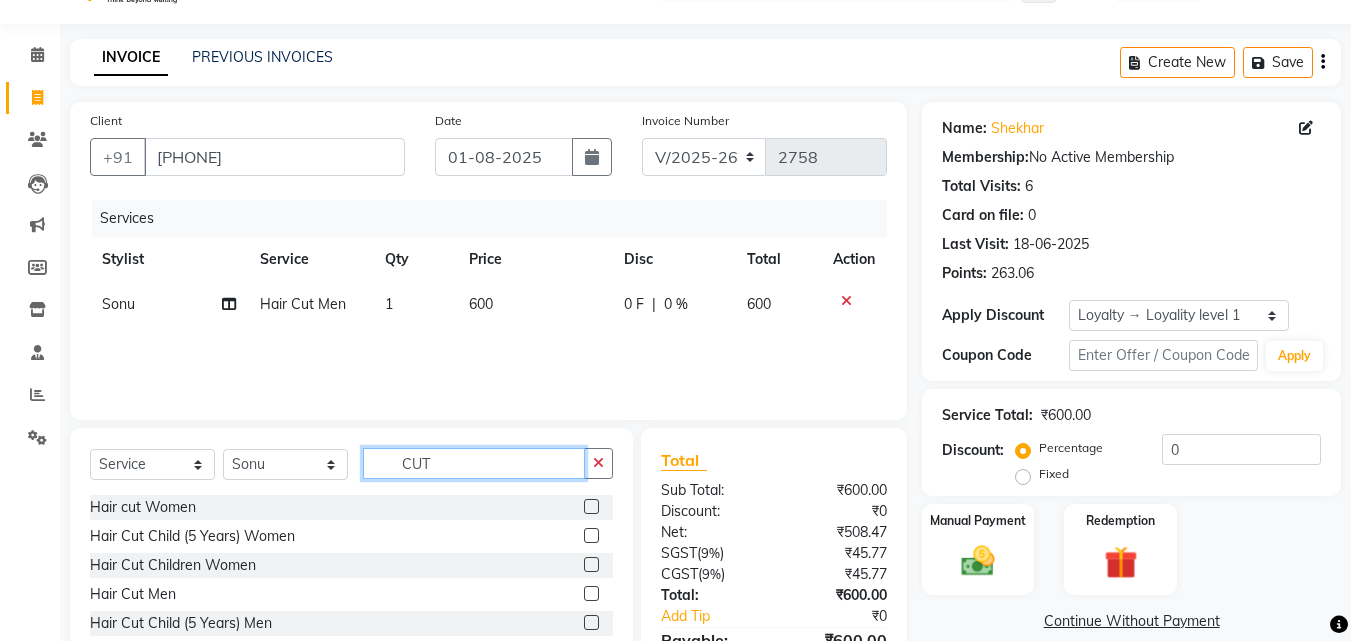 checkbox on "false" 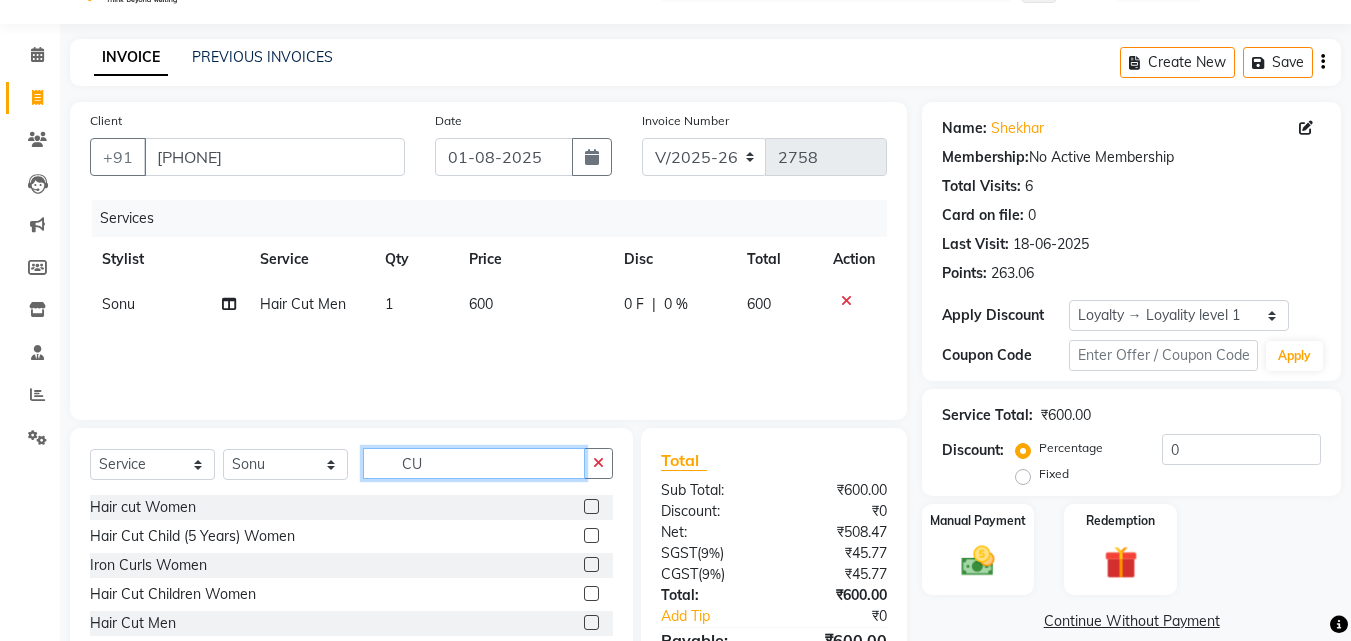type on "C" 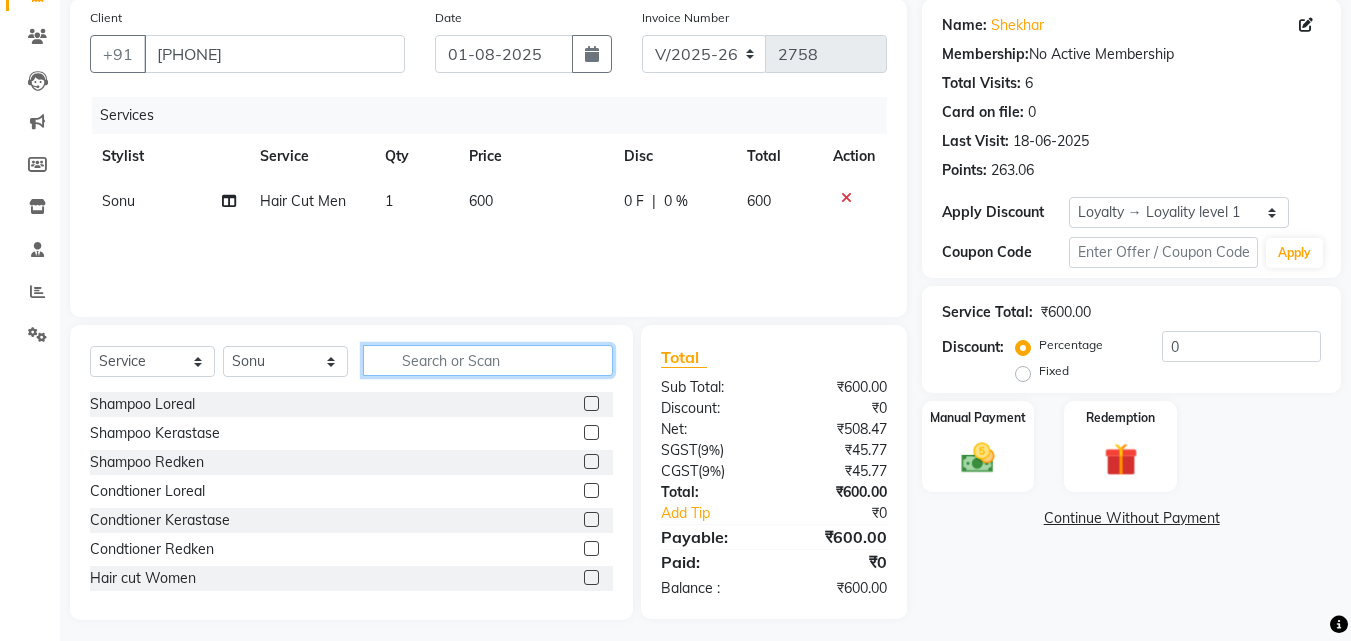 scroll, scrollTop: 160, scrollLeft: 0, axis: vertical 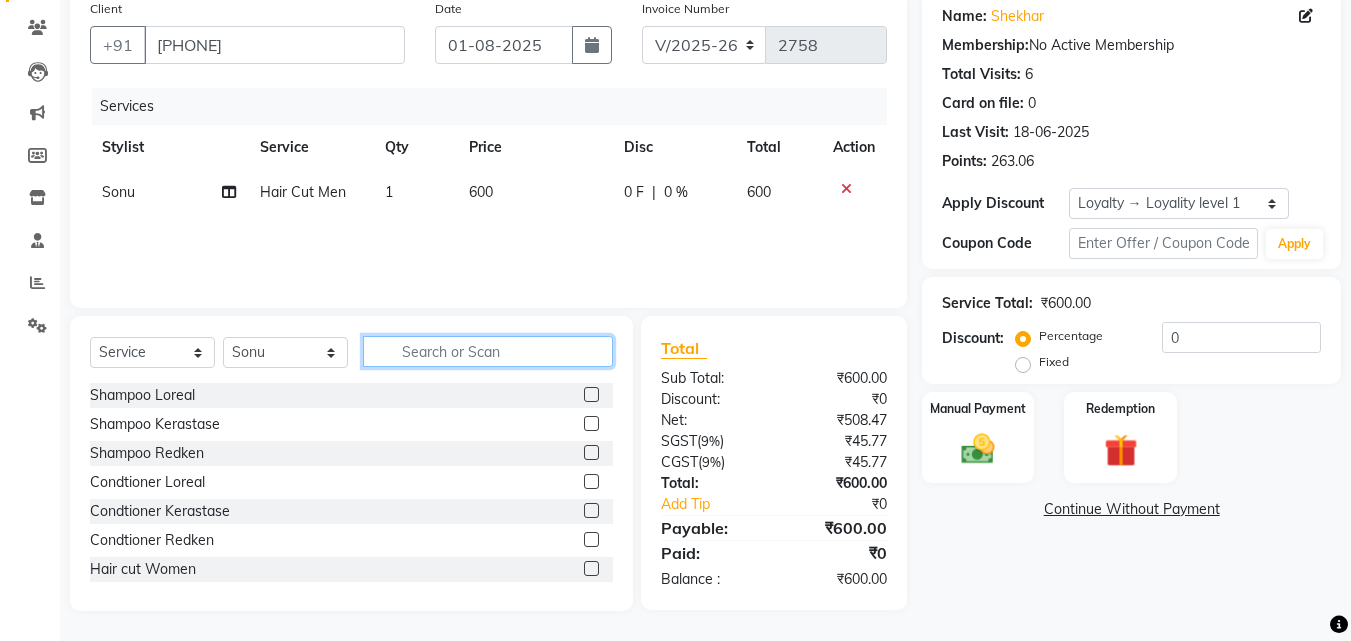 type 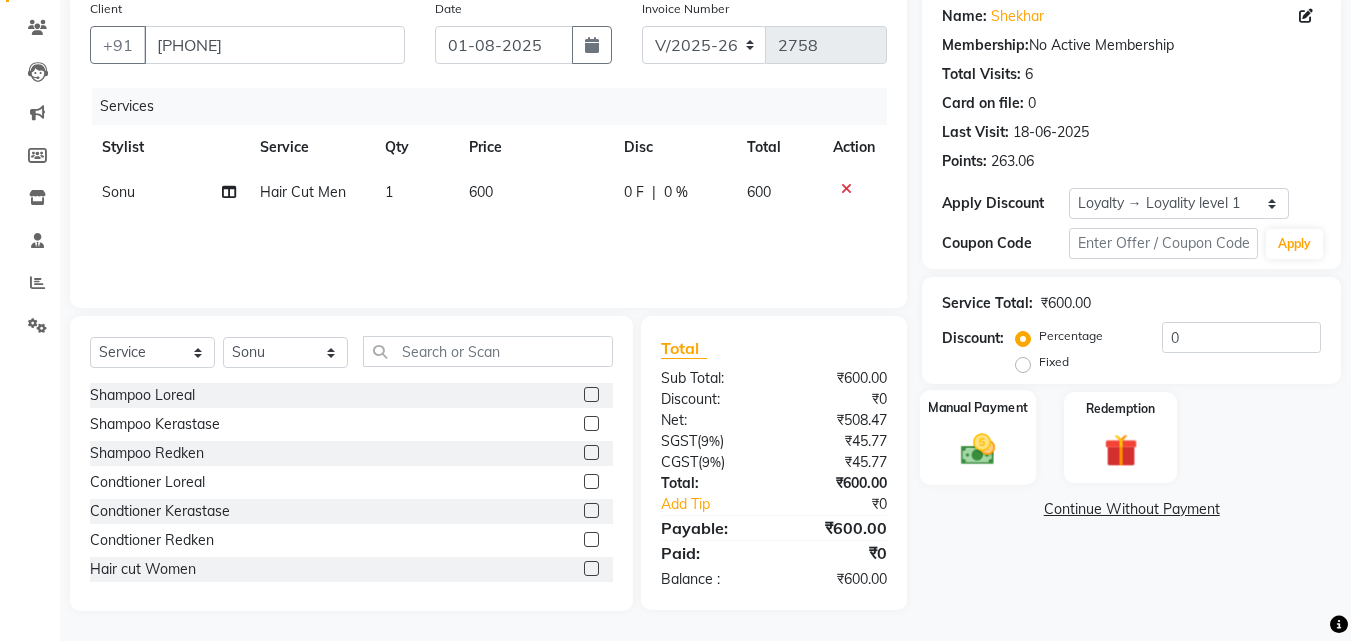 click 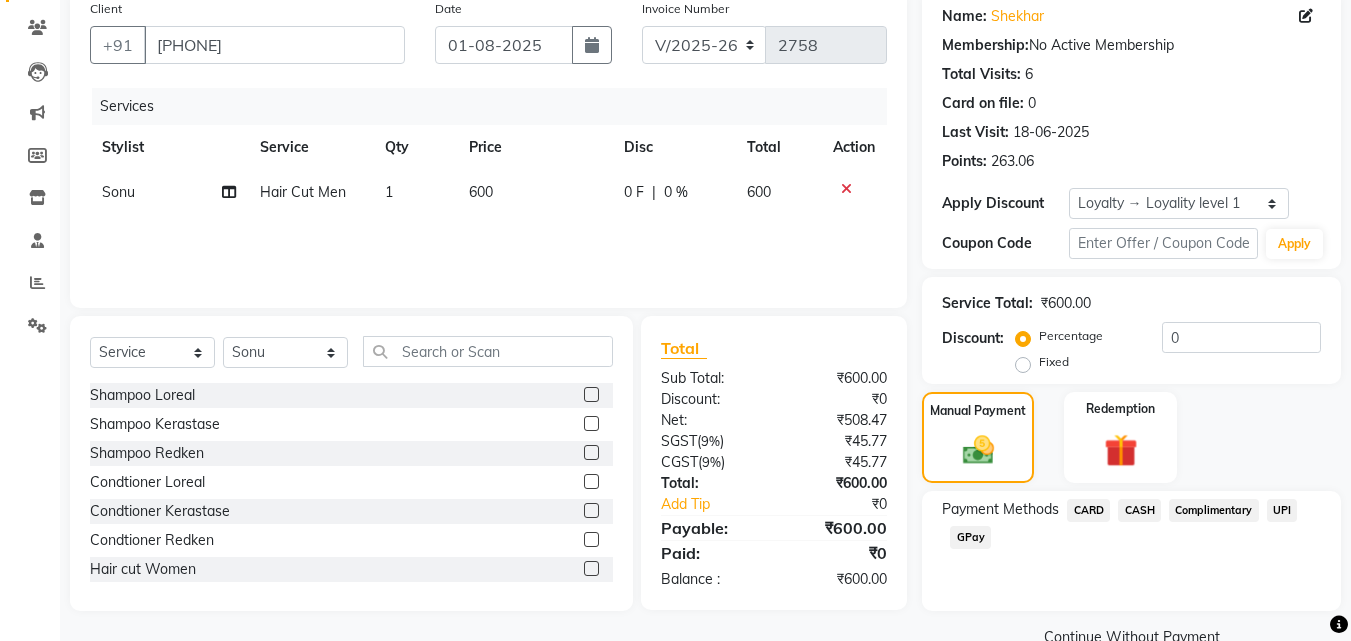 click on "GPay" 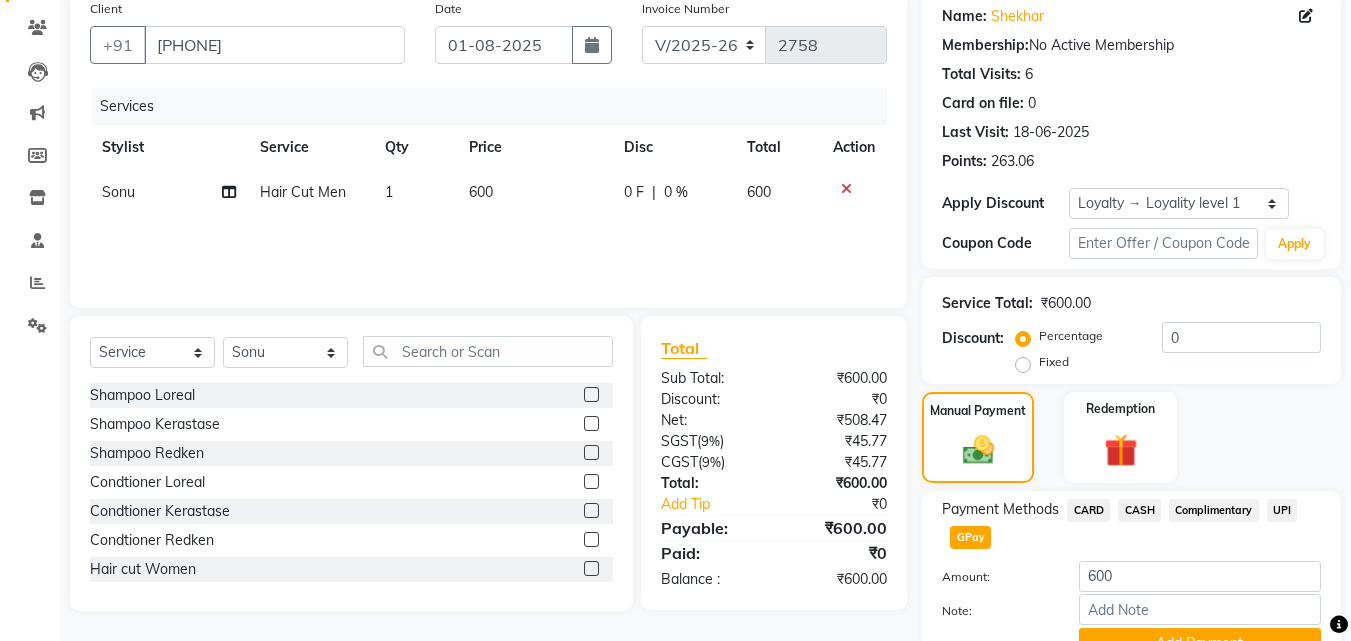 scroll, scrollTop: 257, scrollLeft: 0, axis: vertical 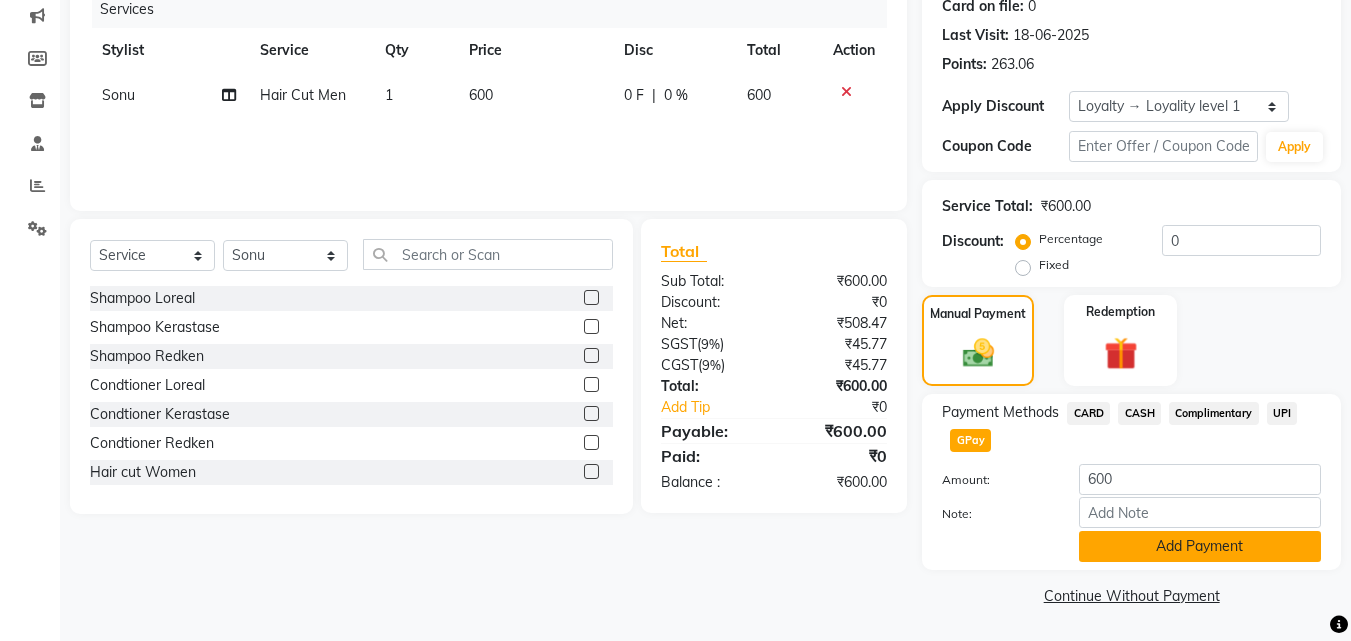 click on "Add Payment" 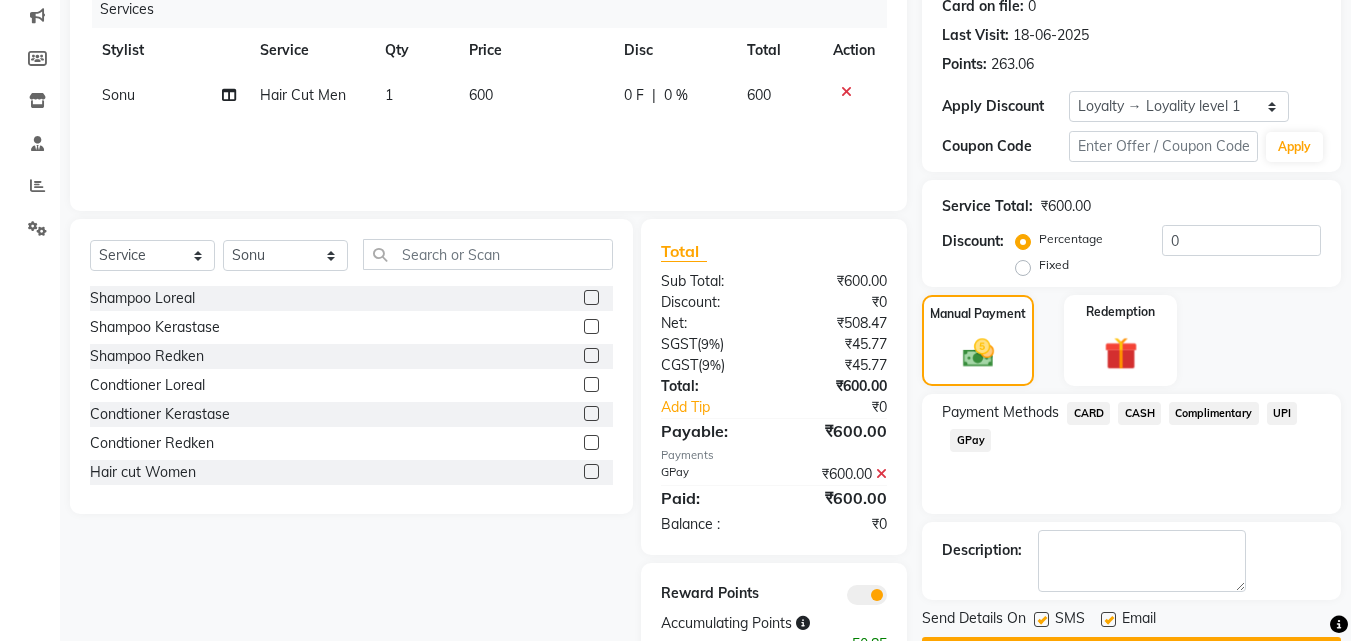 scroll, scrollTop: 321, scrollLeft: 0, axis: vertical 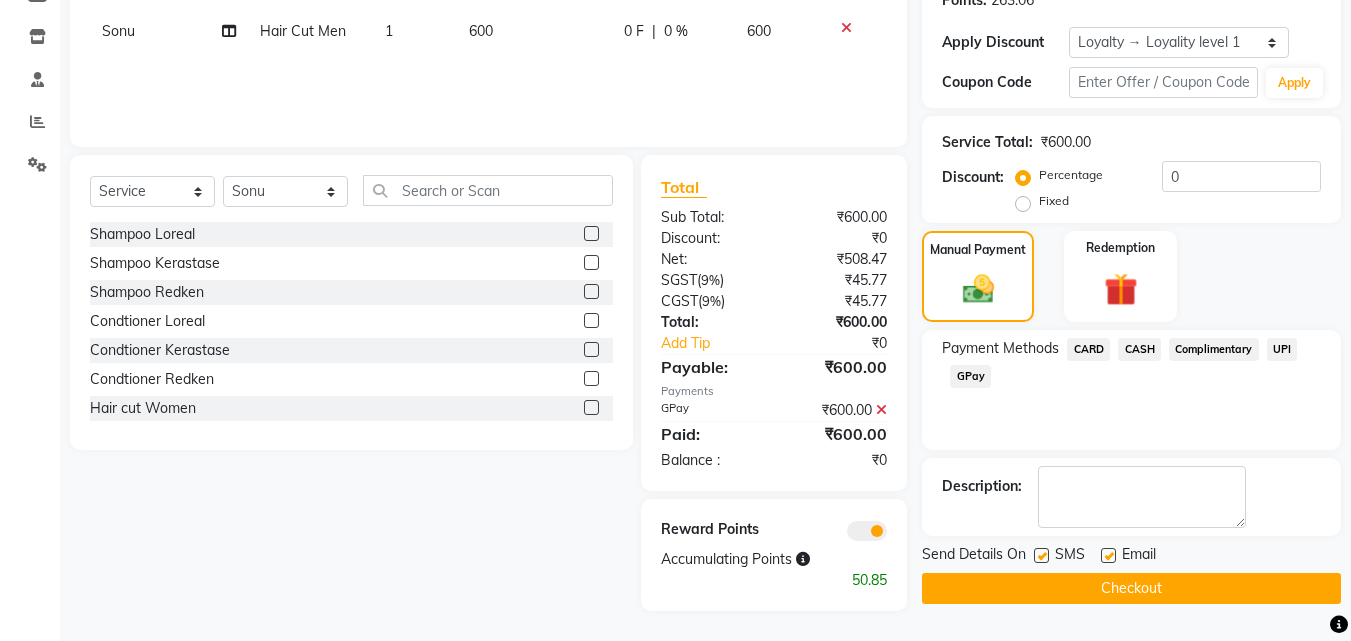 click on "Checkout" 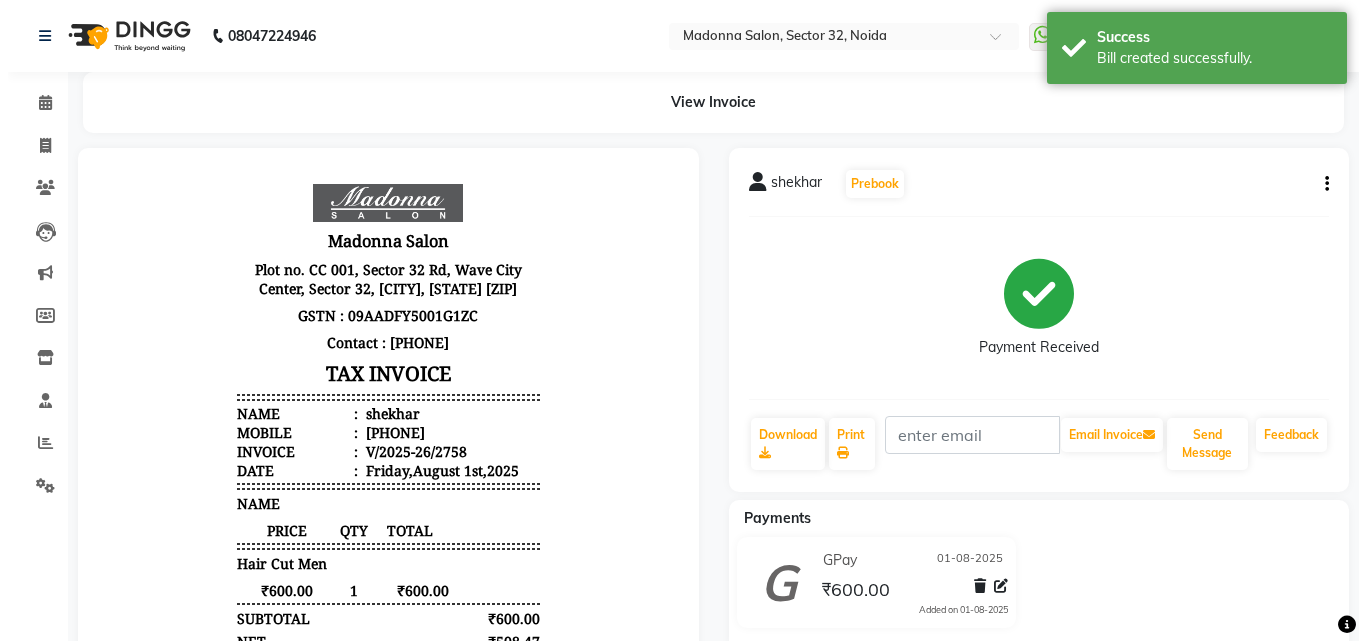 scroll, scrollTop: 0, scrollLeft: 0, axis: both 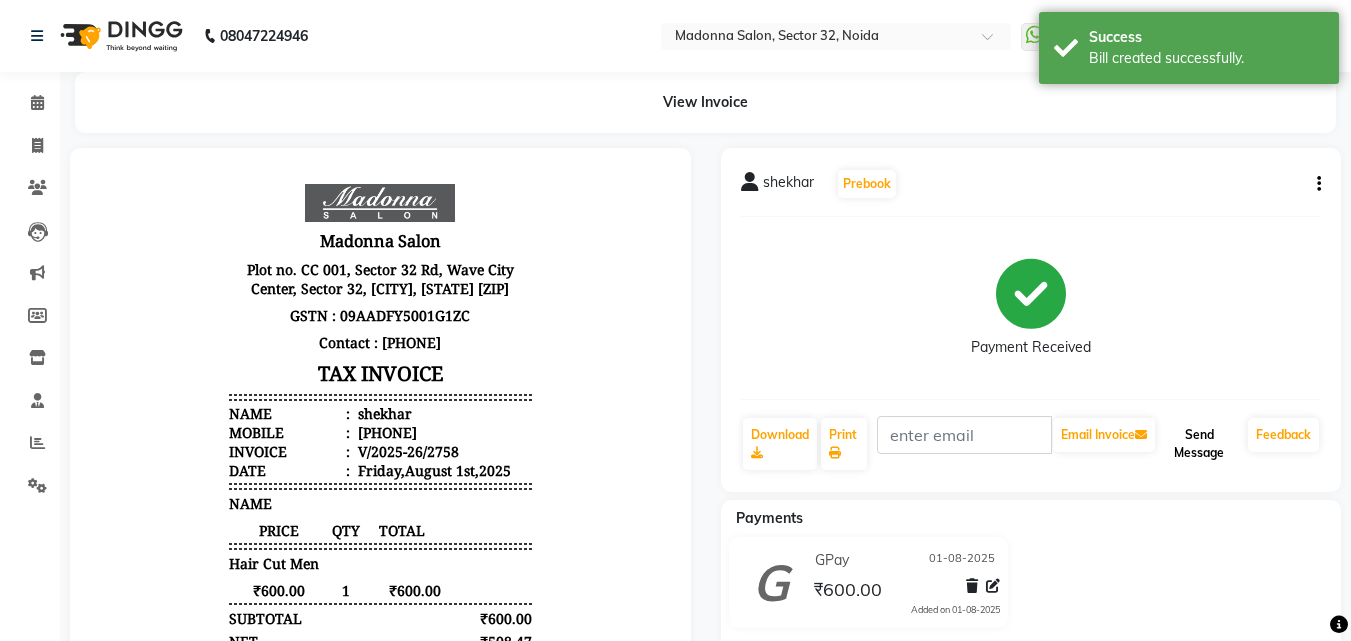click on "Send Message" 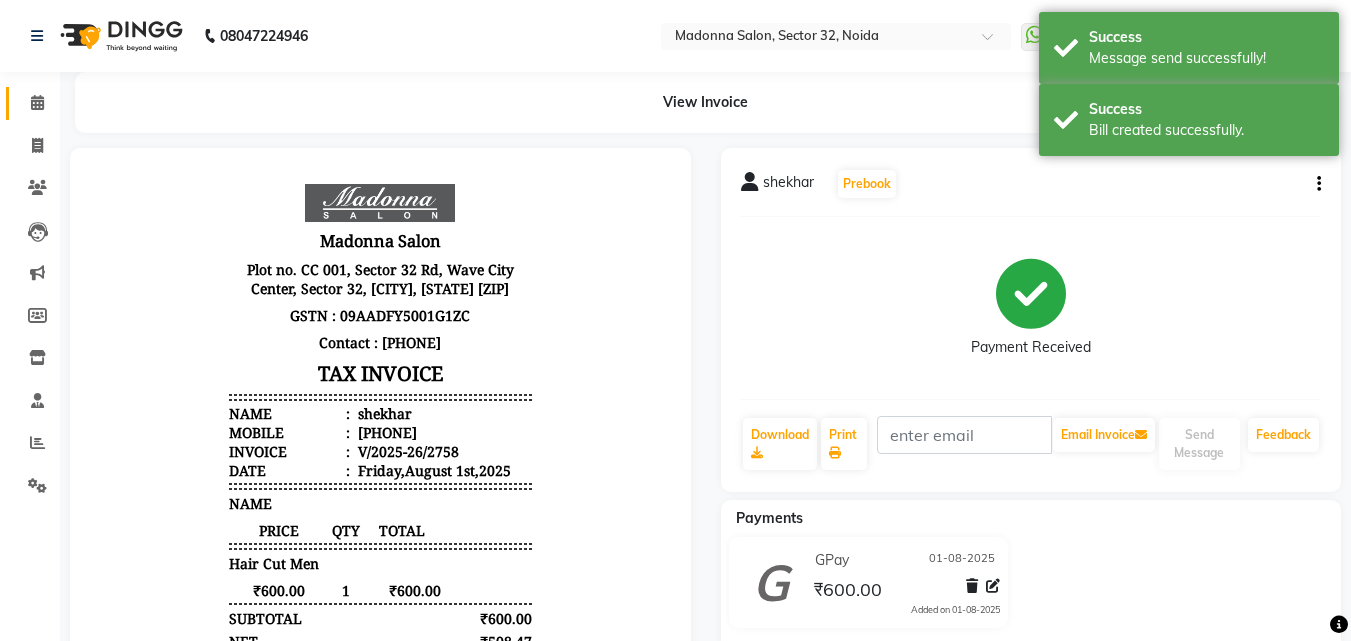 click 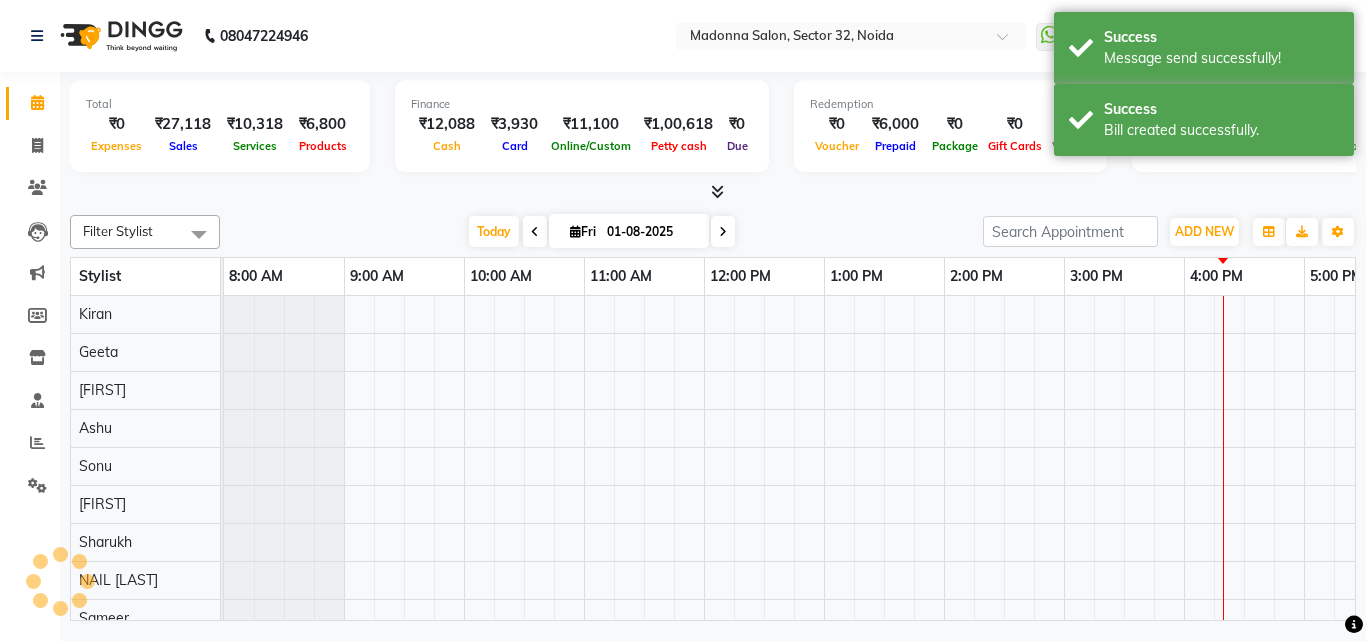 scroll, scrollTop: 0, scrollLeft: 0, axis: both 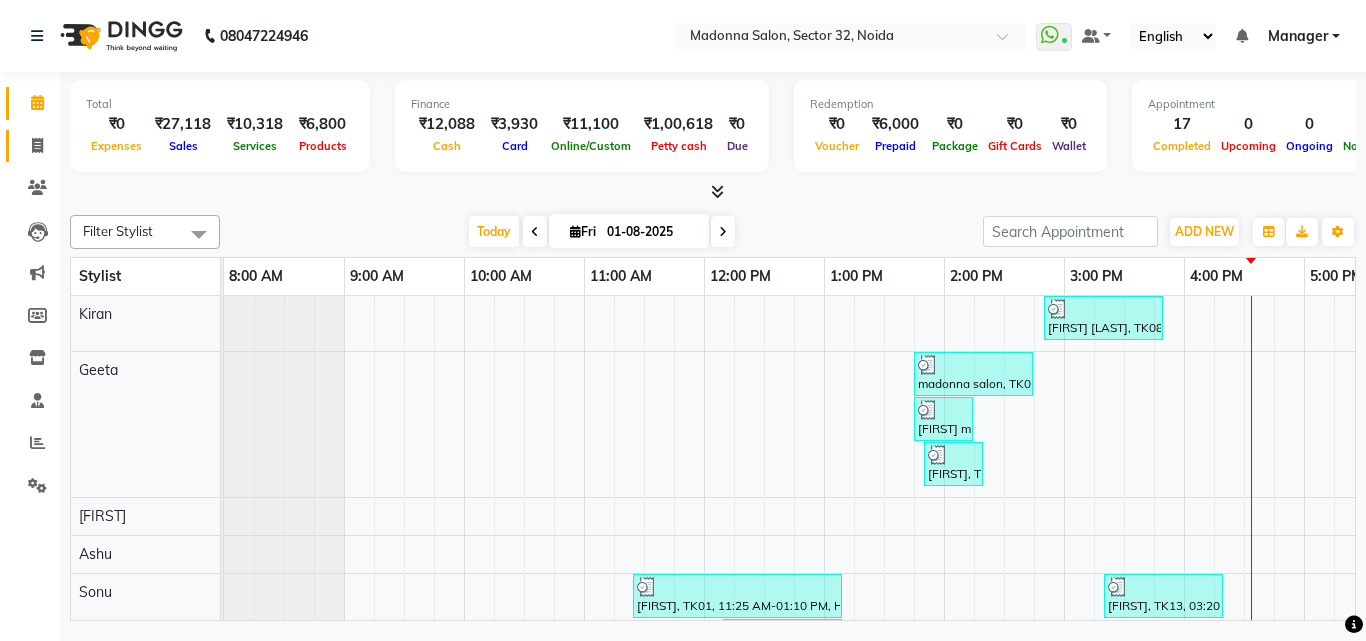 click 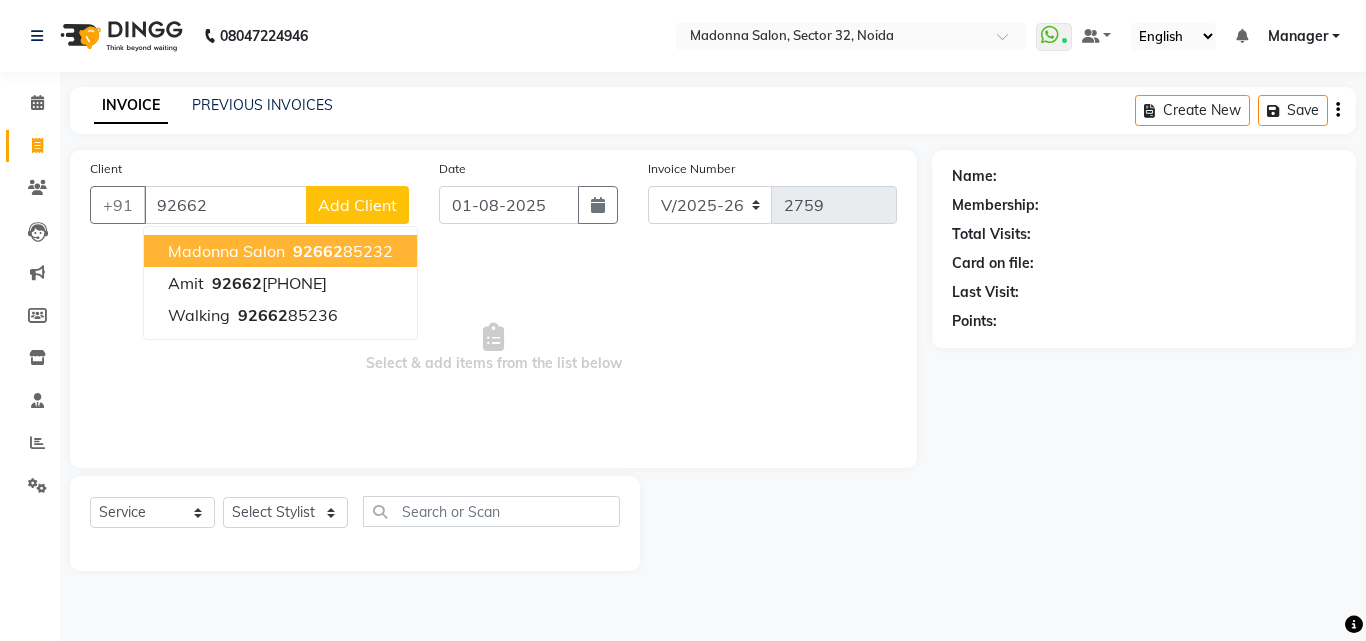 click on "92662" at bounding box center (318, 251) 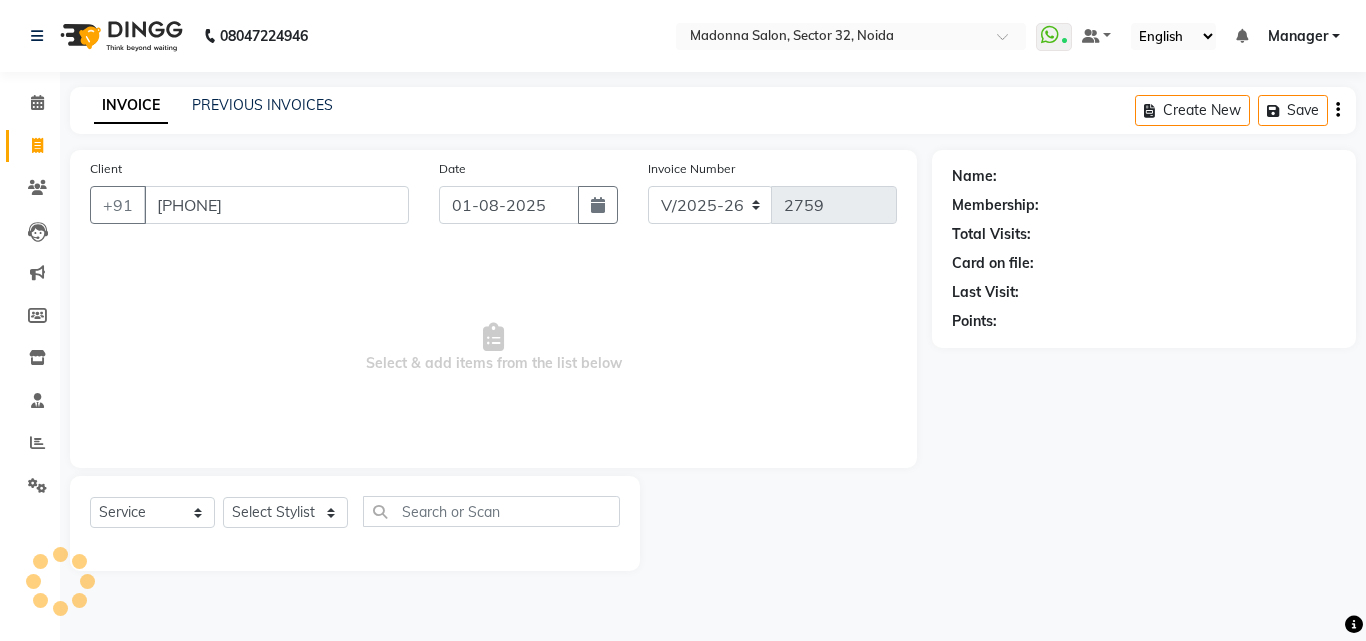 type on "9266285232" 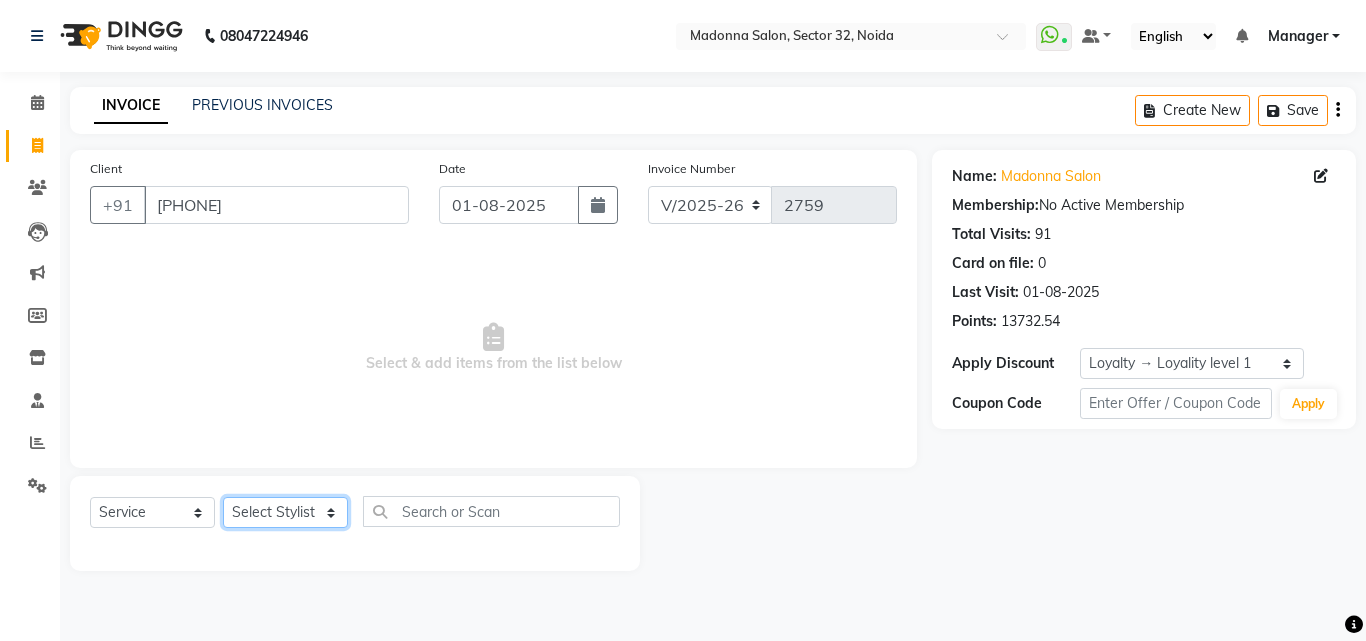 click on "Select Stylist Aayan Account  Ashu BHOLU Geeta Hanif JIYA SINGH Kiran LAXMAN PEDI Manager Mohit Naddy NAIL SWASTIKA Sajal Sameer Shahnawaj Sharukh Sonu VISHAL STYLIST" 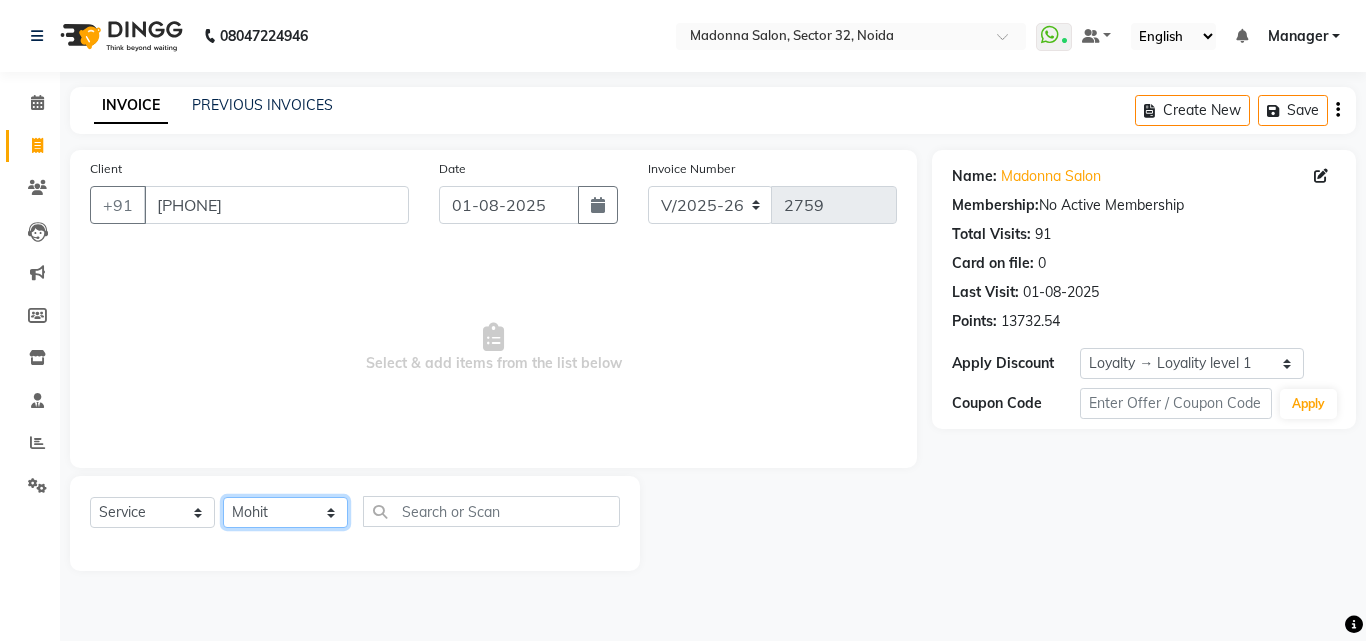 click on "Select Stylist Aayan Account  Ashu BHOLU Geeta Hanif JIYA SINGH Kiran LAXMAN PEDI Manager Mohit Naddy NAIL SWASTIKA Sajal Sameer Shahnawaj Sharukh Sonu VISHAL STYLIST" 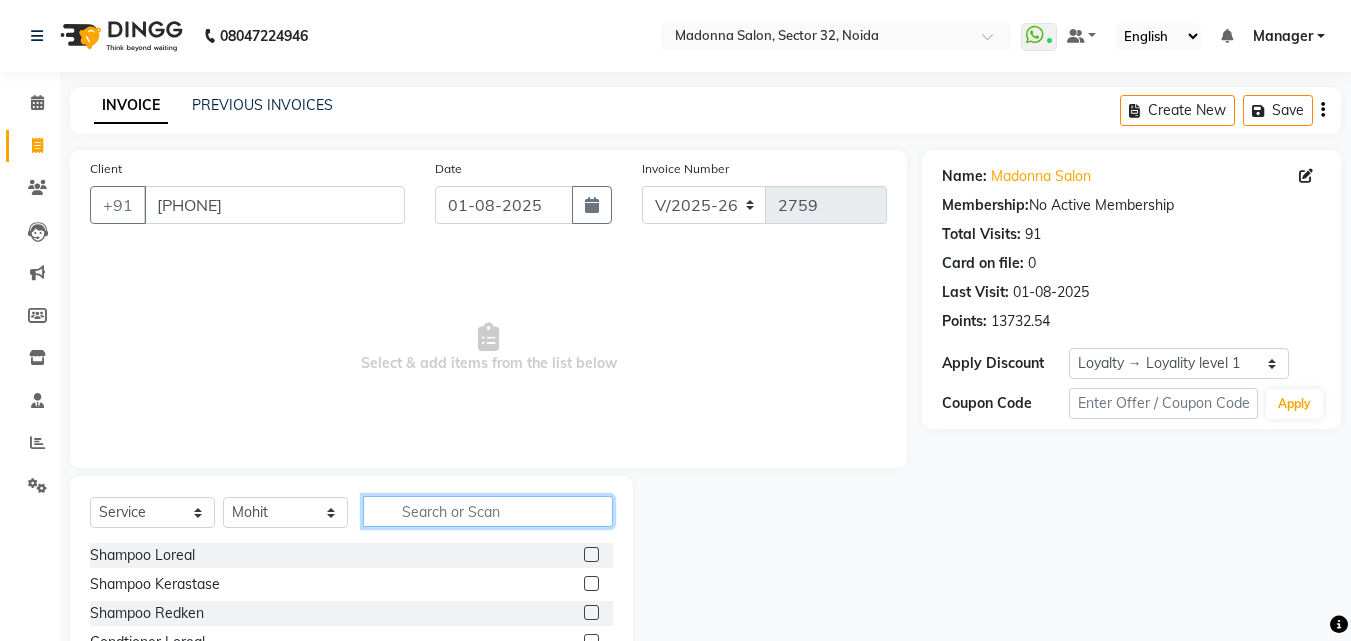 click 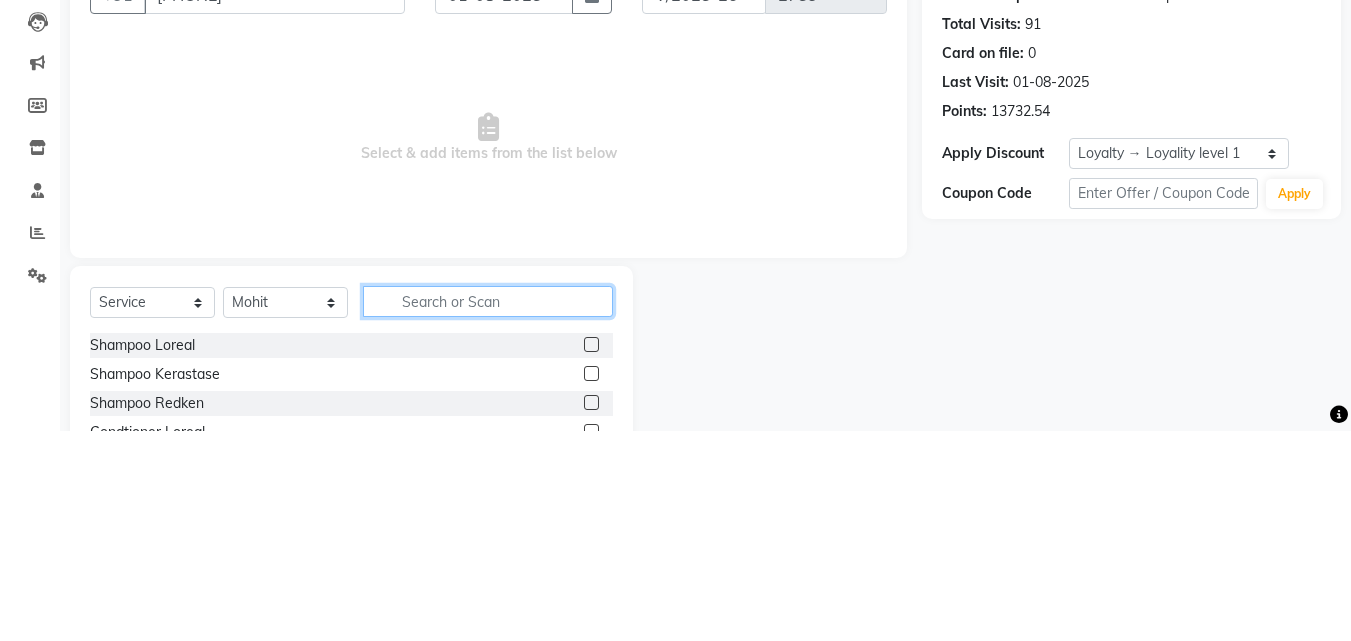 scroll, scrollTop: 48, scrollLeft: 0, axis: vertical 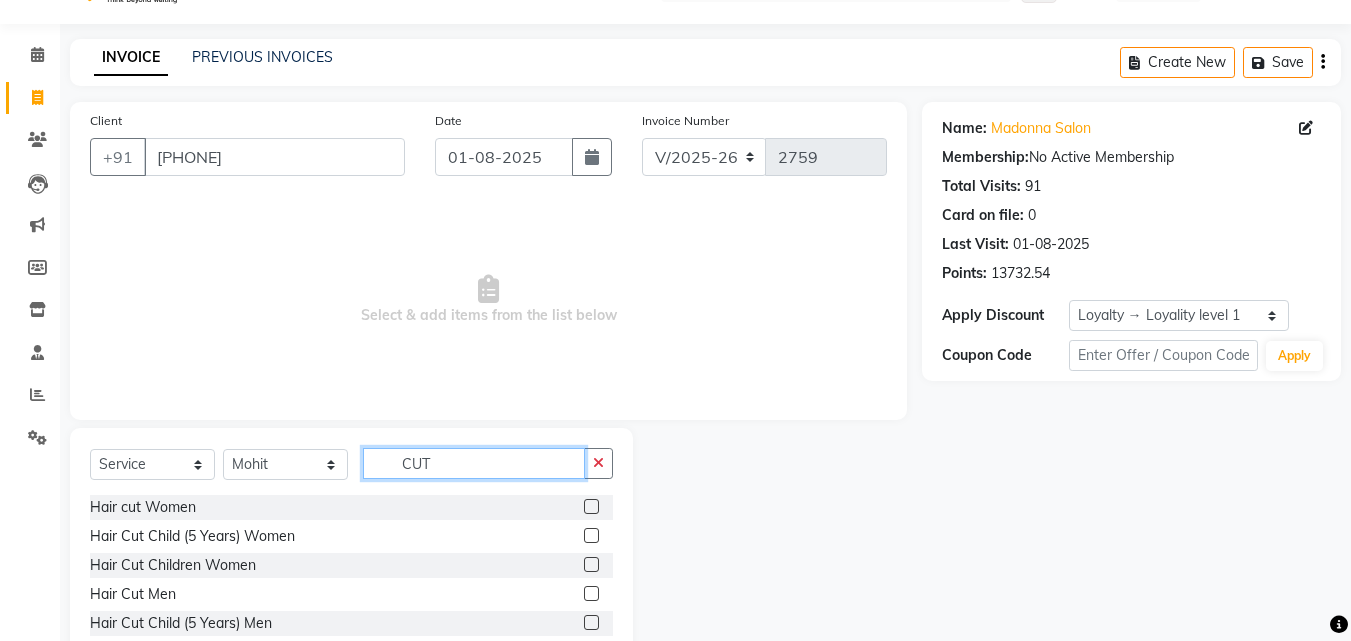 type on "CUT" 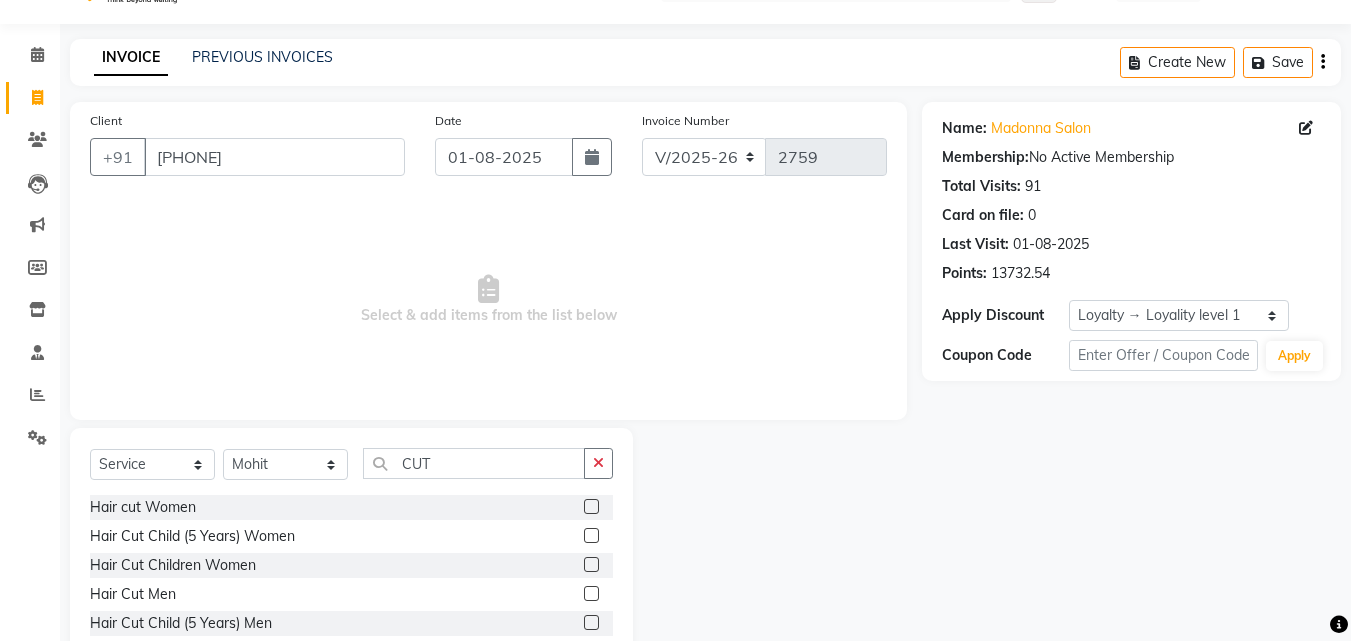click 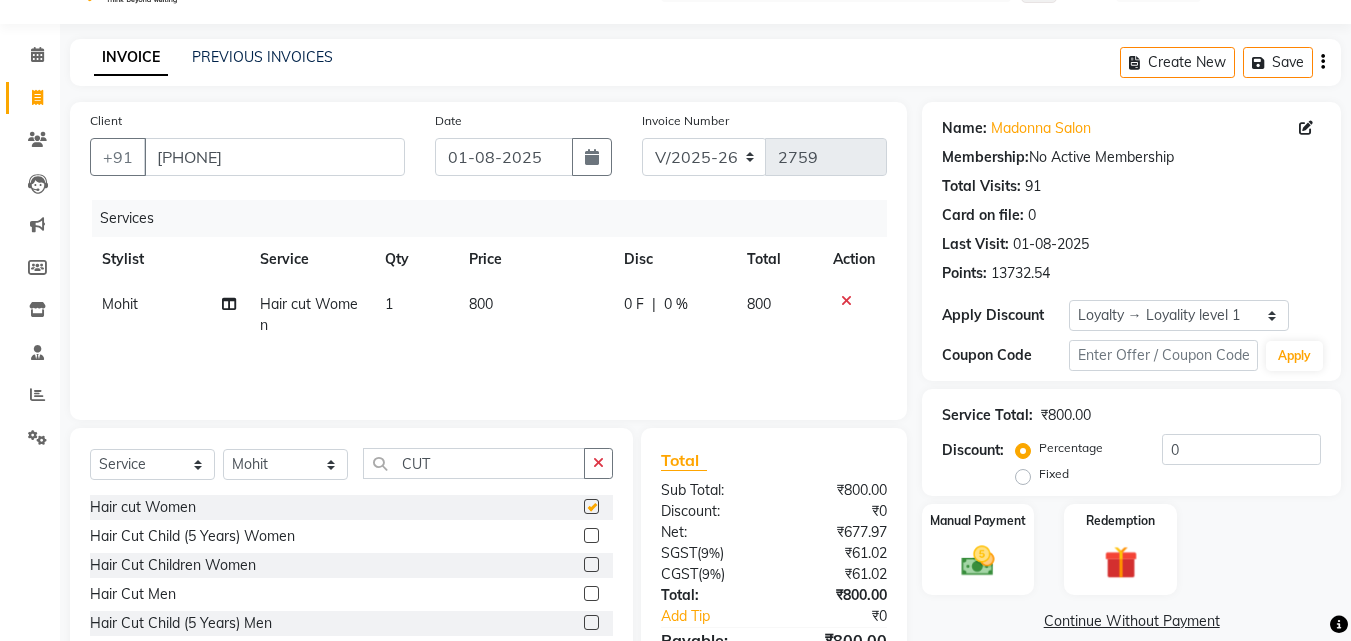 checkbox on "false" 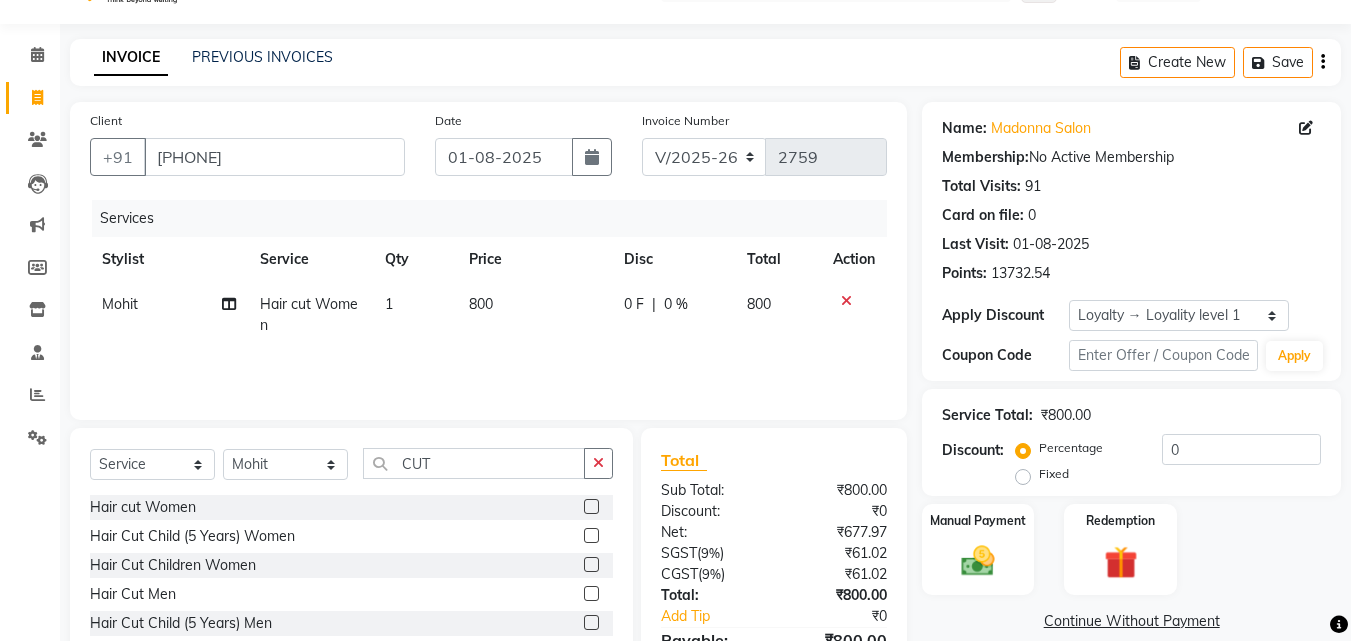 click on "800" 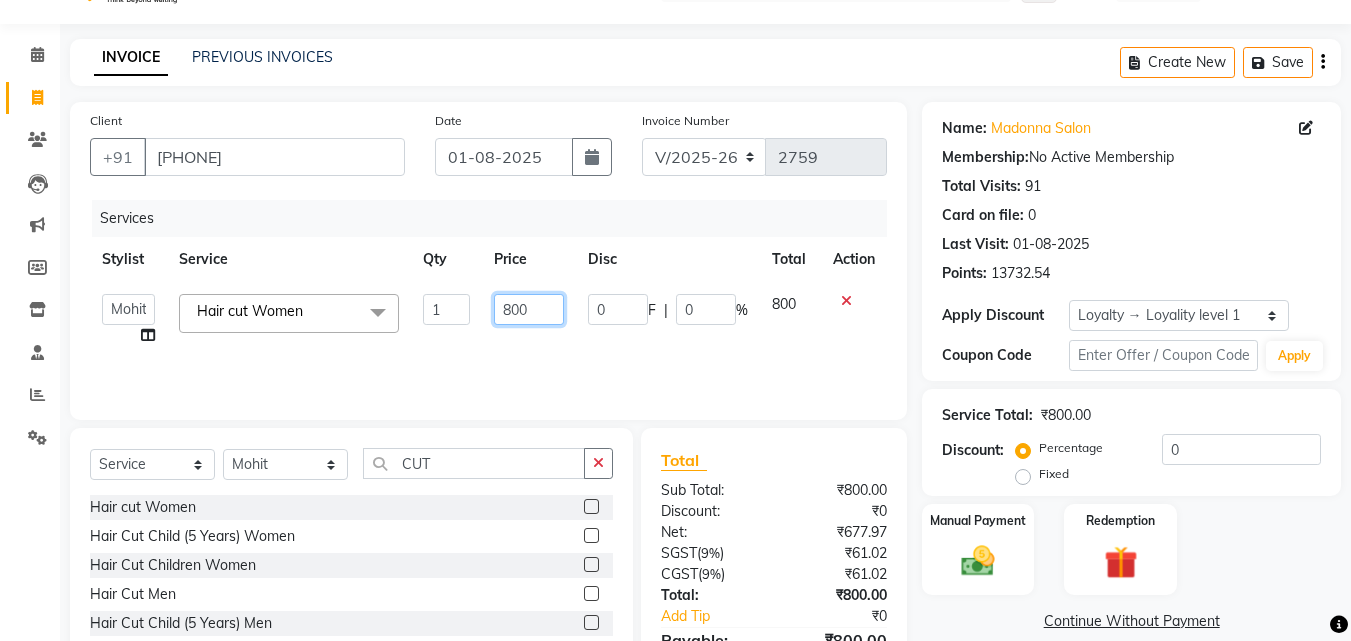click on "800" 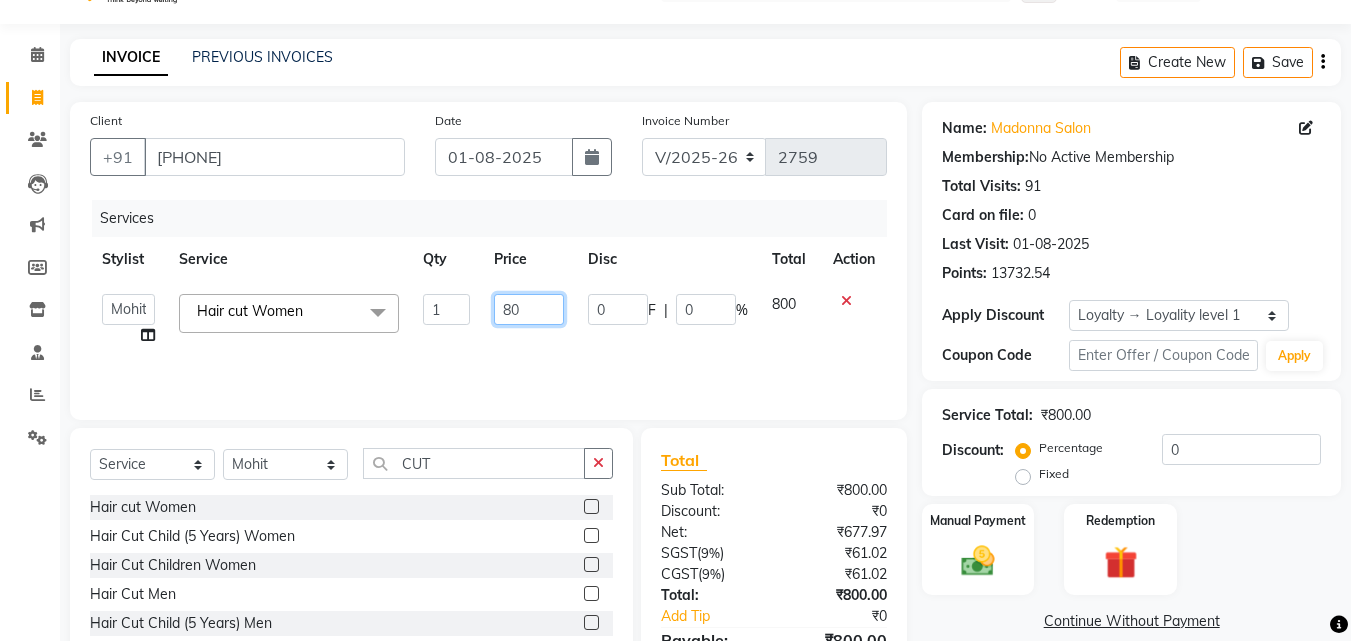 type on "8" 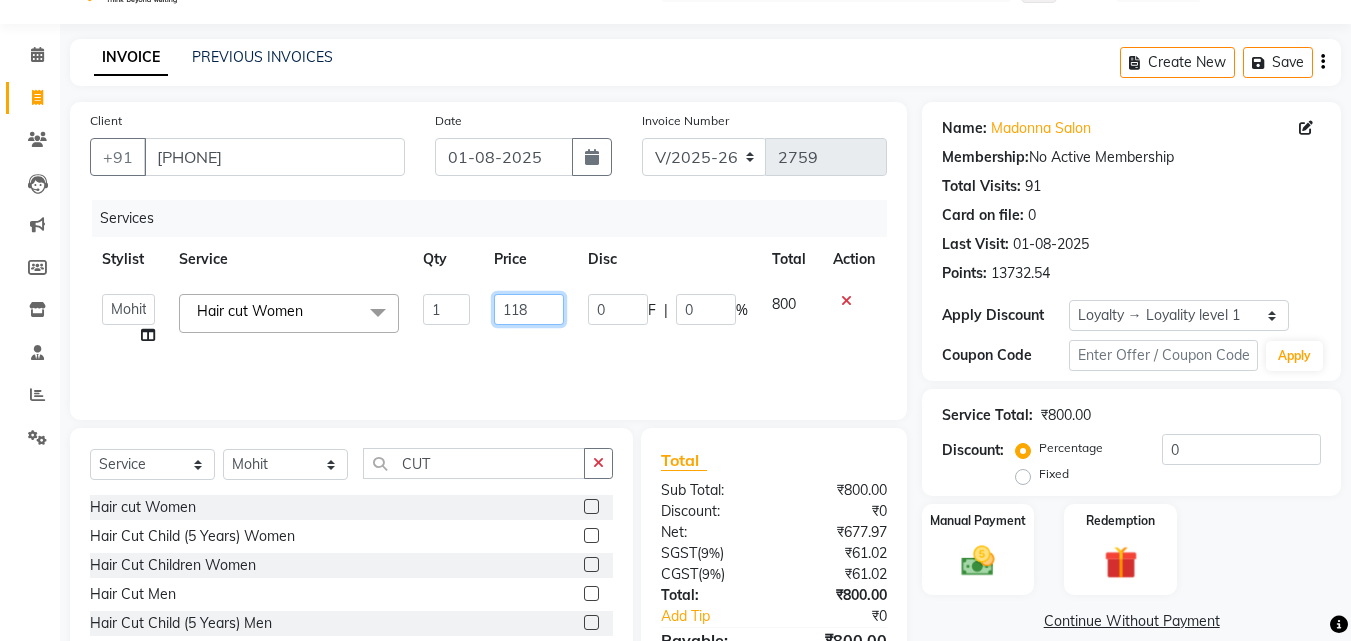 type on "1180" 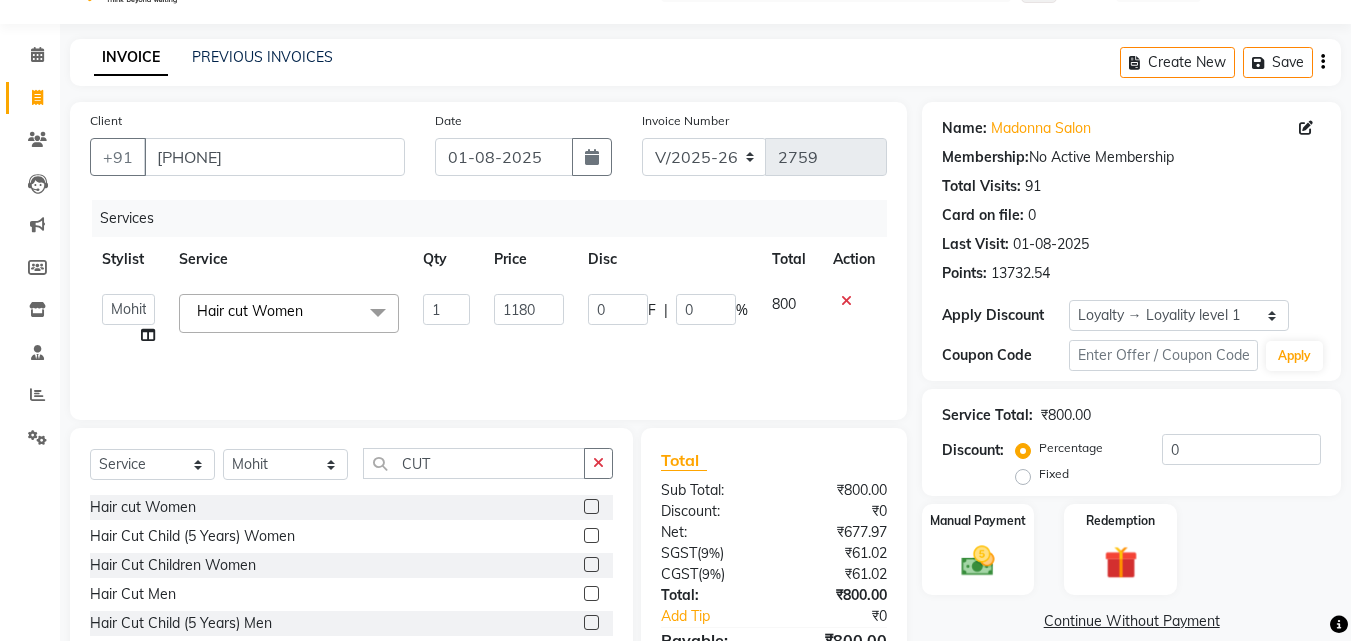 click on "Services Stylist Service Qty Price Disc Total Action  Aayan   Account    Ashu   BHOLU   Geeta   Hanif   JIYA SINGH   Kiran   LAXMAN PEDI   Manager   Mohit   Naddy   NAIL SWASTIKA   Sajal   Sameer   Shahnawaj   Sharukh   Sonu   VISHAL STYLIST  Hair cut Women  x Shampoo Loreal Shampoo Kerastase Shampoo Redken Condtioner Loreal Condtioner Kerastase Condtioner Redken Hair cut Women Hair Cut Child (5 Years) Women Change Of Style Women Blow Dry Women Iron Curls Women Hair Do Women Oil Massage Women Plex Treatment Women Color Touch-Up 1 Women Color Touch-Up 2 Women Highlight Strips Women Highlights Global Women Global Color Women Rebonding Women Smoothning Women Keratin Women Botox Women Hair Cut Children Women Balayage /Ombre Women French Glossing Women Hair Cut Men Hair Cut Child (5 Years) Men Oil Massage Men Plex Treatment Men Hair Spa Men Color Touch-Up Men Highlights Men Rebonding Men Smoothening Men Keratin  Men Botox Men Perming Men Shave Beard Color Ear Wax Scalp scrub Face massage Beard  Iron curls  BEARD" 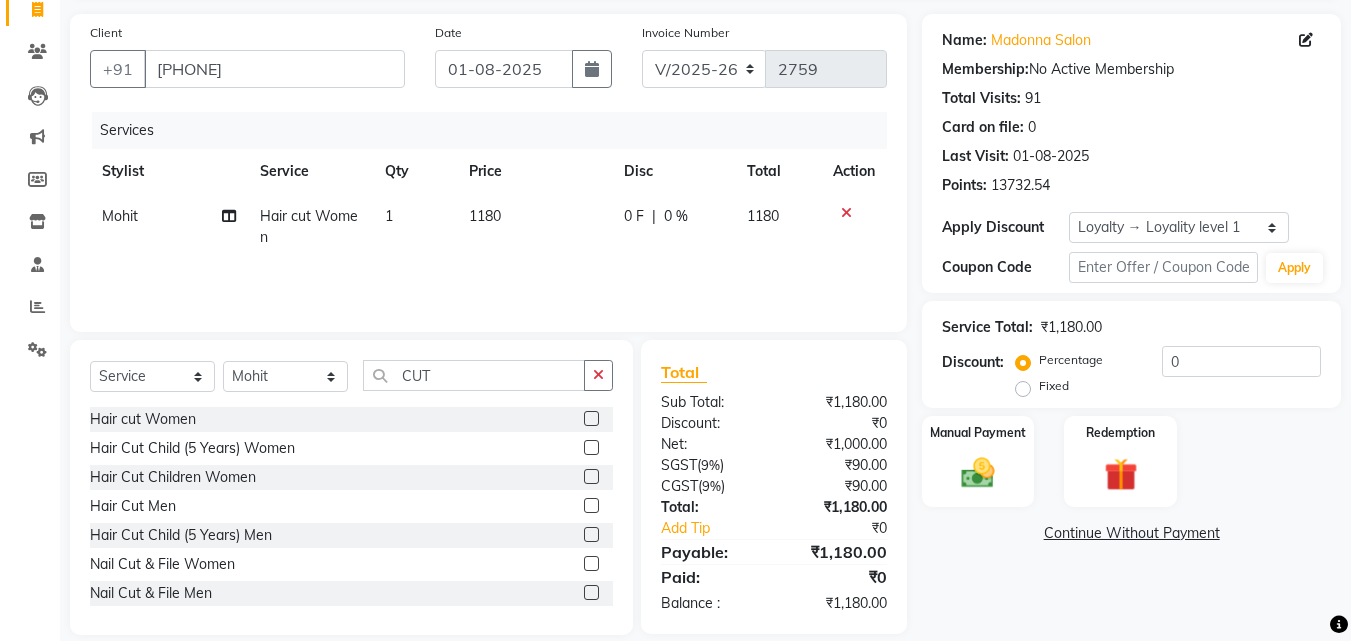 scroll, scrollTop: 160, scrollLeft: 0, axis: vertical 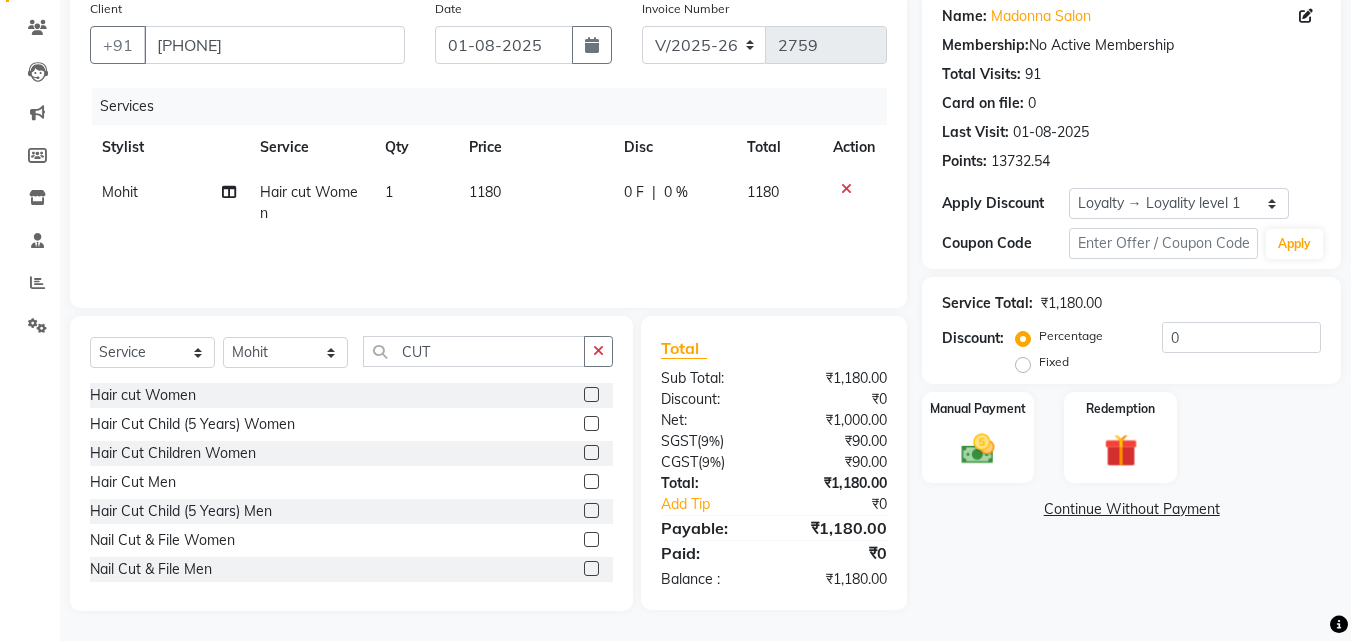 click 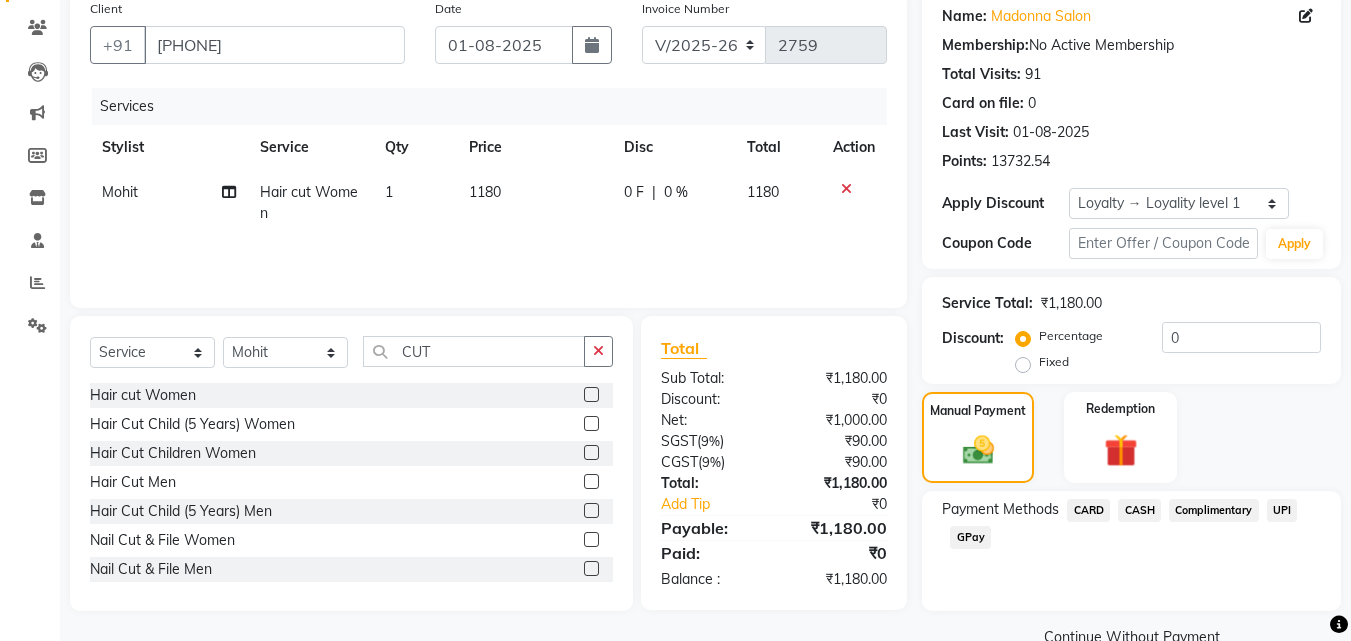 click on "GPay" 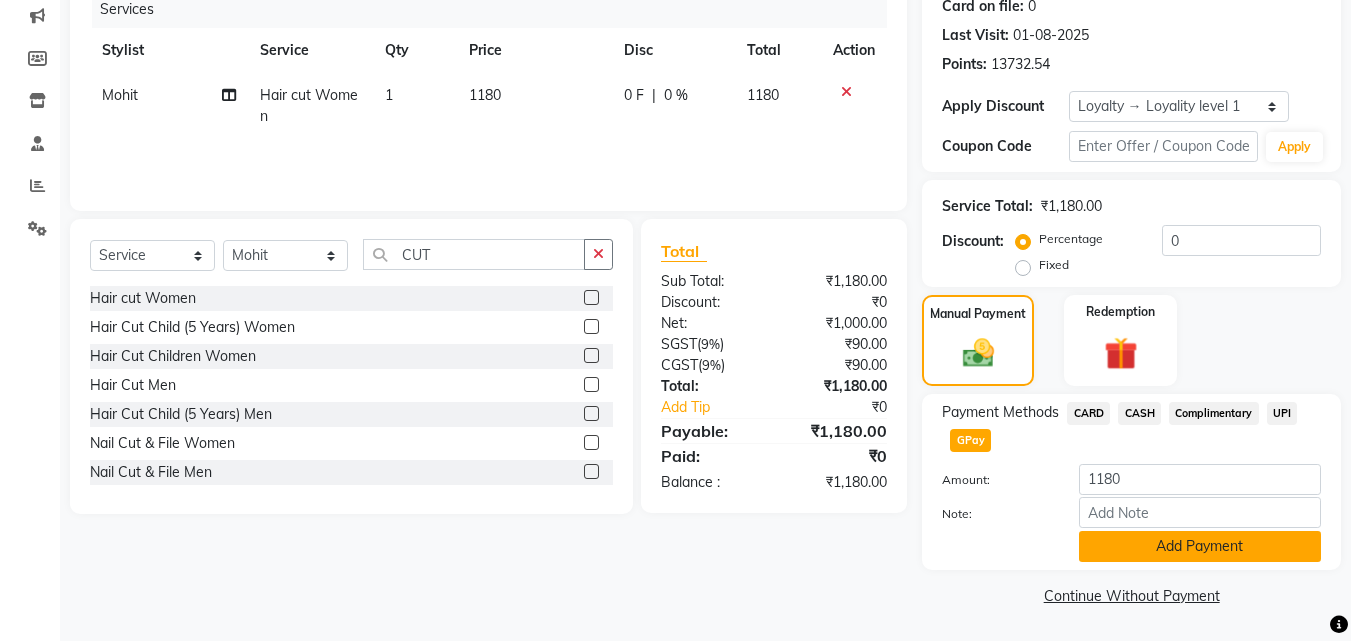 click on "Add Payment" 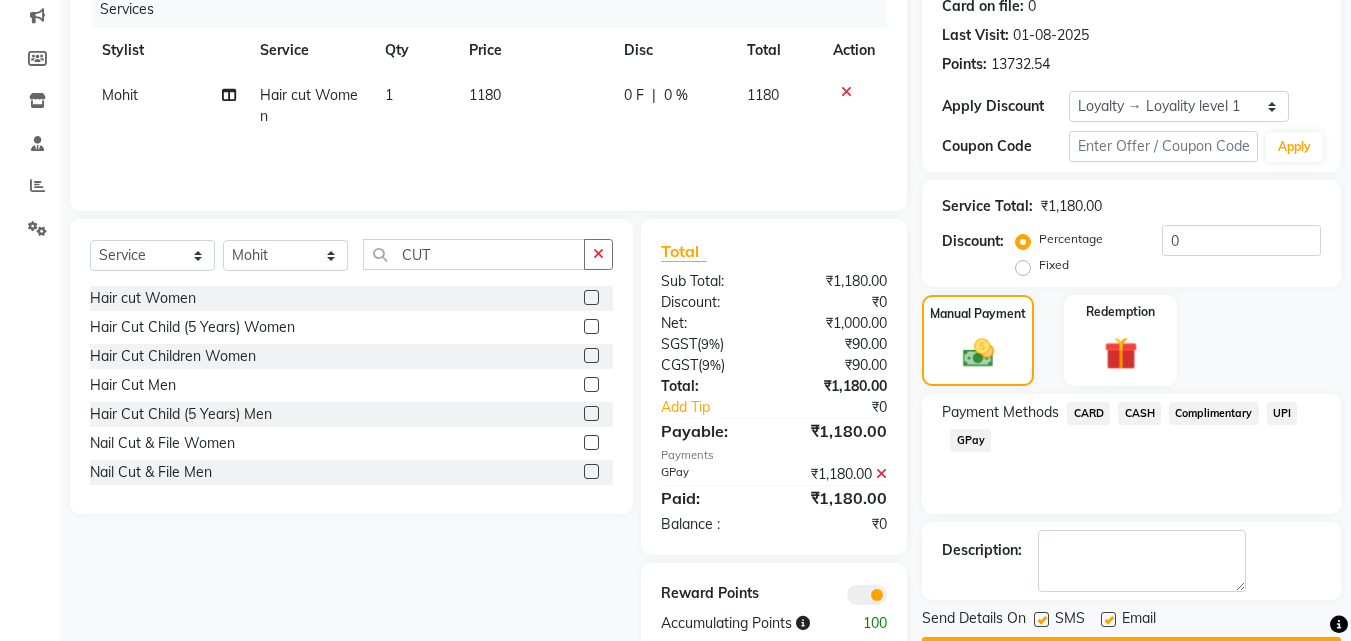 scroll, scrollTop: 314, scrollLeft: 0, axis: vertical 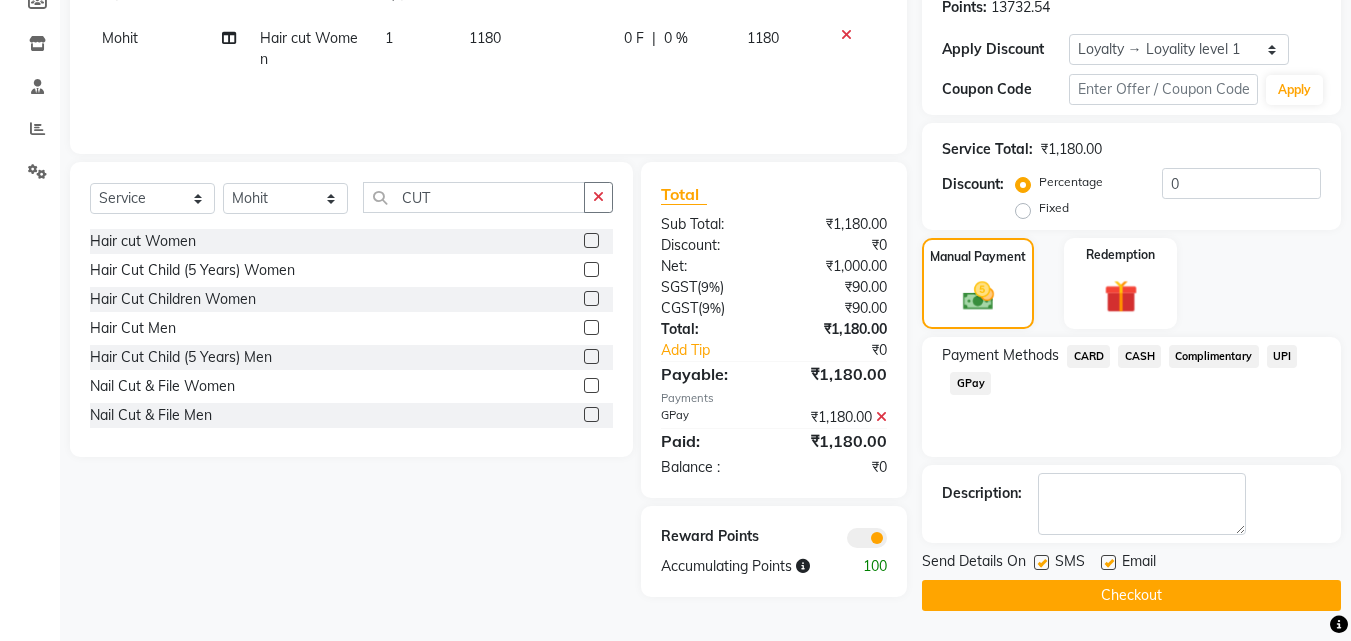 click on "Checkout" 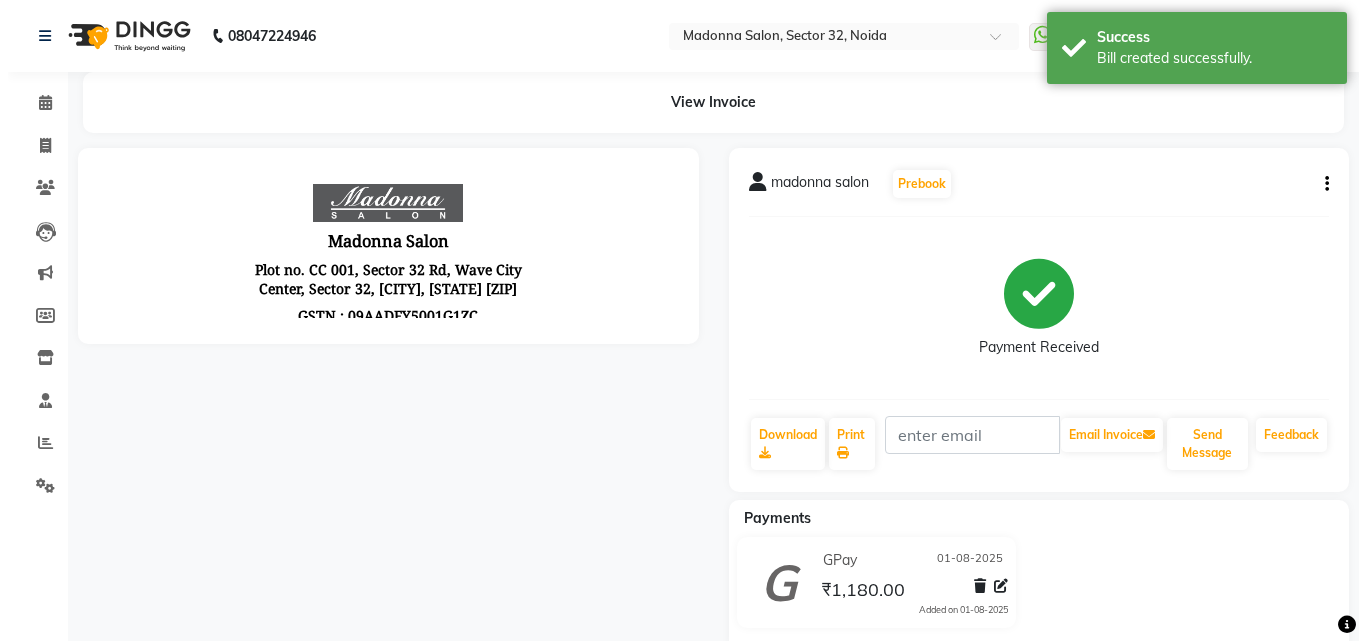 scroll, scrollTop: 0, scrollLeft: 0, axis: both 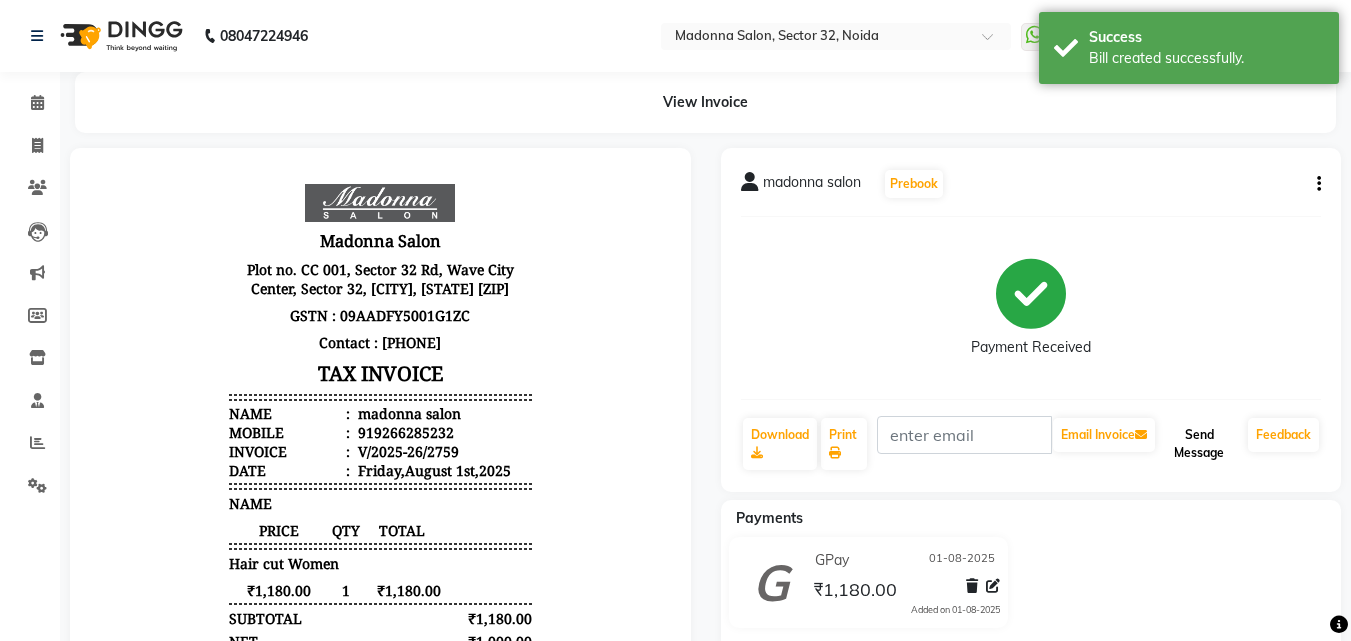 click on "Send Message" 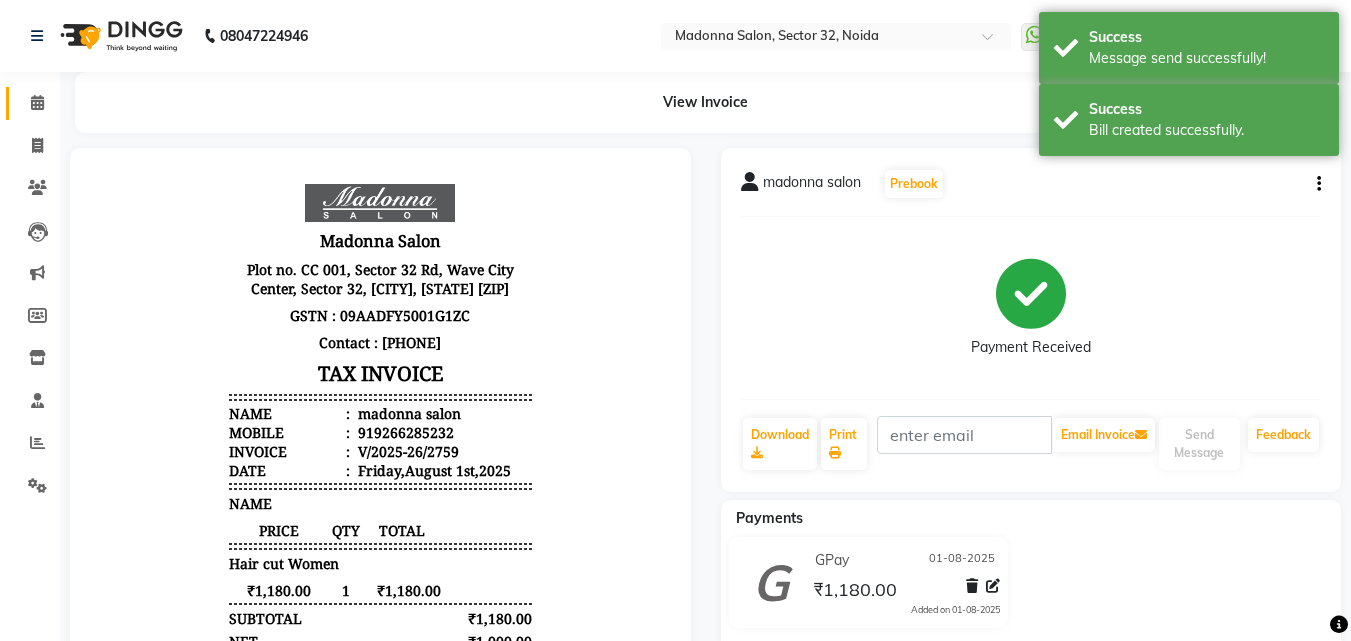 click 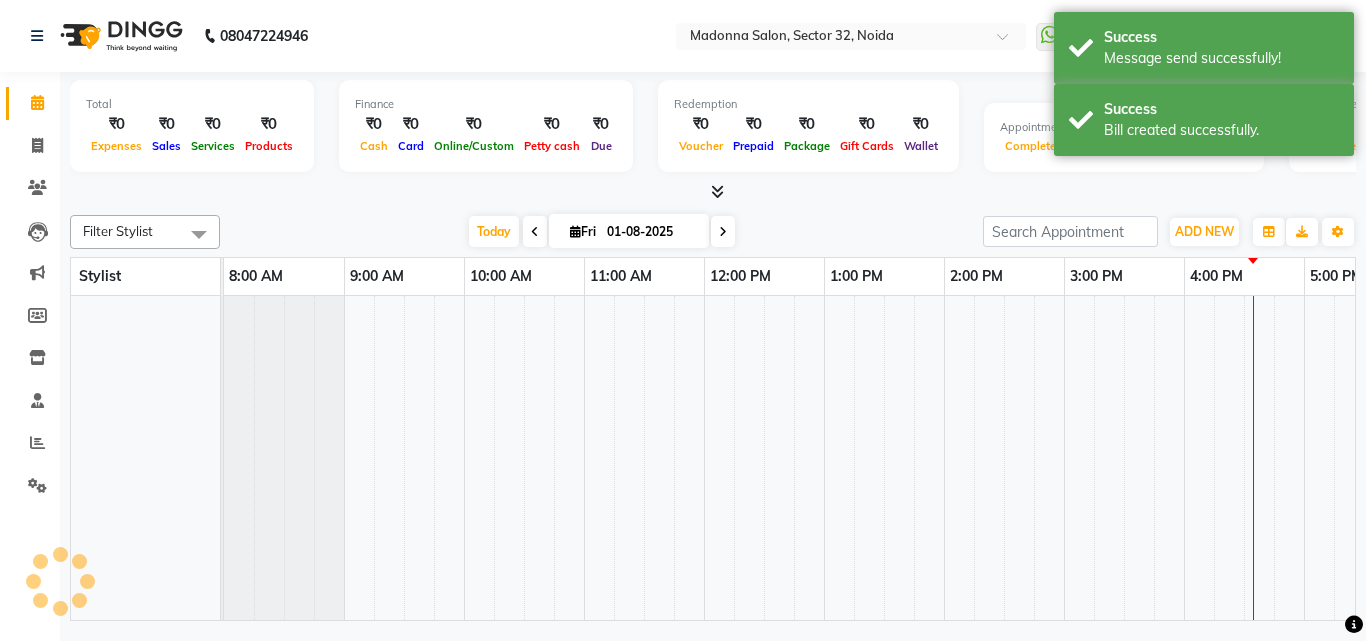 scroll, scrollTop: 0, scrollLeft: 0, axis: both 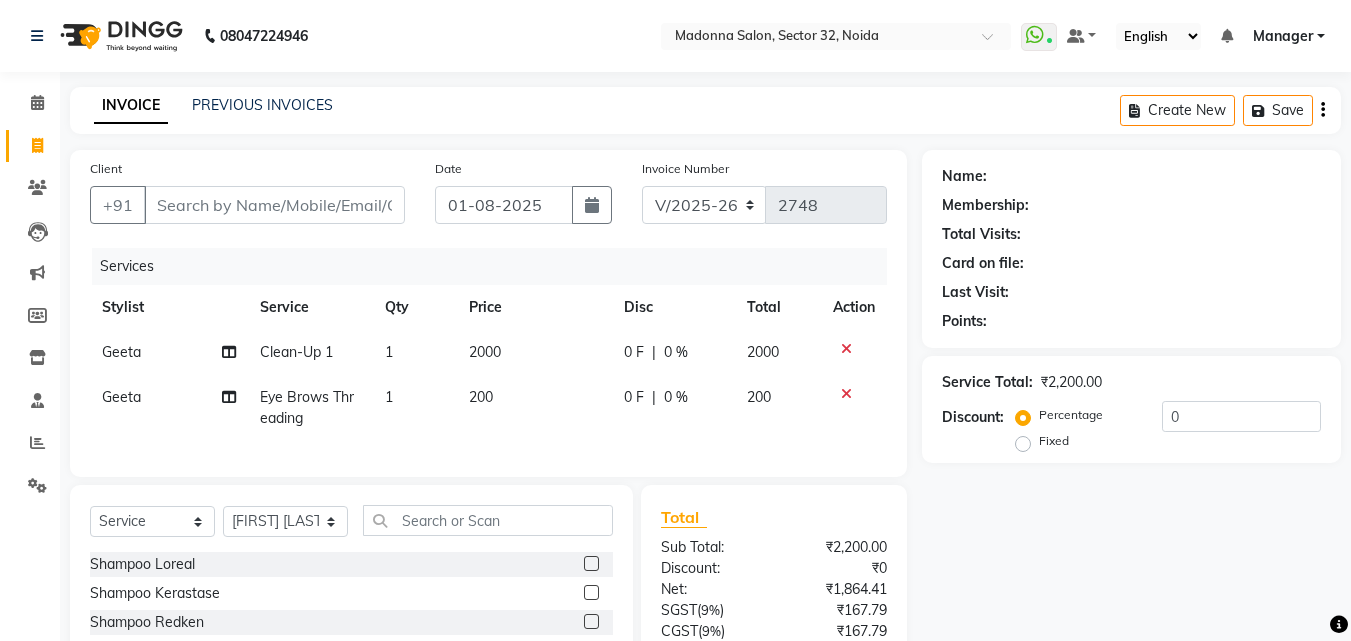 select on "7229" 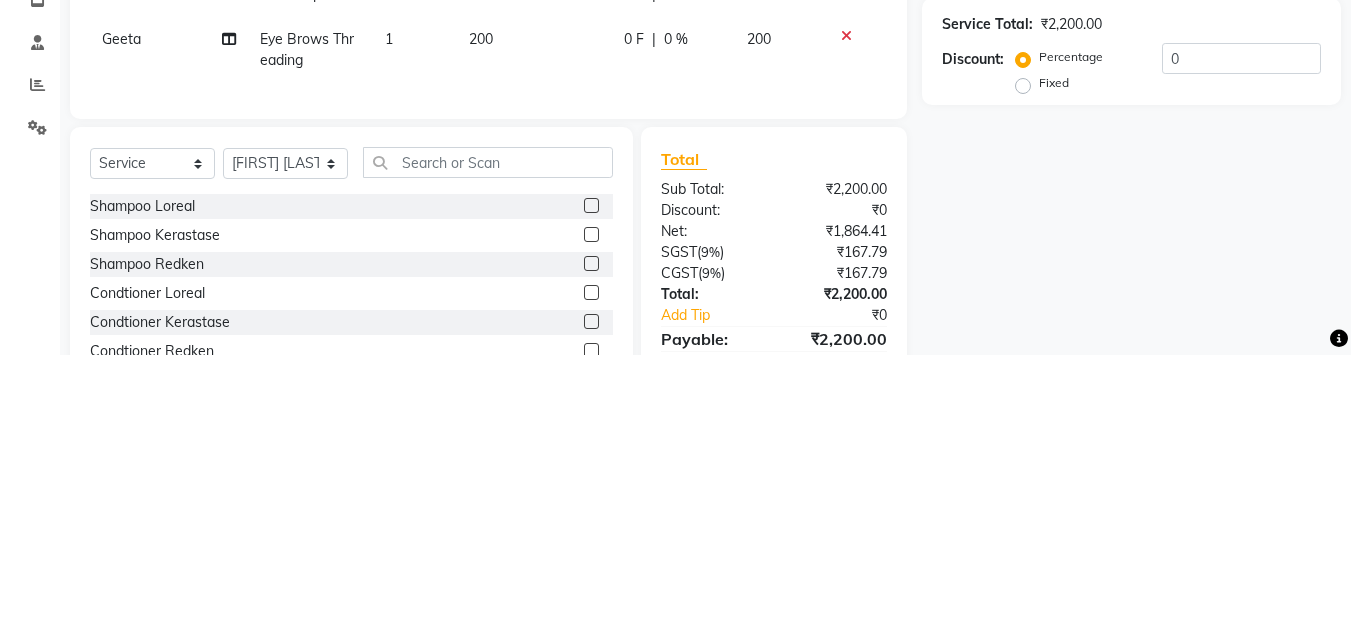 scroll, scrollTop: 0, scrollLeft: 0, axis: both 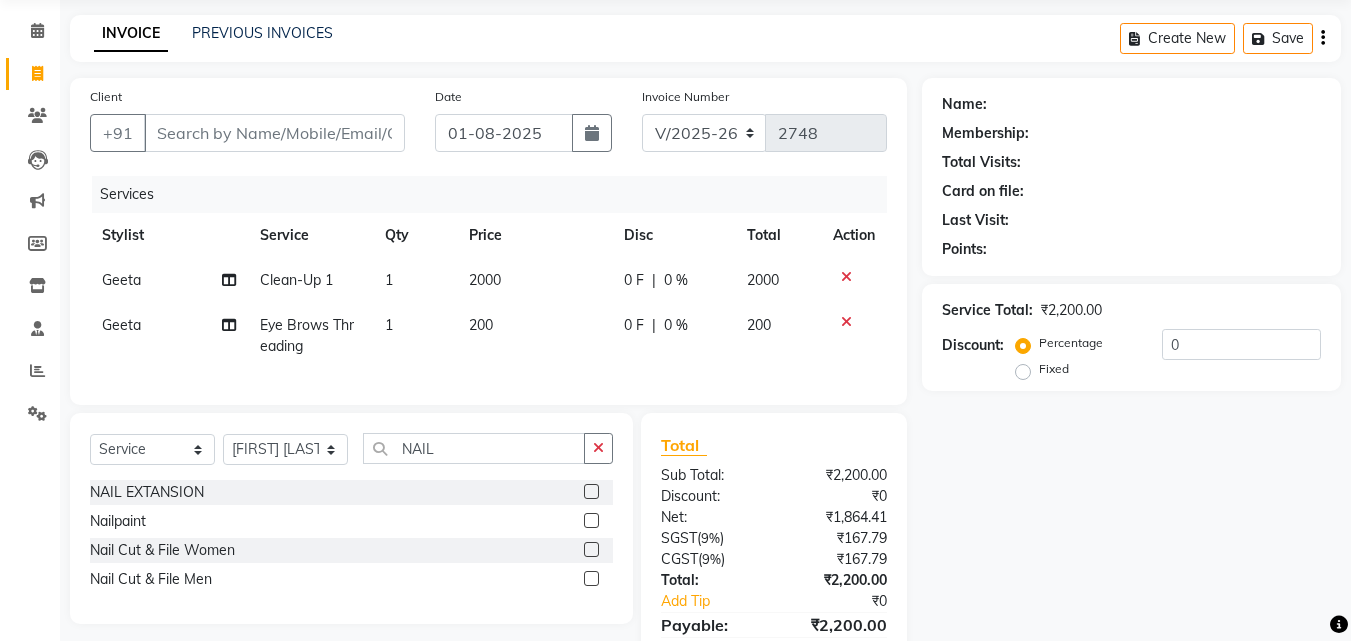 type on "NAIL" 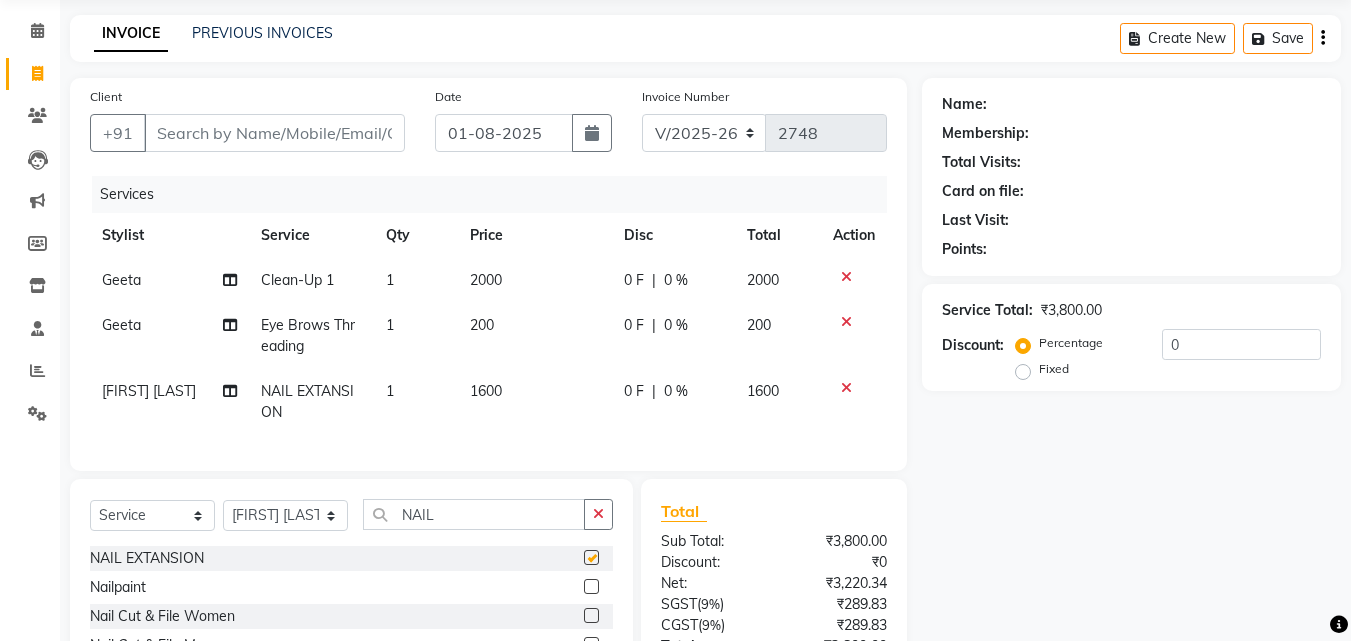 checkbox on "false" 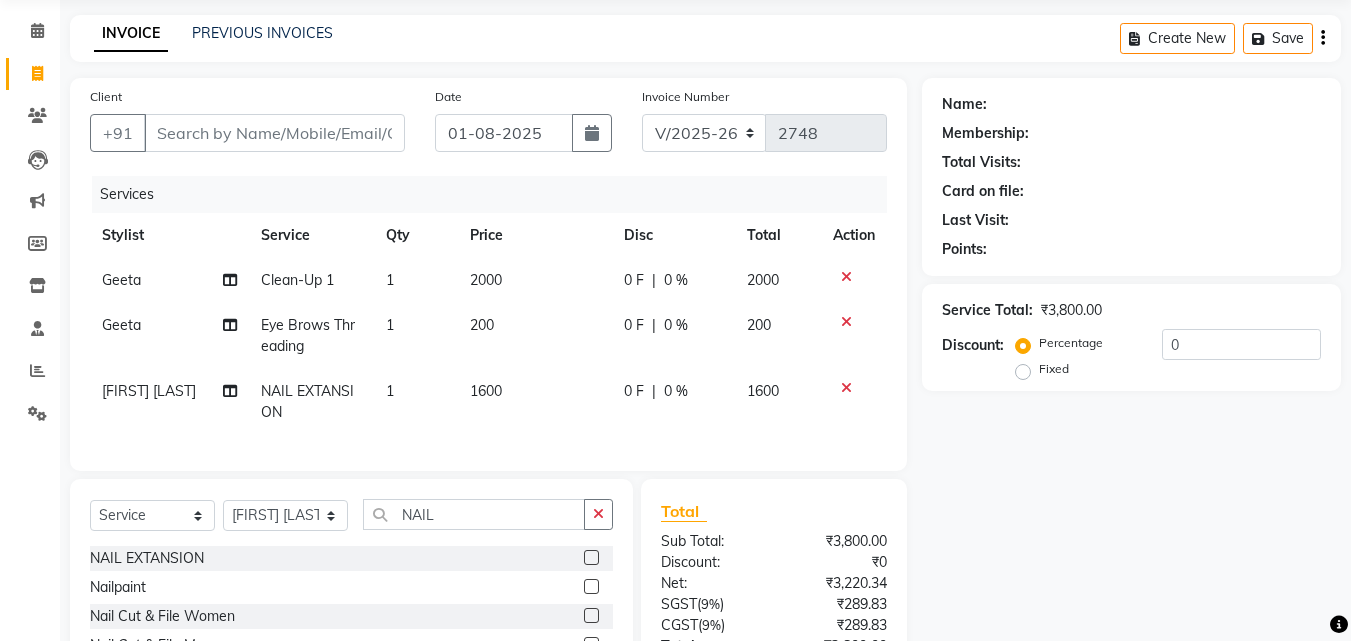 click on "1600" 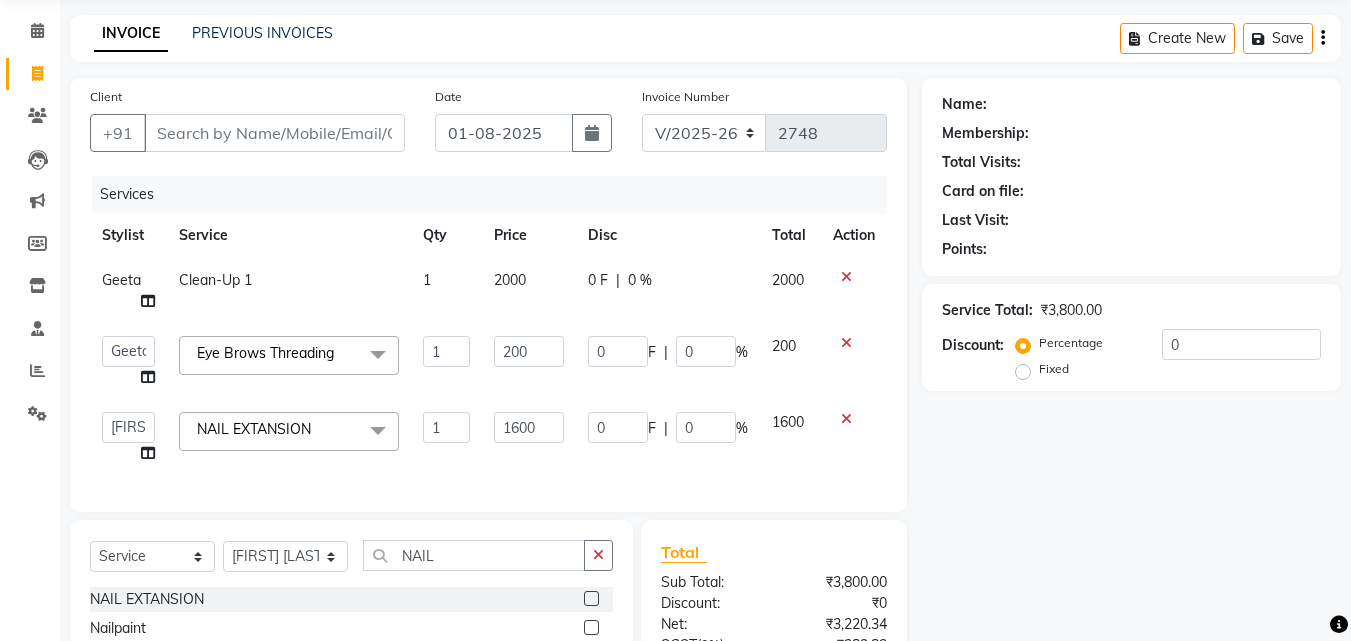 click on "0 F | 0 %" 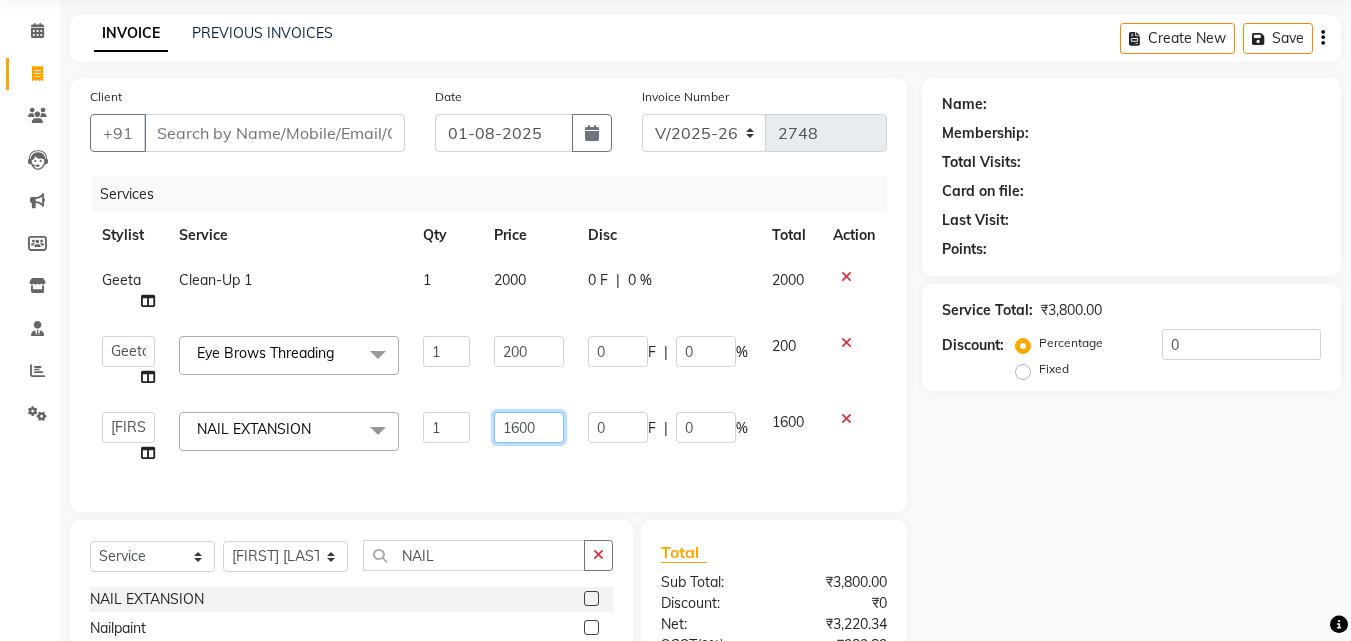 click on "1600" 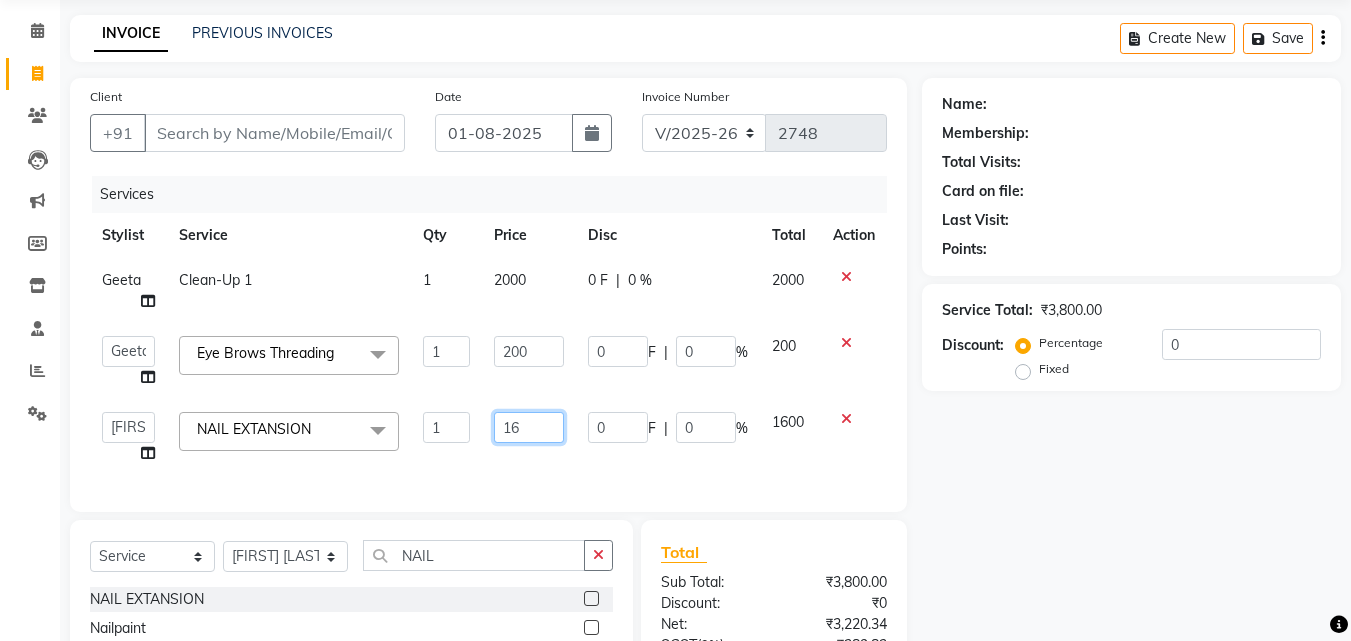 type on "1" 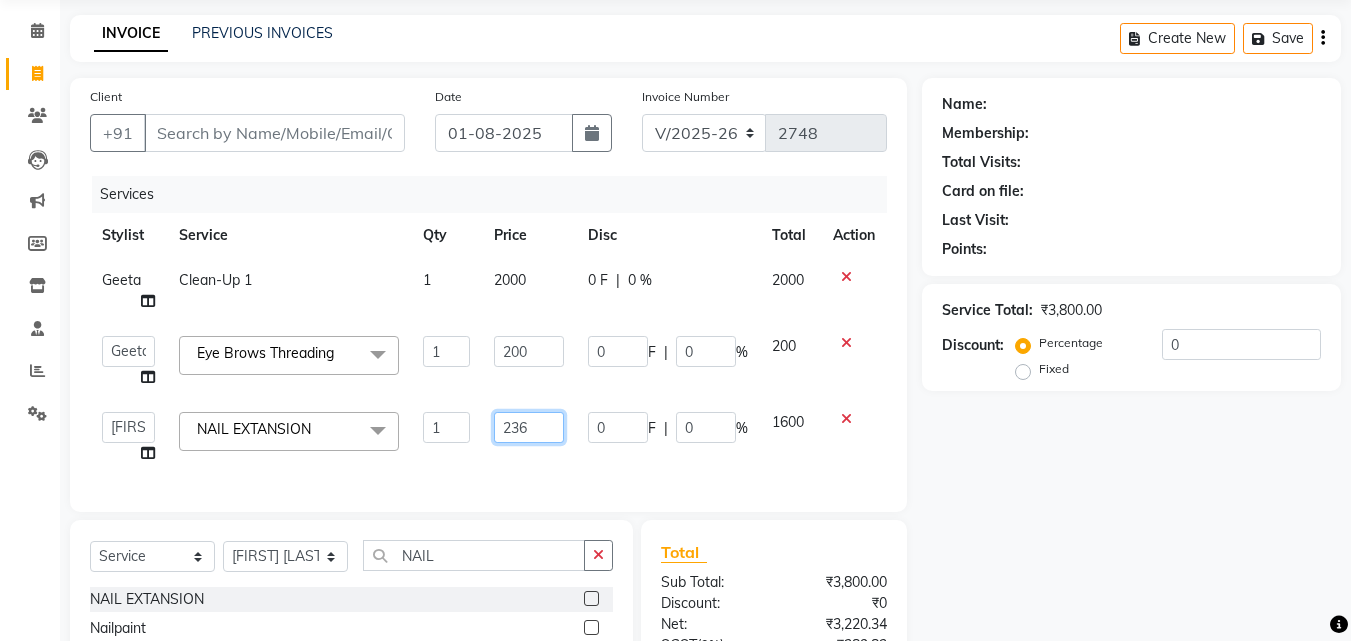 type on "2360" 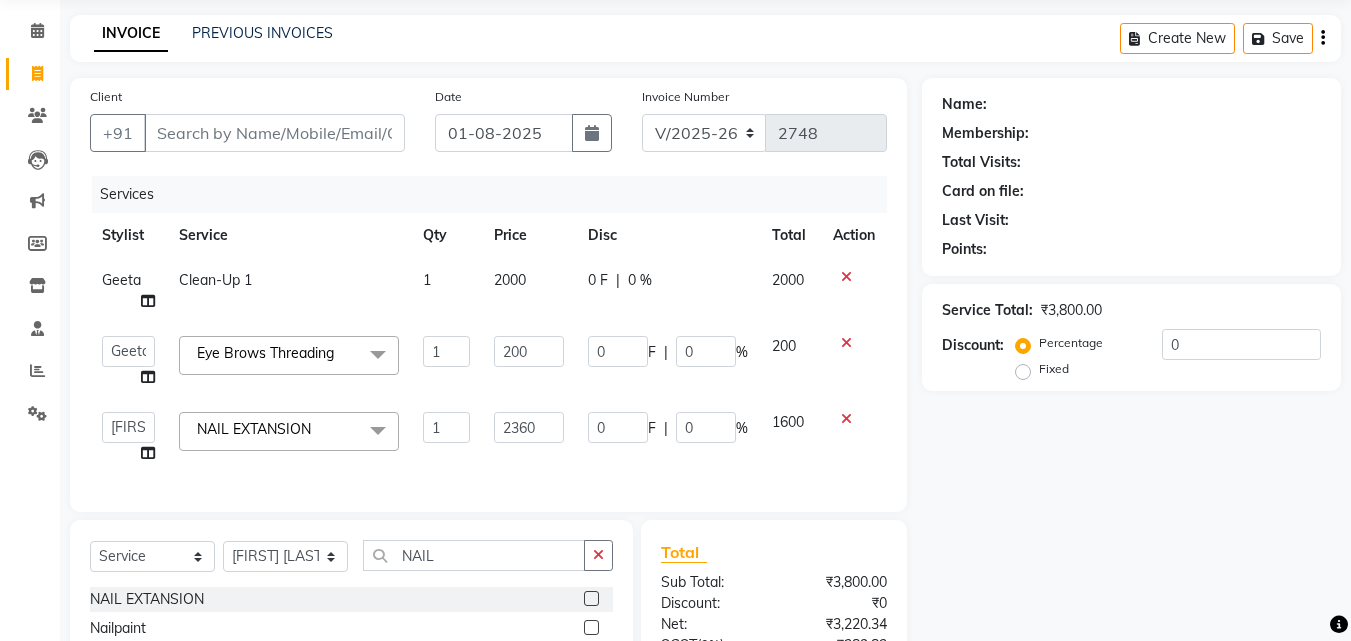 click on "Services Stylist Service Qty Price Disc Total Action Geeta Clean-Up 1 1 2000 0 F | 0 % 2000  Aayan   Account    Ashu   BHOLU   Geeta   Hanif   JIYA SINGH   Kiran   LAXMAN PEDI   Manager   Mohit   Naddy   NAIL SWASTIKA   Sajal   Sameer   Shahnawaj   Sharukh   Sonu   VISHAL STYLIST  Eye Brows Threading  x Shampoo Loreal Shampoo Kerastase Shampoo Redken Condtioner Loreal Condtioner Kerastase Condtioner Redken Hair cut Women Hair Cut Child (5 Years) Women Change Of Style Women Blow Dry Women Iron Curls Women Hair Do Women Oil Massage Women Plex Treatment Women Color Touch-Up 1 Women Color Touch-Up 2 Women Highlight Strips Women Highlights Global Women Global Color Women Rebonding Women Smoothning Women Keratin Women Botox Women Hair Cut Children Women Balayage /Ombre Women French Glossing Women Hair Cut Men Hair Cut Child (5 Years) Men Oil Massage Men Plex Treatment Men Hair Spa Men Color Touch-Up Men Highlights Men Rebonding Men Smoothening Men Keratin  Men Botox Men Perming Men Shave Beard Color Ear Wax Beard" 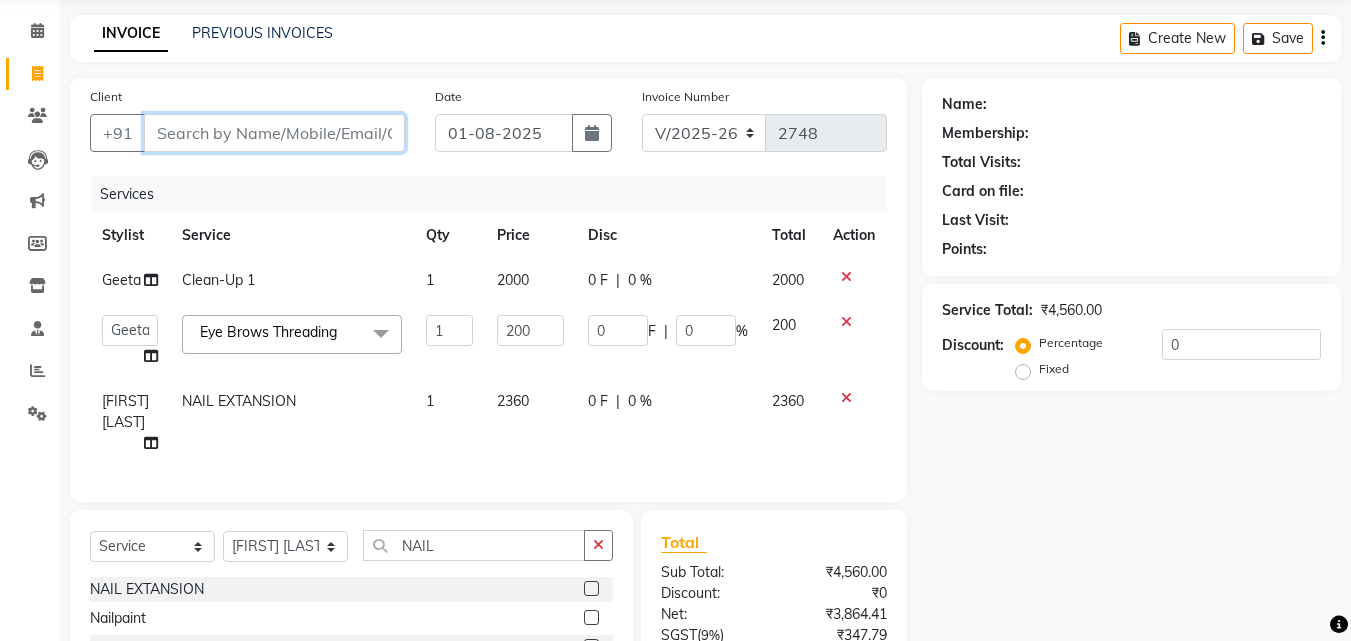 click on "Client" at bounding box center (274, 133) 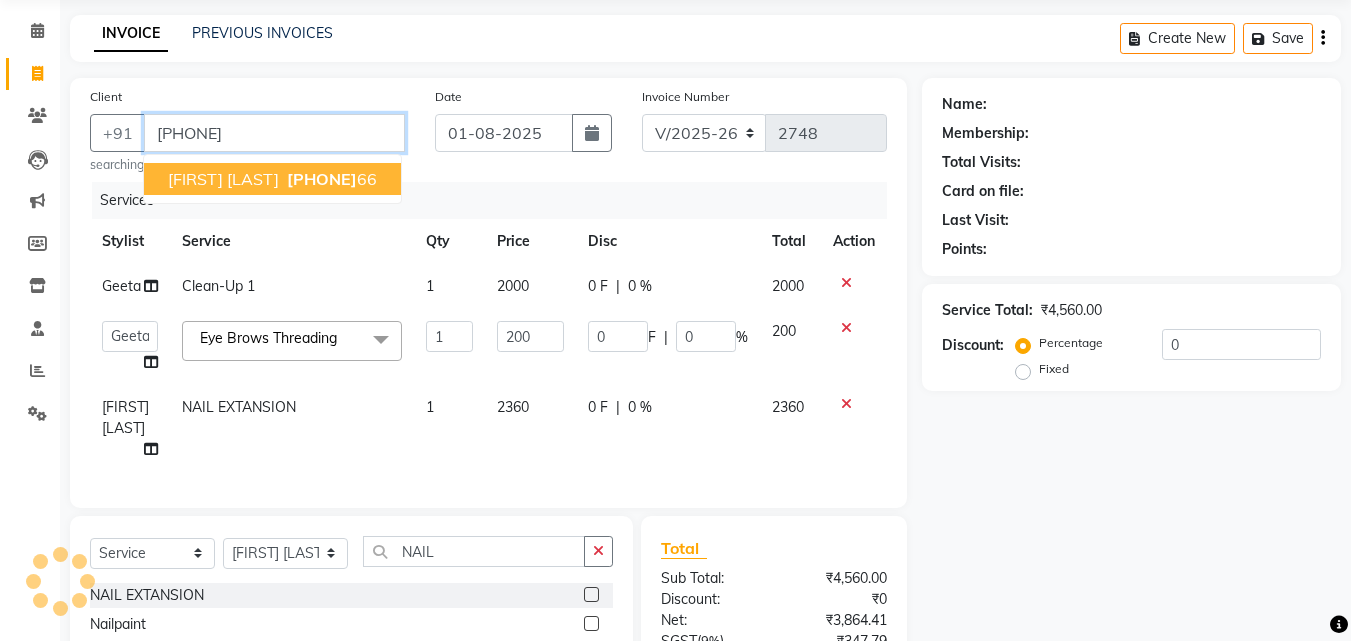 type on "[PHONE]" 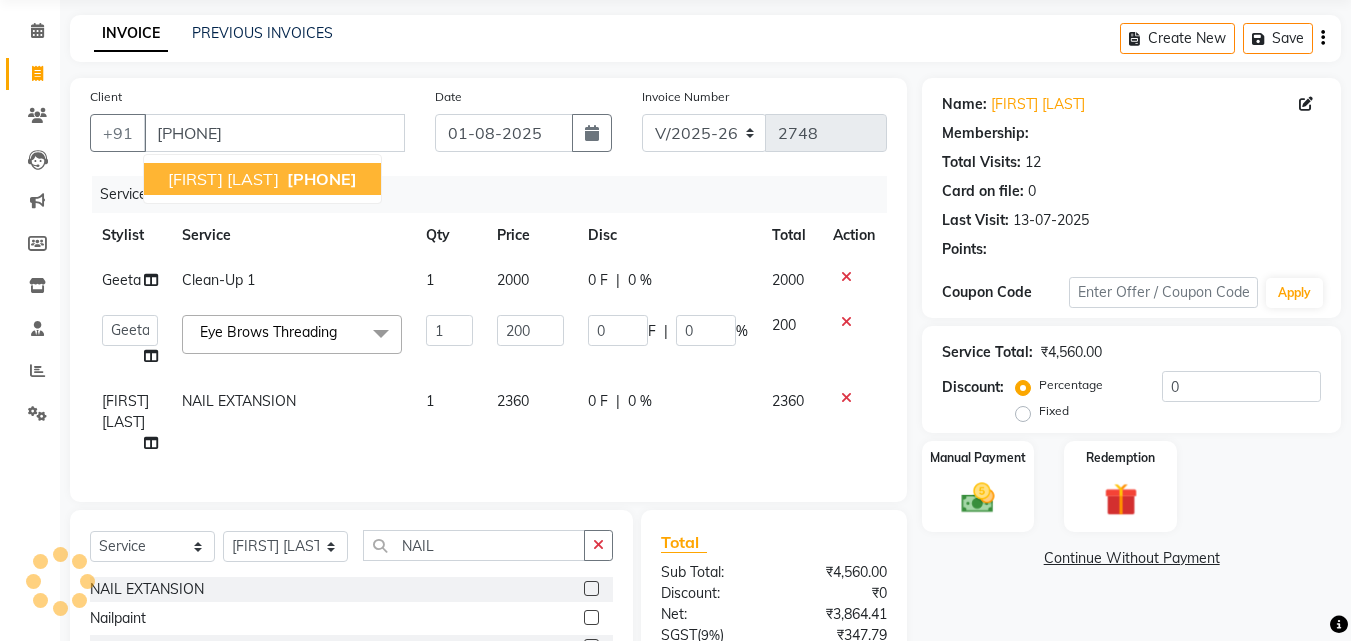 click on "[PHONE]" at bounding box center (322, 179) 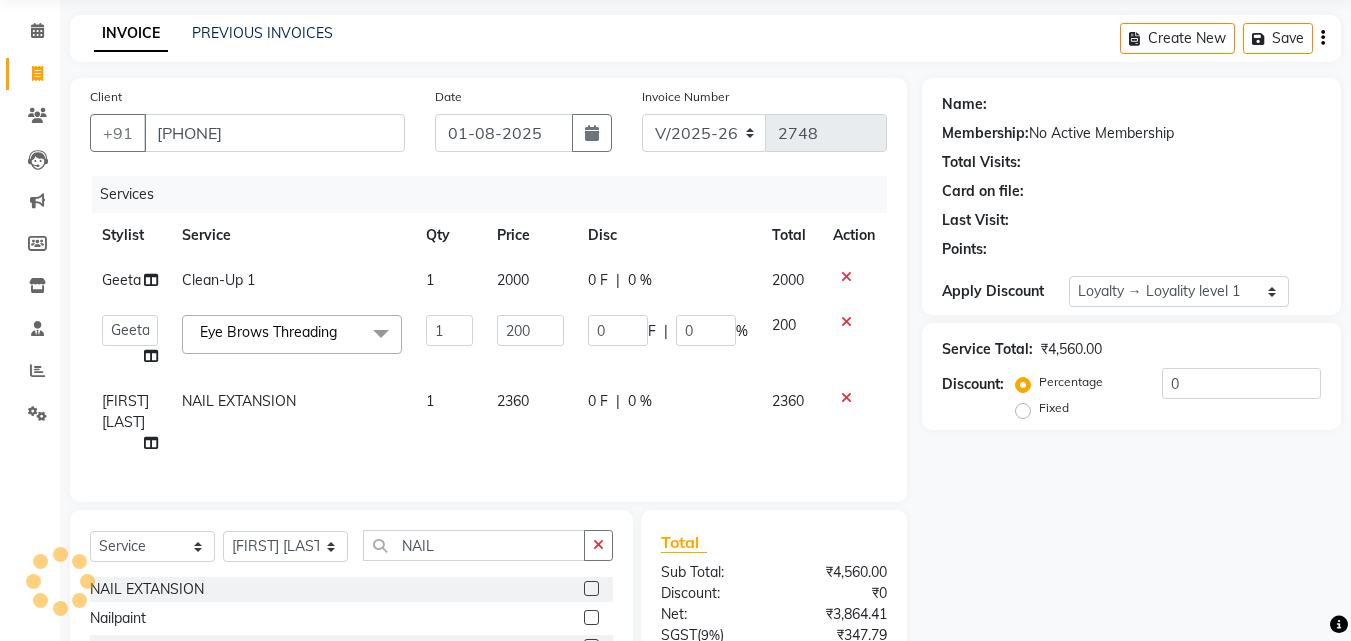select on "1: Object" 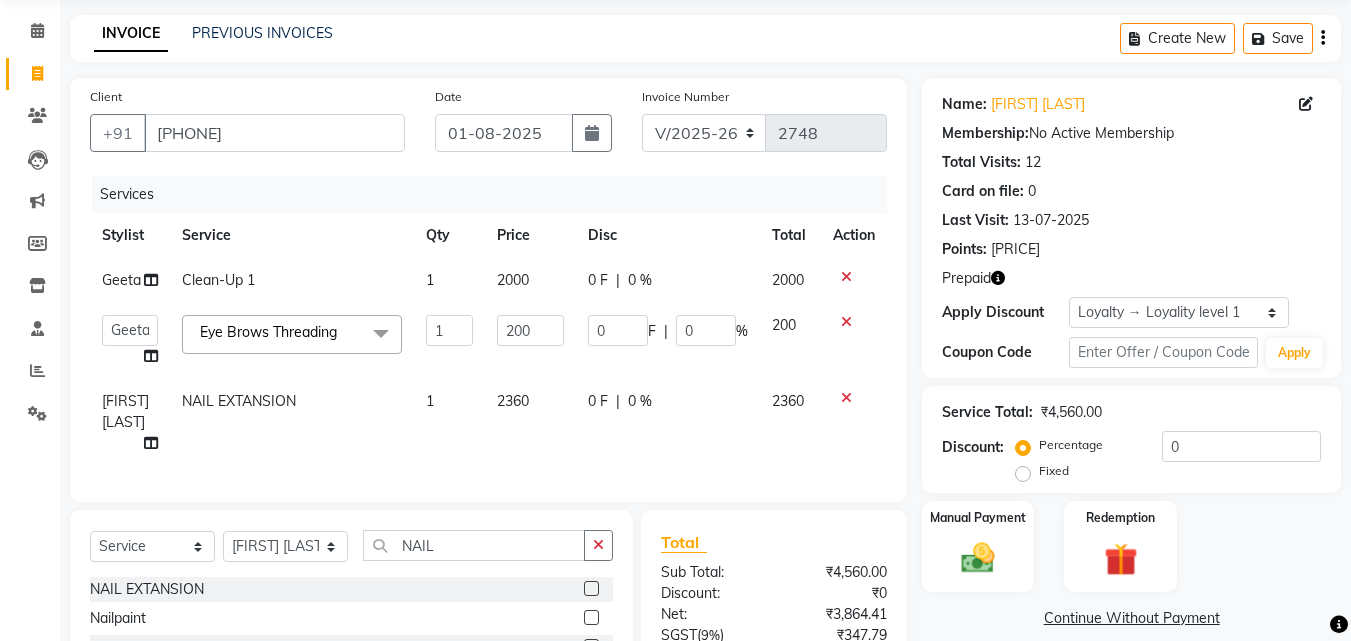click 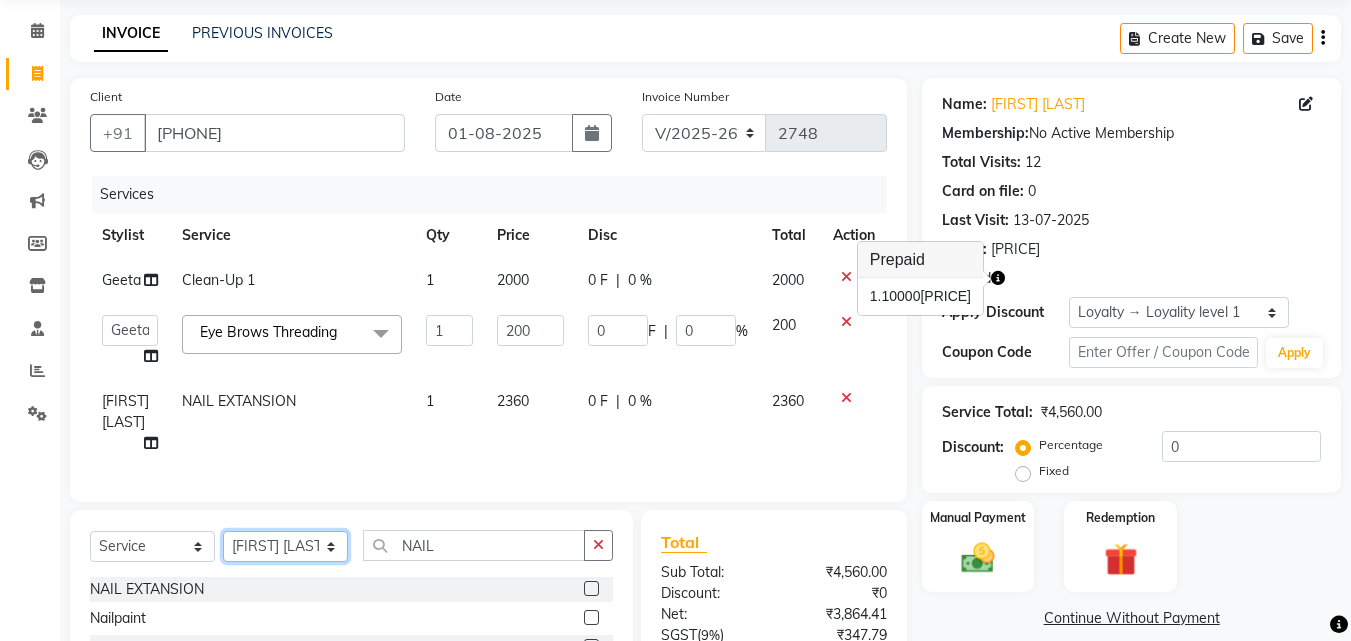 click on "Select Stylist Aayan Account  Ashu BHOLU Geeta Hanif JIYA SINGH Kiran LAXMAN PEDI Manager Mohit Naddy NAIL SWASTIKA Sajal Sameer Shahnawaj Sharukh Sonu VISHAL STYLIST" 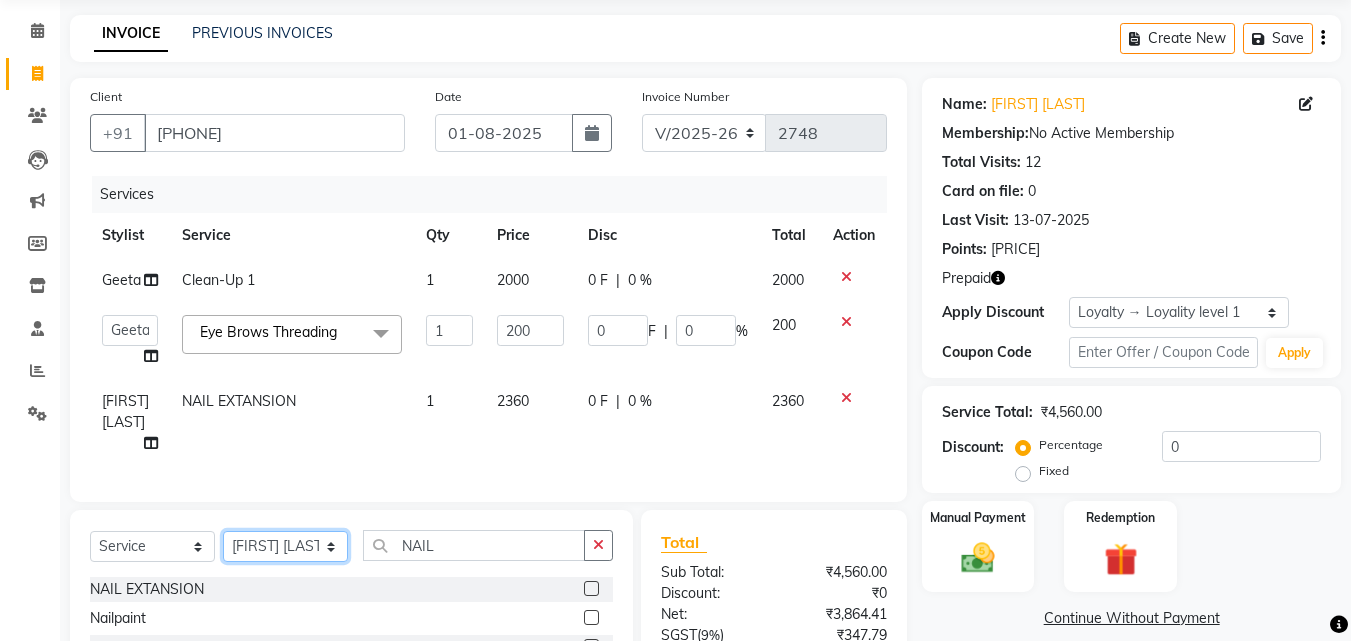 select on "63511" 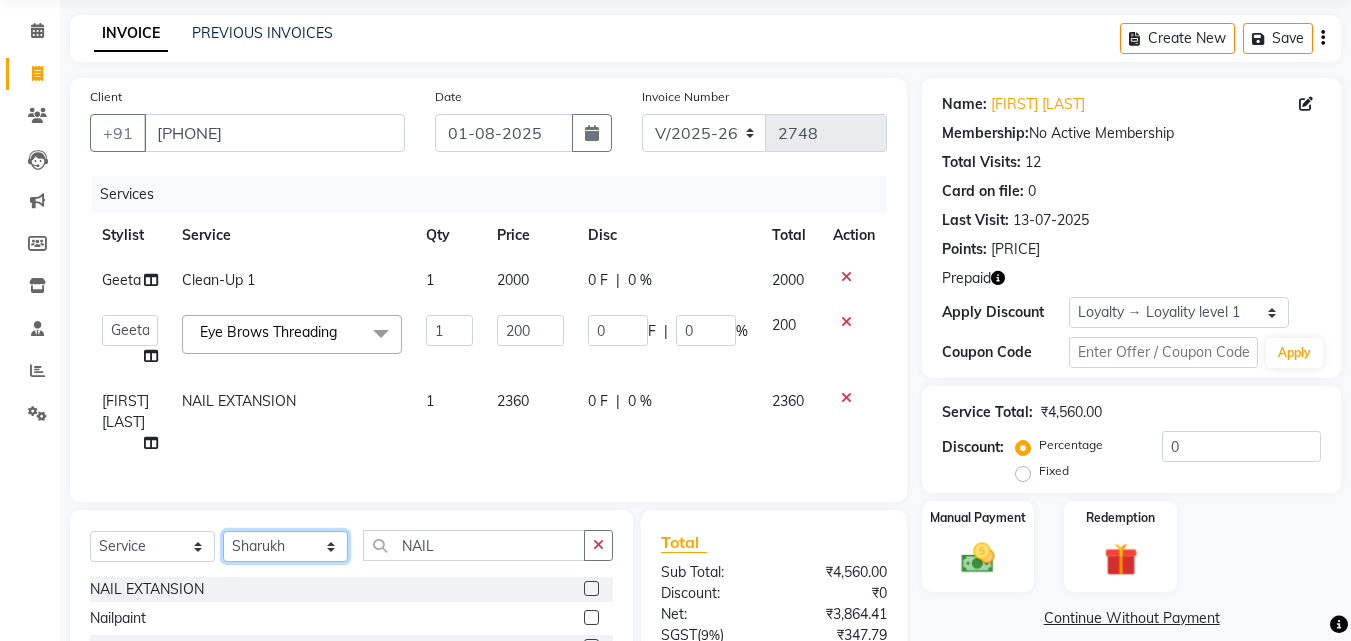 click on "Select Stylist Aayan Account  Ashu BHOLU Geeta Hanif JIYA SINGH Kiran LAXMAN PEDI Manager Mohit Naddy NAIL SWASTIKA Sajal Sameer Shahnawaj Sharukh Sonu VISHAL STYLIST" 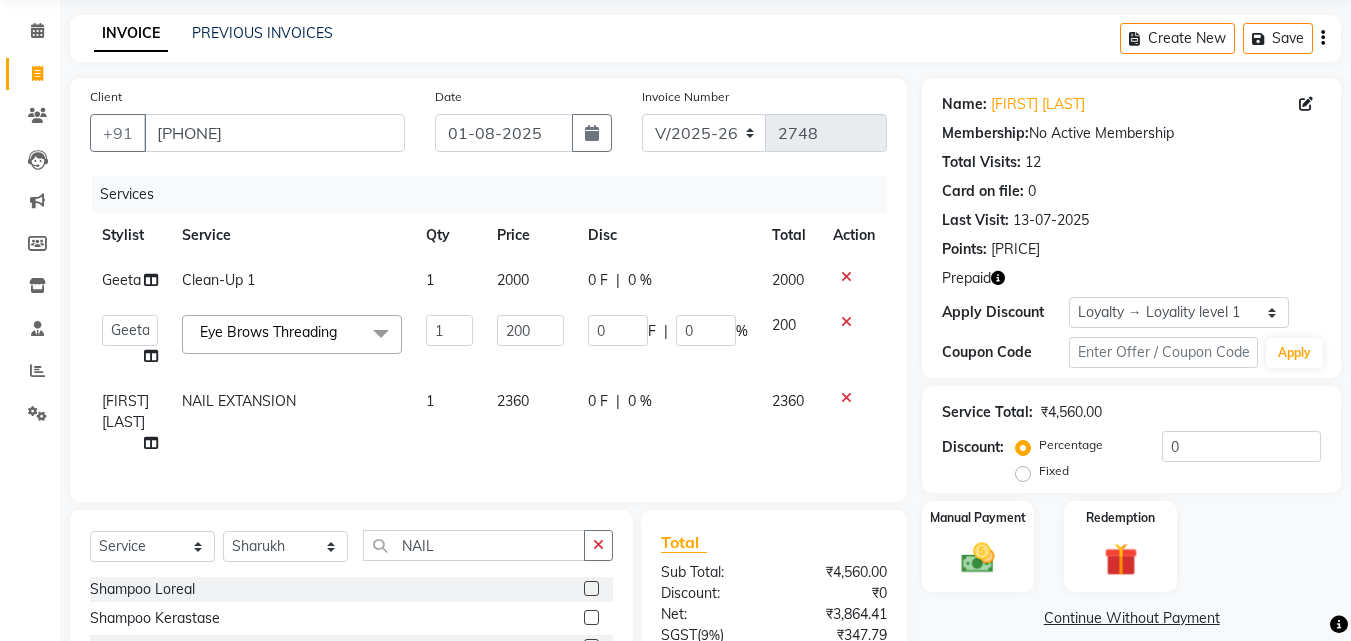 click 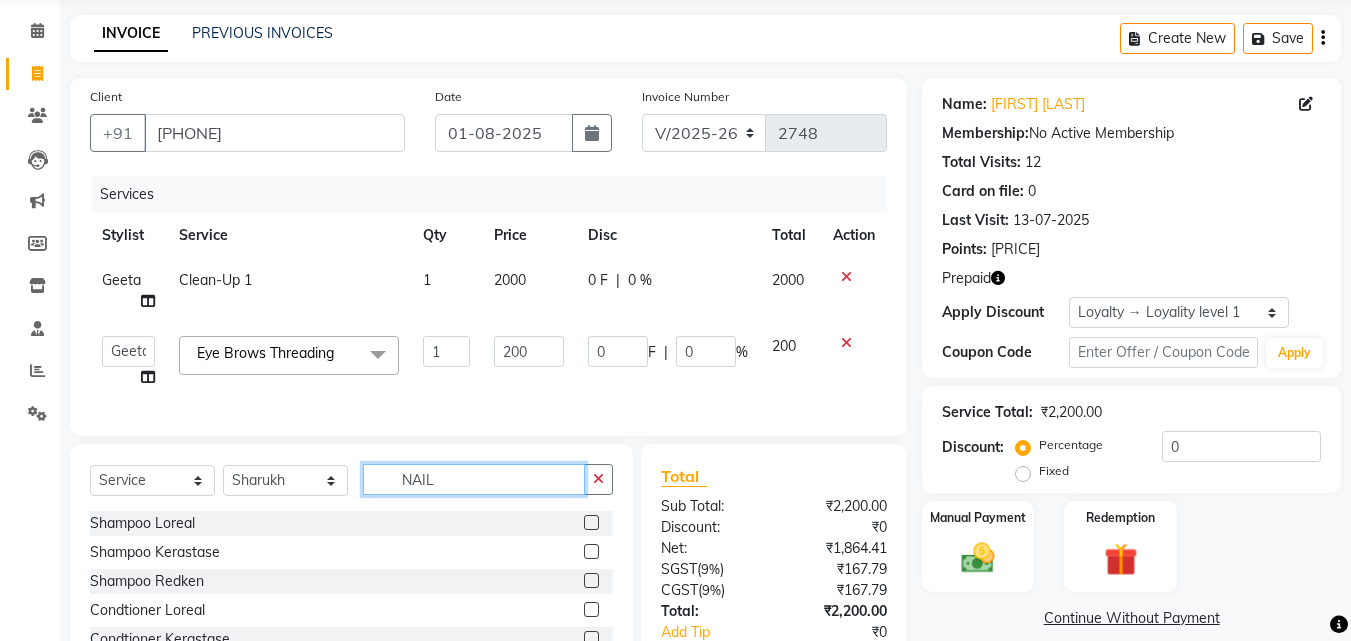 click on "NAIL" 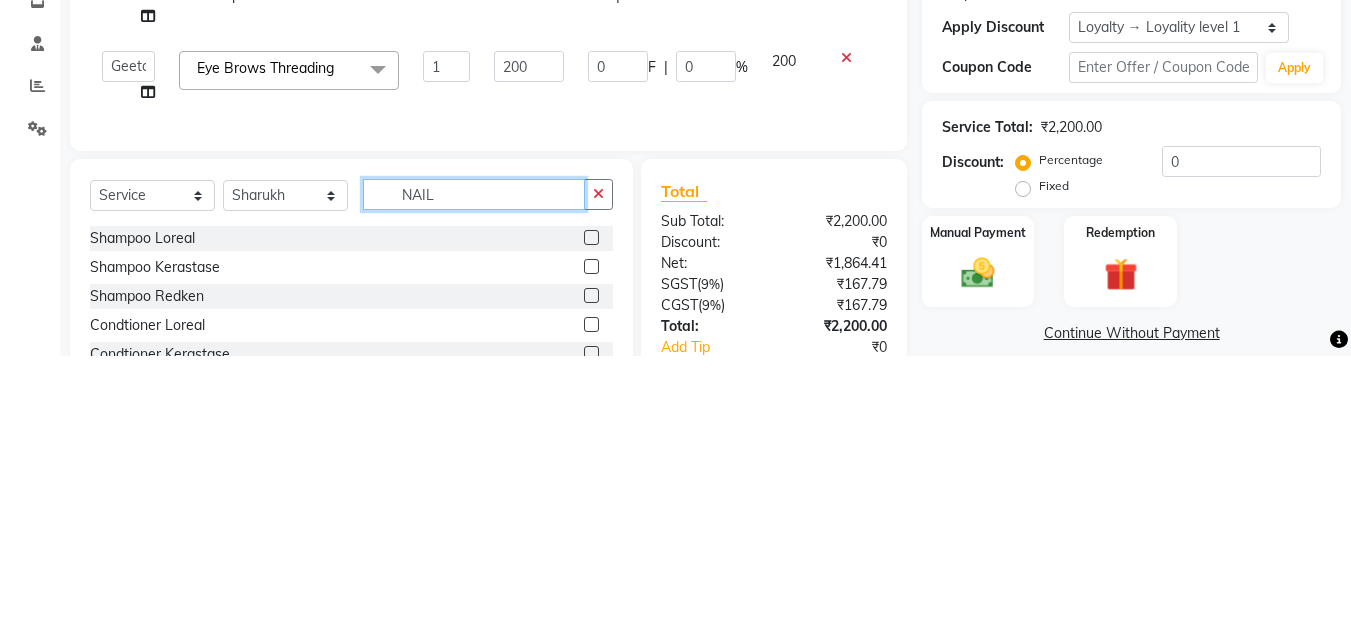 scroll, scrollTop: 103, scrollLeft: 0, axis: vertical 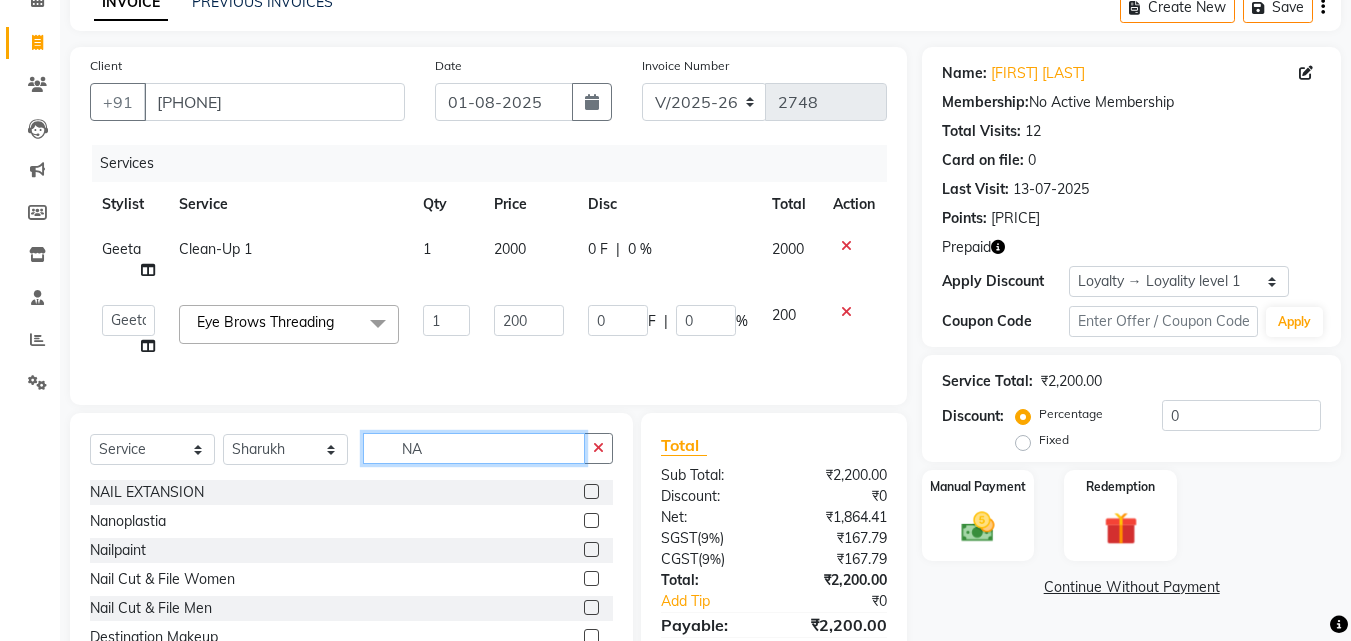 type on "N" 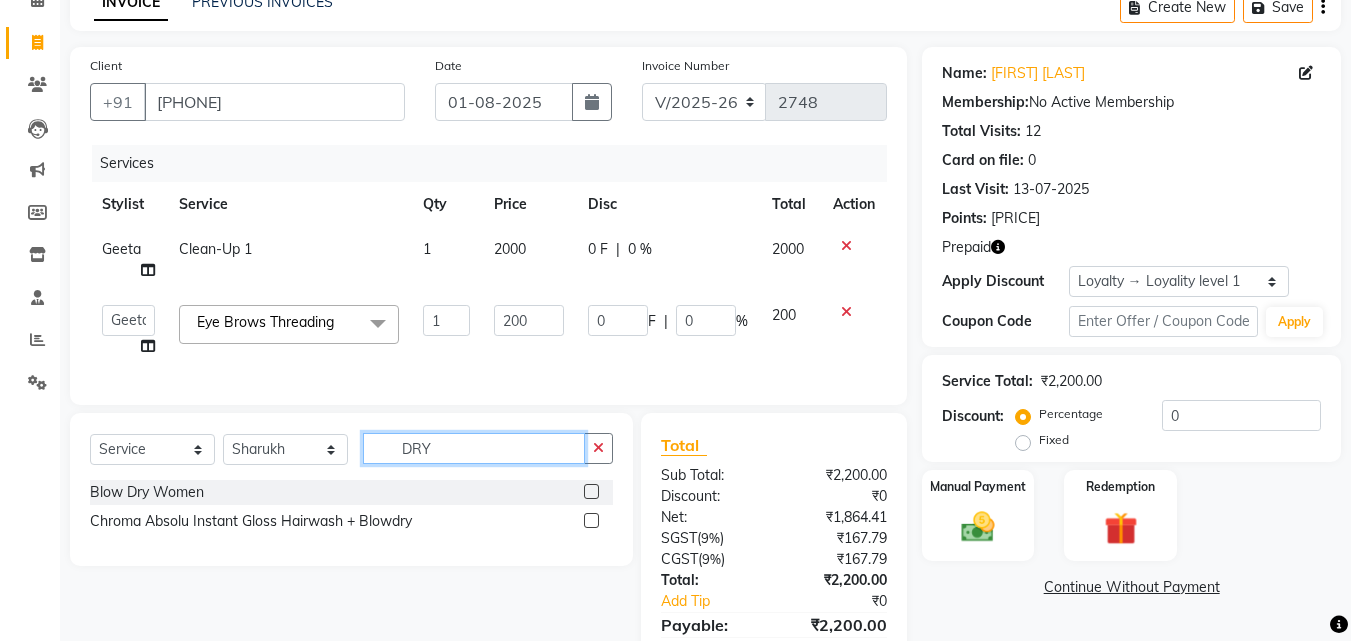 type on "DRY" 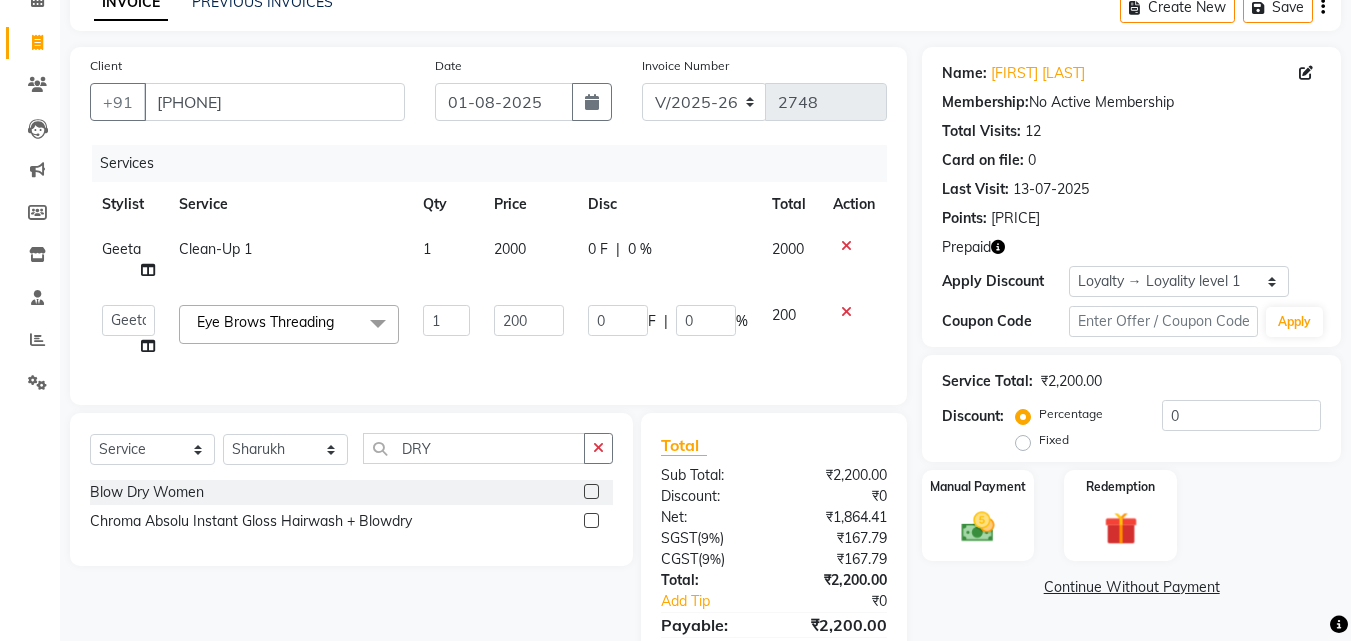 click 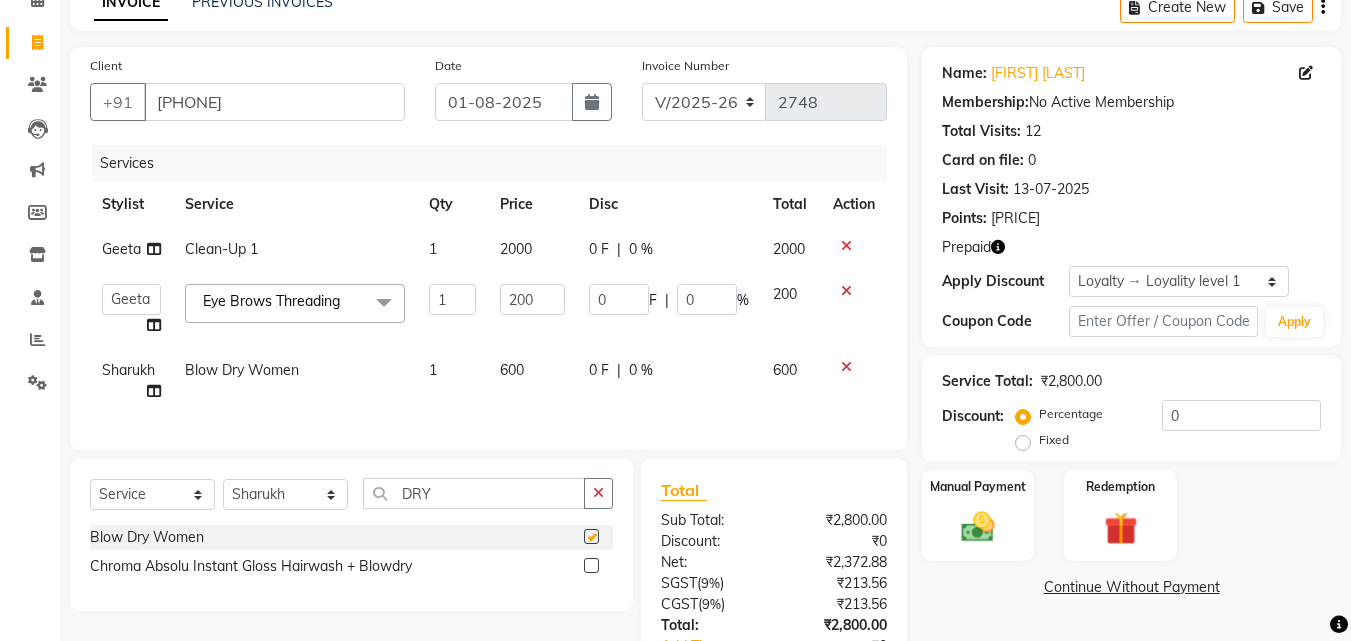 checkbox on "false" 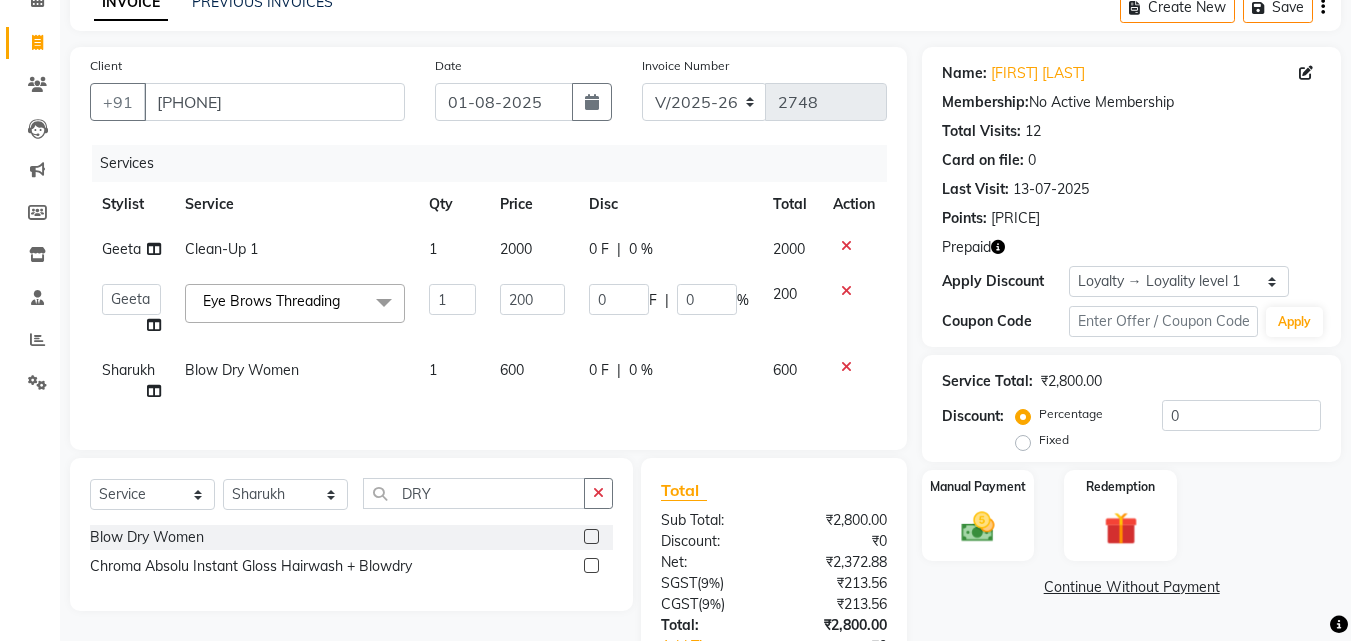 click on "600" 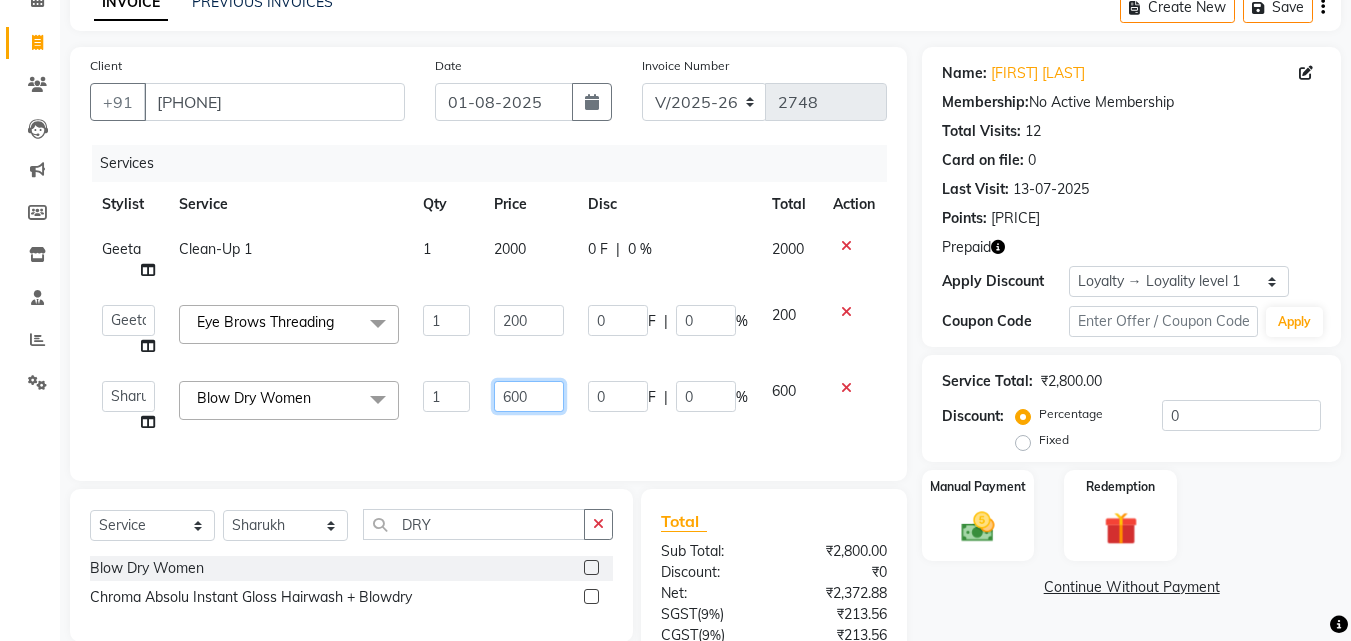 click on "600" 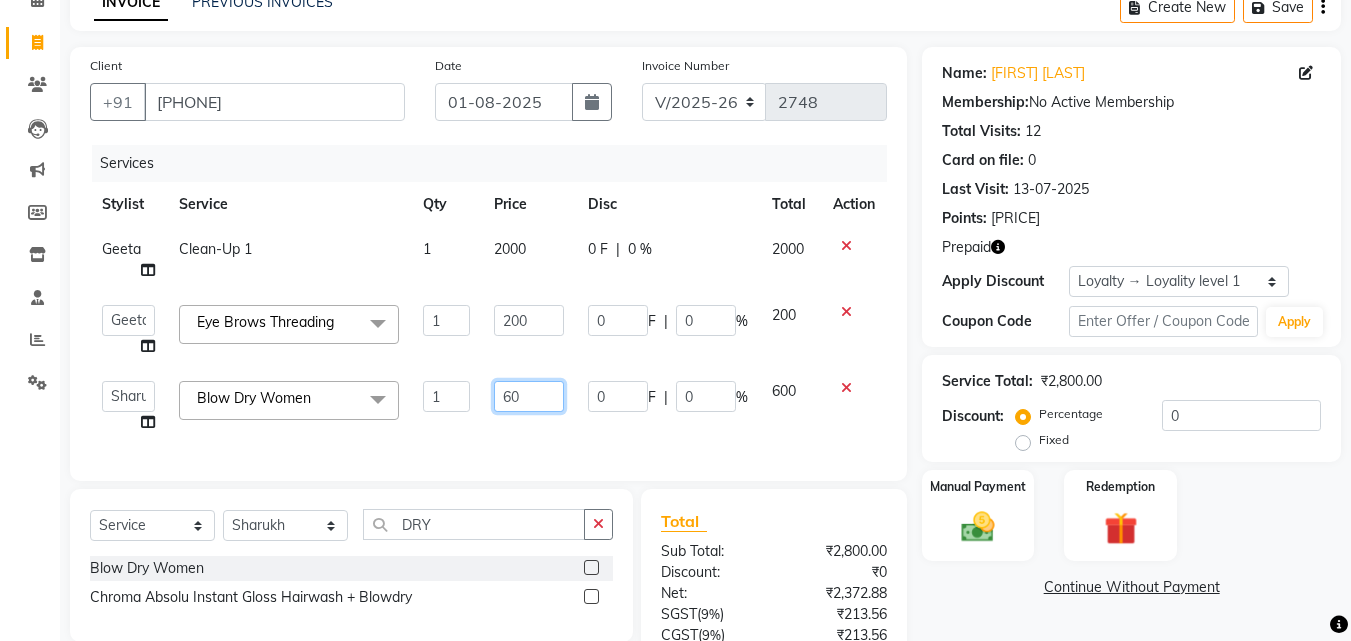 type on "6" 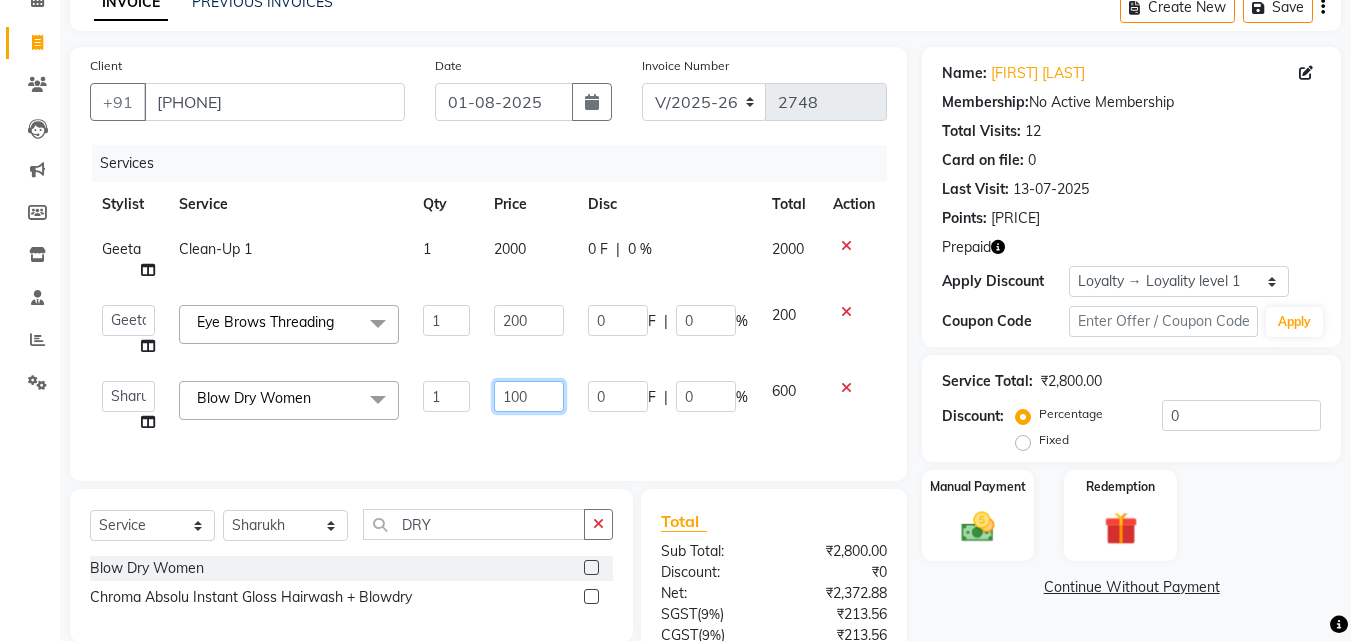 type on "1000" 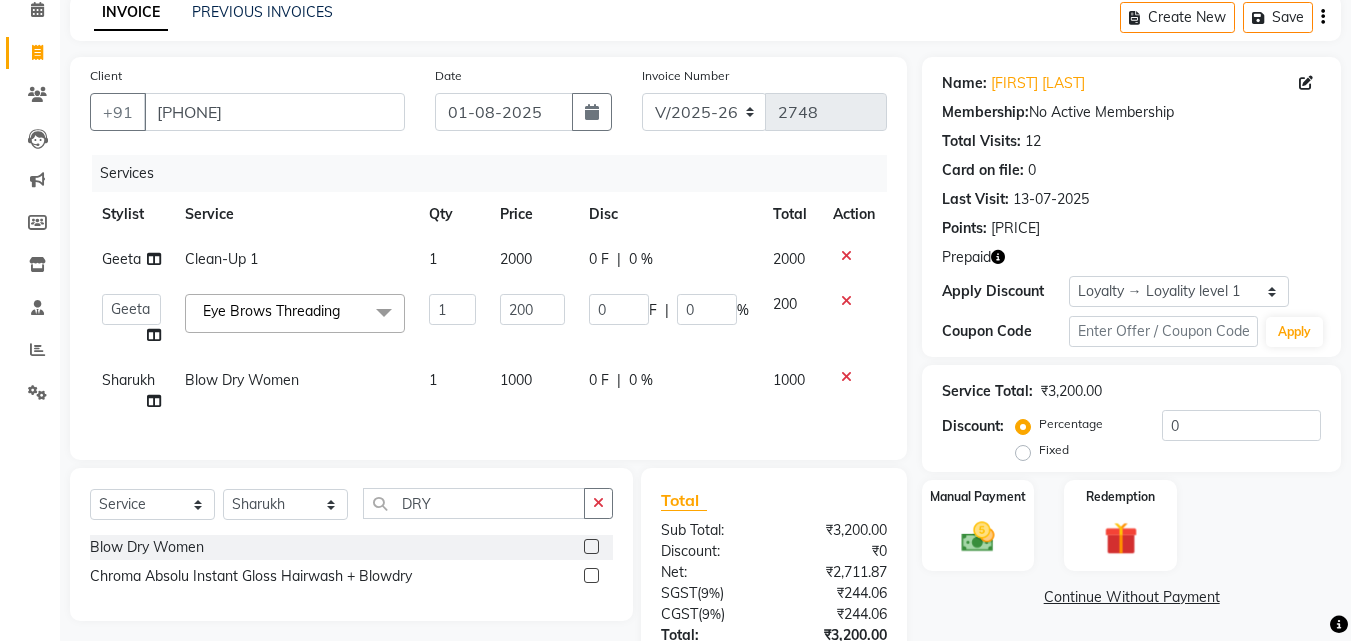 scroll, scrollTop: 0, scrollLeft: 0, axis: both 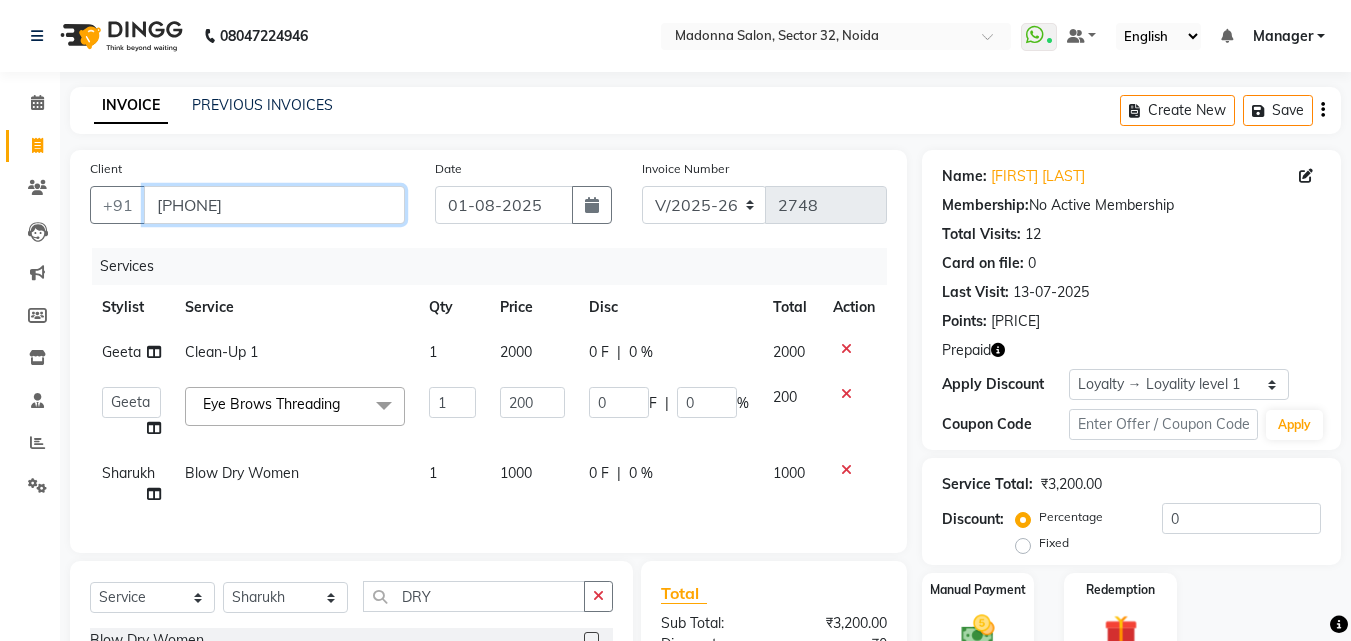 drag, startPoint x: 155, startPoint y: 203, endPoint x: 414, endPoint y: 203, distance: 259 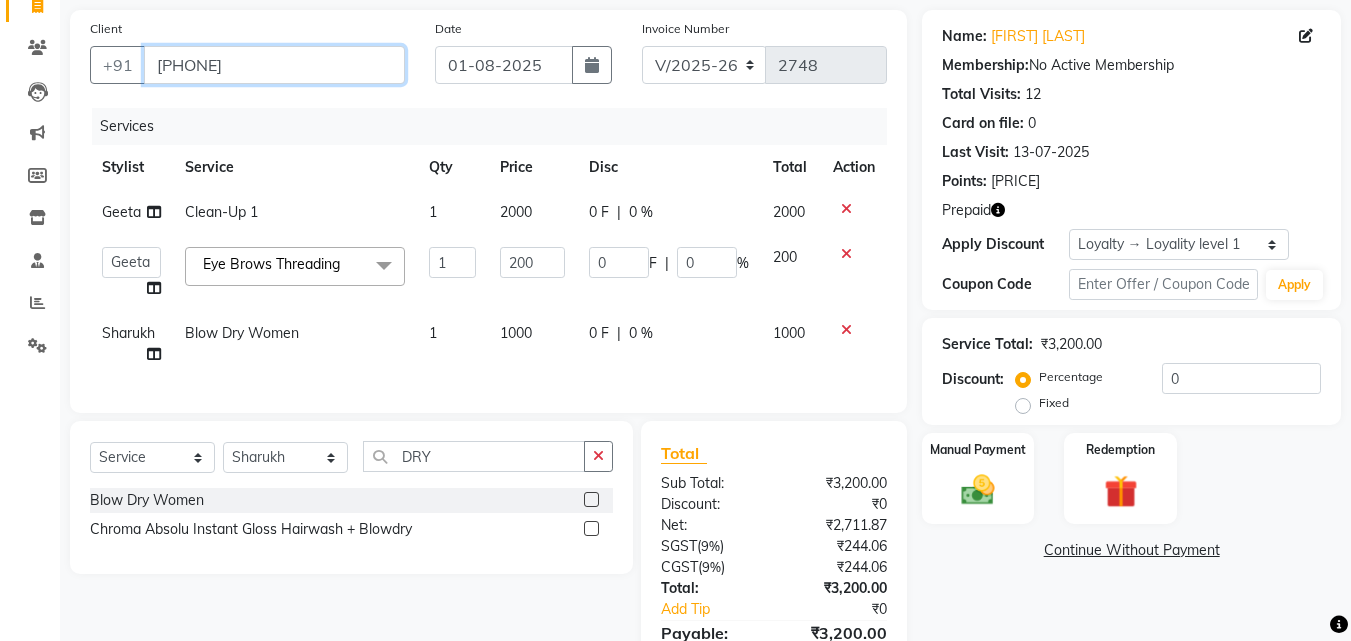 scroll, scrollTop: 259, scrollLeft: 0, axis: vertical 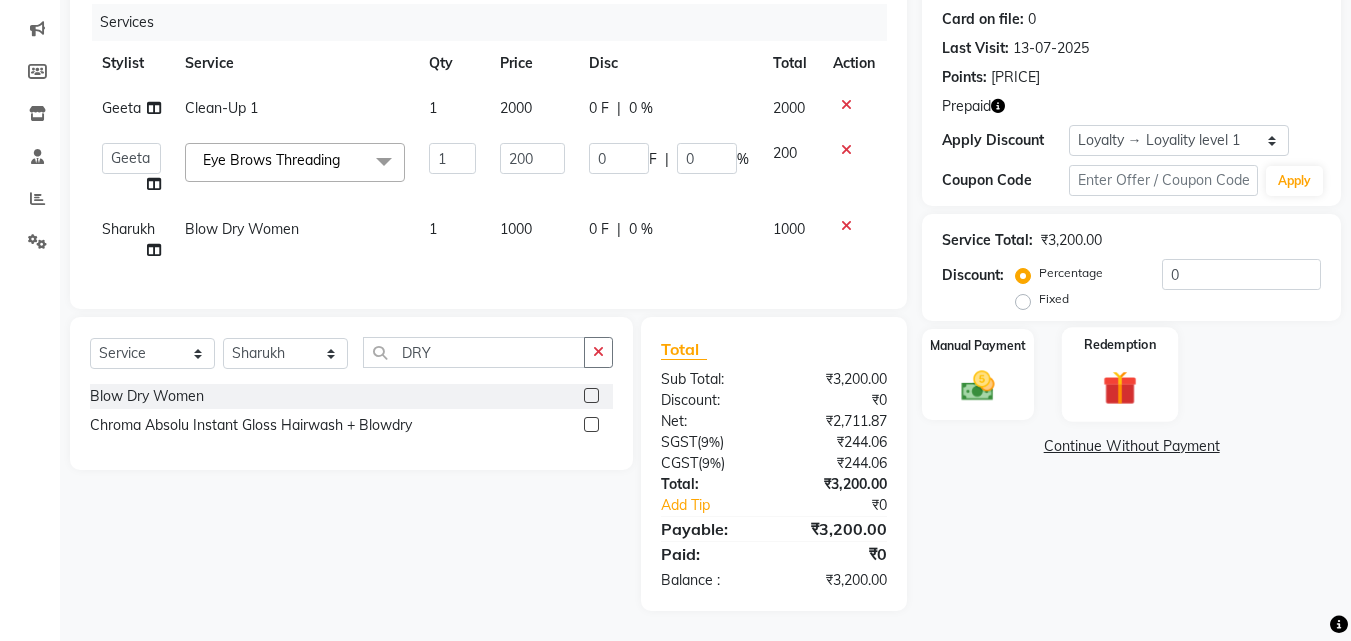 click 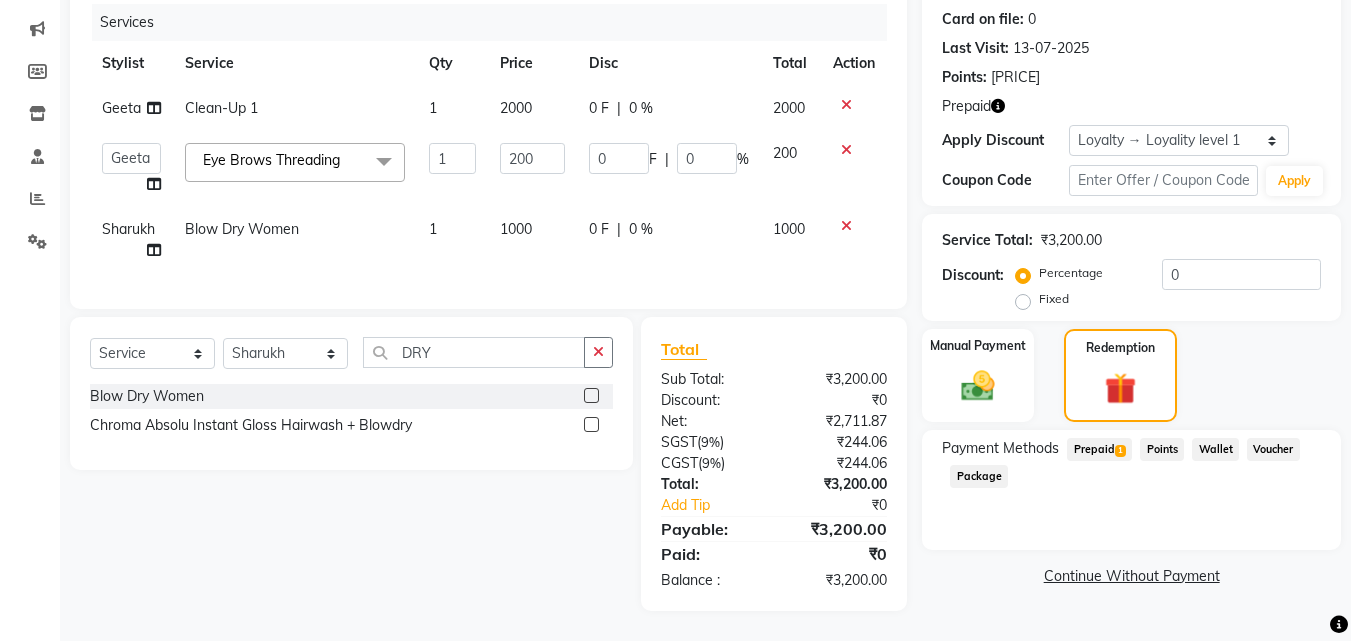 click on "Prepaid  1" 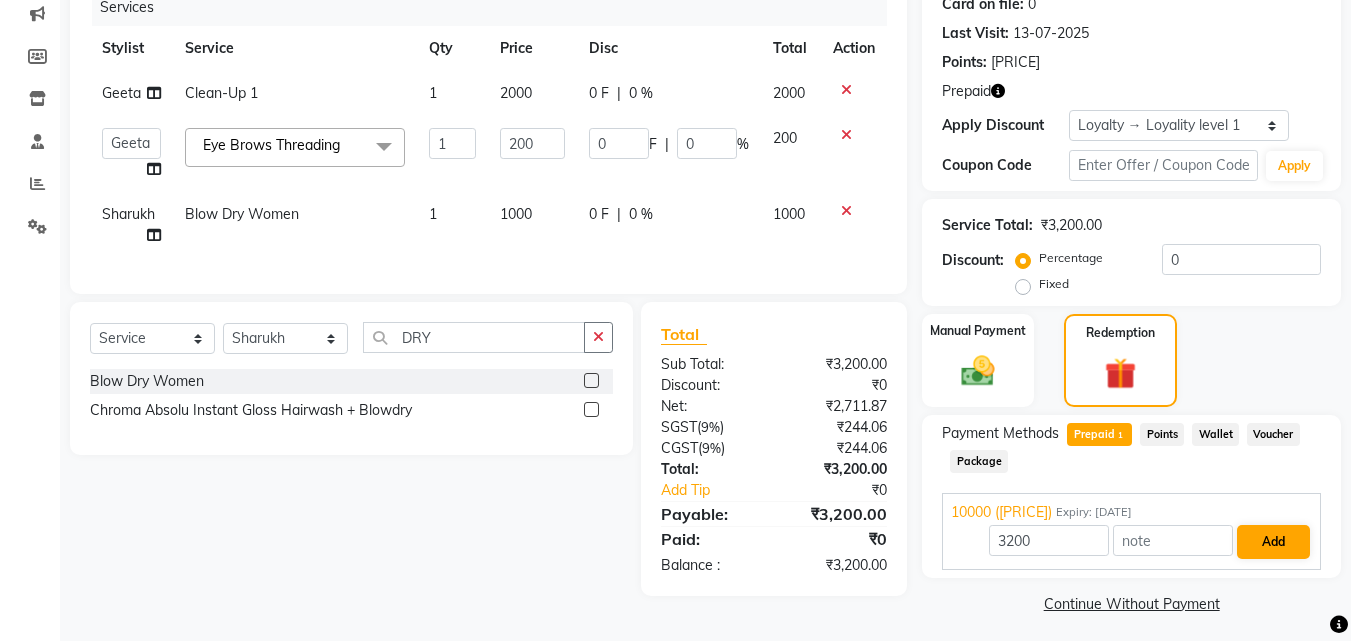 click on "Add" at bounding box center (1273, 542) 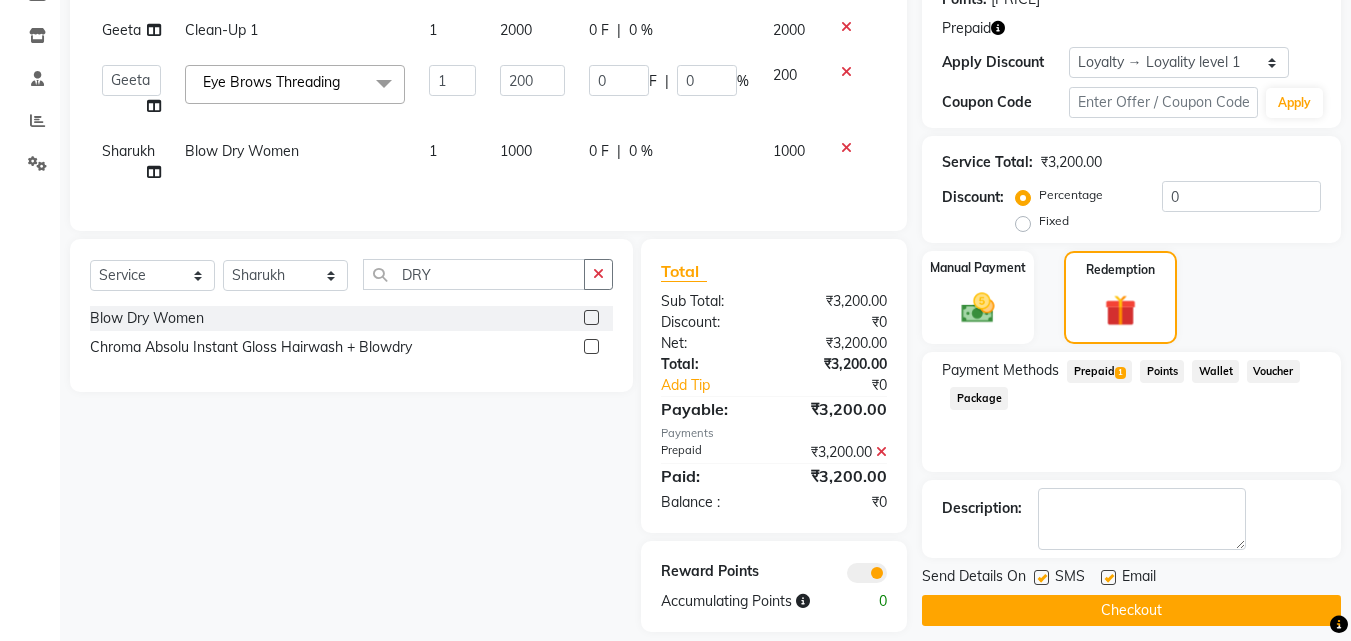 scroll, scrollTop: 358, scrollLeft: 0, axis: vertical 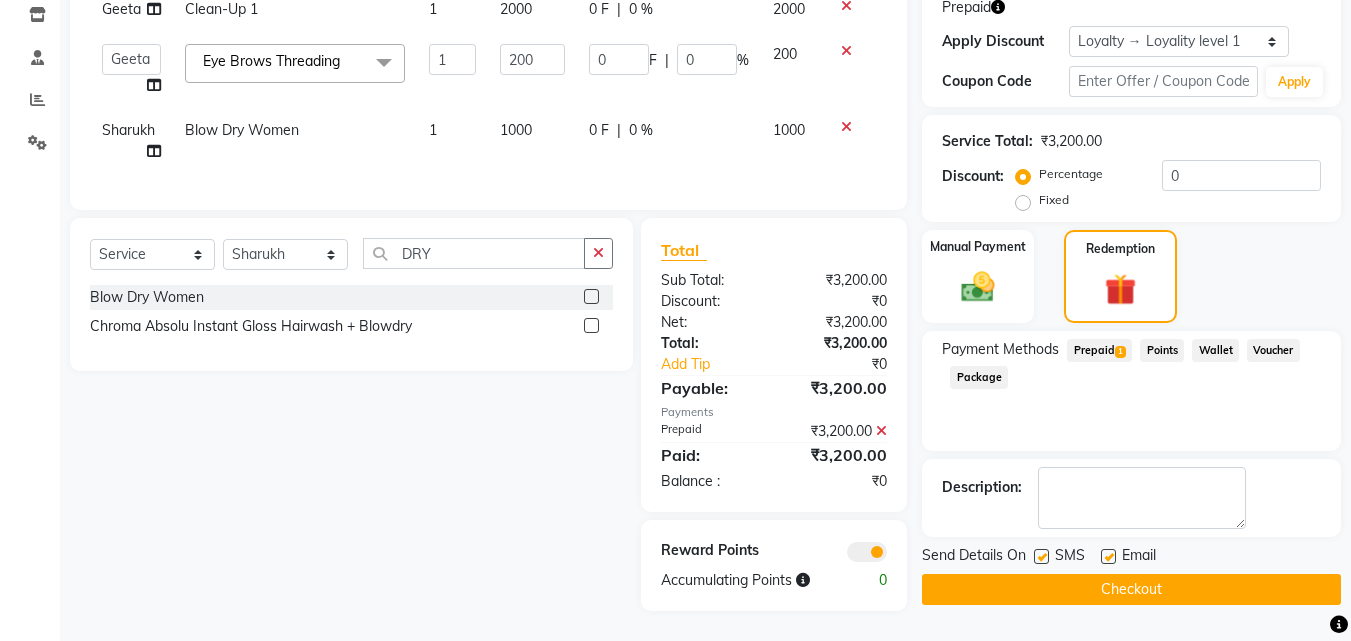 click on "Checkout" 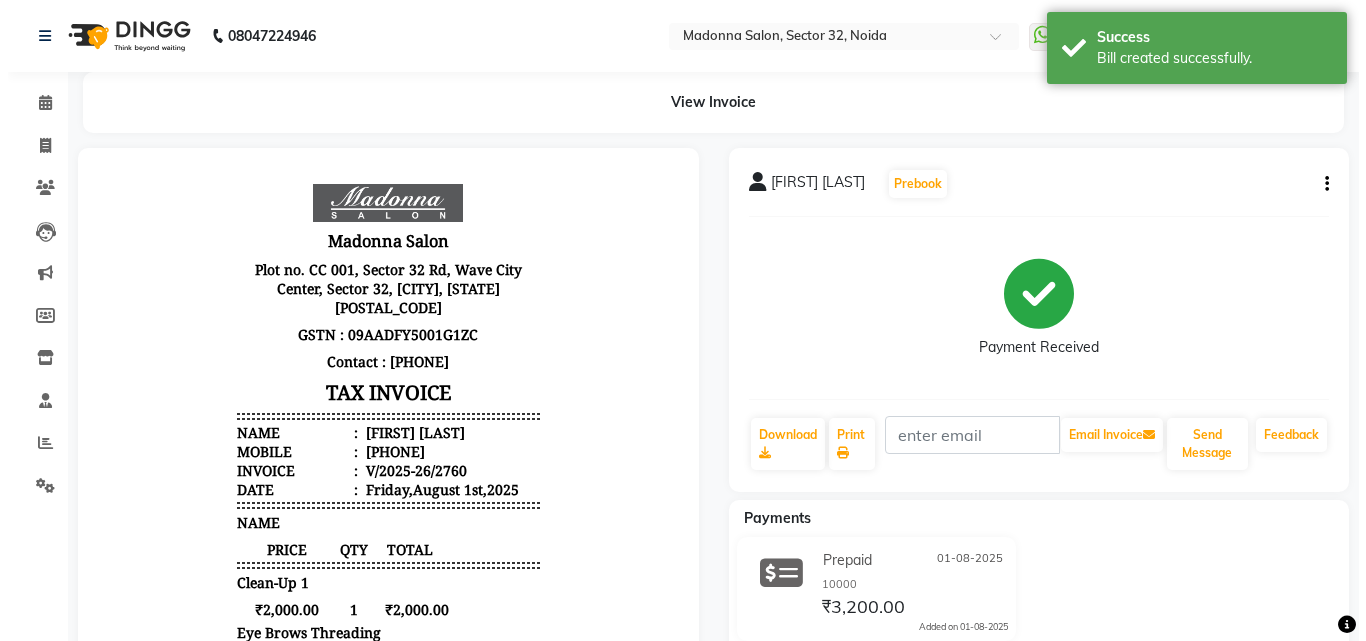scroll, scrollTop: 0, scrollLeft: 0, axis: both 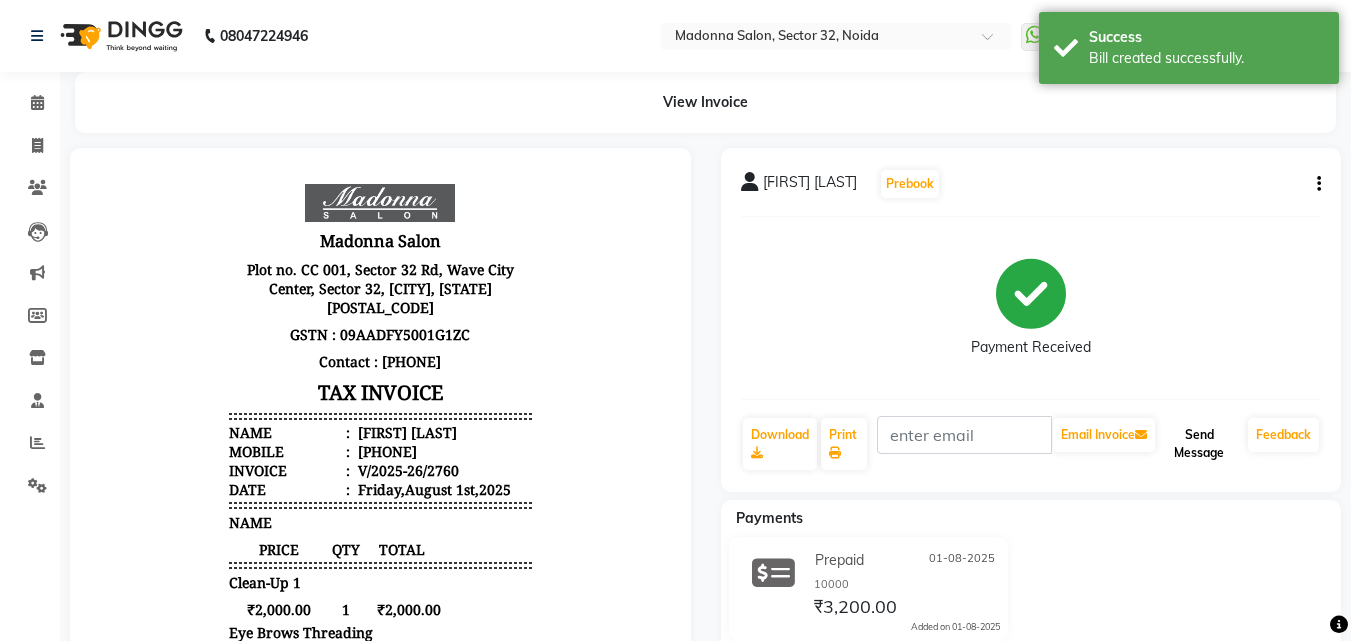 click on "Send Message" 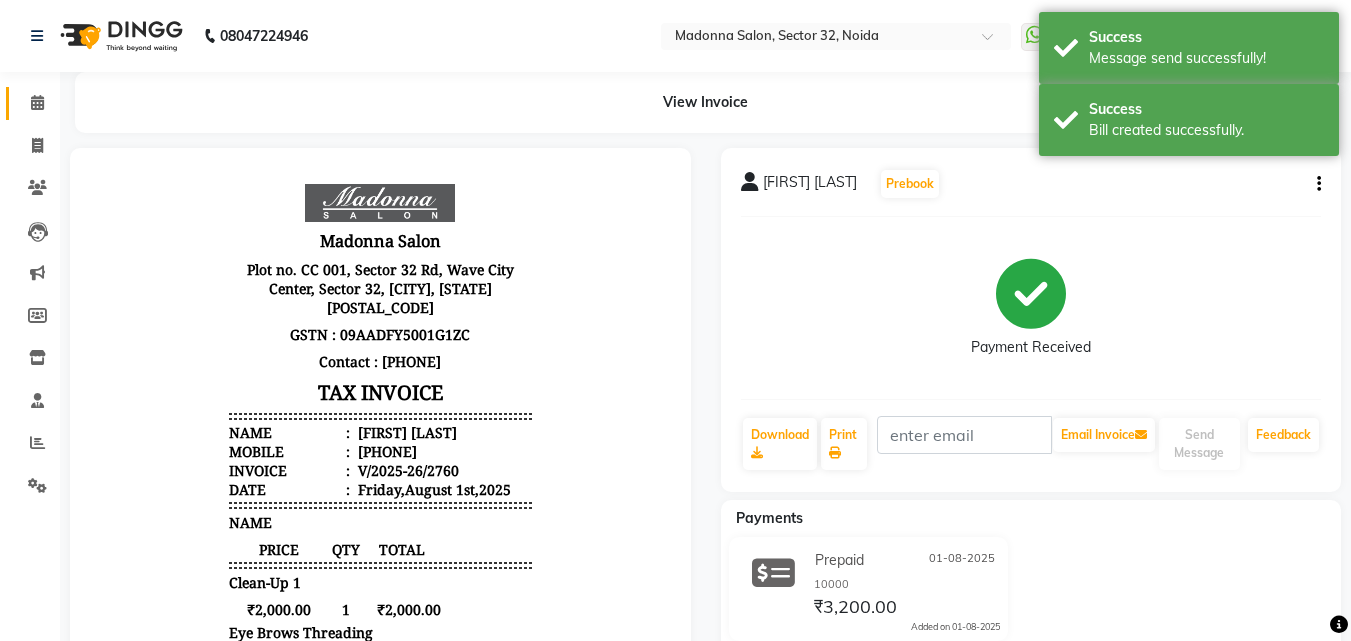 click 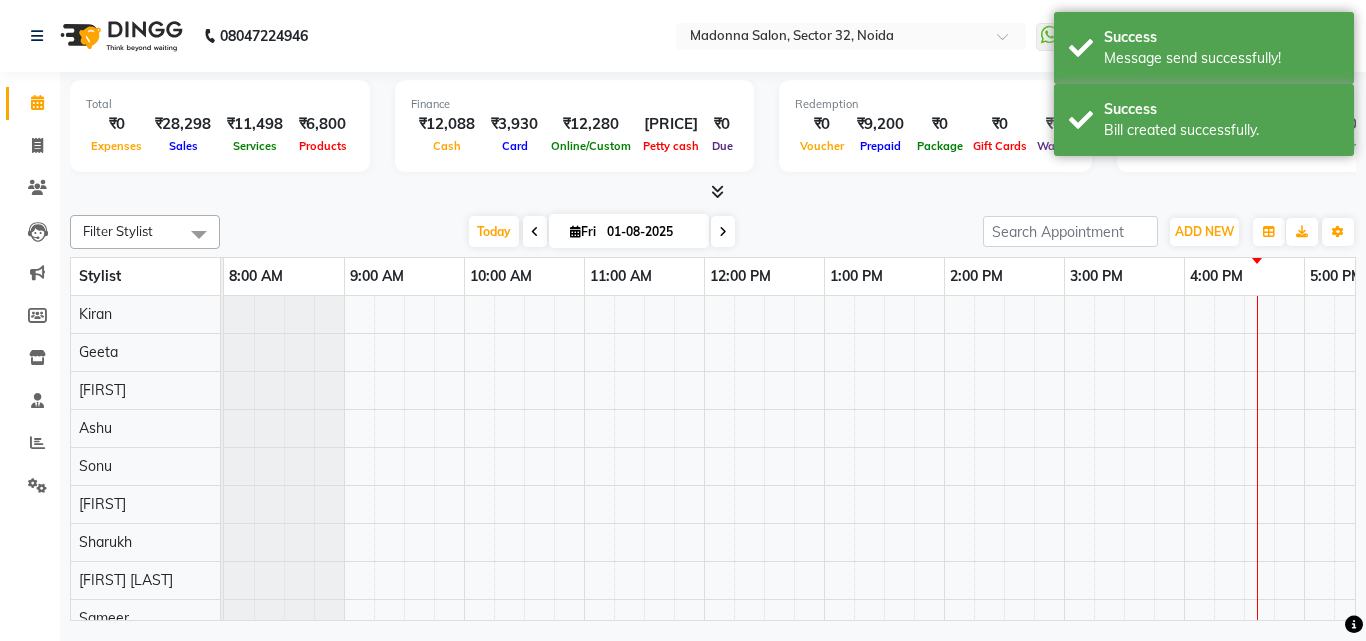 scroll, scrollTop: 0, scrollLeft: 0, axis: both 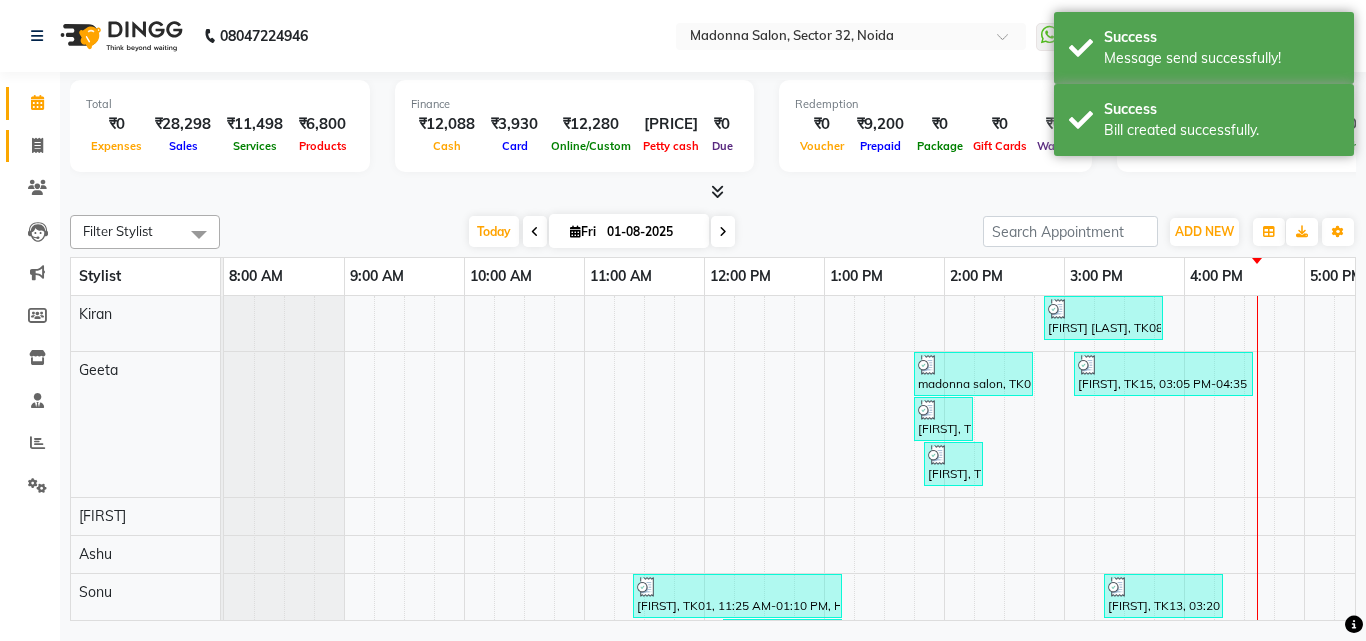 click 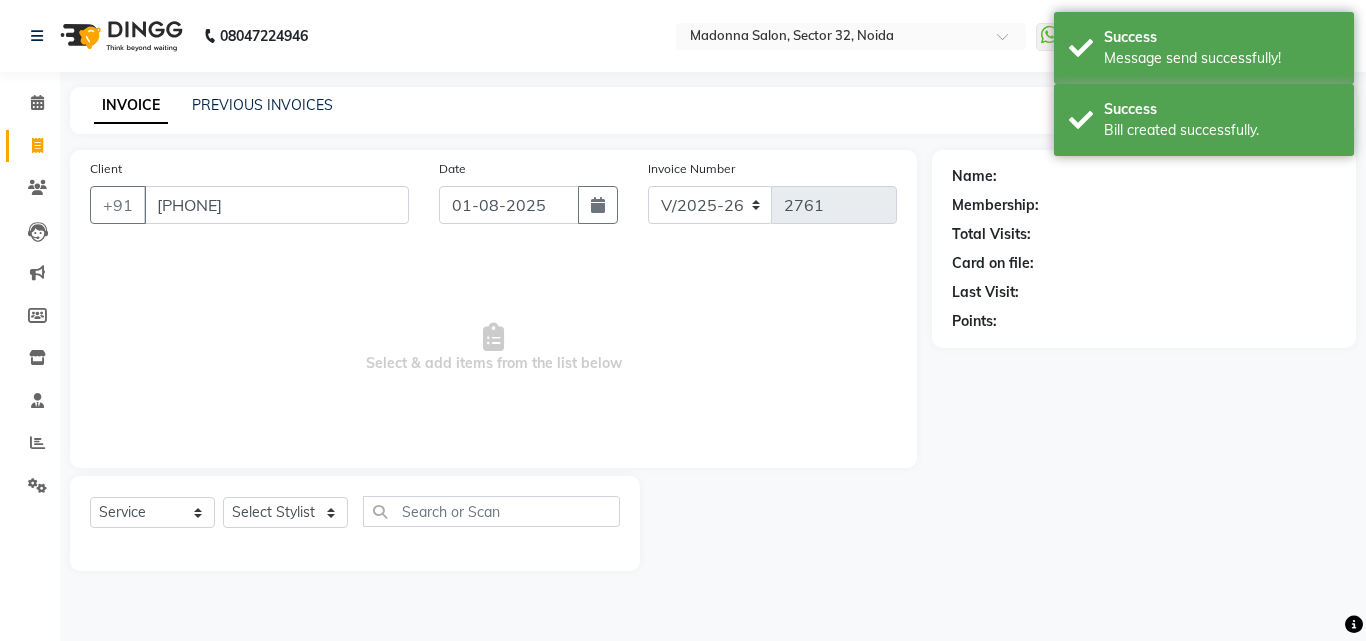 type on "[PHONE]" 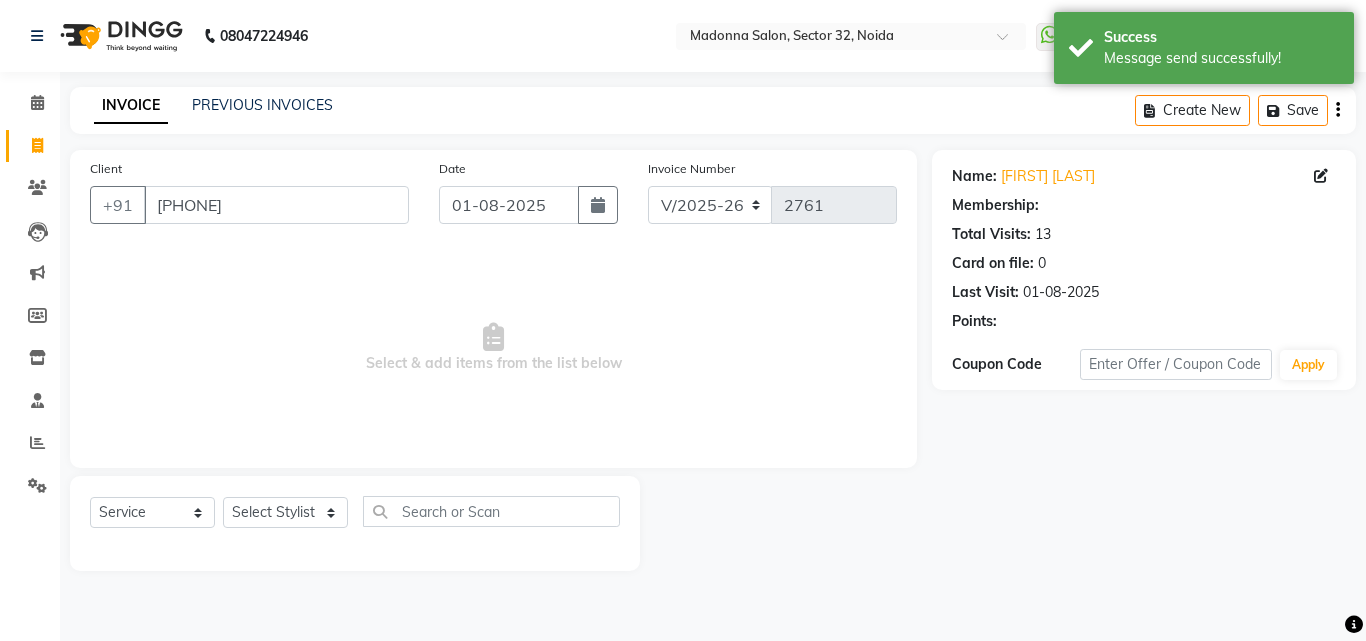 select on "1: Object" 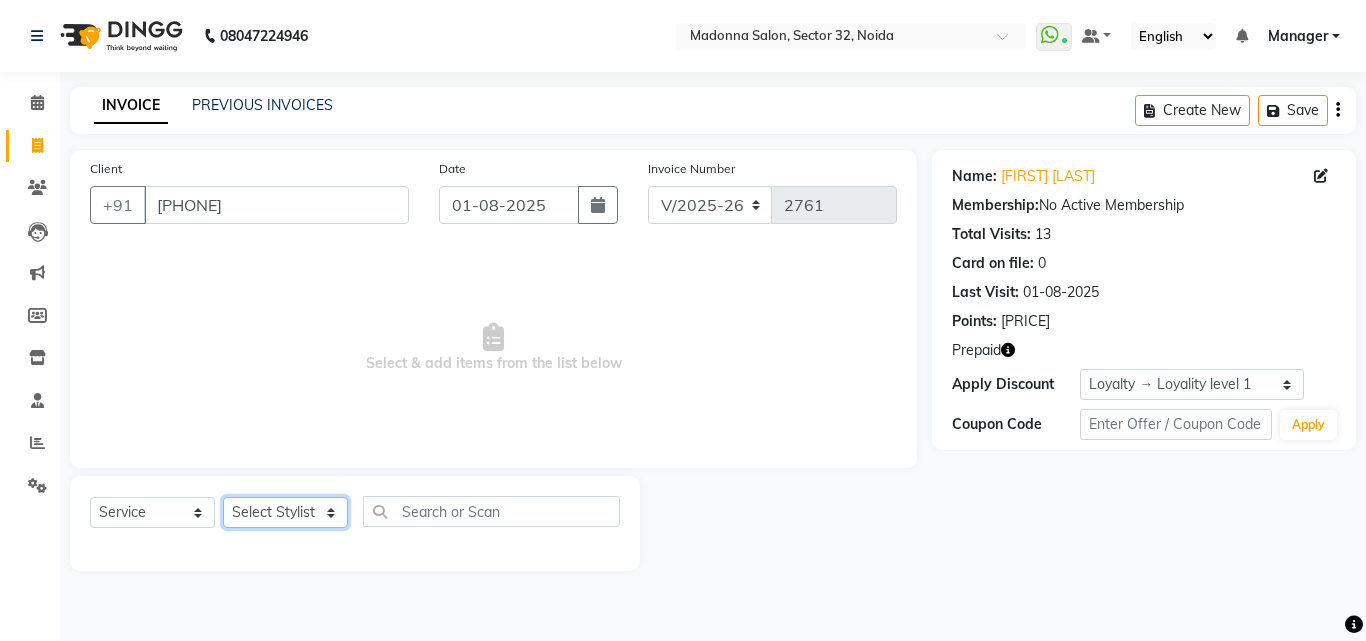 click on "Select Stylist Aayan Account  Ashu BHOLU Geeta Hanif JIYA SINGH Kiran LAXMAN PEDI Manager Mohit Naddy NAIL SWASTIKA Sajal Sameer Shahnawaj Sharukh Sonu VISHAL STYLIST" 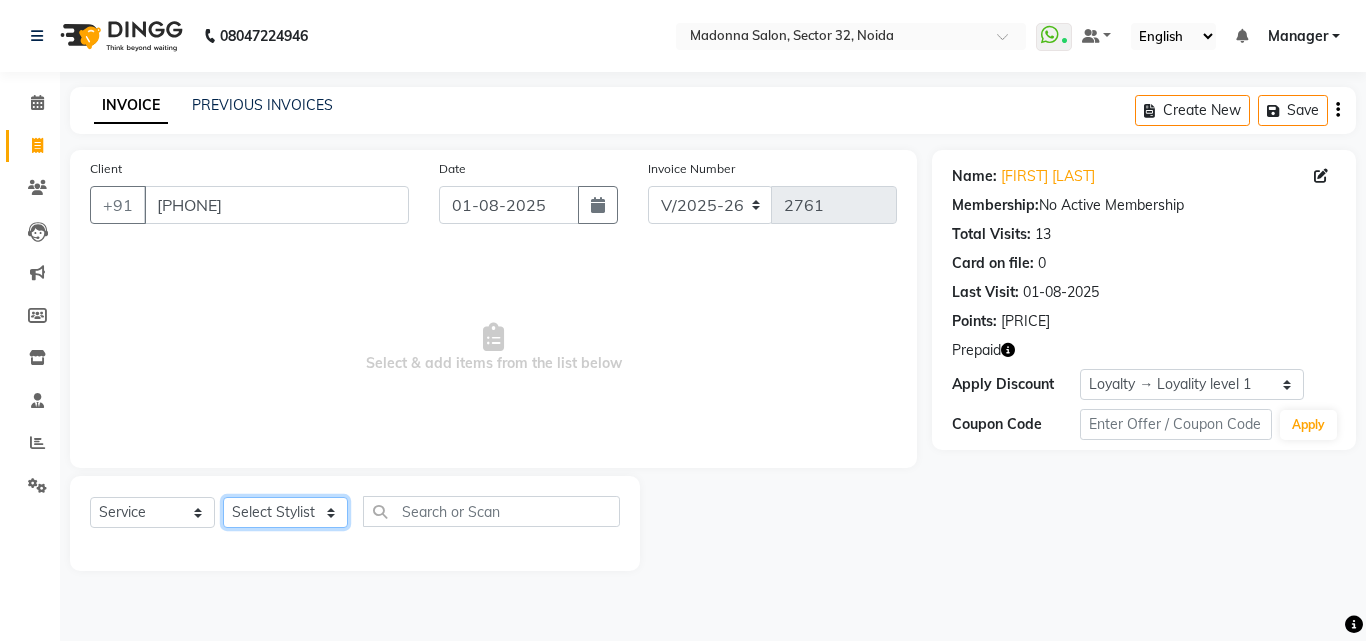 select on "69689" 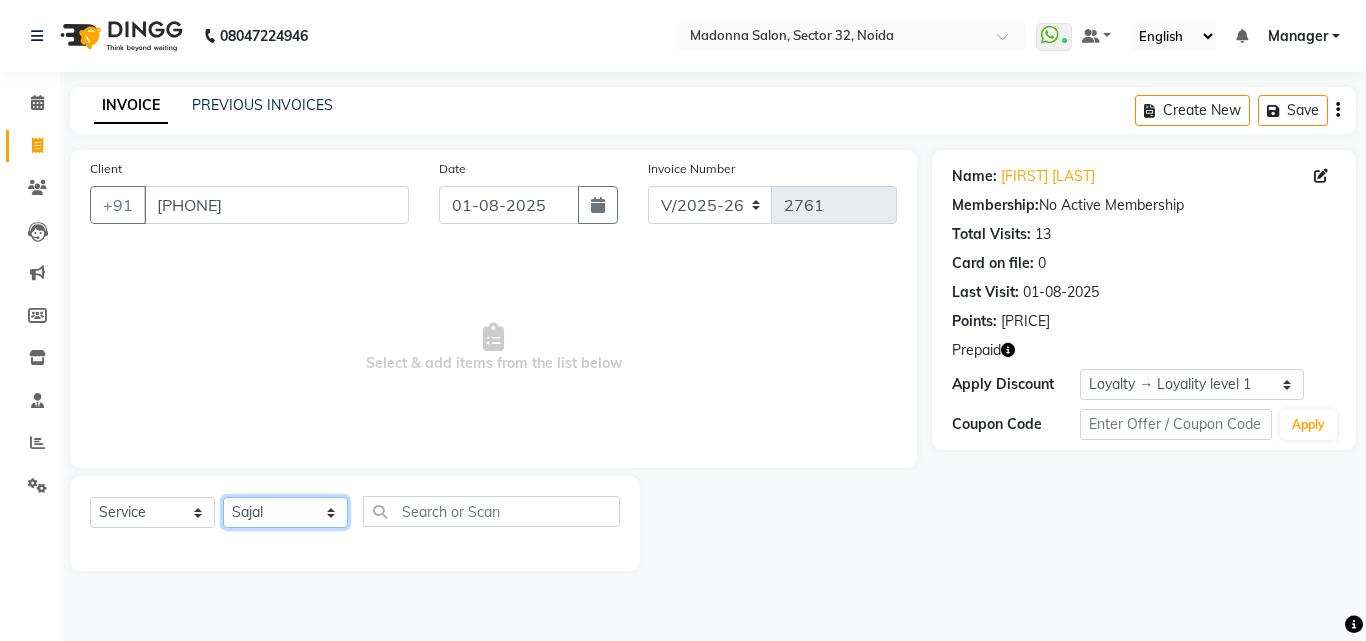click on "Select Stylist Aayan Account  Ashu BHOLU Geeta Hanif JIYA SINGH Kiran LAXMAN PEDI Manager Mohit Naddy NAIL SWASTIKA Sajal Sameer Shahnawaj Sharukh Sonu VISHAL STYLIST" 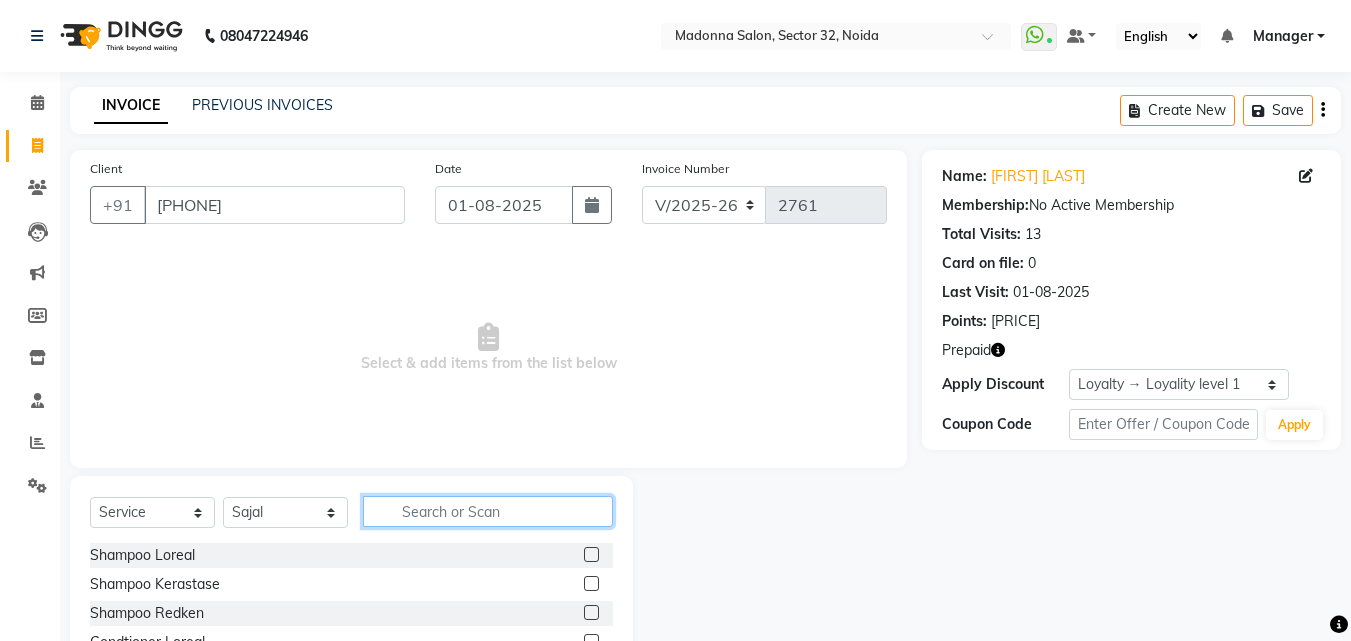 click 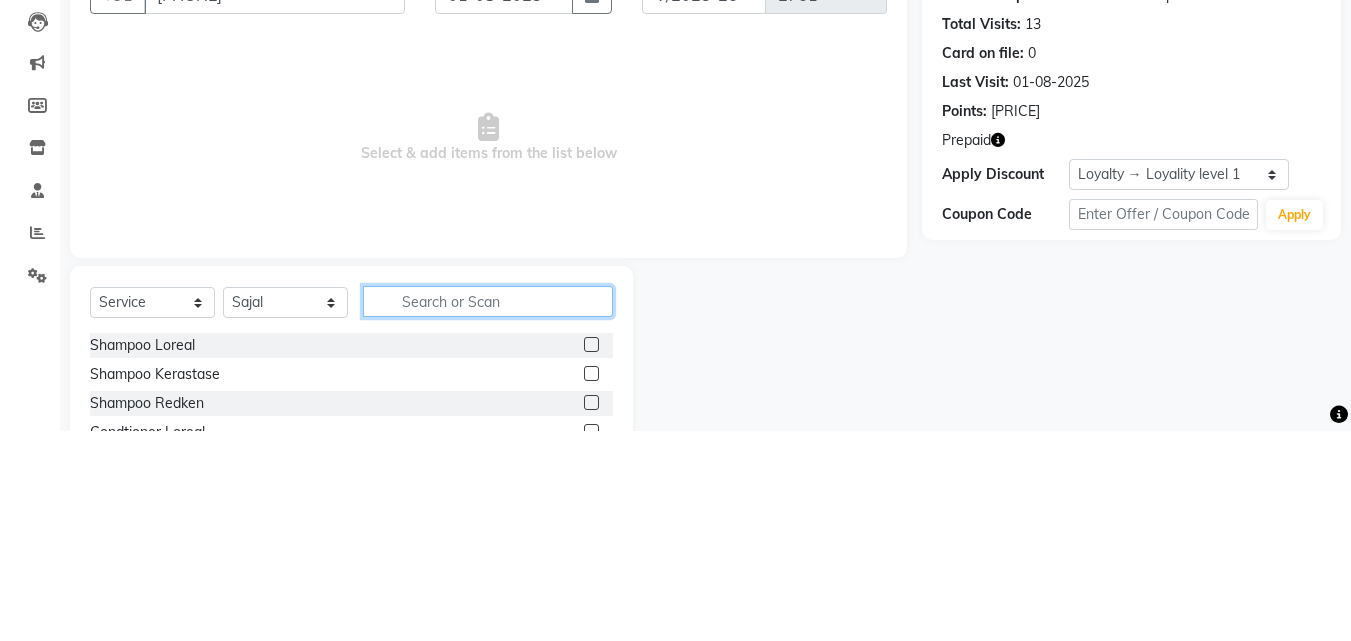 scroll, scrollTop: 48, scrollLeft: 0, axis: vertical 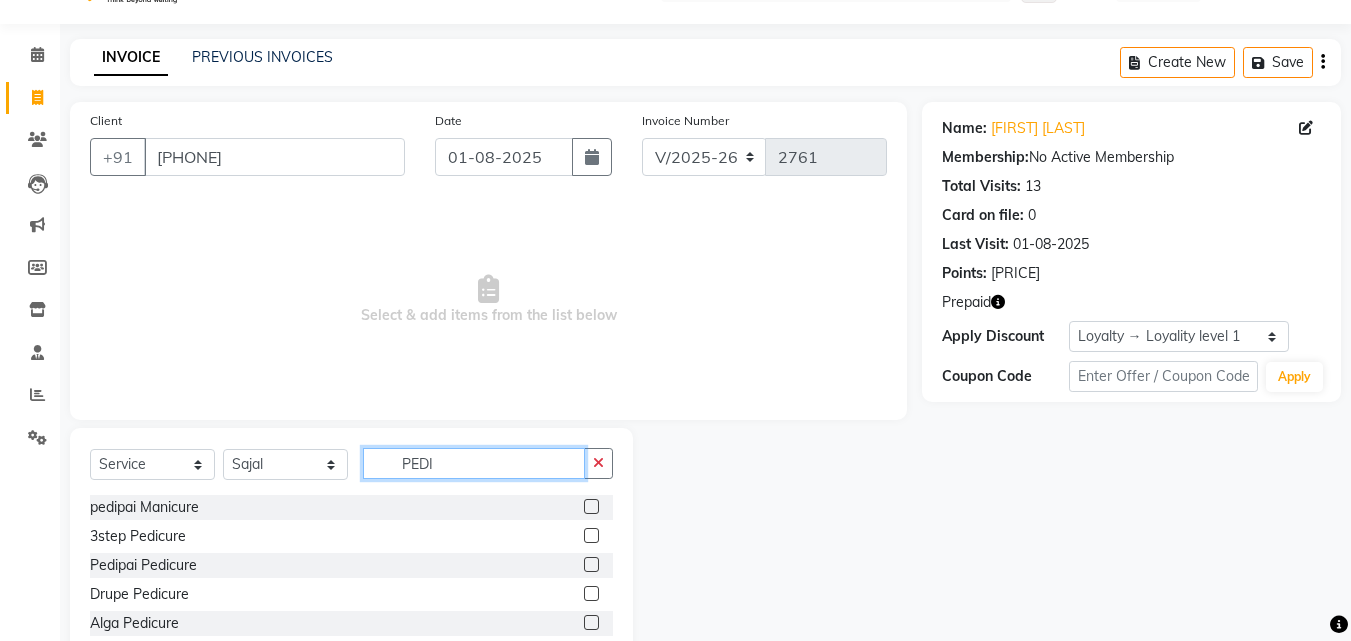 type on "PEDI" 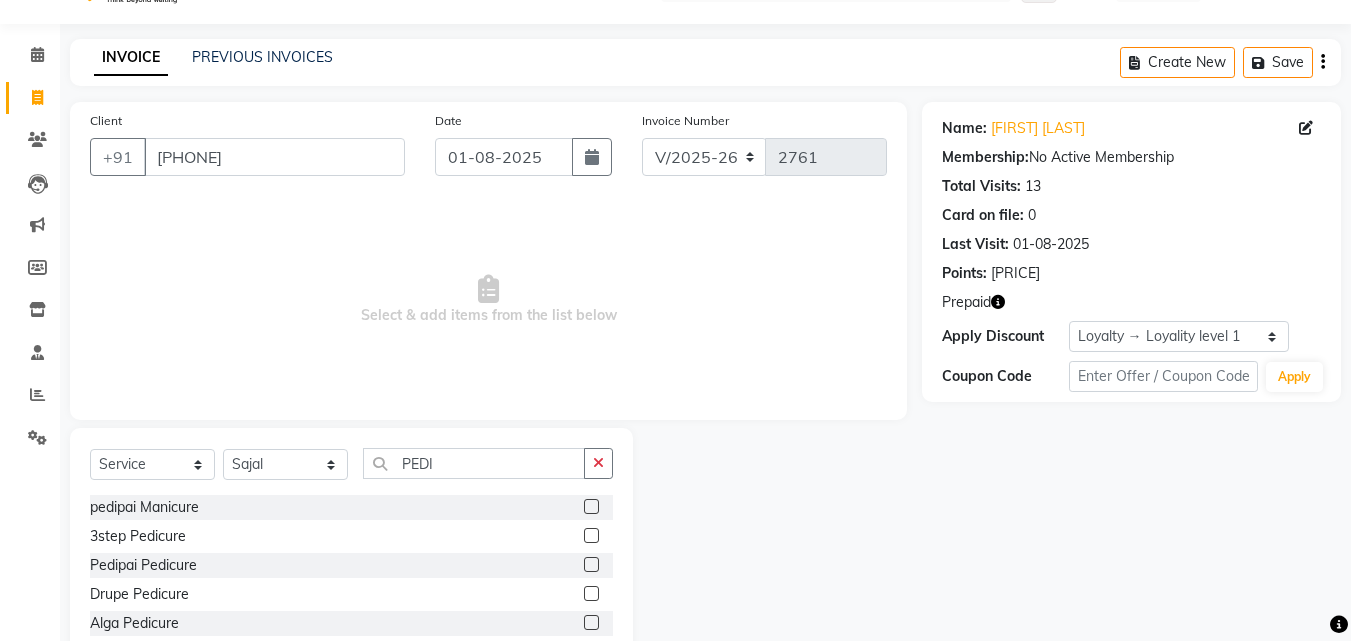 click 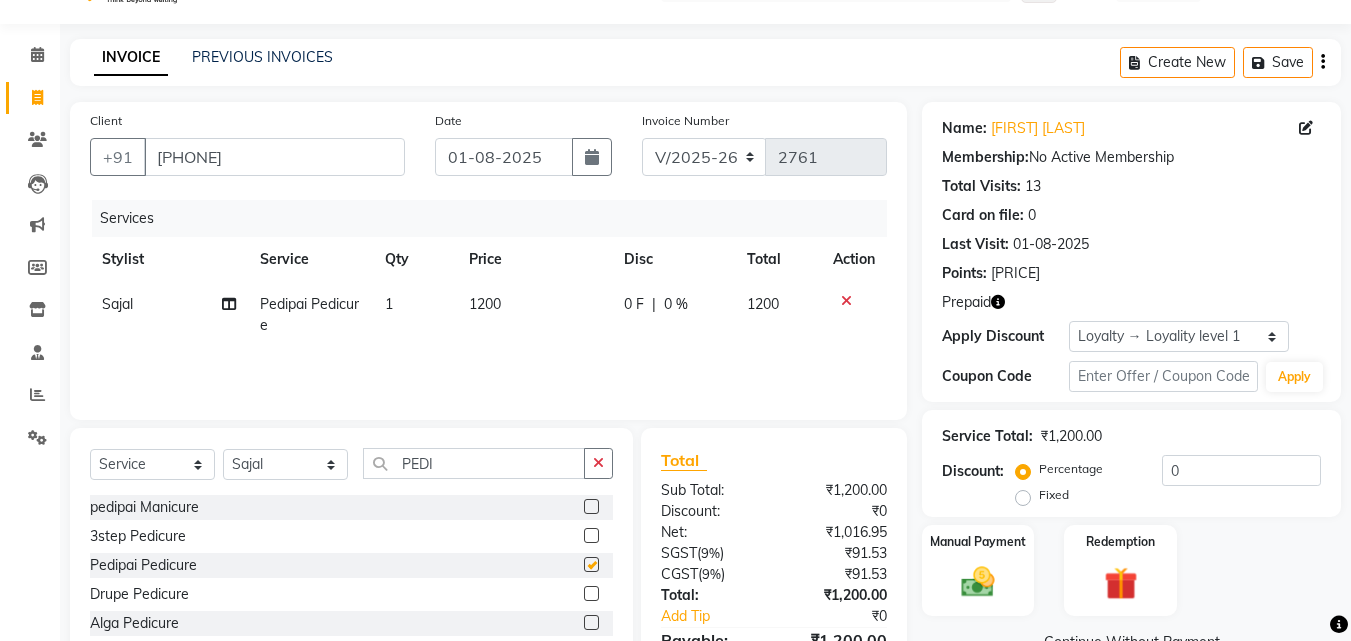 checkbox on "false" 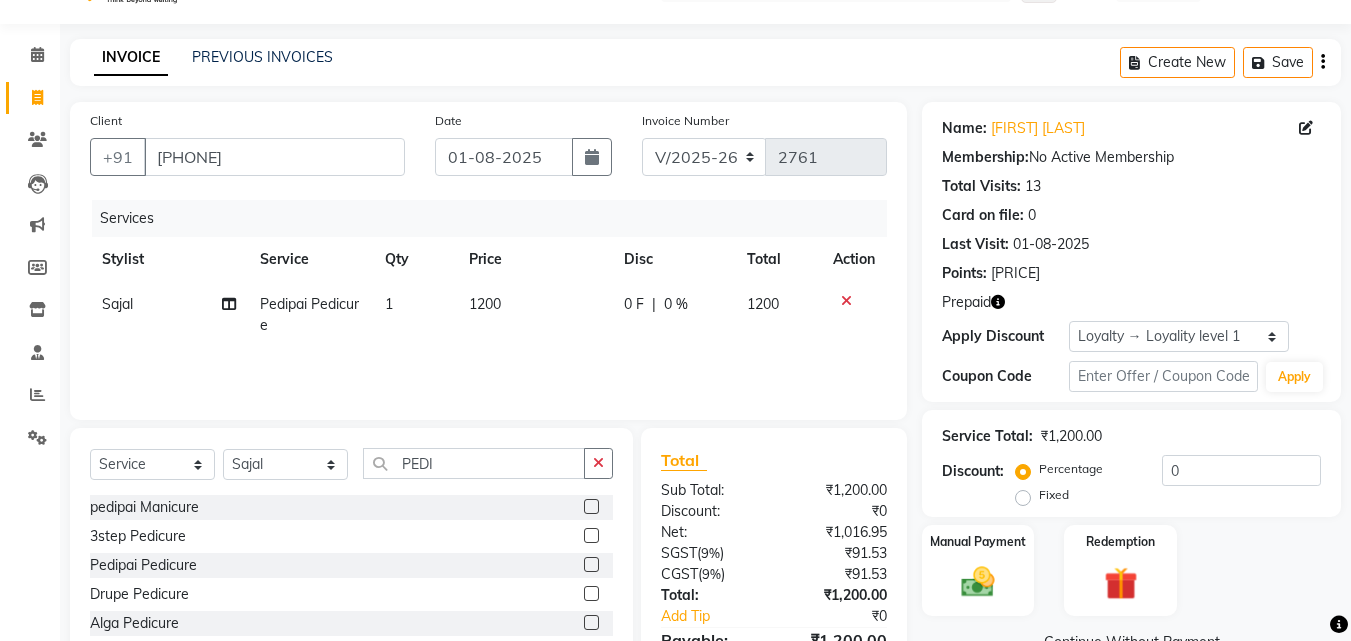 click on "1200" 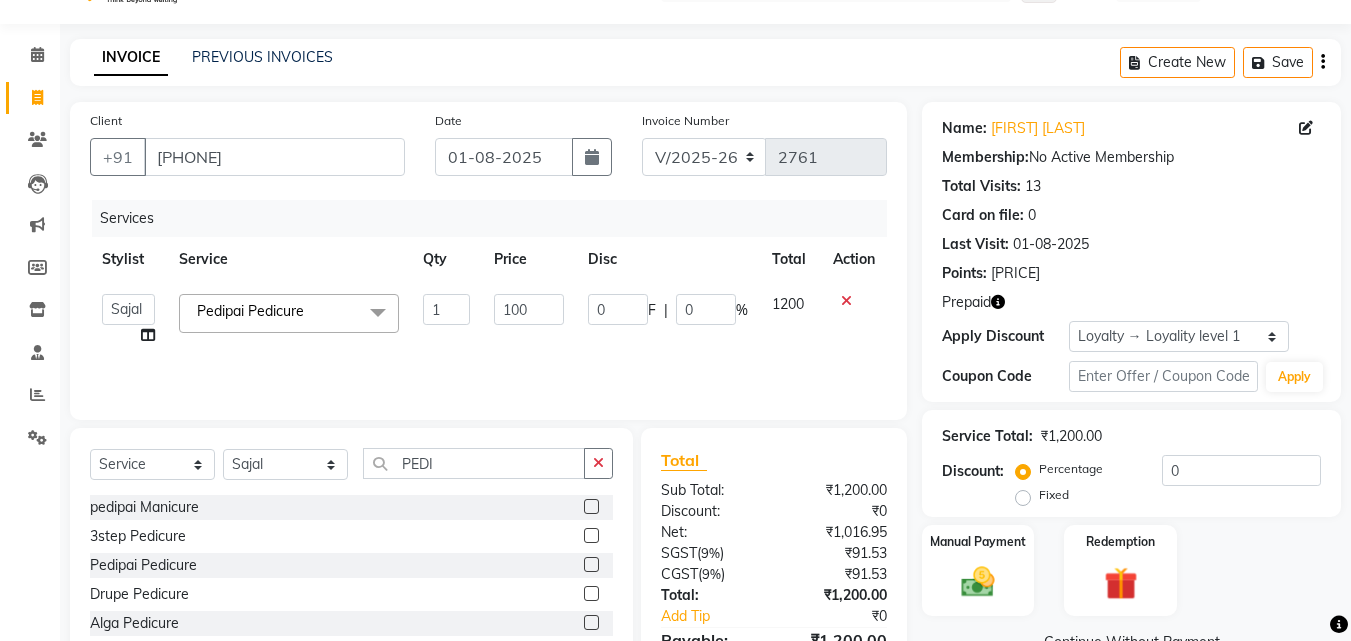 type on "1000" 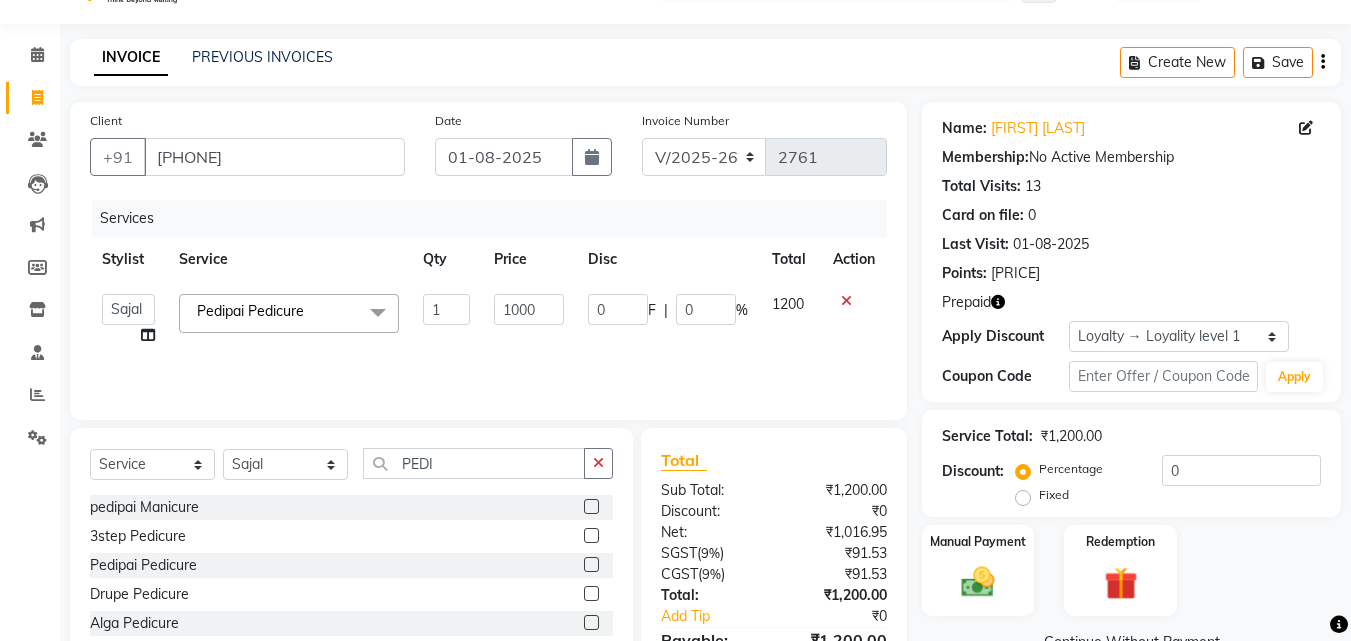 click on "Services Stylist Service Qty Price Disc Total Action  Aayan   Account    Ashu   BHOLU   Geeta   Hanif   JIYA SINGH   Kiran   LAXMAN PEDI   Manager   Mohit   Naddy   NAIL SWASTIKA   Sajal   Sameer   Shahnawaj   Sharukh   Sonu   VISHAL STYLIST  Pedipai Pedicure   x Shampoo Loreal Shampoo Kerastase Shampoo Redken Condtioner Loreal Condtioner Kerastase Condtioner Redken Hair cut Women Hair Cut Child (5 Years) Women Change Of Style Women Blow Dry Women Iron Curls Women Hair Do Women Oil Massage Women Plex Treatment Women Color Touch-Up 1 Women Color Touch-Up 2 Women Highlight Strips Women Highlights Global Women Global Color Women Rebonding Women Smoothning Women Keratin Women Botox Women Hair Cut Children Women Balayage /Ombre Women French Glossing Women Hair Cut Men Hair Cut Child (5 Years) Men Oil Massage Men Plex Treatment Men Hair Spa Men Color Touch-Up Men Highlights Men Rebonding Men Smoothening Men Keratin  Men Botox Men Perming Men Shave Beard Color Ear Wax Scalp scrub Face massage Beard  Iron curls  1 0" 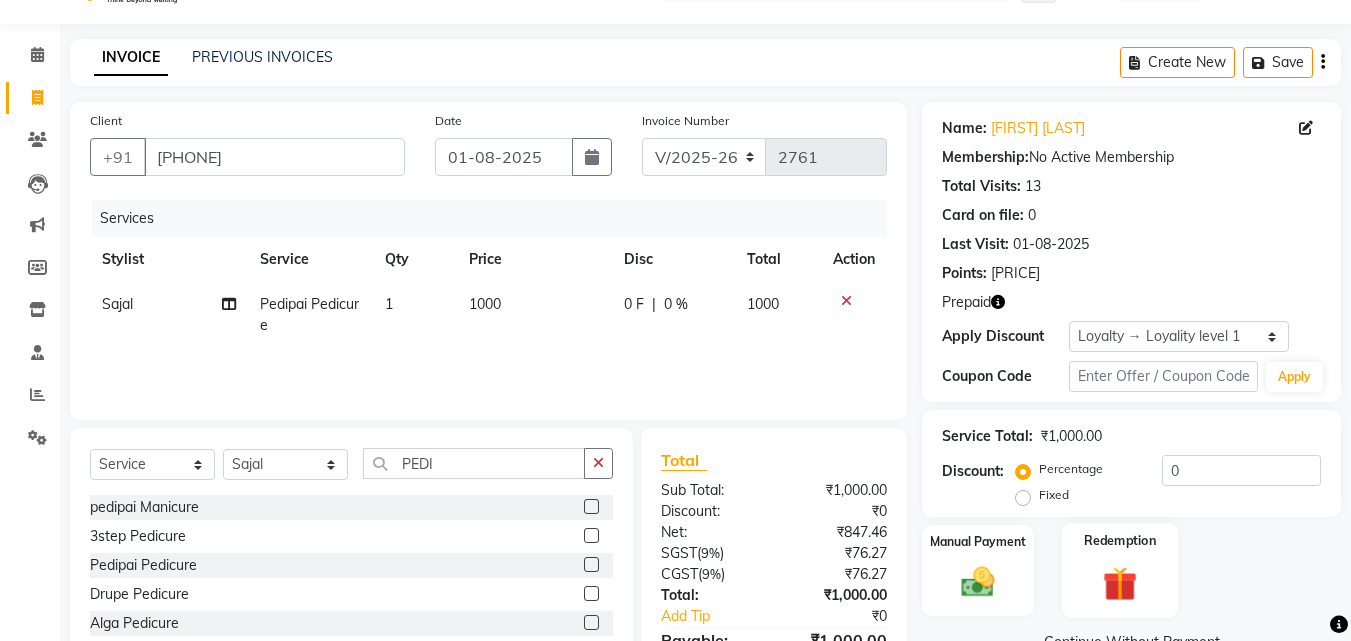 click 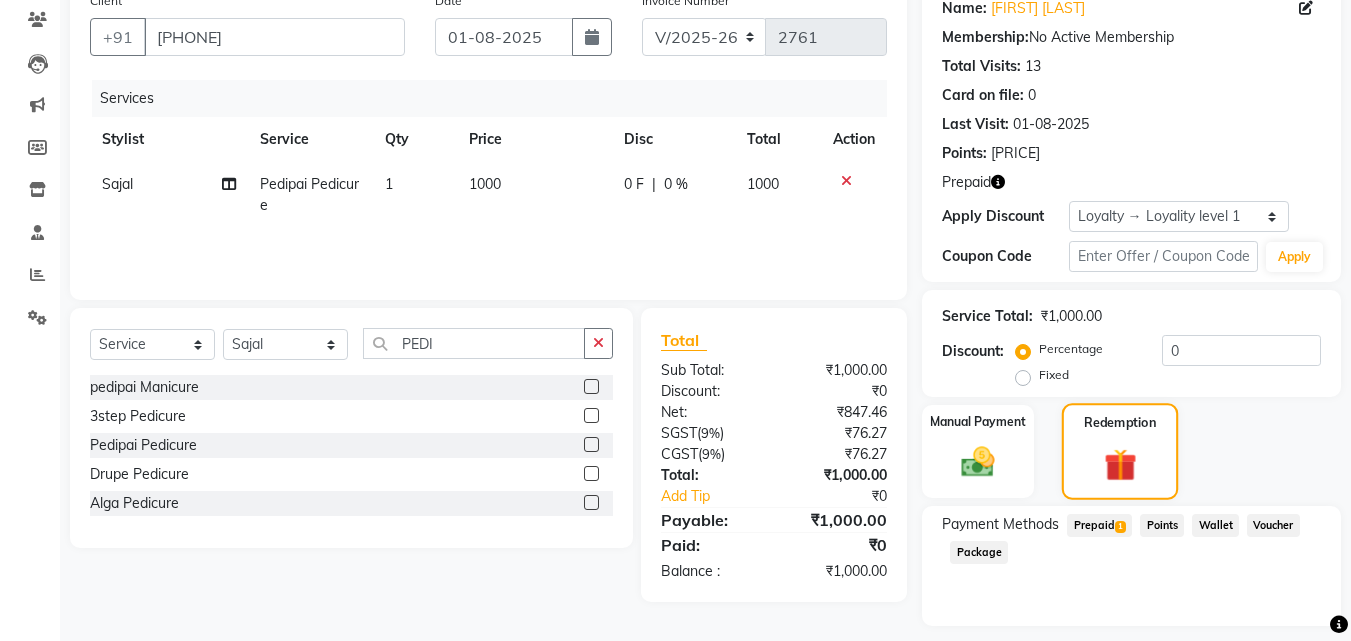 scroll, scrollTop: 224, scrollLeft: 0, axis: vertical 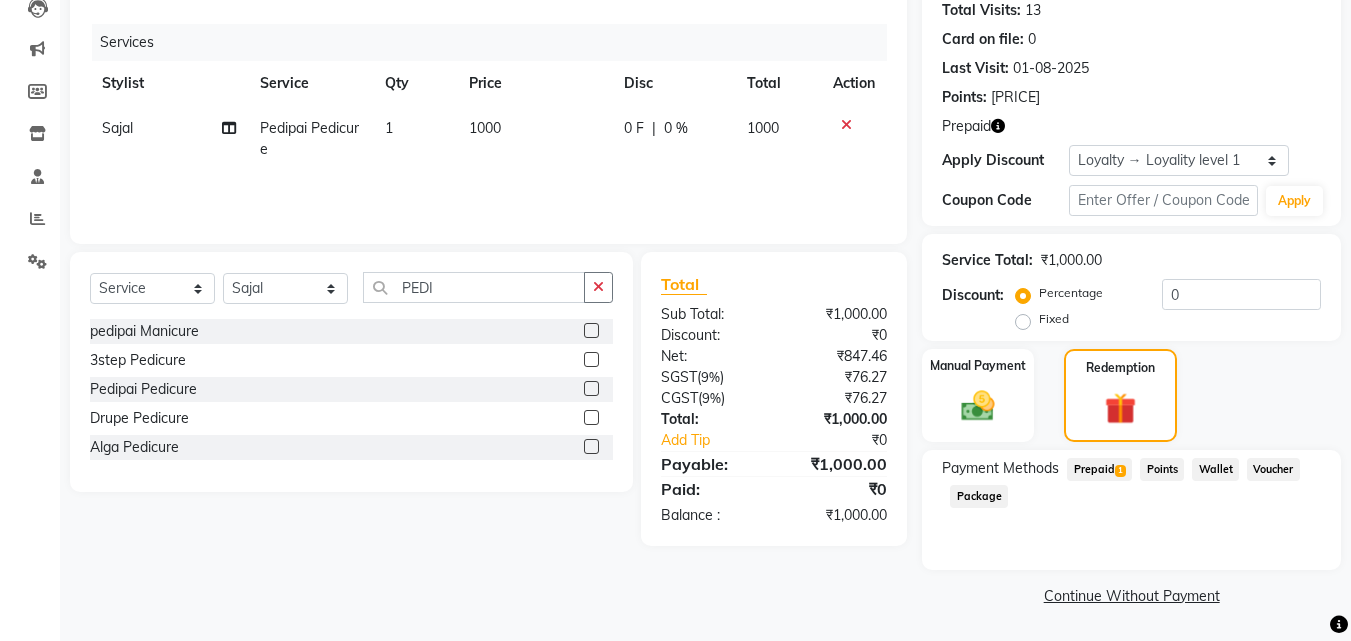 click on "Prepaid  1" 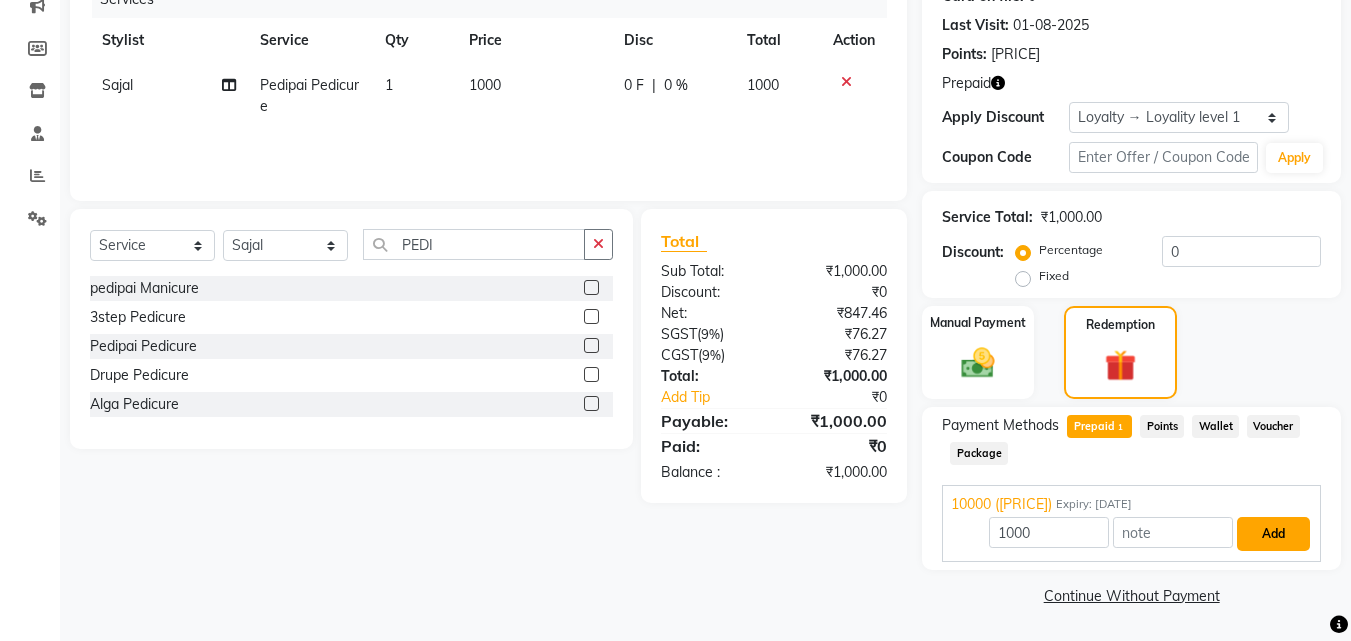 click on "Add" at bounding box center [1273, 534] 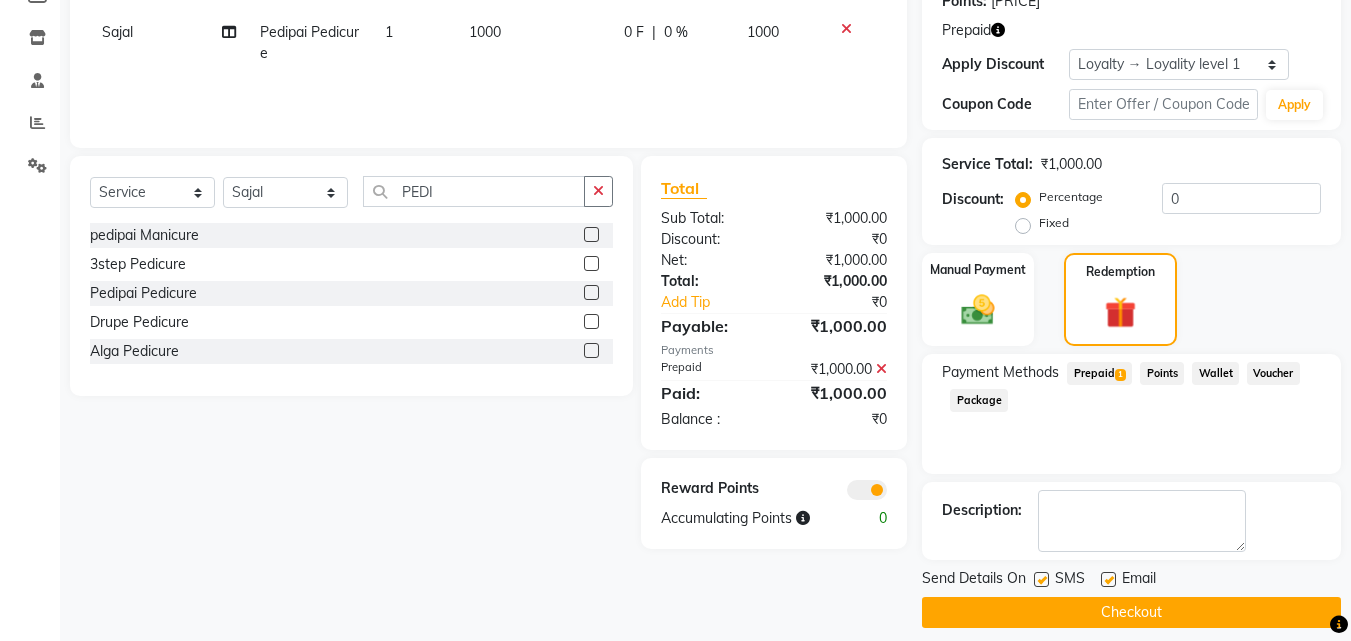 scroll, scrollTop: 337, scrollLeft: 0, axis: vertical 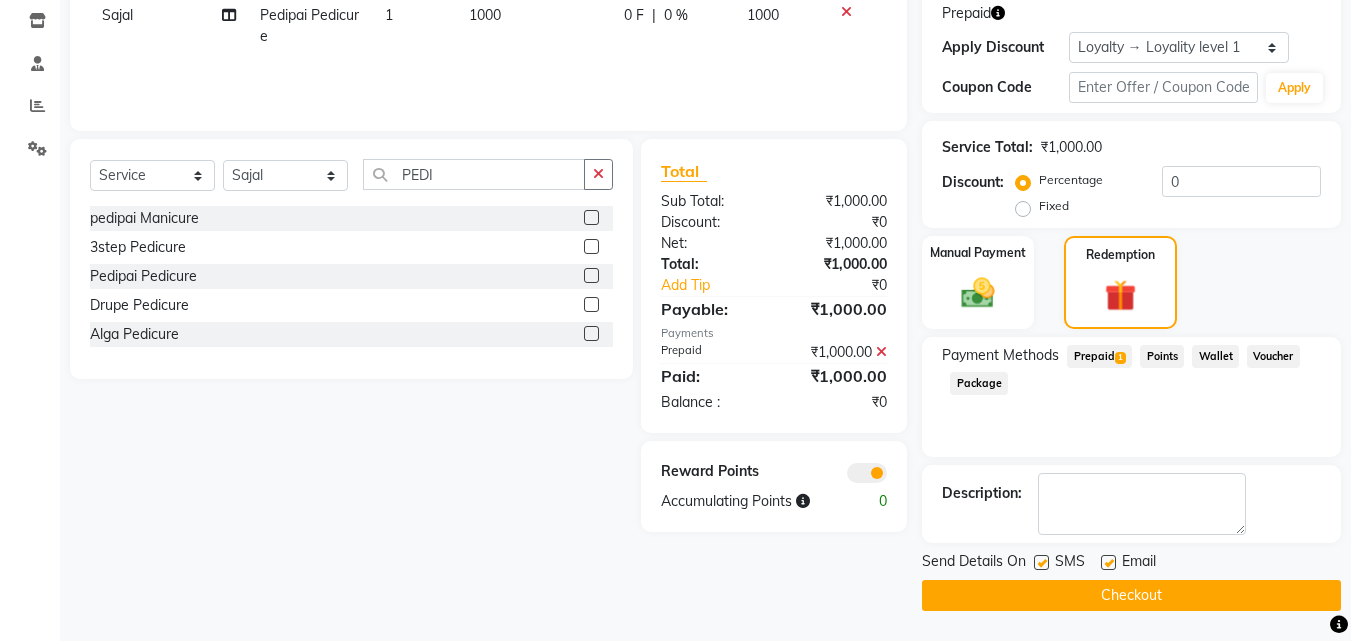 click on "Checkout" 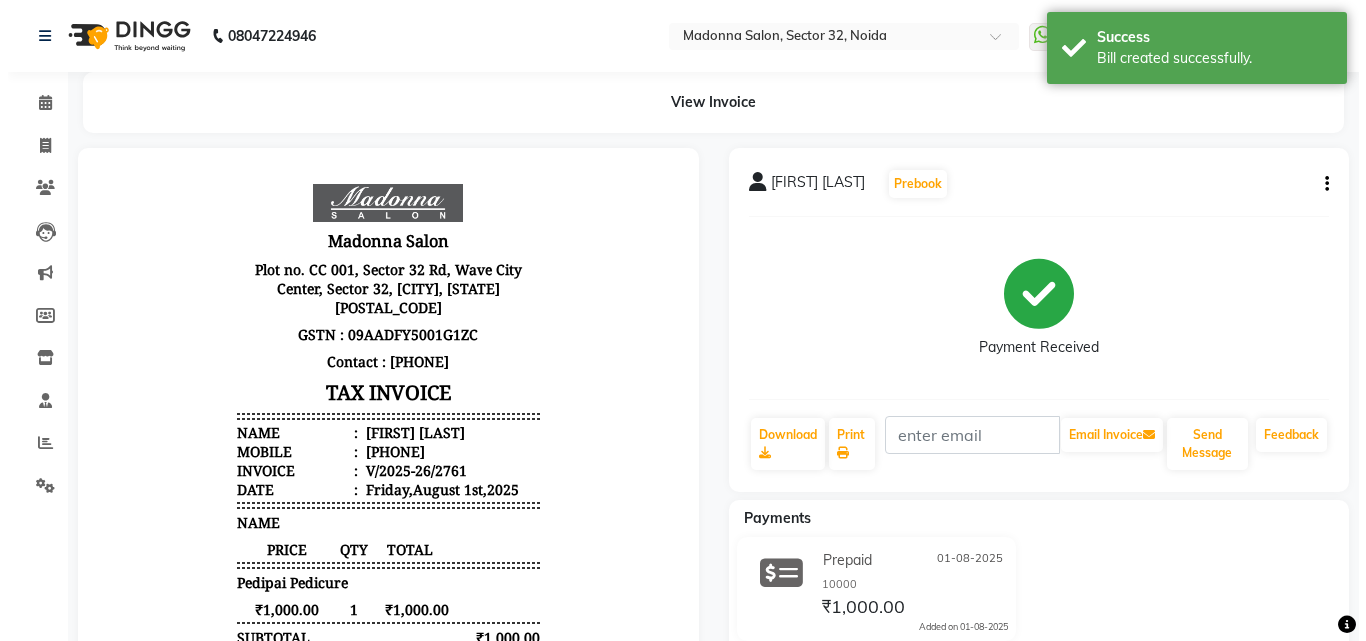 scroll, scrollTop: 0, scrollLeft: 0, axis: both 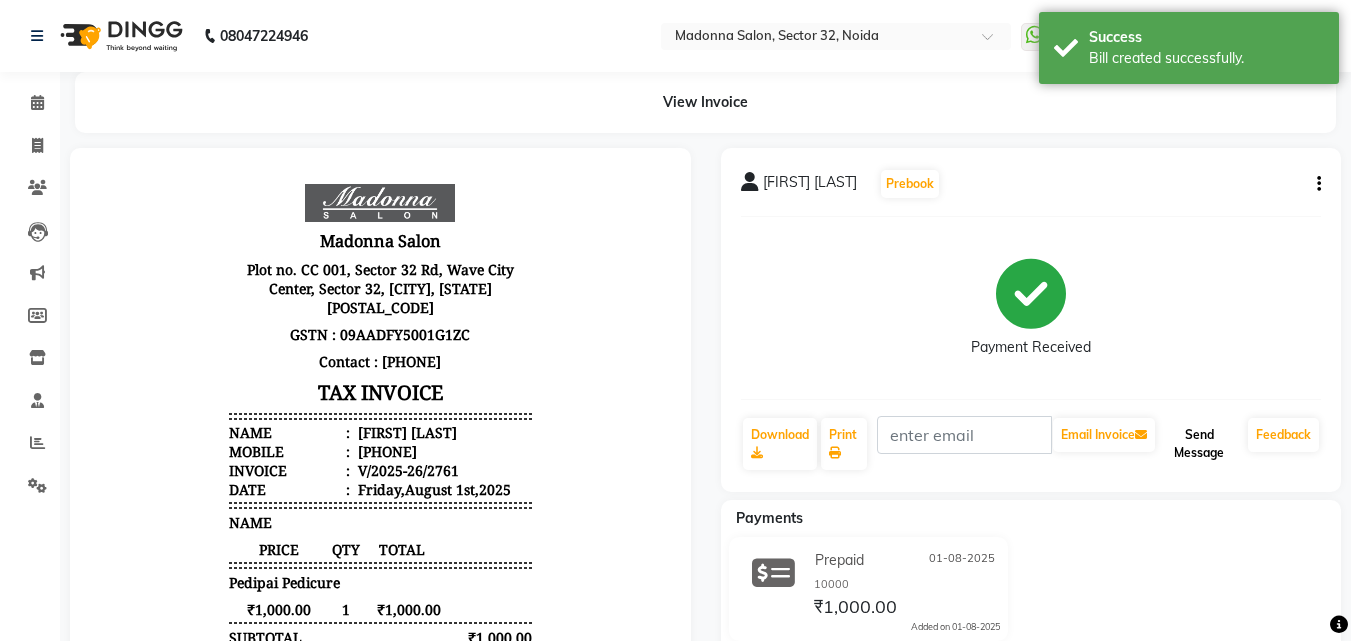 click on "Send Message" 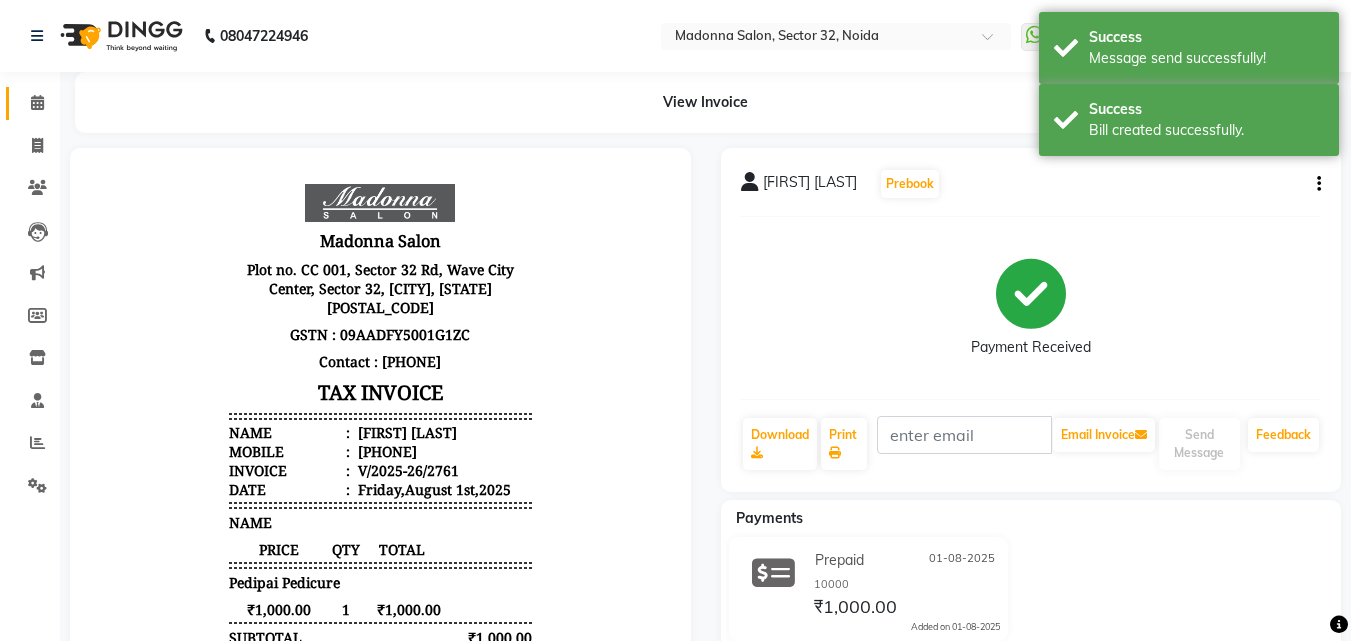 click 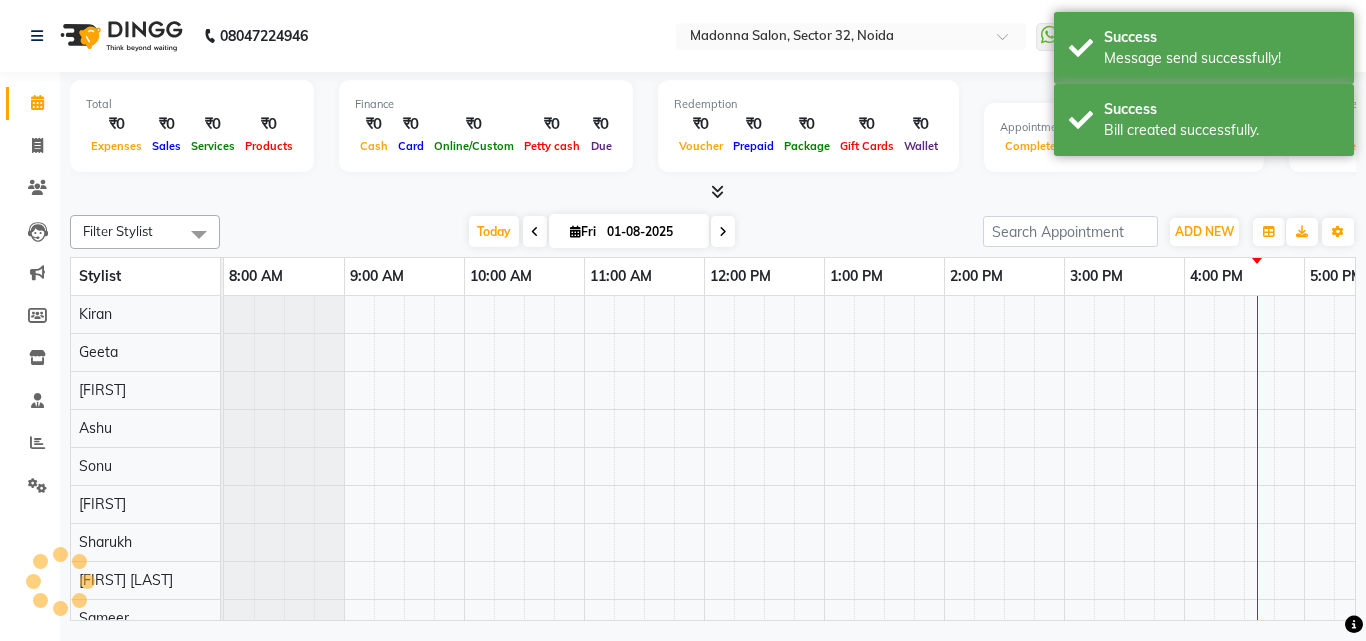 scroll, scrollTop: 0, scrollLeft: 0, axis: both 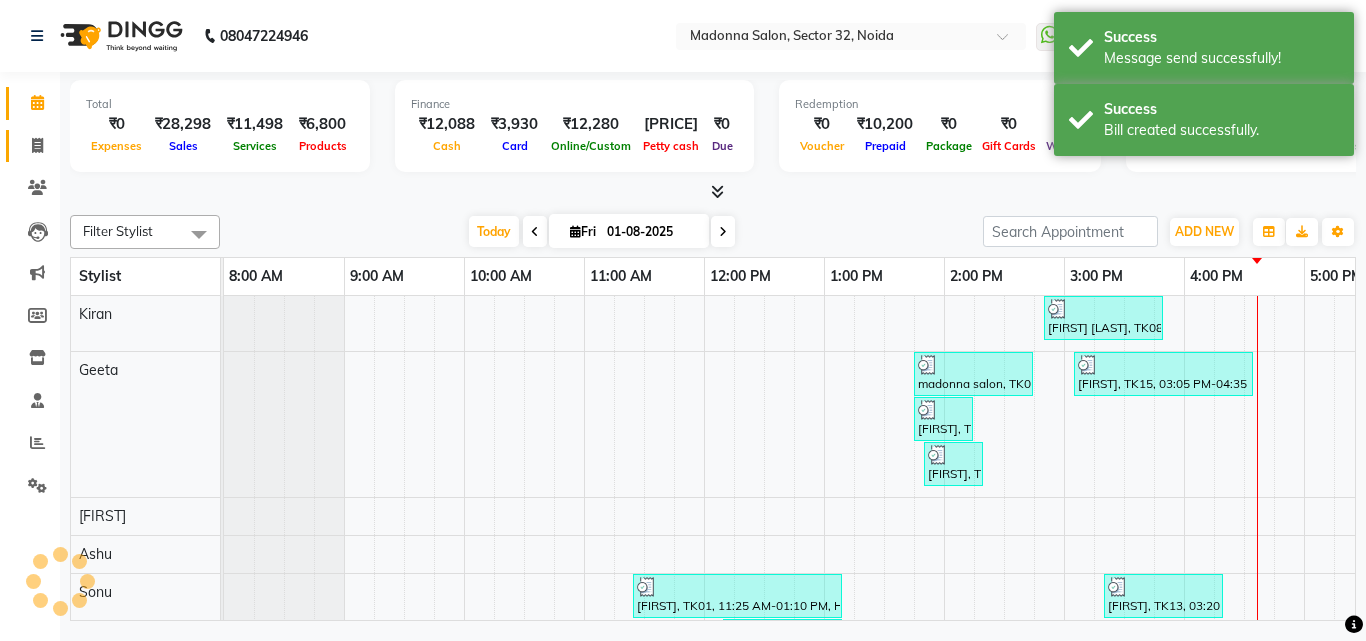click 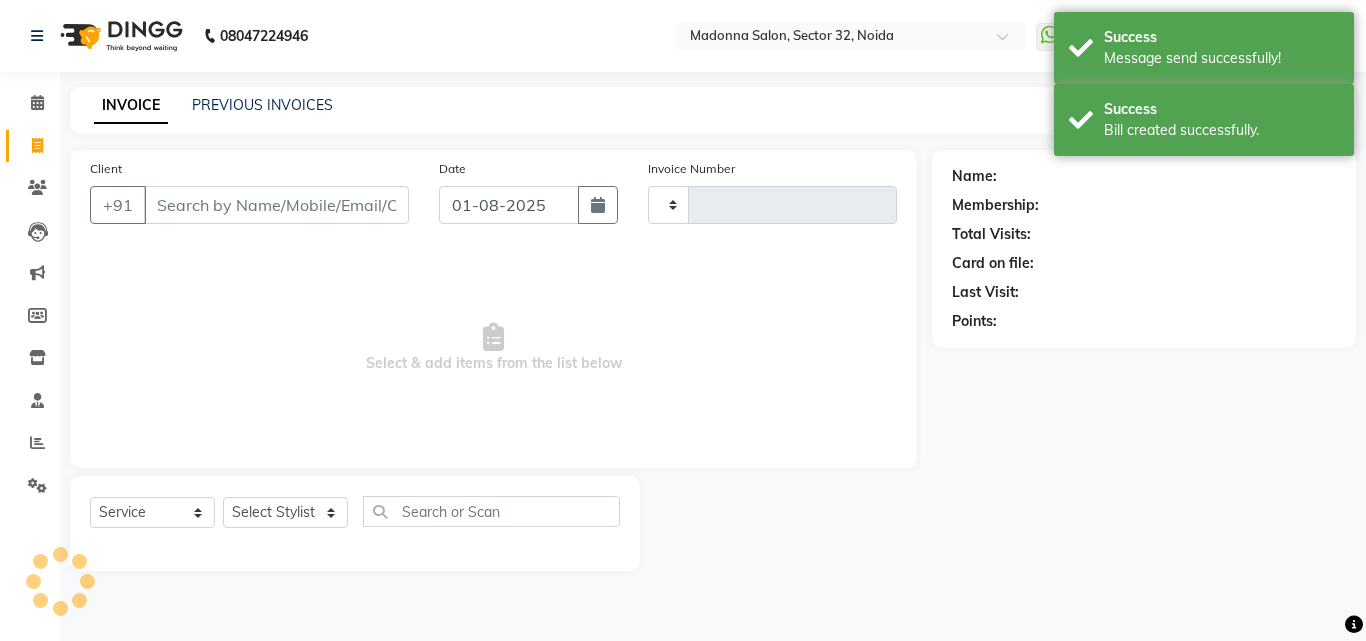 type on "2762" 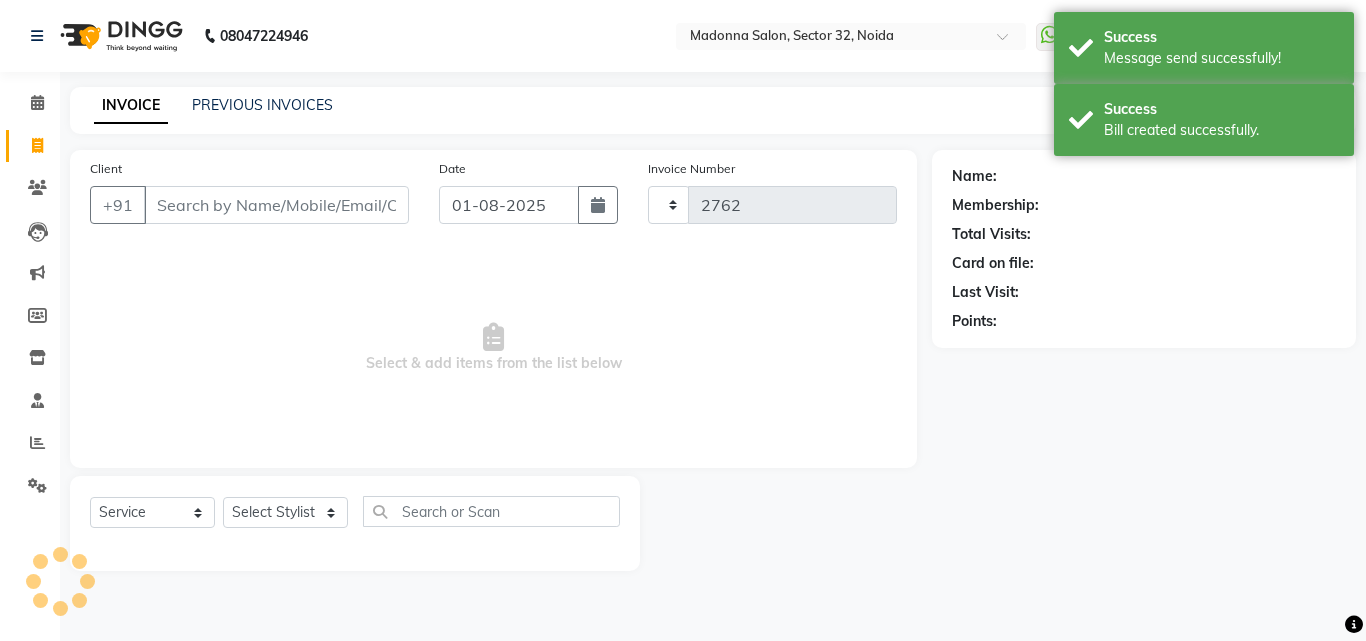 select on "7229" 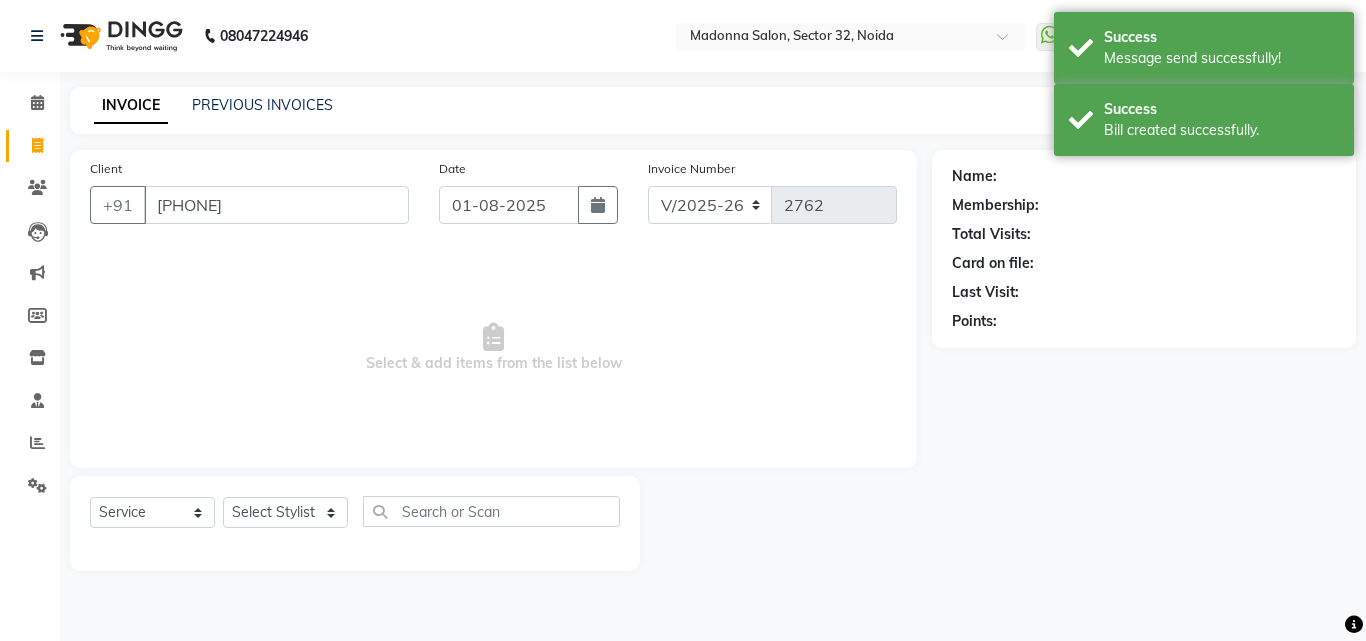 type on "[PHONE]" 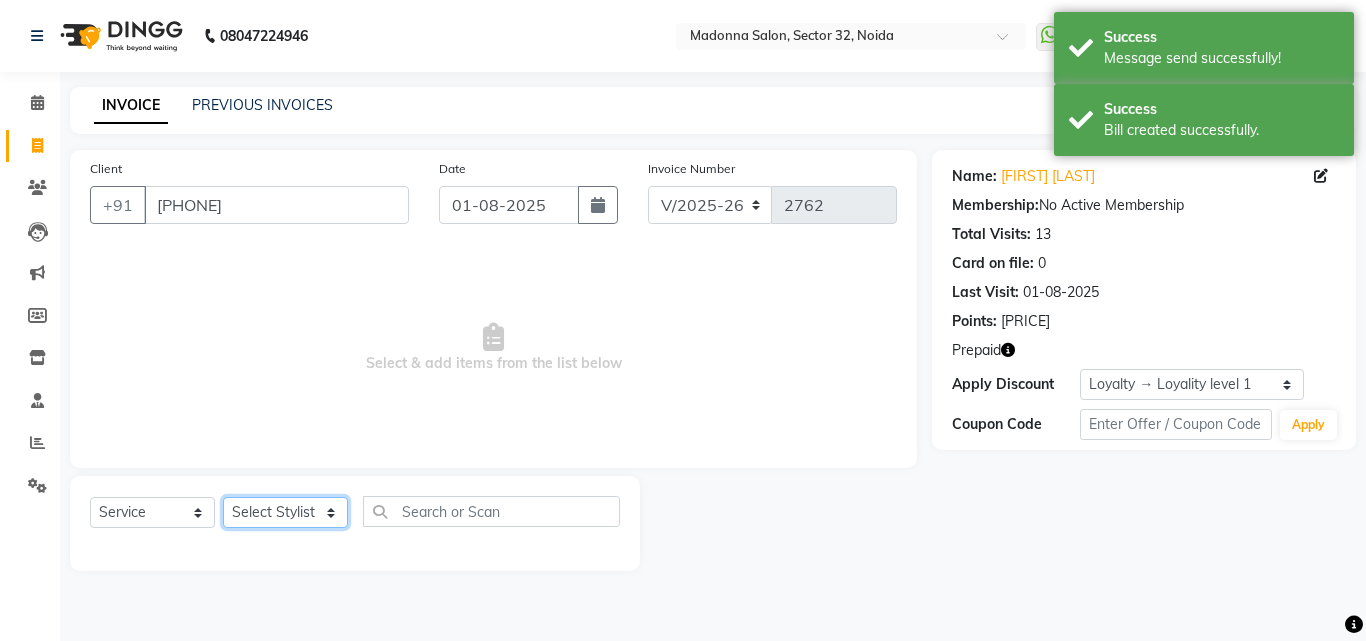 click on "Select Stylist Aayan Account  Ashu BHOLU Geeta Hanif JIYA SINGH Kiran LAXMAN PEDI Manager Mohit Naddy NAIL SWASTIKA Sajal Sameer Shahnawaj Sharukh Sonu VISHAL STYLIST" 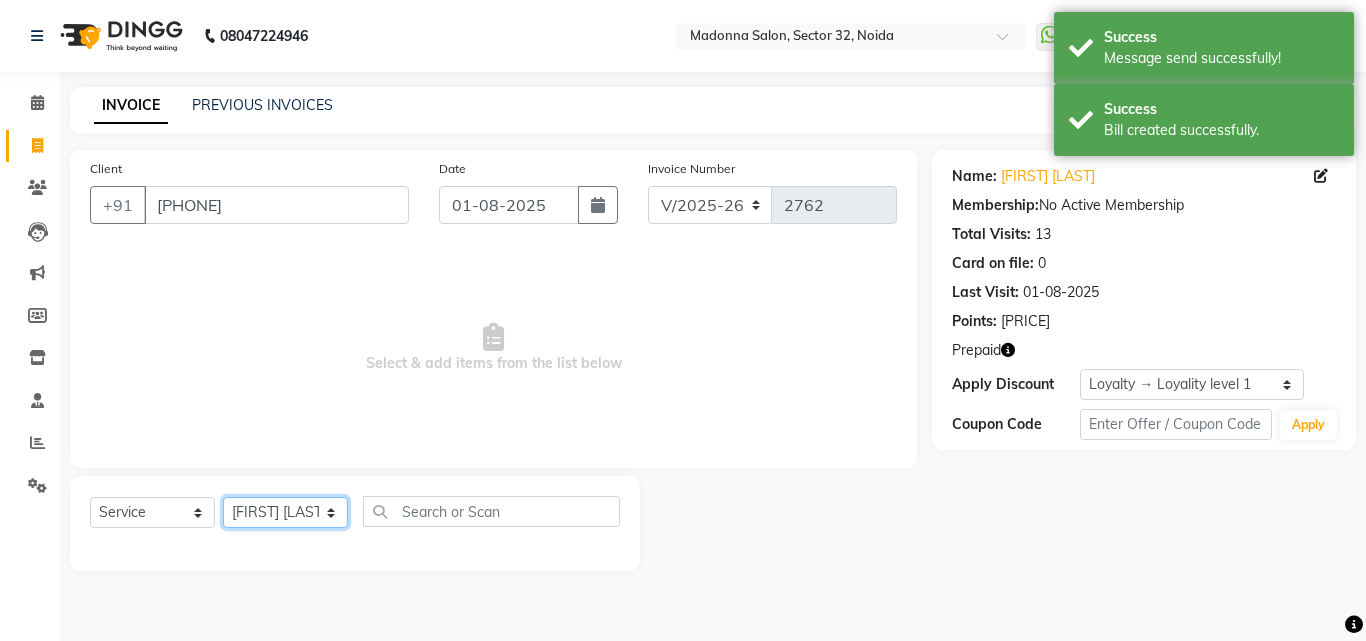 click on "Select Stylist Aayan Account  Ashu BHOLU Geeta Hanif JIYA SINGH Kiran LAXMAN PEDI Manager Mohit Naddy NAIL SWASTIKA Sajal Sameer Shahnawaj Sharukh Sonu VISHAL STYLIST" 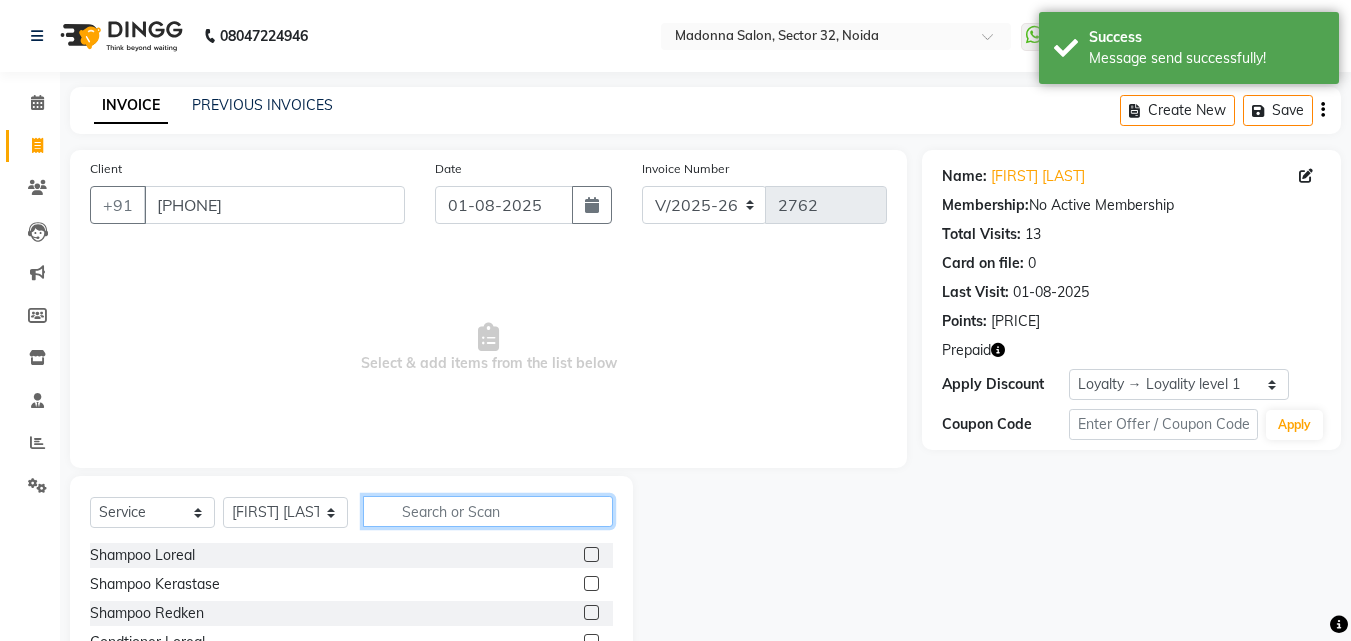 click 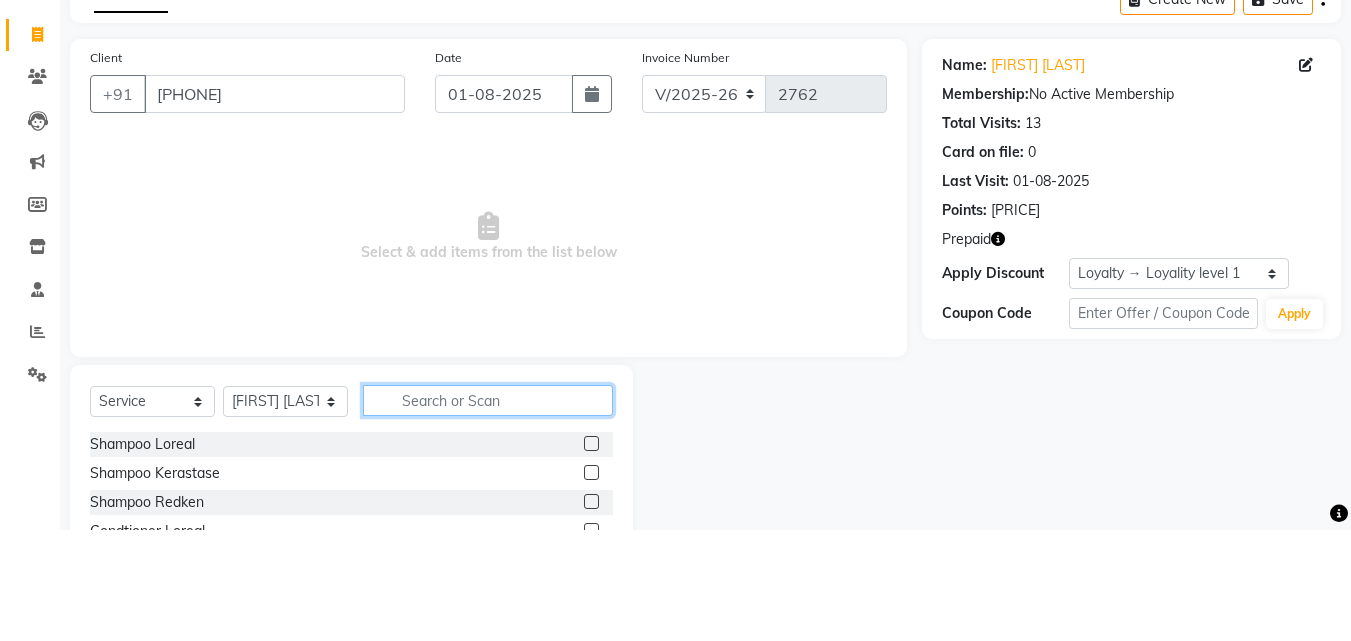scroll, scrollTop: 48, scrollLeft: 0, axis: vertical 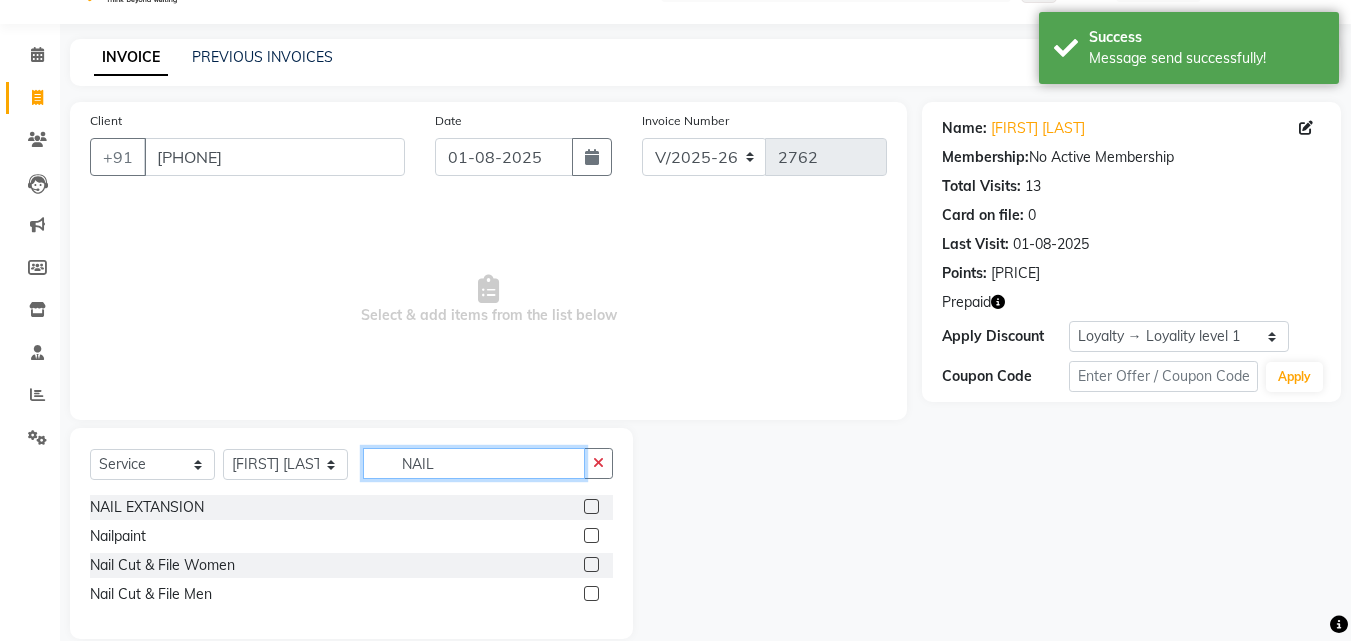 type on "NAIL" 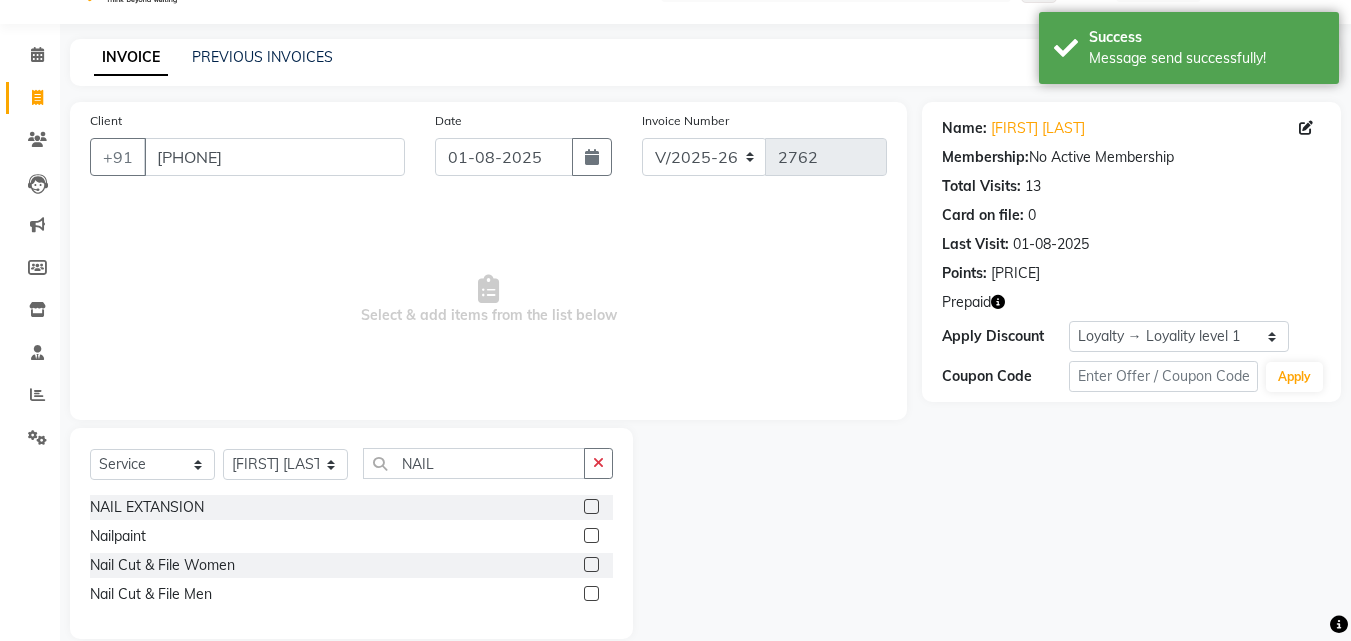 click 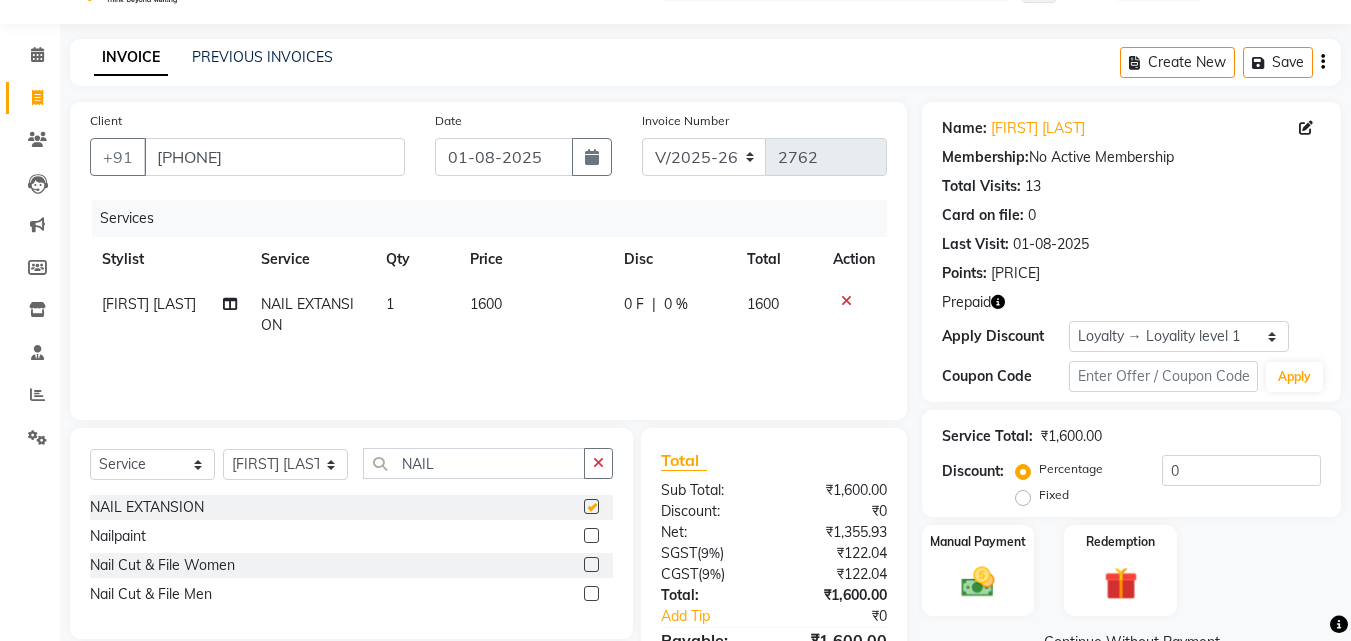 checkbox on "false" 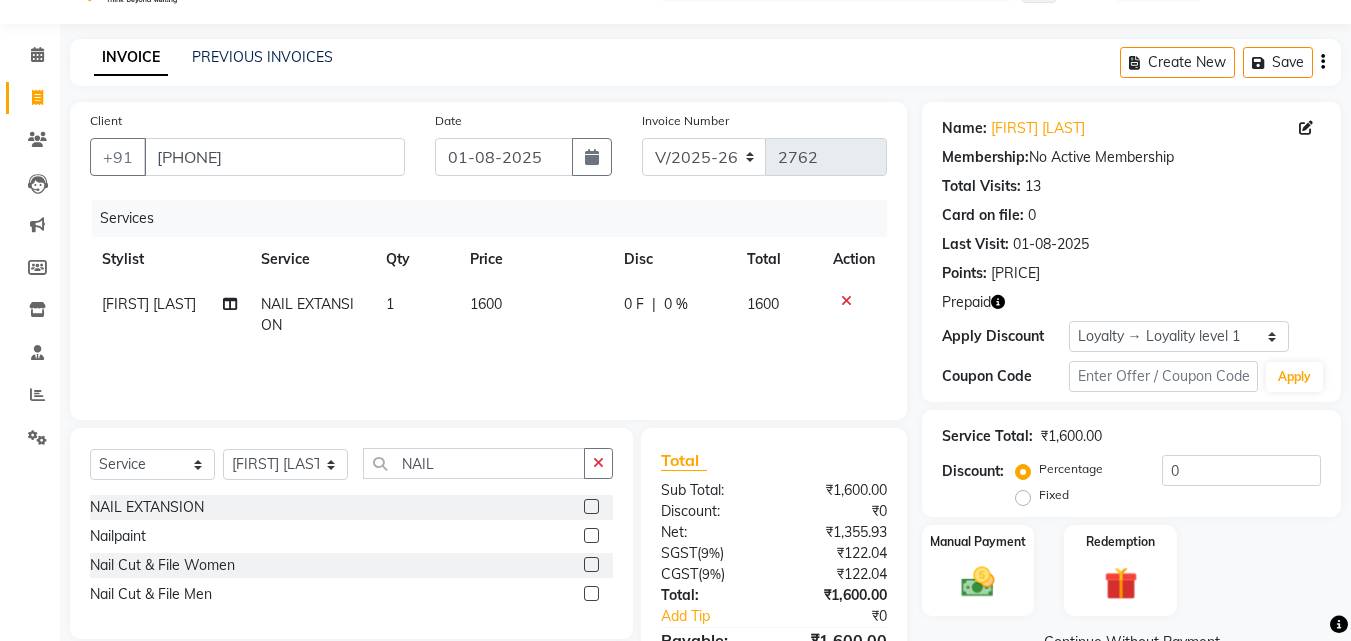 click on "1600" 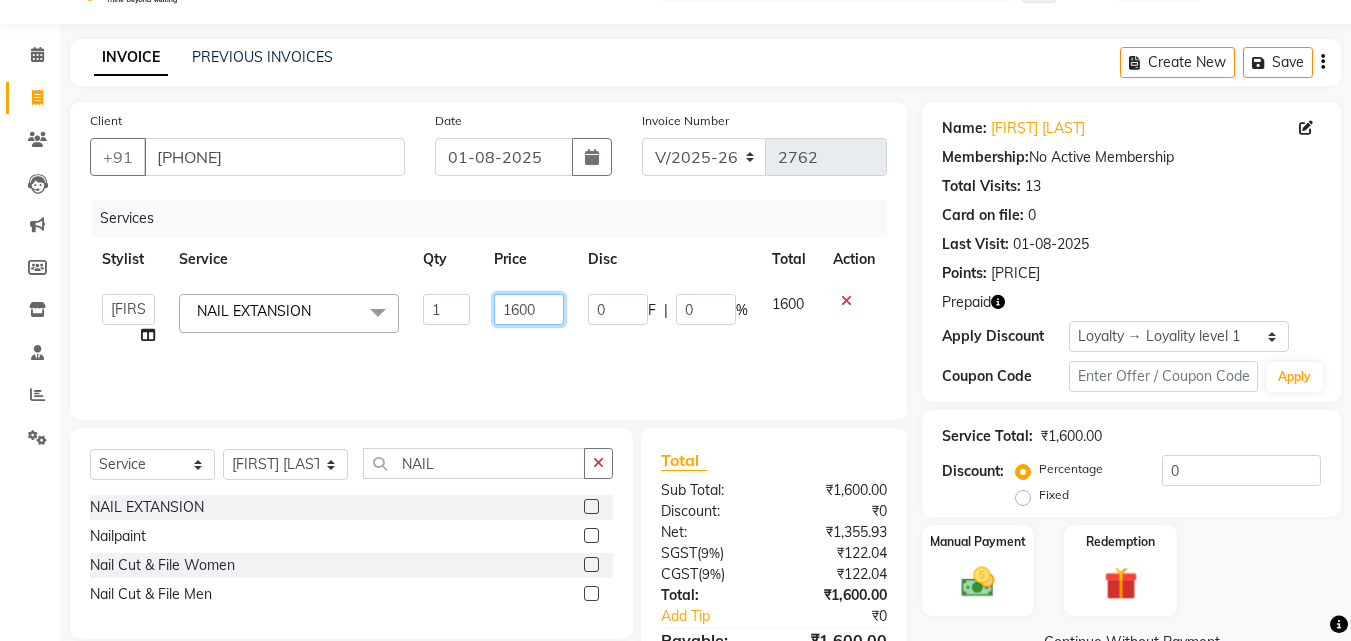 click on "1600" 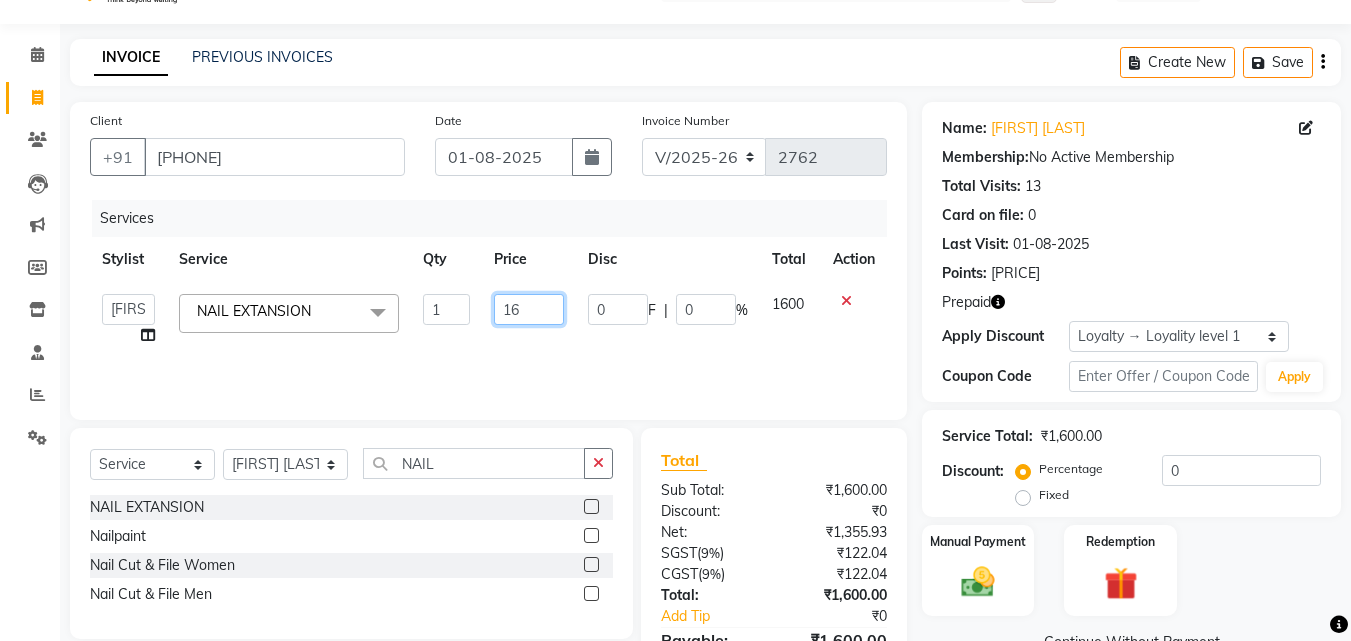 type on "1" 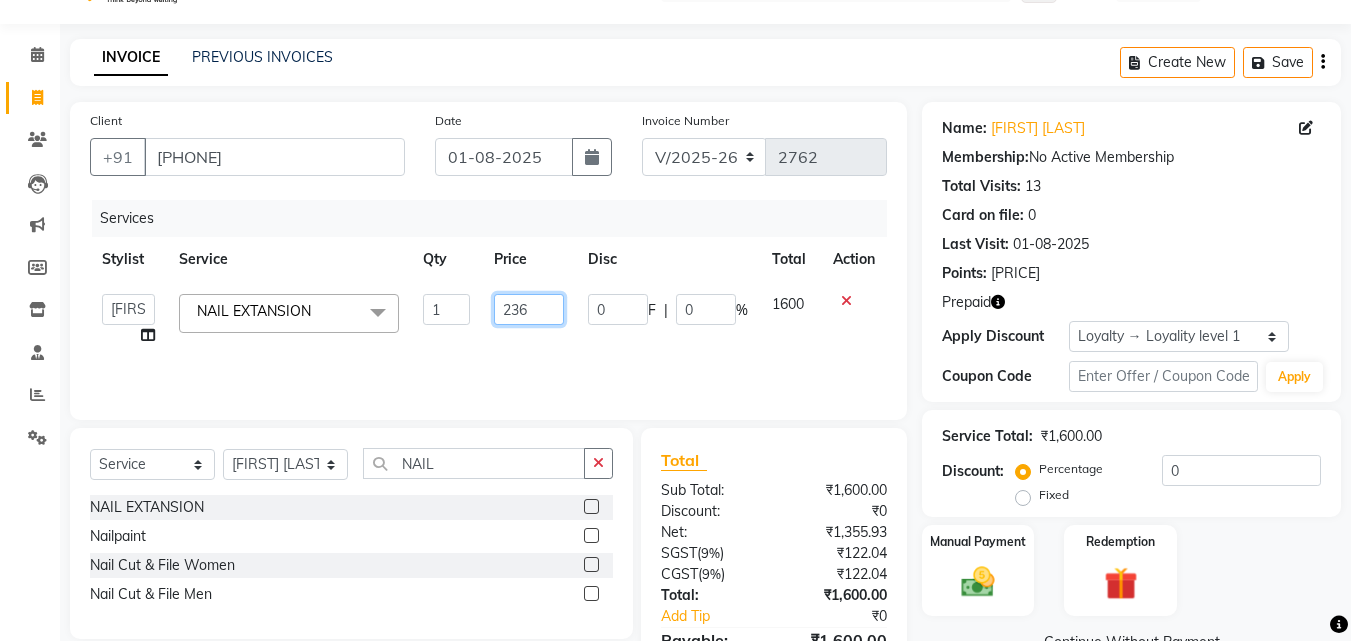 type on "2360" 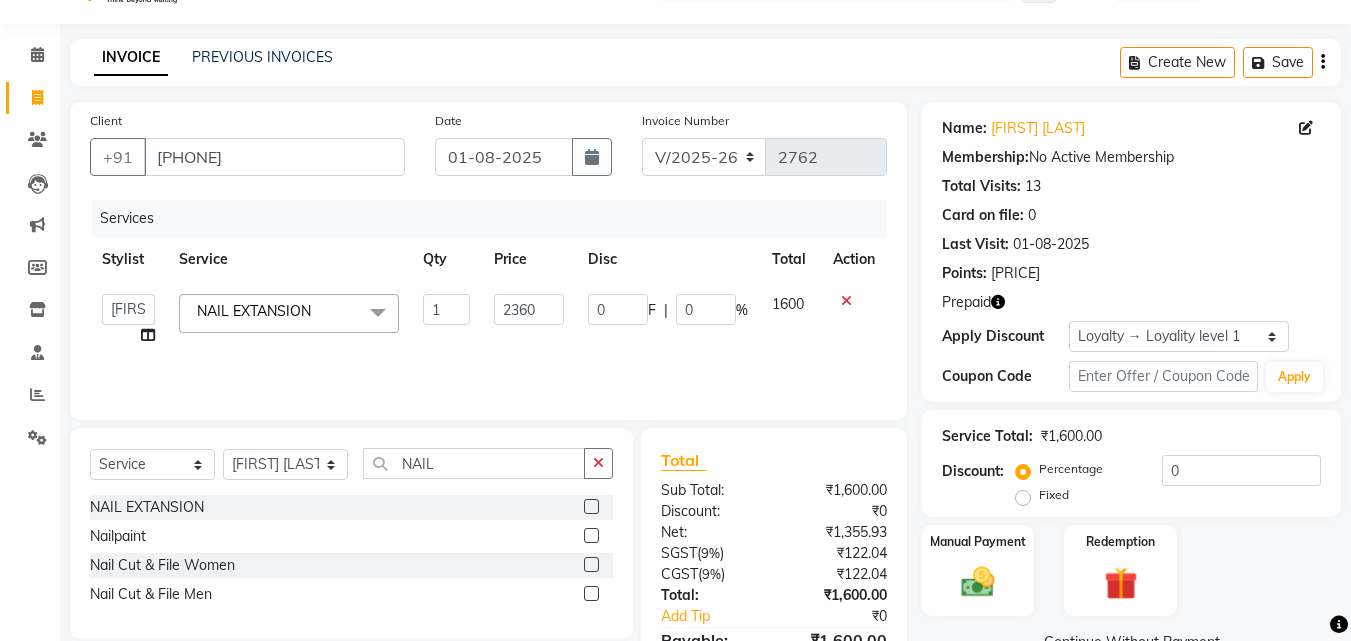 click on "Services Stylist Service Qty Price Disc Total Action  Aayan   Account    Ashu   BHOLU   Geeta   Hanif   JIYA SINGH   Kiran   LAXMAN PEDI   Manager   Mohit   Naddy   NAIL SWASTIKA   Sajal   Sameer   Shahnawaj   Sharukh   Sonu   VISHAL STYLIST  NAIL EXTANSION  x Shampoo Loreal Shampoo Kerastase Shampoo Redken Condtioner Loreal Condtioner Kerastase Condtioner Redken Hair cut Women Hair Cut Child (5 Years) Women Change Of Style Women Blow Dry Women Iron Curls Women Hair Do Women Oil Massage Women Plex Treatment Women Color Touch-Up 1 Women Color Touch-Up 2 Women Highlight Strips Women Highlights Global Women Global Color Women Rebonding Women Smoothning Women Keratin Women Botox Women Hair Cut Children Women Balayage /Ombre Women French Glossing Women Hair Cut Men Hair Cut Child (5 Years) Men Oil Massage Men Plex Treatment Men Hair Spa Men Color Touch-Up Men Highlights Men Rebonding Men Smoothening Men Keratin  Men Botox Men Perming Men Shave Beard Color Ear Wax Scalp scrub Face massage Beard  Iron curls  BEARD" 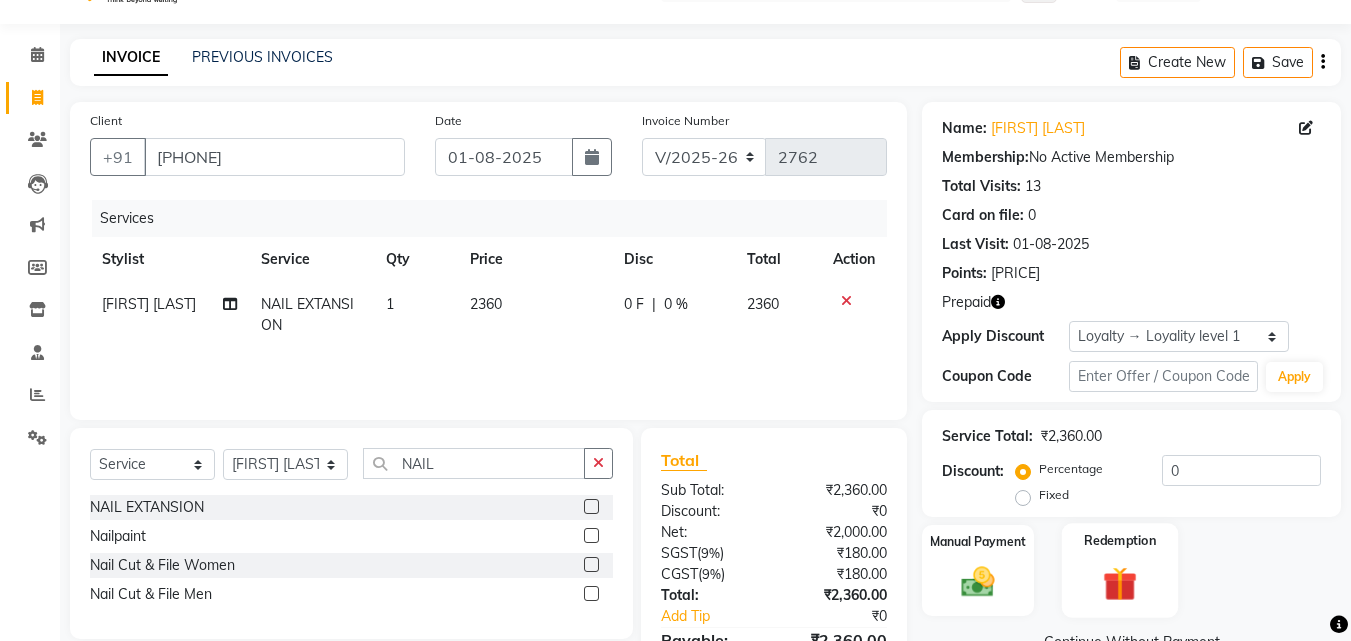 click 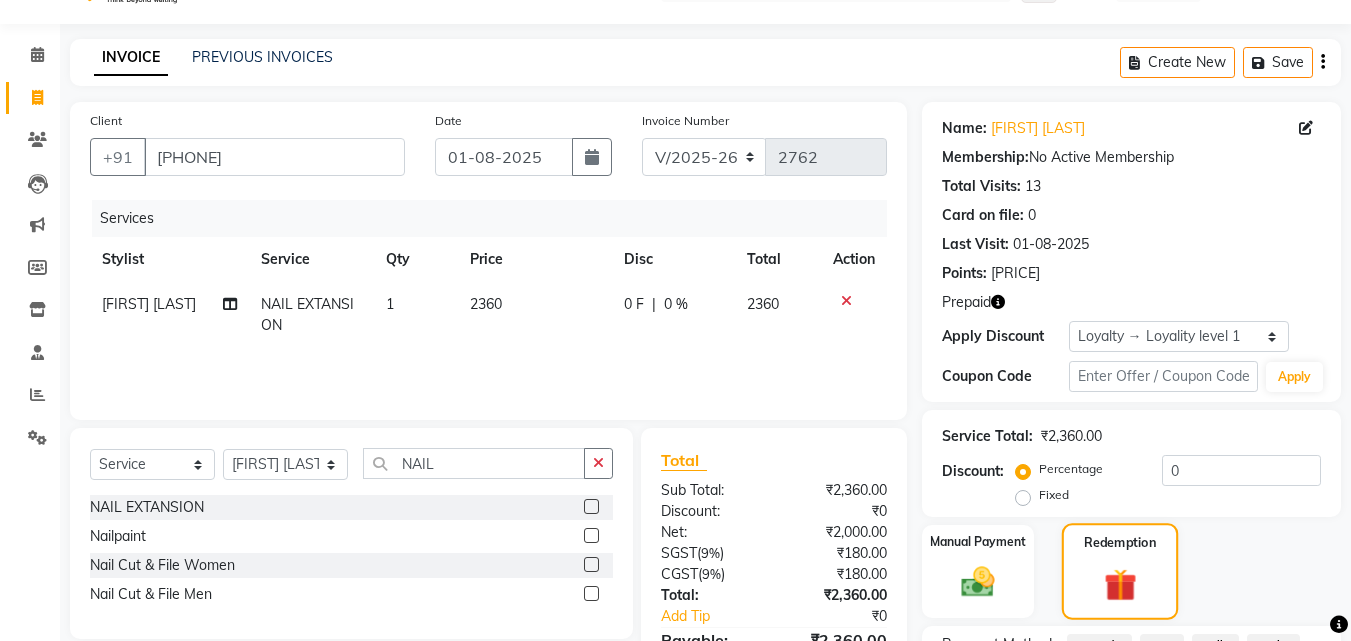 click 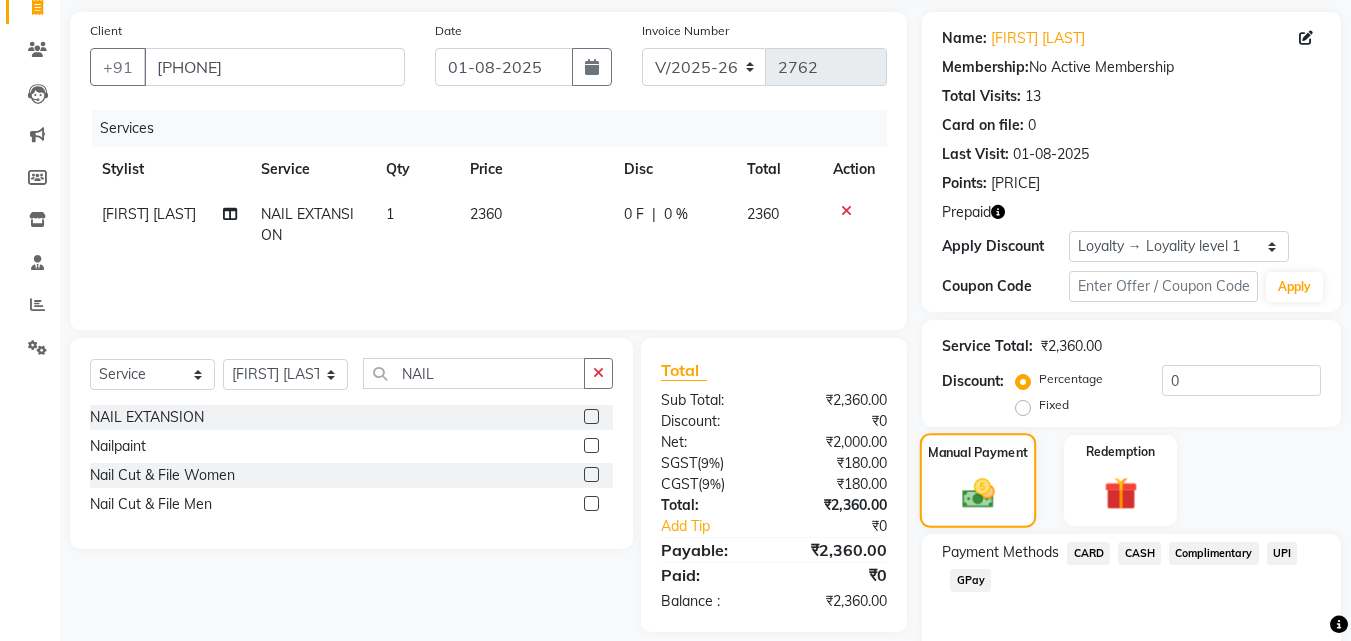 scroll, scrollTop: 222, scrollLeft: 0, axis: vertical 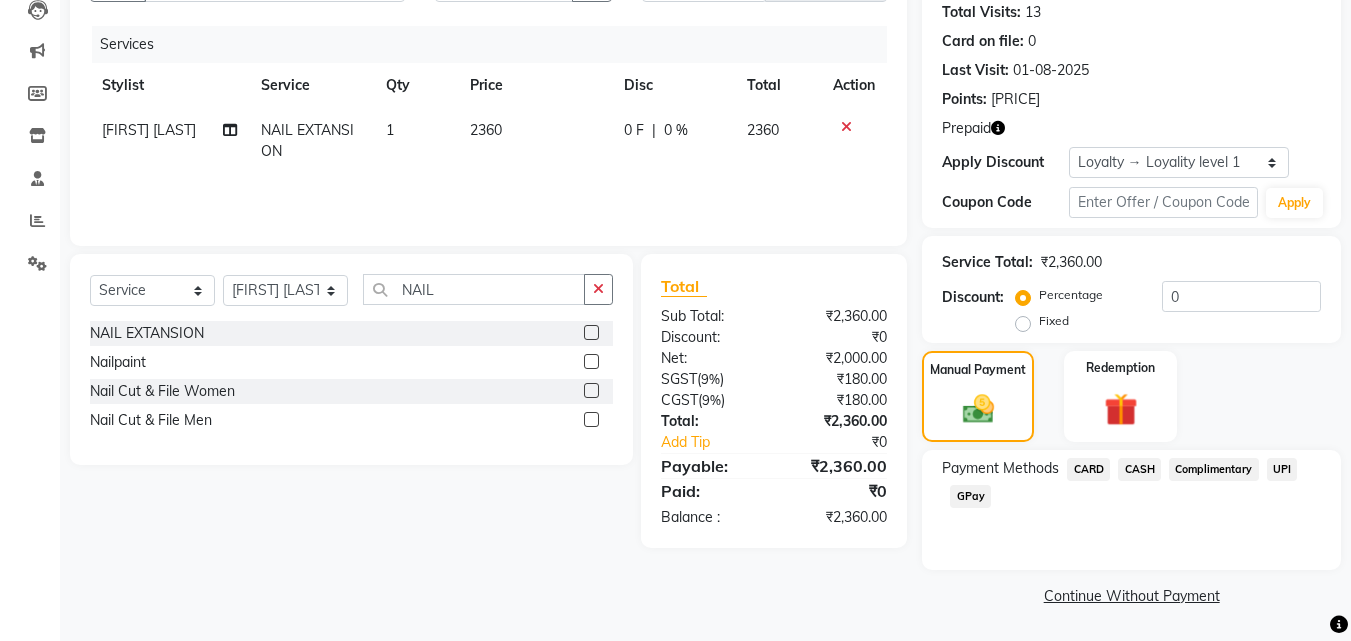 click on "CASH" 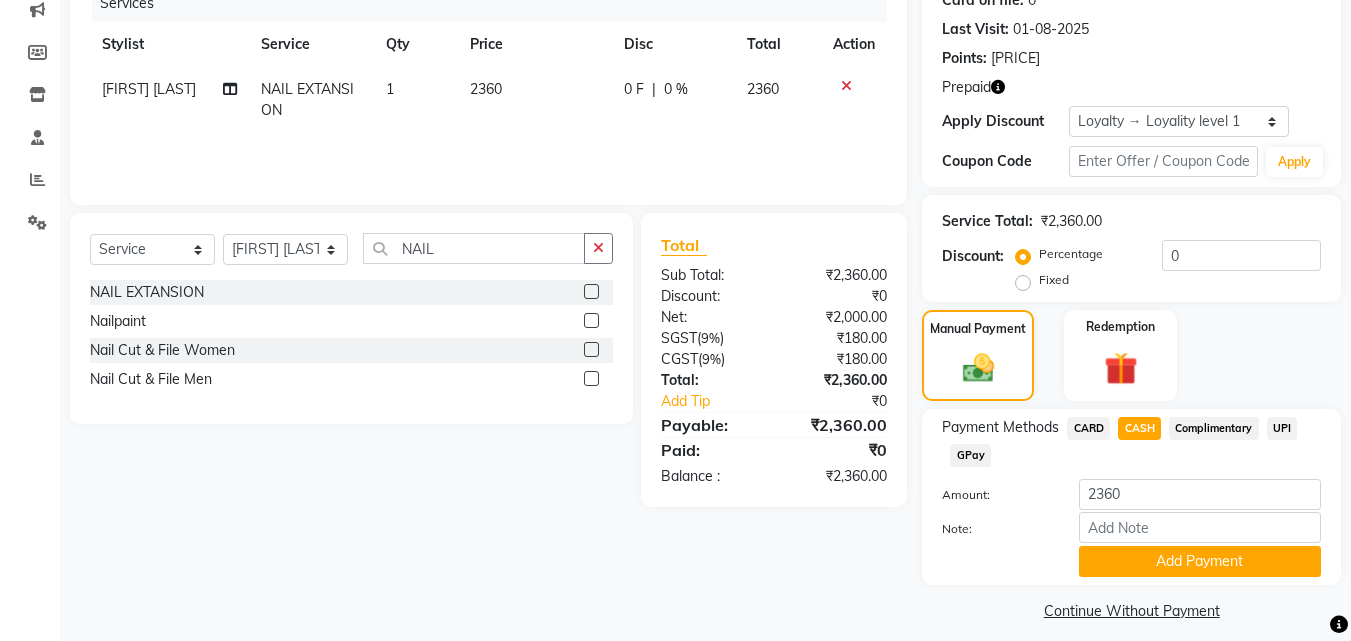 scroll, scrollTop: 278, scrollLeft: 0, axis: vertical 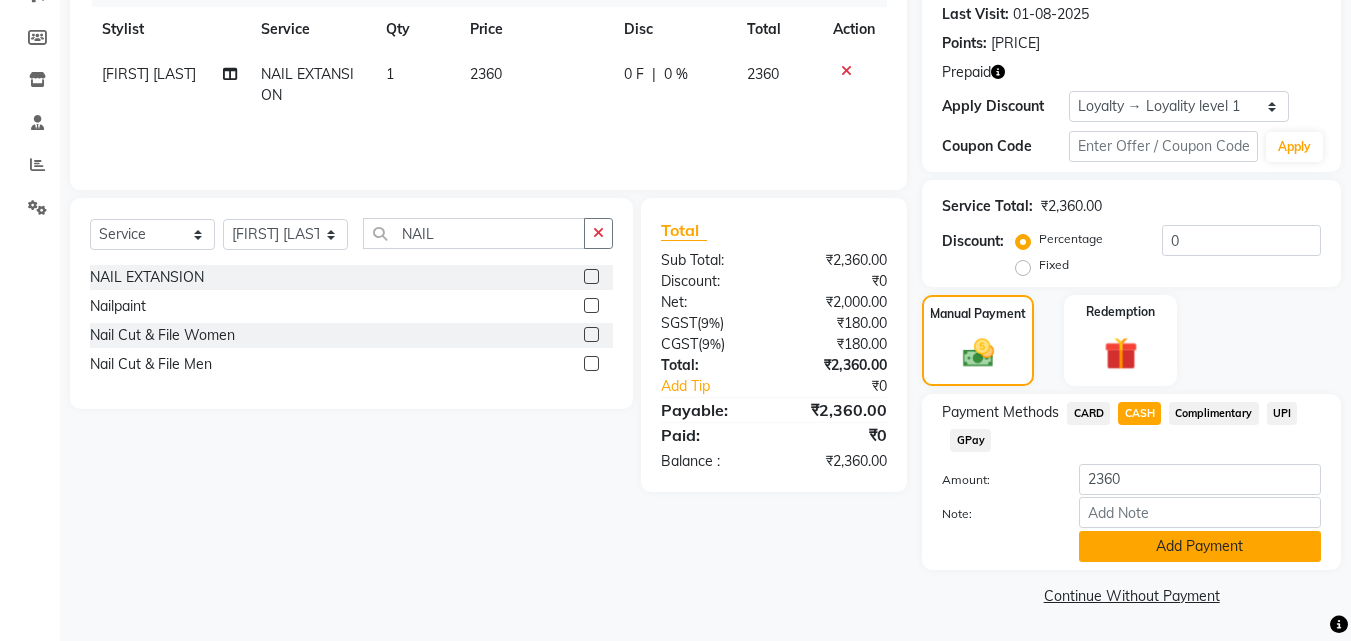 click on "Add Payment" 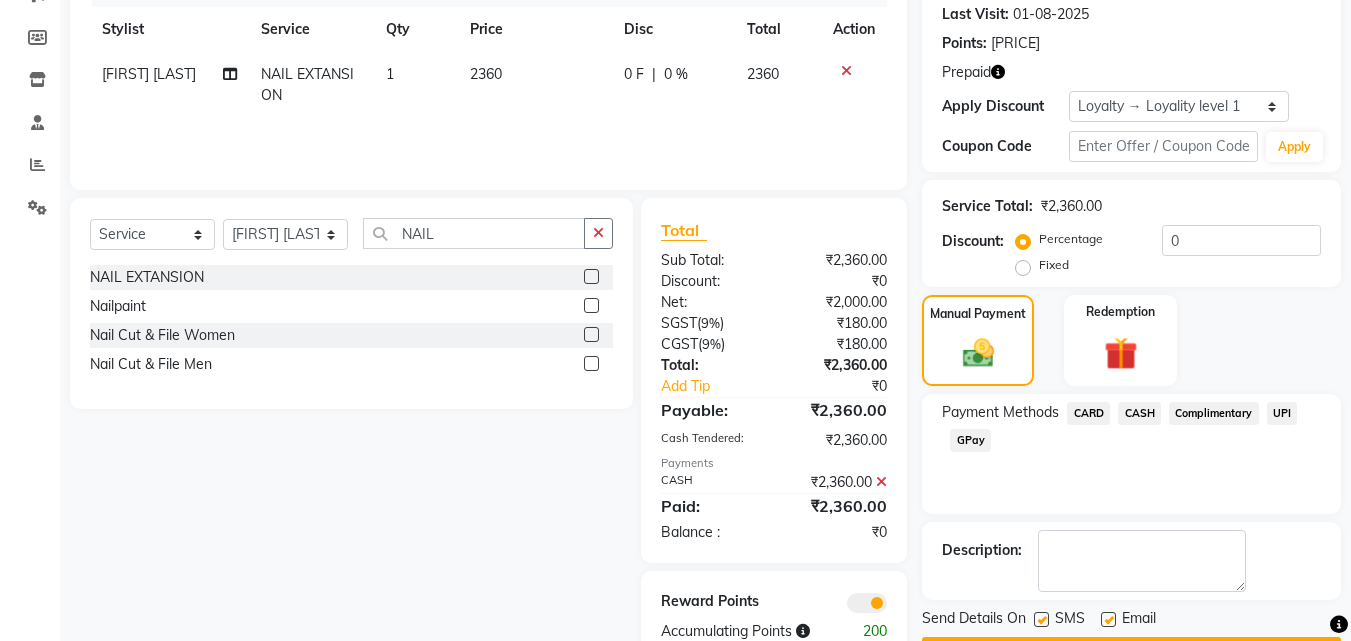scroll, scrollTop: 335, scrollLeft: 0, axis: vertical 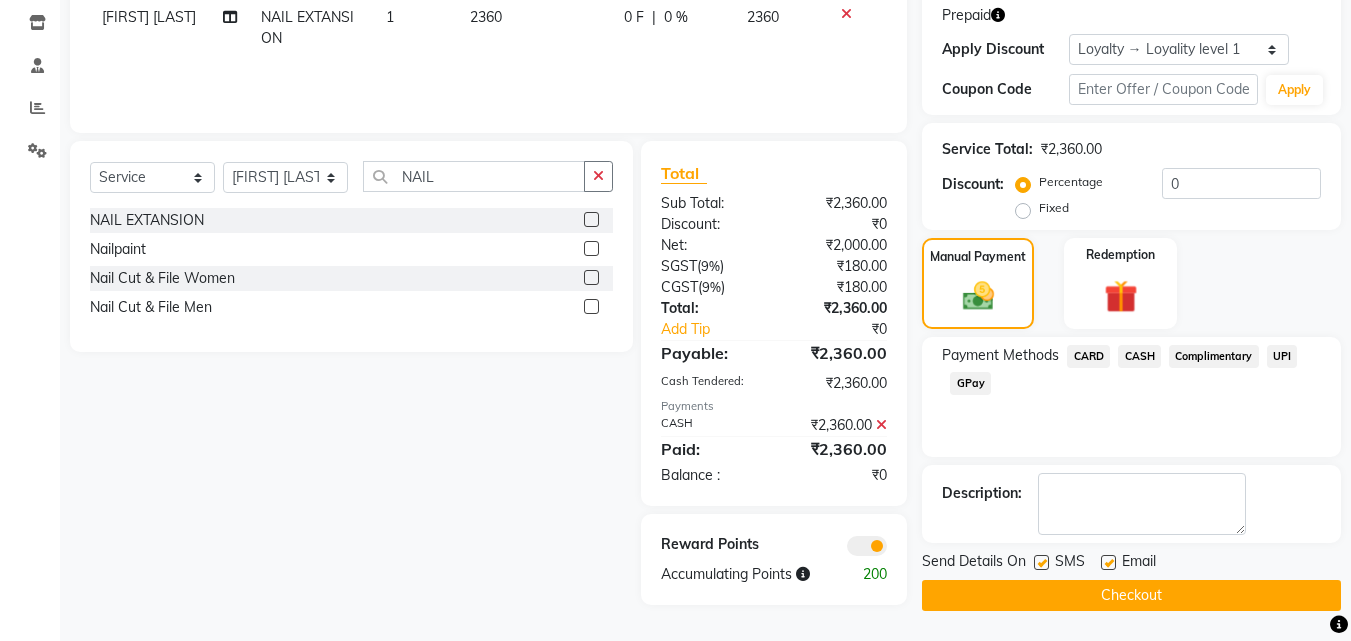 click on "CARD" 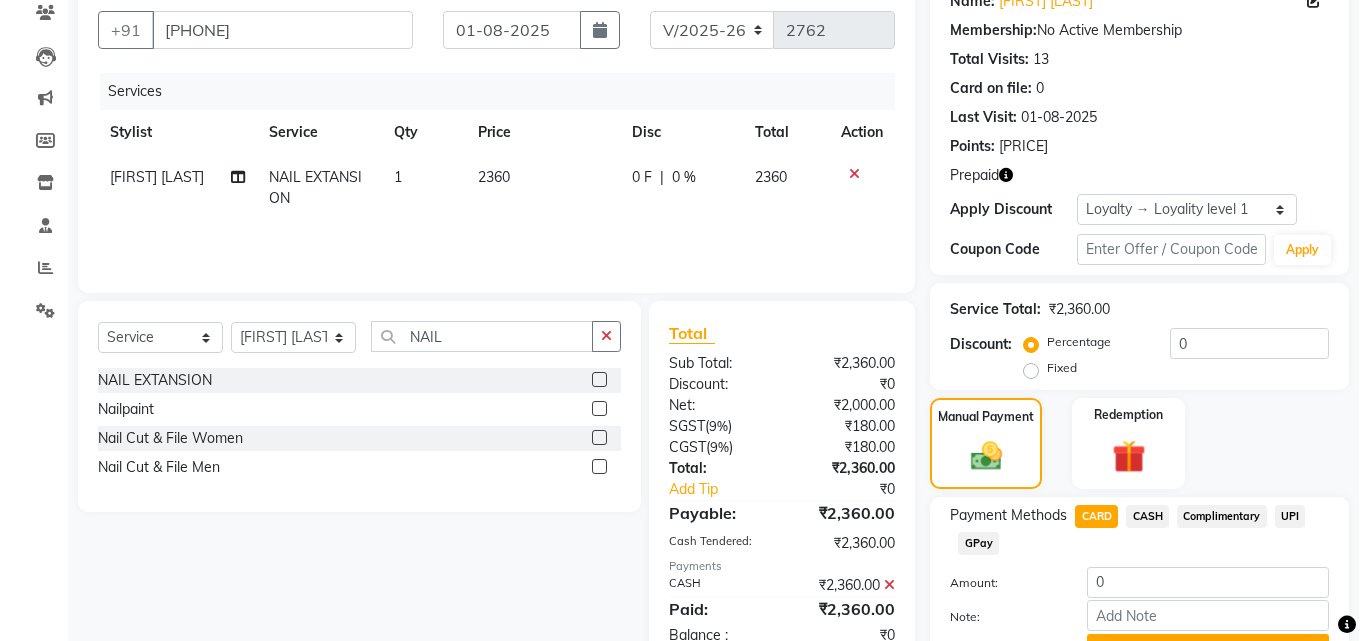 scroll, scrollTop: 0, scrollLeft: 0, axis: both 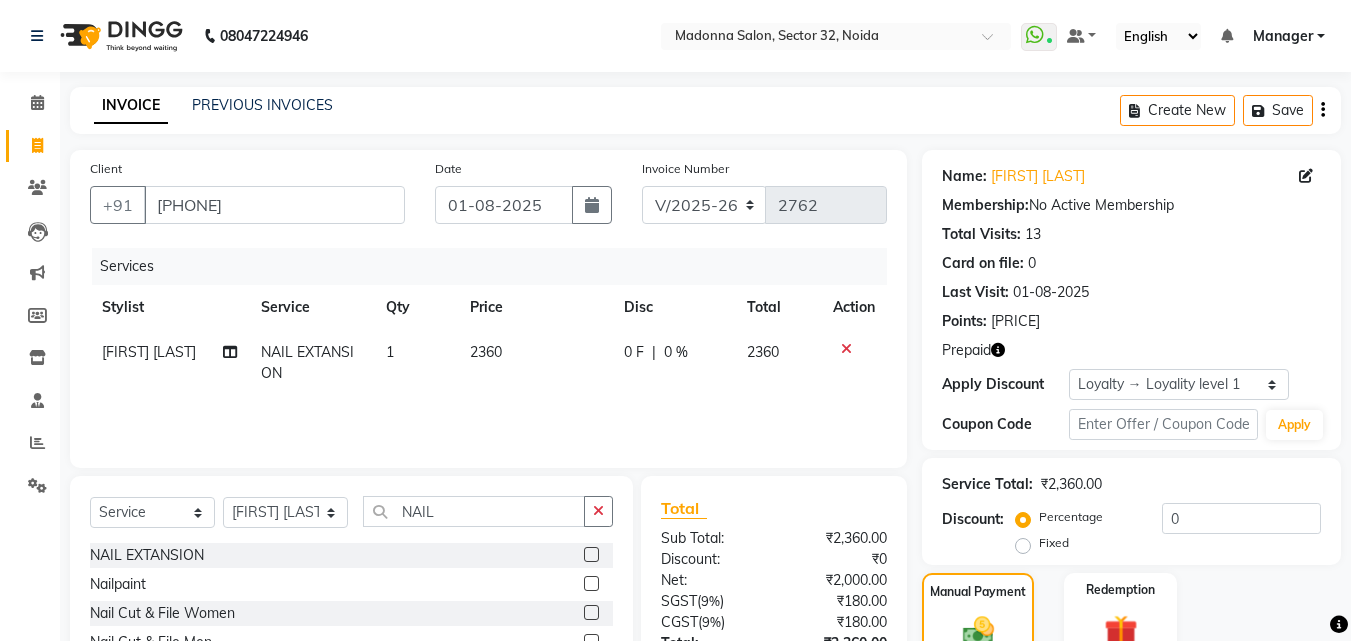 click 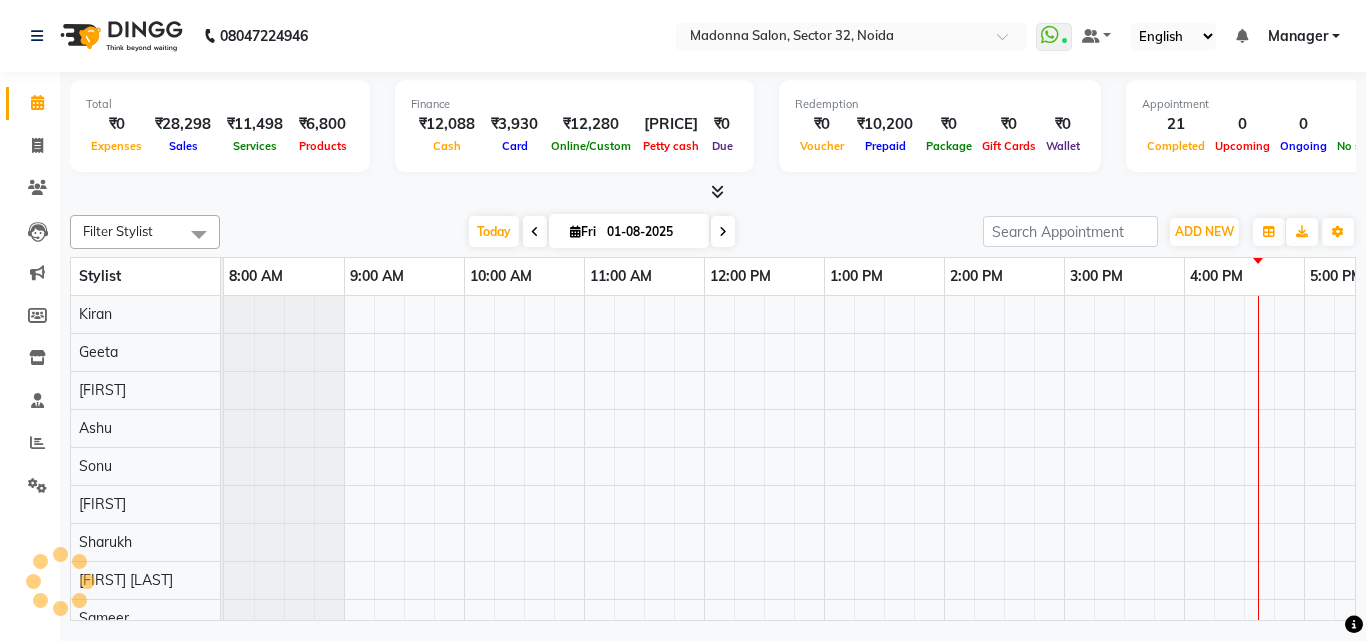 scroll, scrollTop: 0, scrollLeft: 0, axis: both 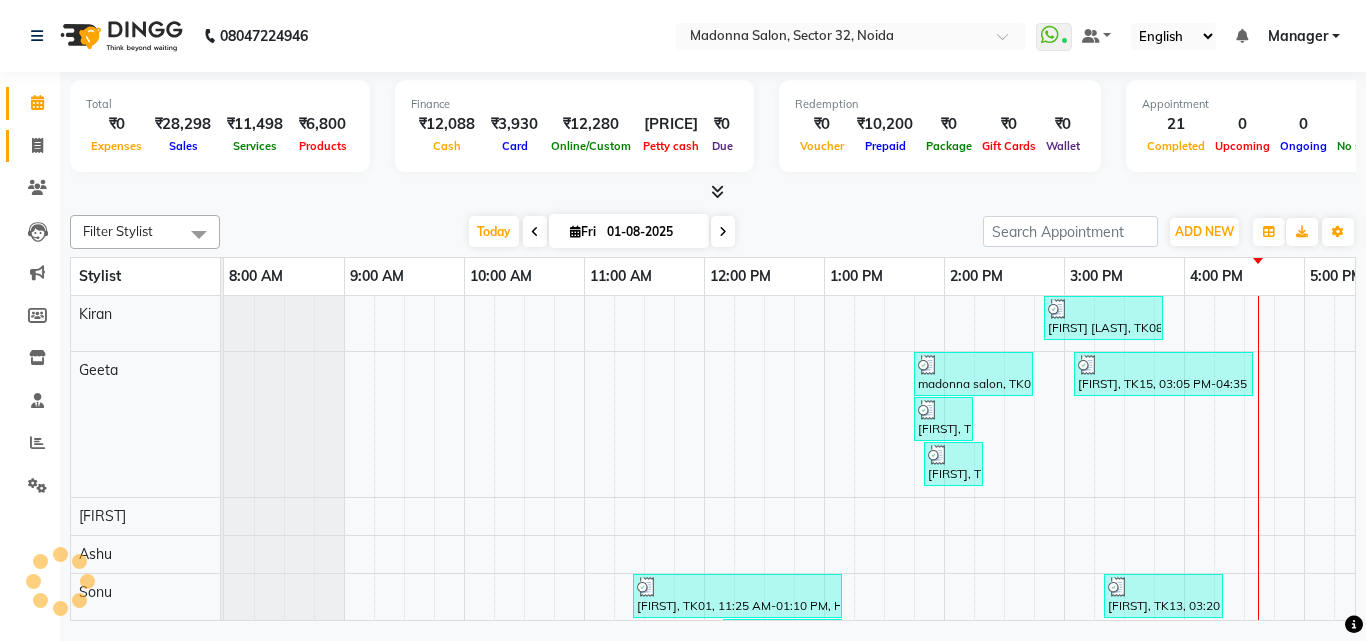 click 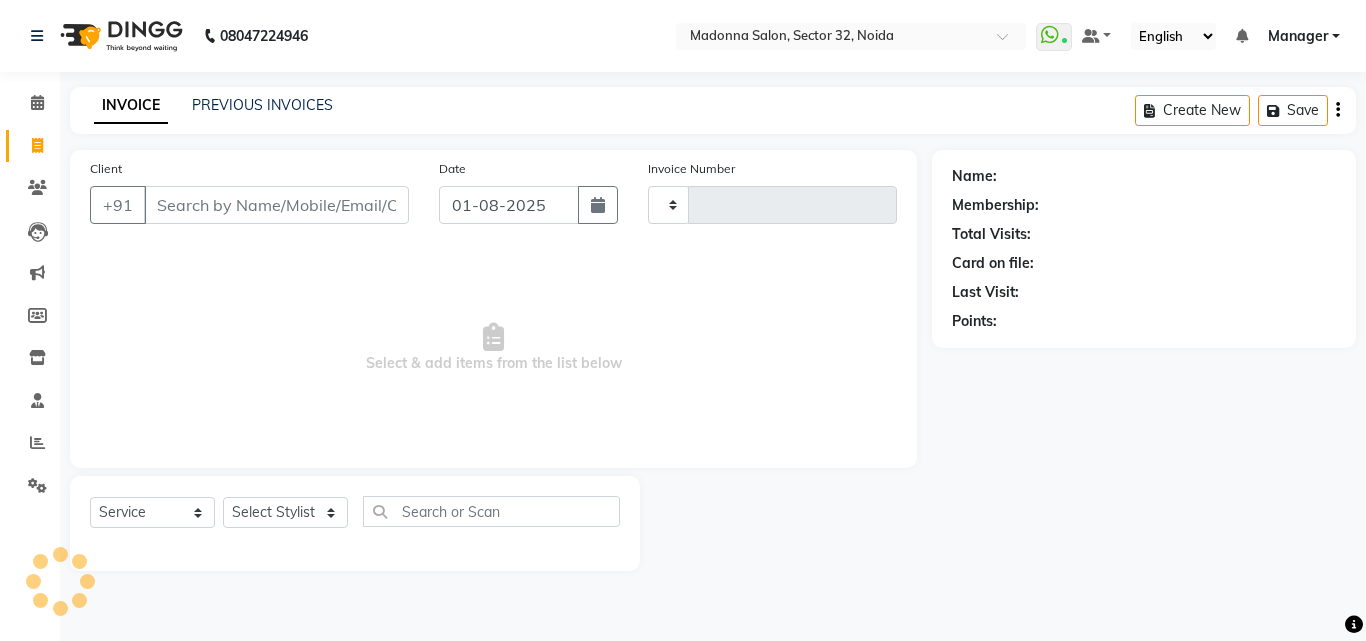 type on "2762" 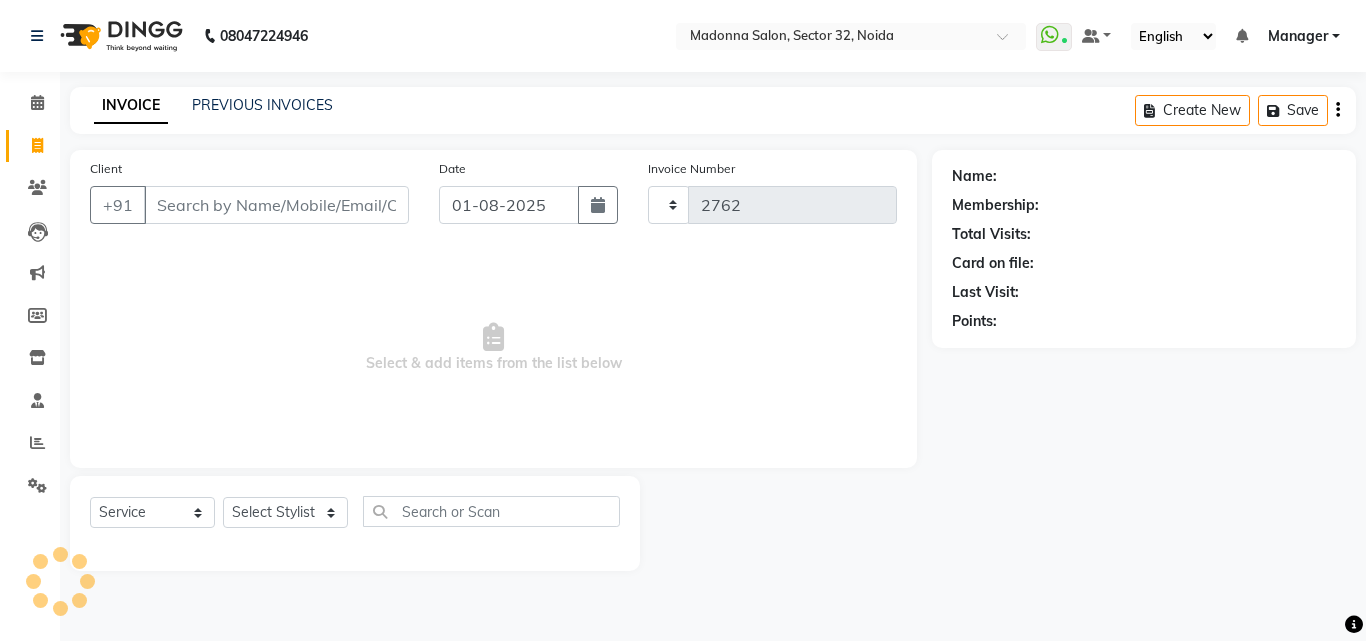 select on "7229" 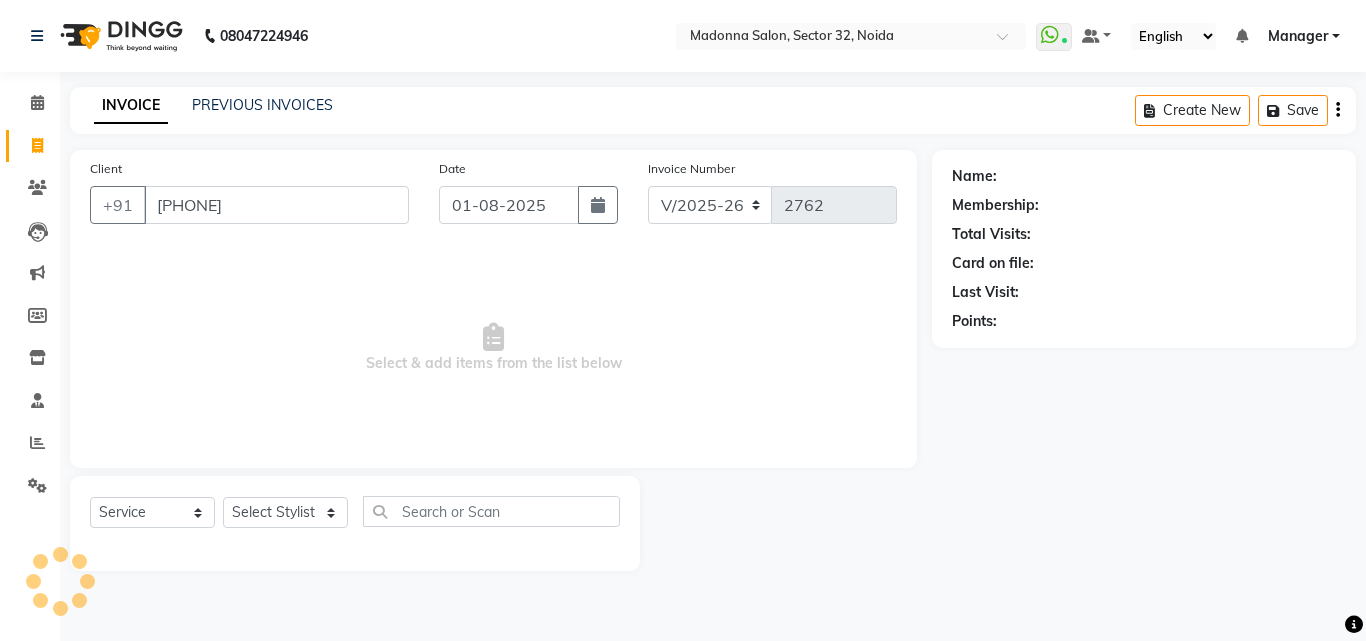 type on "[PHONE]" 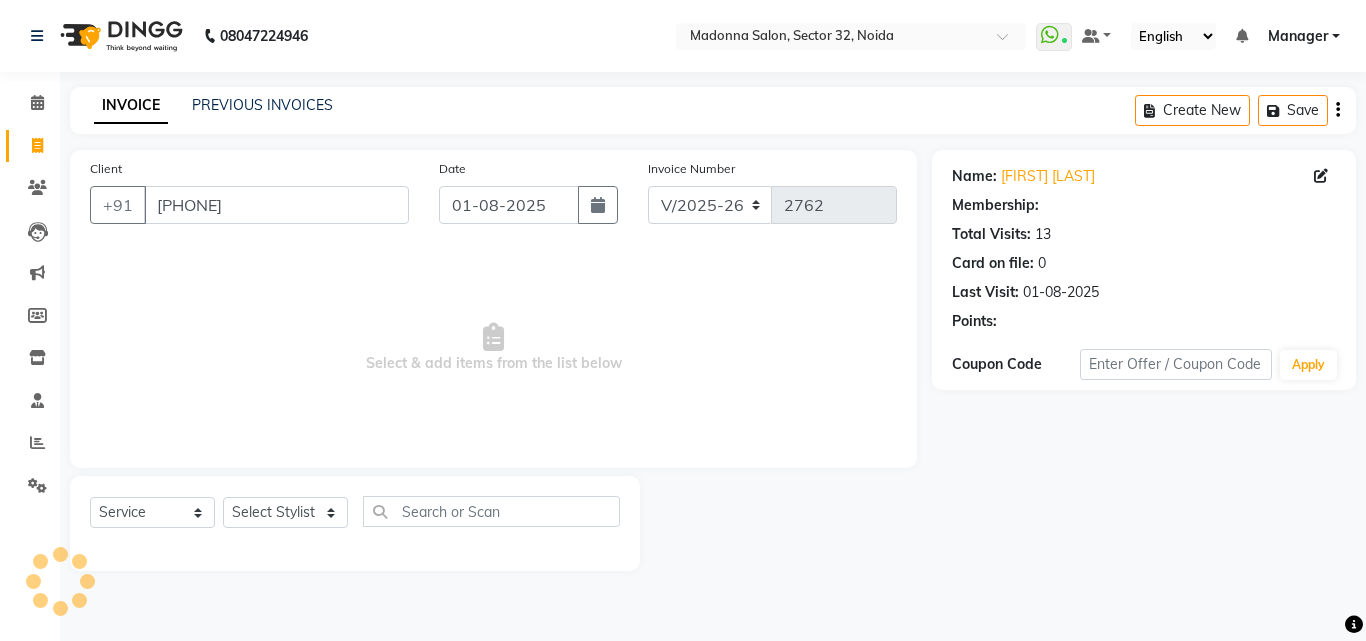 select on "1: Object" 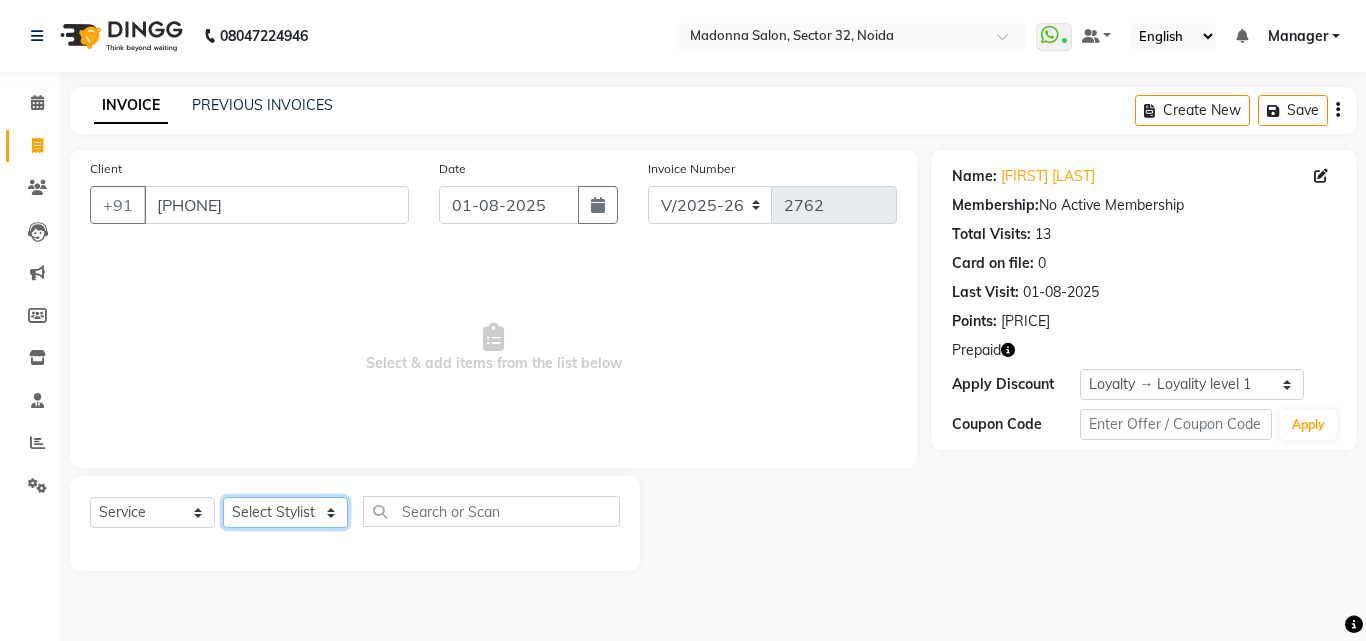 click on "Select Stylist Aayan Account  Ashu BHOLU Geeta Hanif JIYA SINGH Kiran LAXMAN PEDI Manager Mohit Naddy NAIL SWASTIKA Sajal Sameer Shahnawaj Sharukh Sonu VISHAL STYLIST" 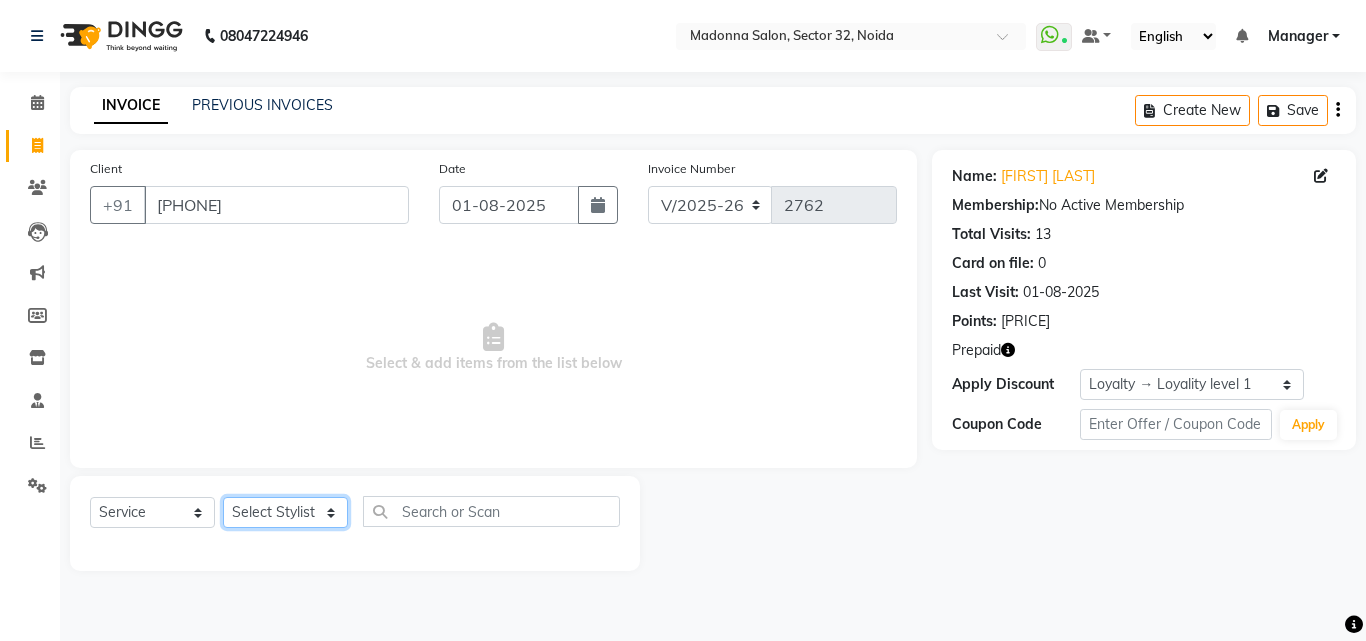 select on "64903" 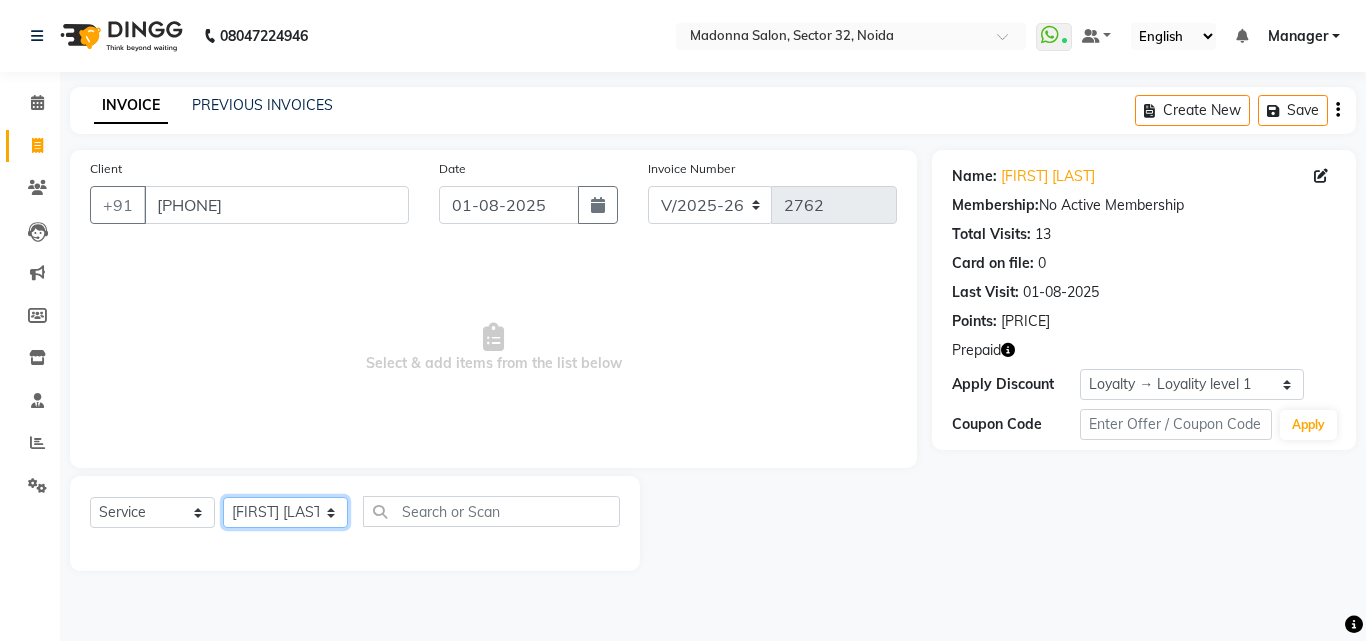click on "Select Stylist Aayan Account  Ashu BHOLU Geeta Hanif JIYA SINGH Kiran LAXMAN PEDI Manager Mohit Naddy NAIL SWASTIKA Sajal Sameer Shahnawaj Sharukh Sonu VISHAL STYLIST" 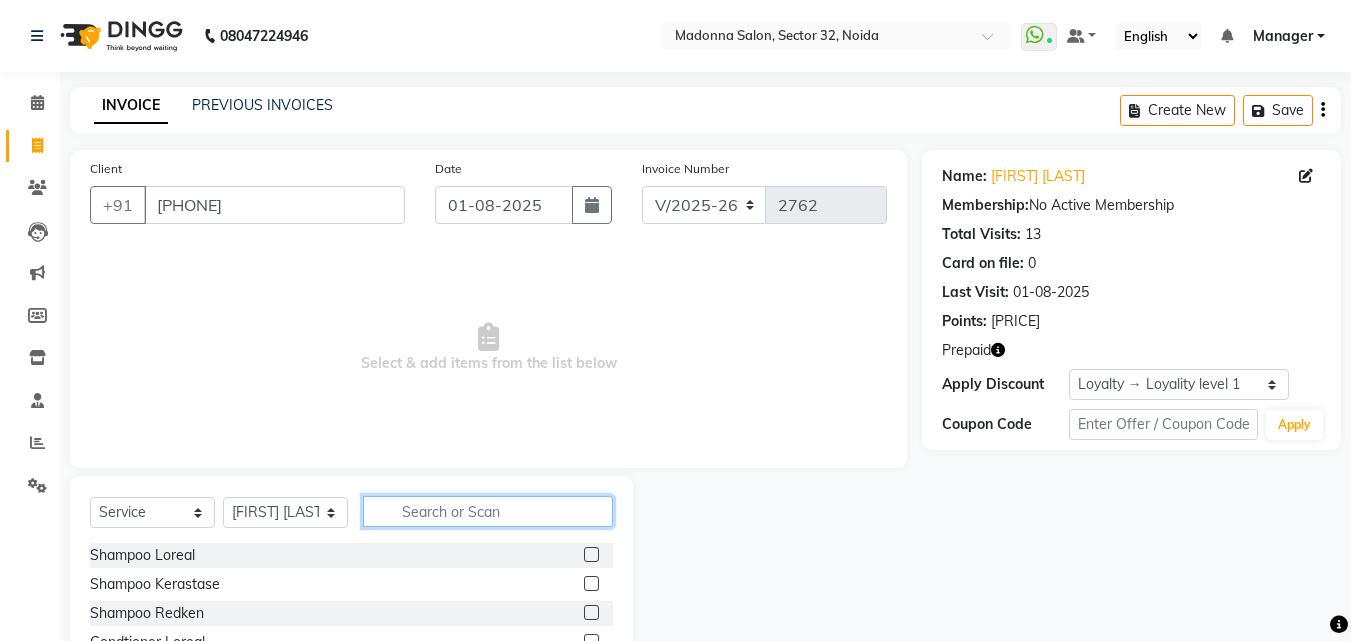 click 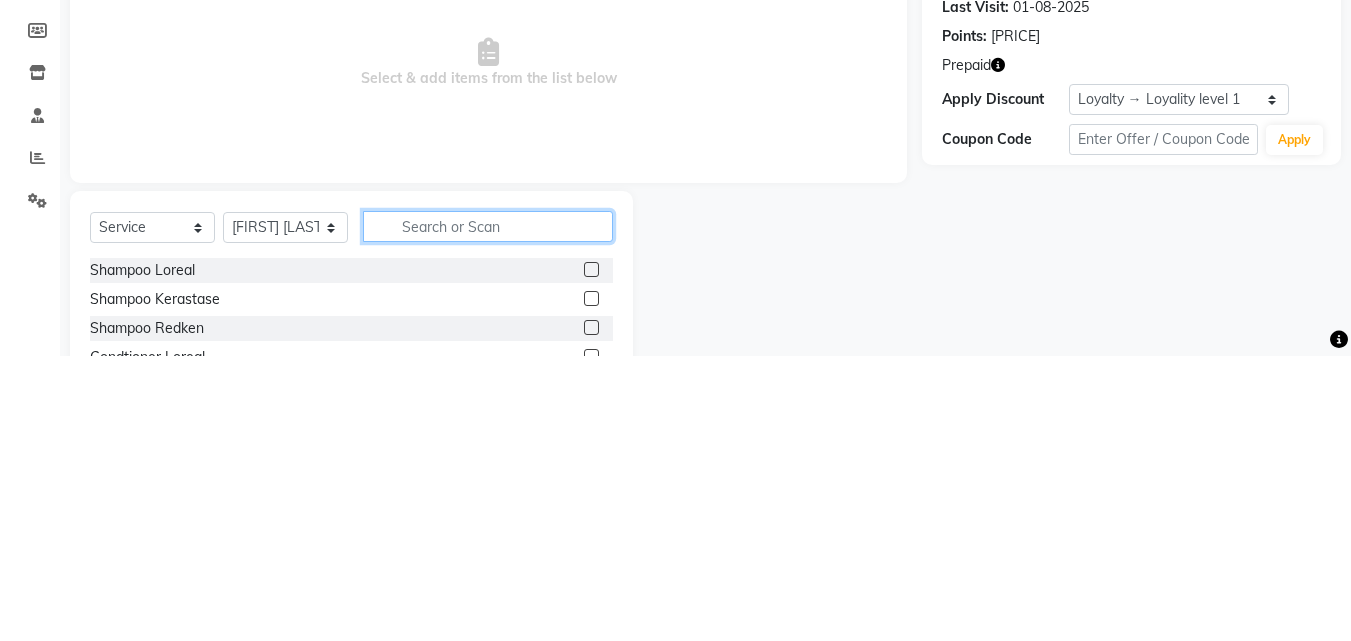 scroll, scrollTop: 48, scrollLeft: 0, axis: vertical 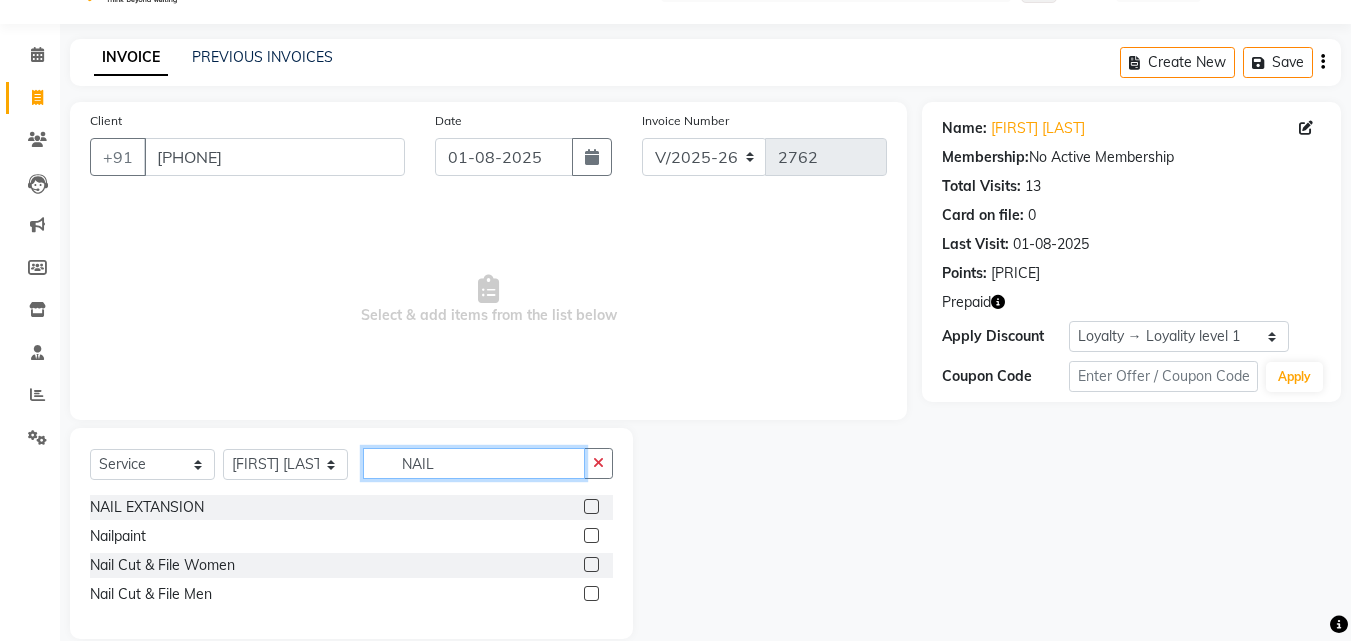 type on "NAIL" 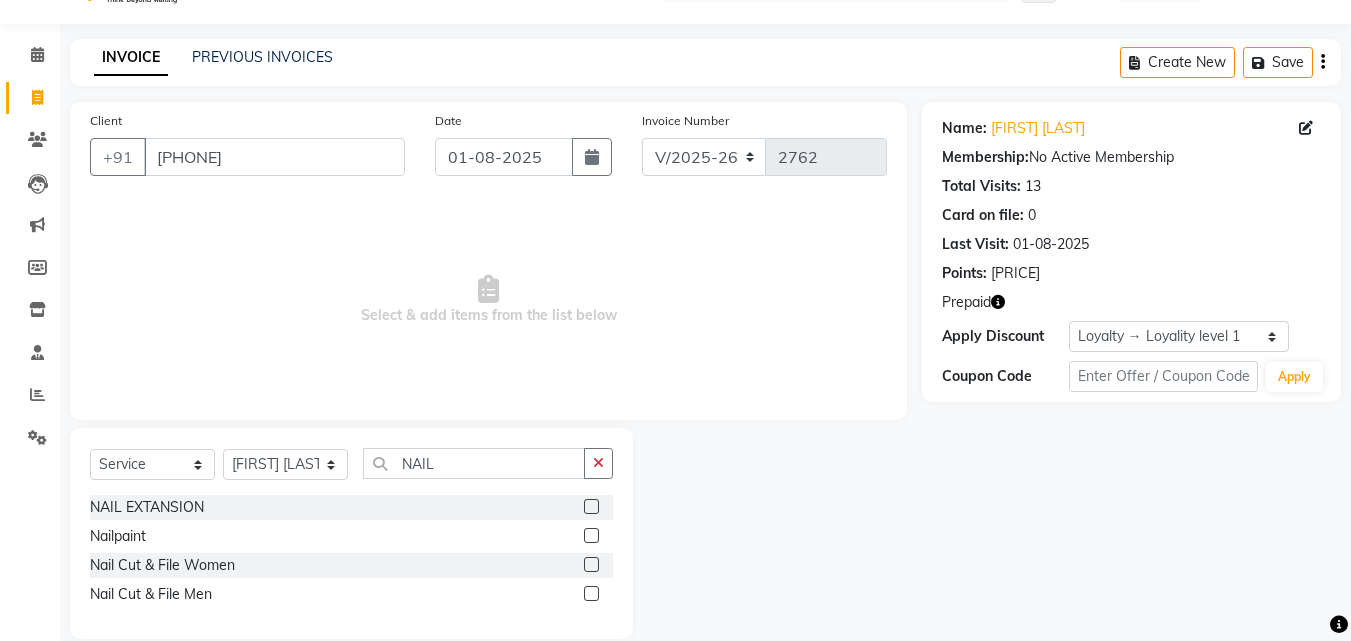 click 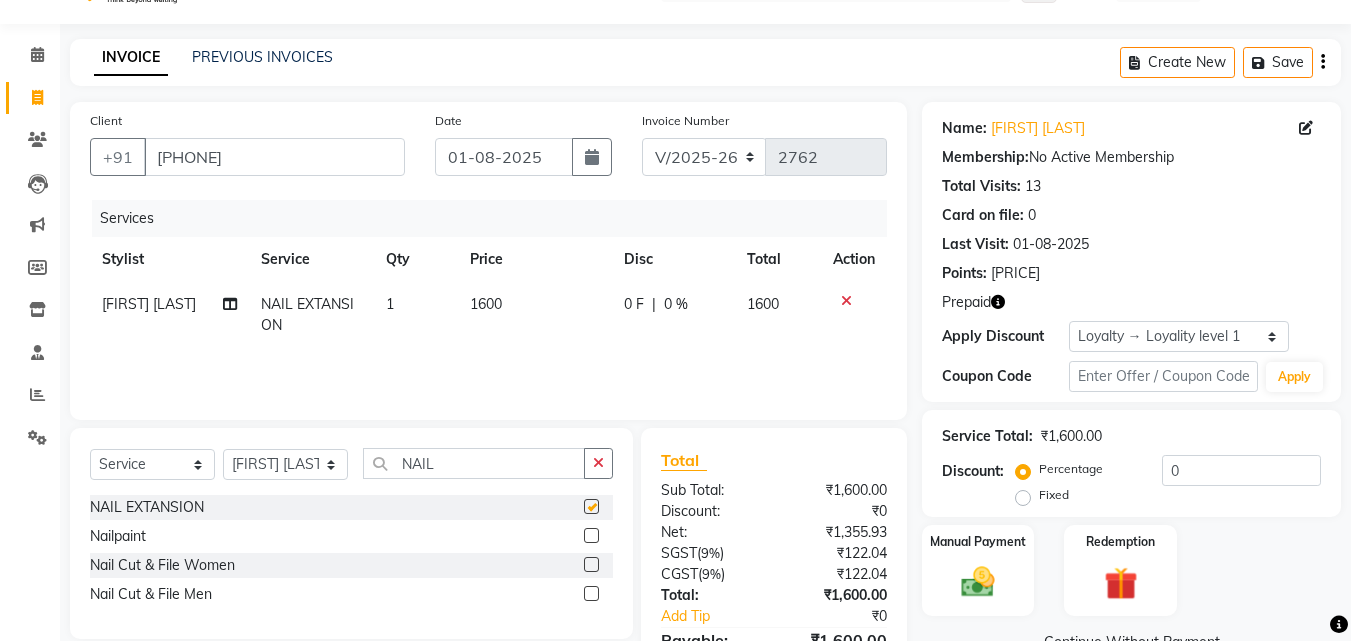 checkbox on "false" 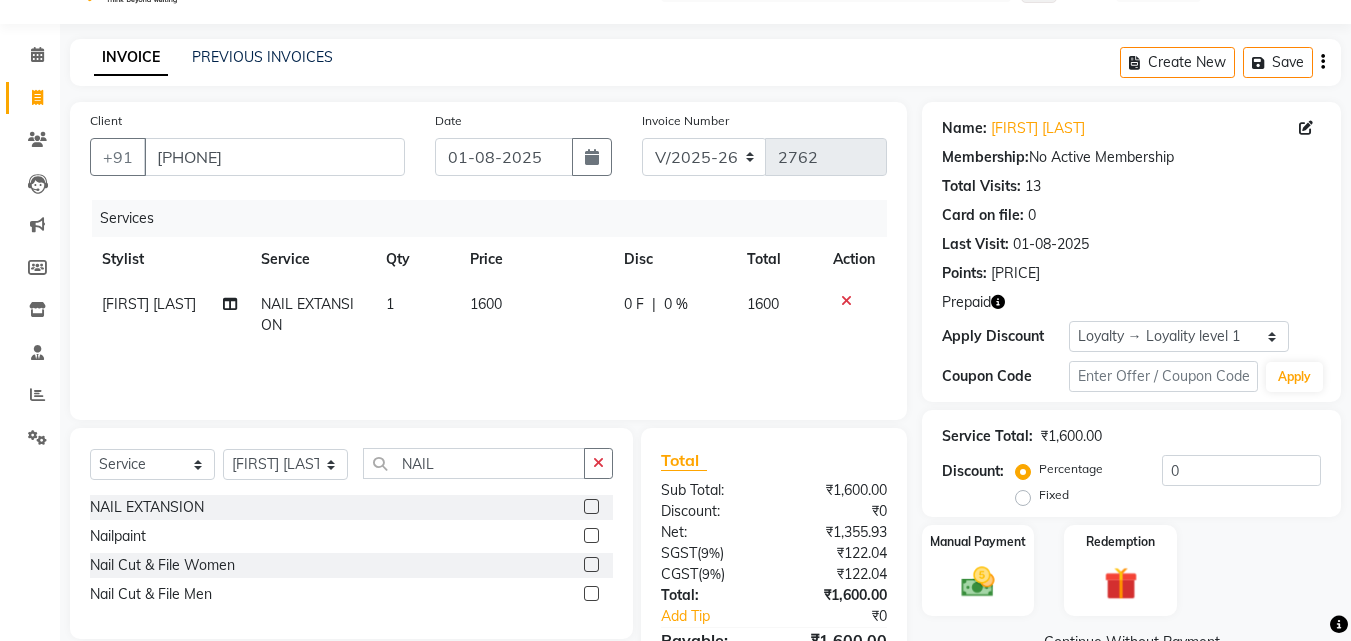 click on "1600" 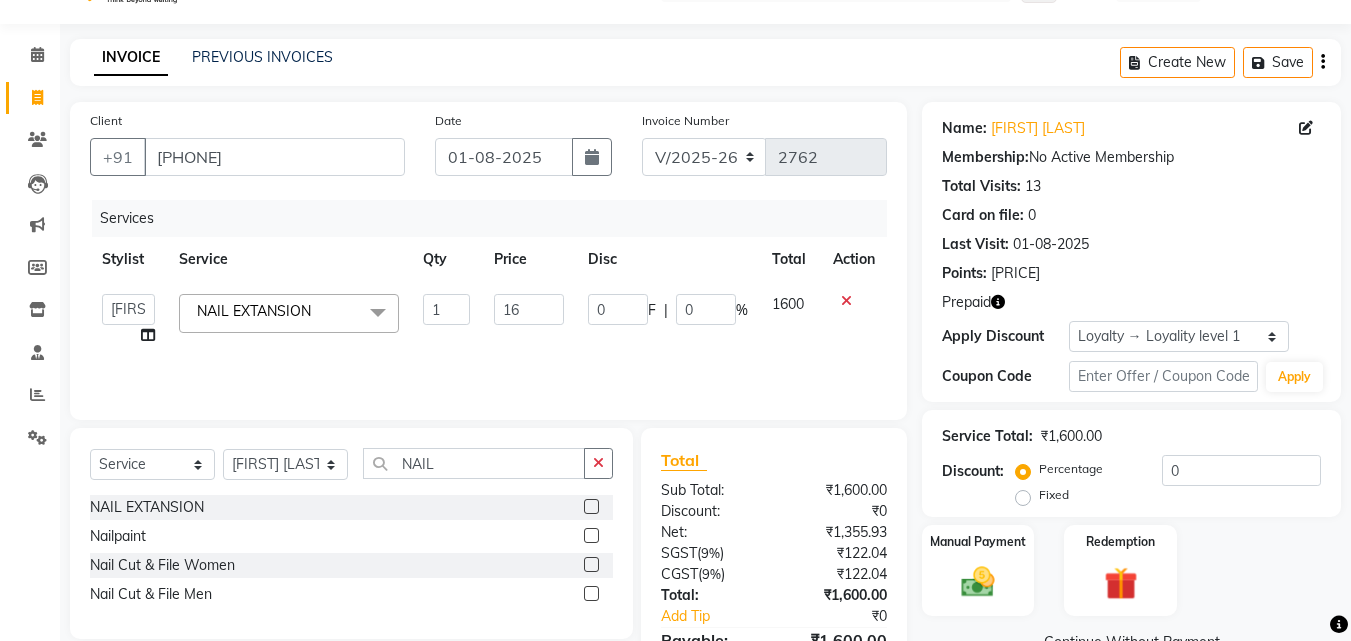 type on "1" 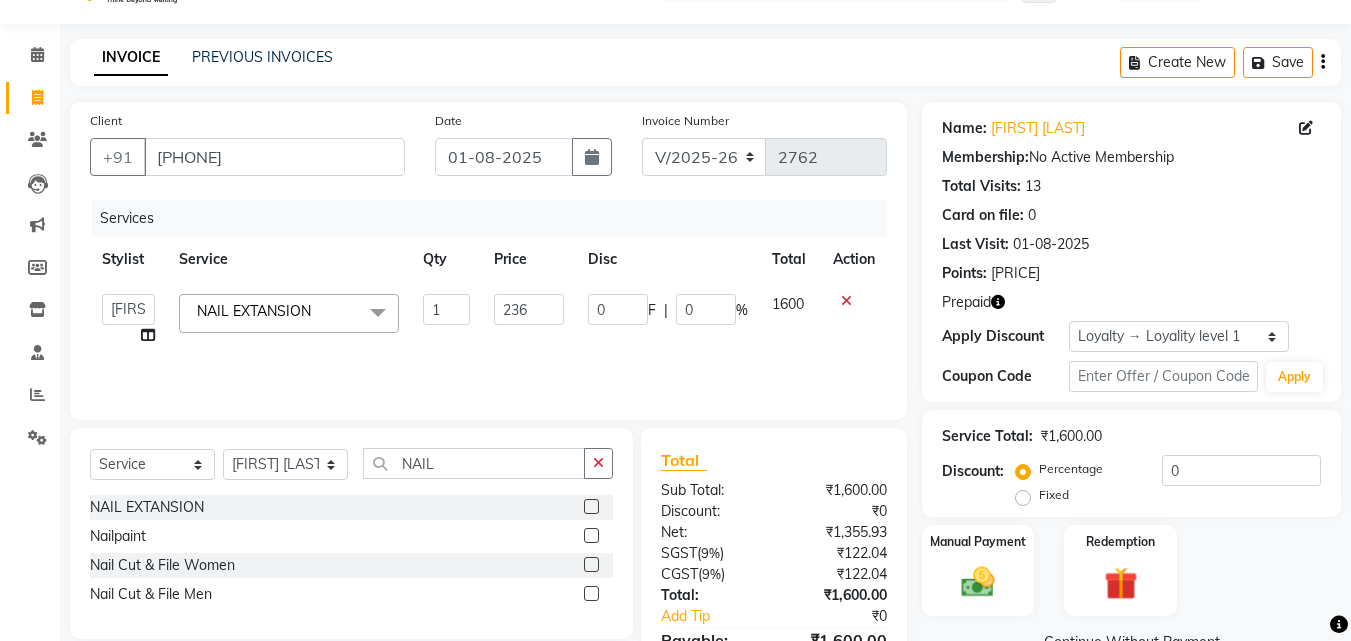 type on "2360" 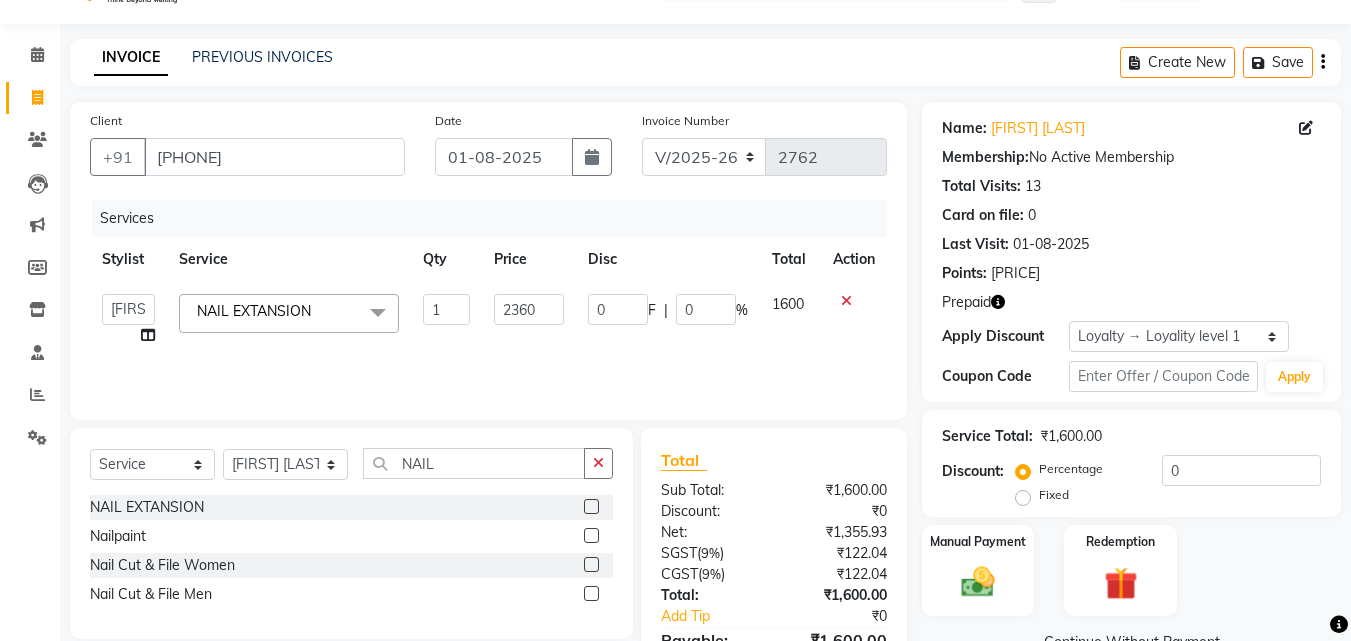 click on "Services Stylist Service Qty Price Disc Total Action  Aayan   Account    Ashu   BHOLU   Geeta   Hanif   JIYA SINGH   Kiran   LAXMAN PEDI   Manager   Mohit   Naddy   NAIL SWASTIKA   Sajal   Sameer   Shahnawaj   Sharukh   Sonu   VISHAL STYLIST  NAIL EXTANSION  x Shampoo Loreal Shampoo Kerastase Shampoo Redken Condtioner Loreal Condtioner Kerastase Condtioner Redken Hair cut Women Hair Cut Child (5 Years) Women Change Of Style Women Blow Dry Women Iron Curls Women Hair Do Women Oil Massage Women Plex Treatment Women Color Touch-Up 1 Women Color Touch-Up 2 Women Highlight Strips Women Highlights Global Women Global Color Women Rebonding Women Smoothning Women Keratin Women Botox Women Hair Cut Children Women Balayage /Ombre Women French Glossing Women Hair Cut Men Hair Cut Child (5 Years) Men Oil Massage Men Plex Treatment Men Hair Spa Men Color Touch-Up Men Highlights Men Rebonding Men Smoothening Men Keratin  Men Botox Men Perming Men Shave Beard Color Ear Wax Scalp scrub Face massage Beard  Iron curls  BEARD" 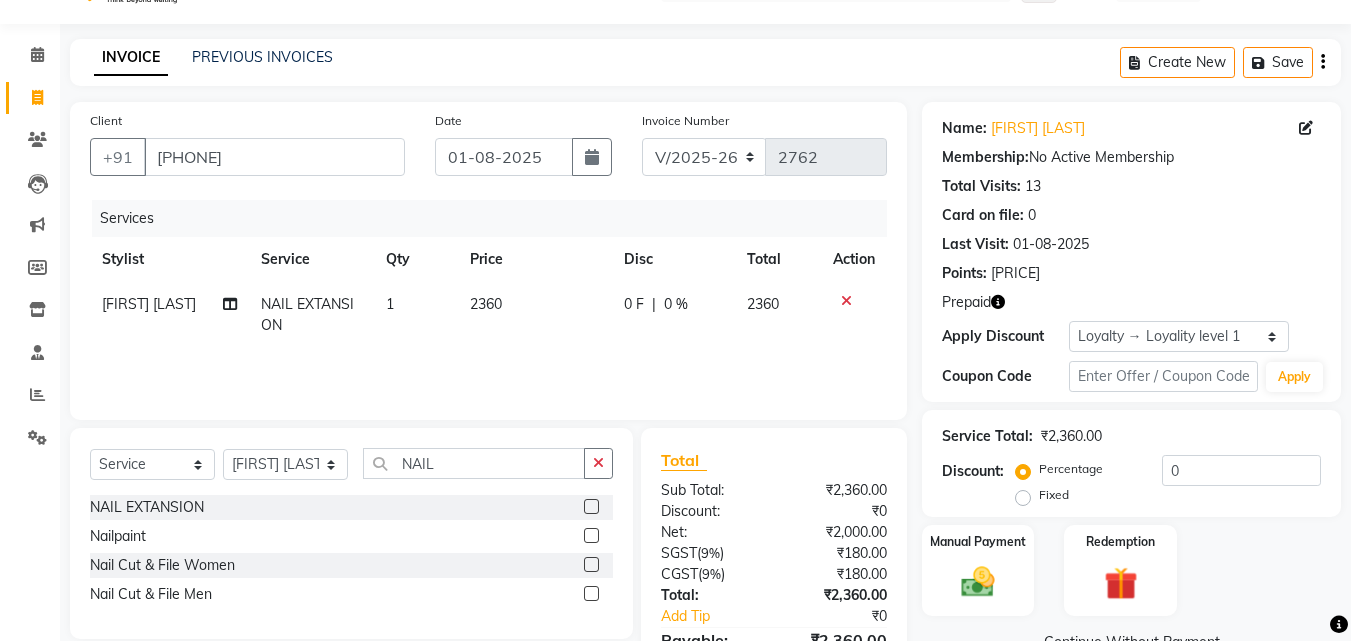 scroll, scrollTop: 159, scrollLeft: 0, axis: vertical 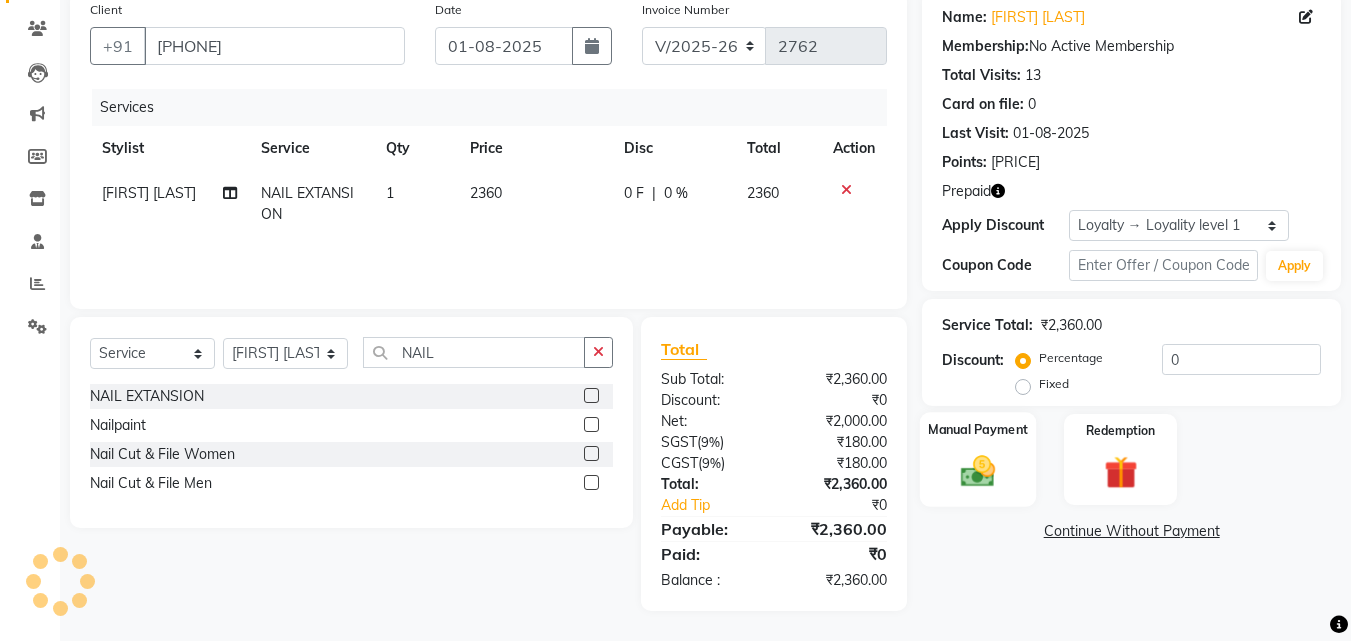 click 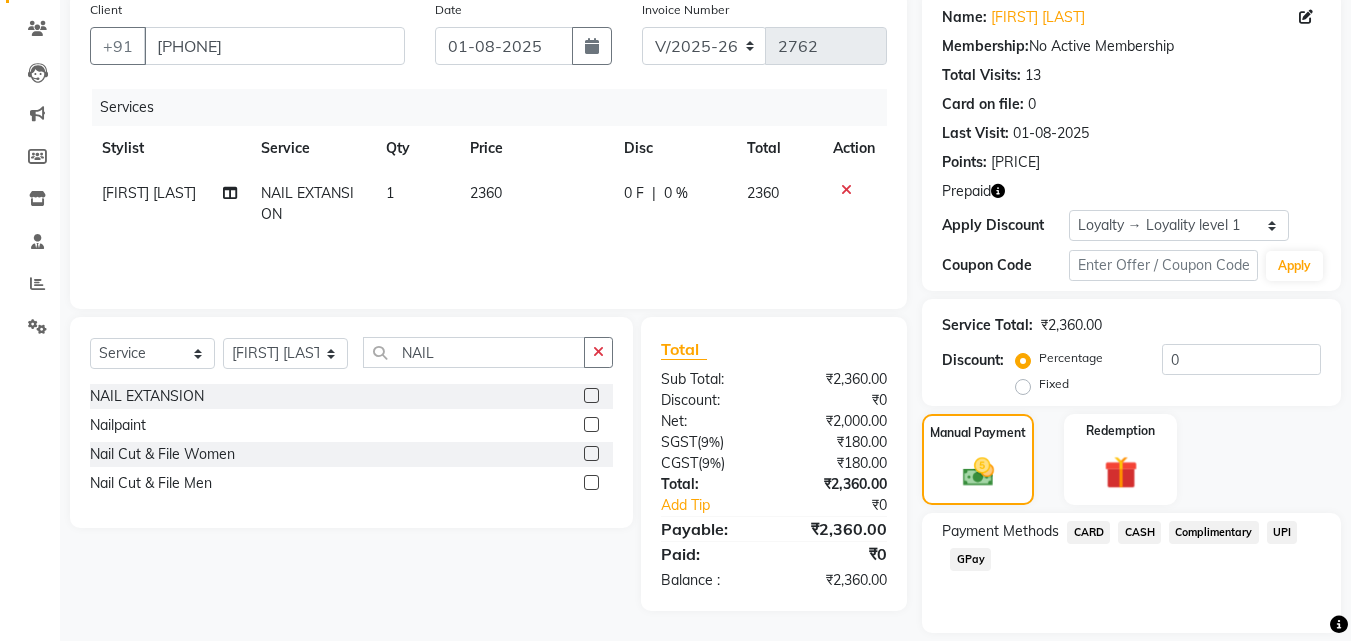 click on "CARD" 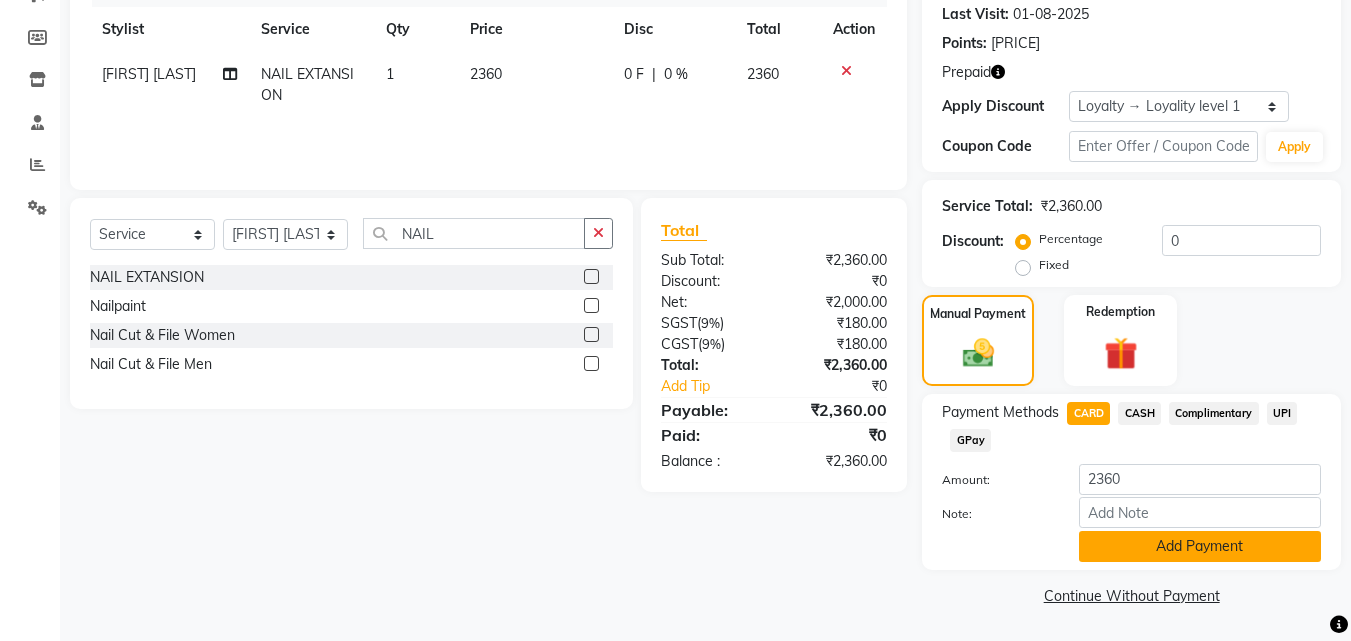 click on "Add Payment" 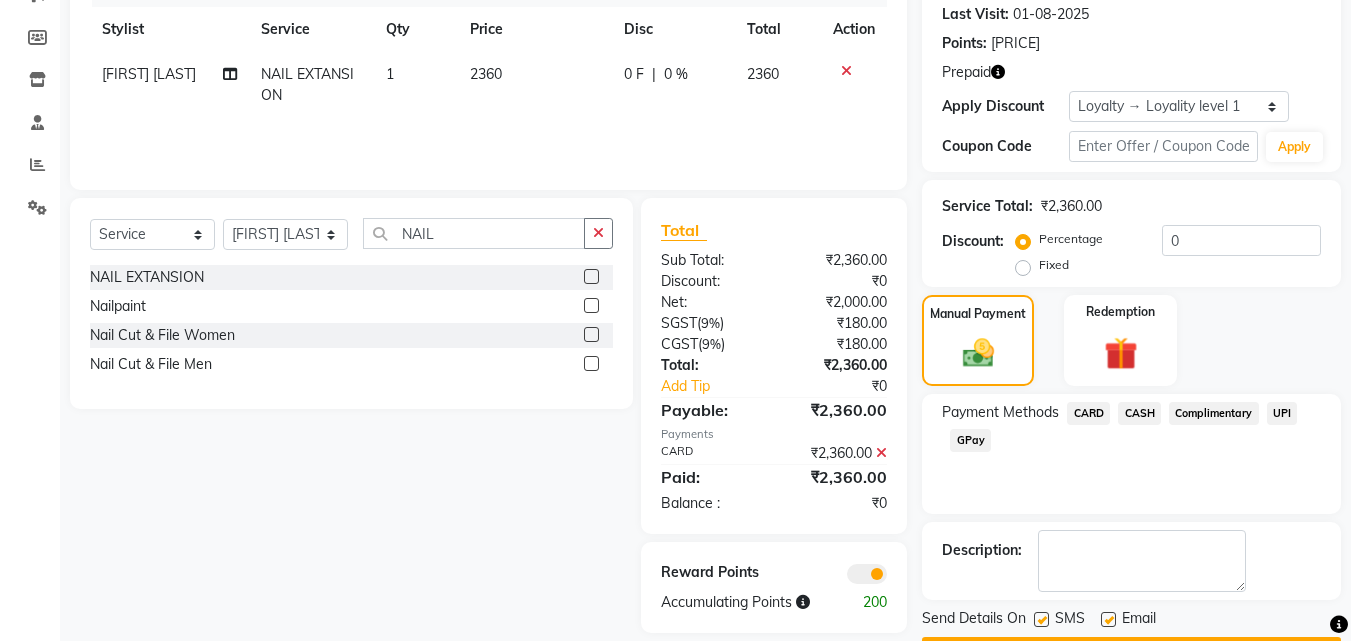 scroll, scrollTop: 335, scrollLeft: 0, axis: vertical 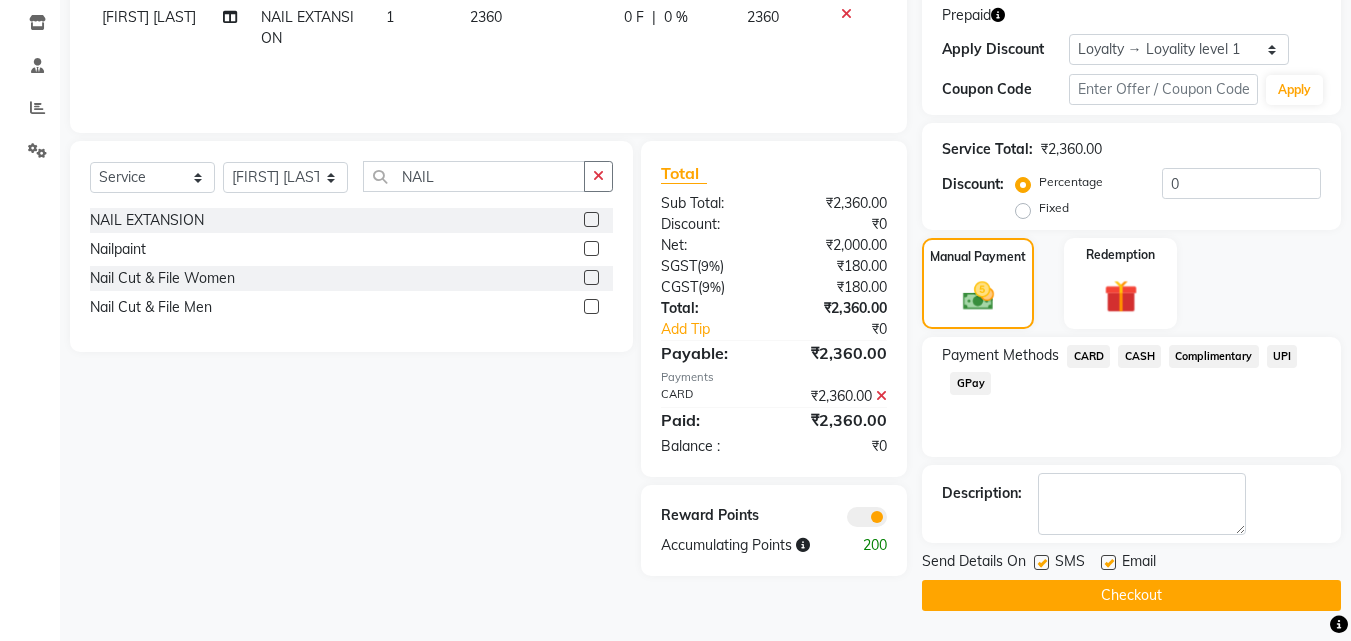 click on "Checkout" 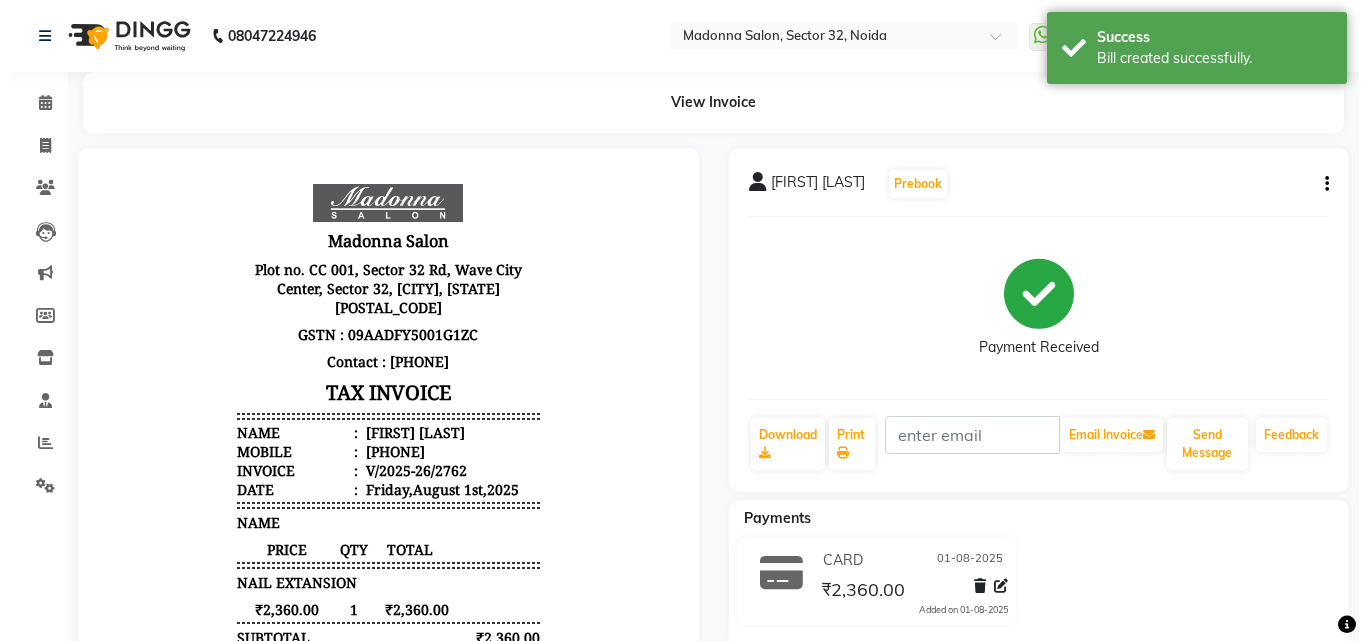 scroll, scrollTop: 0, scrollLeft: 0, axis: both 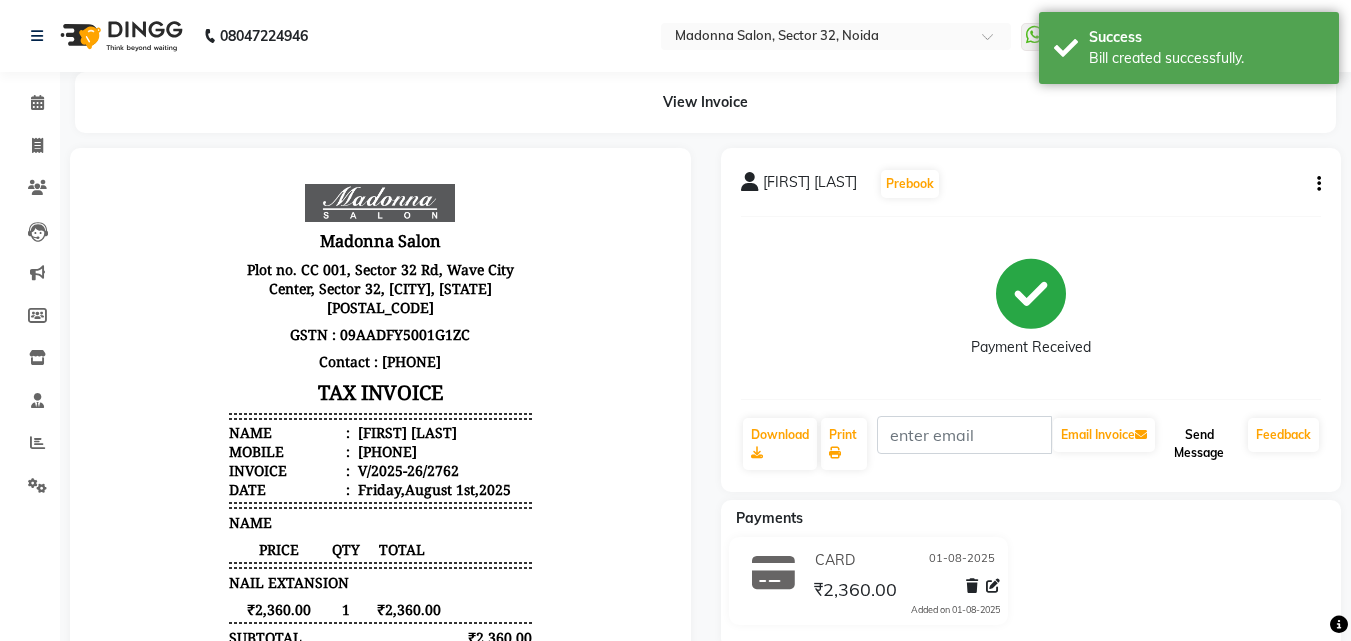 click on "Send Message" 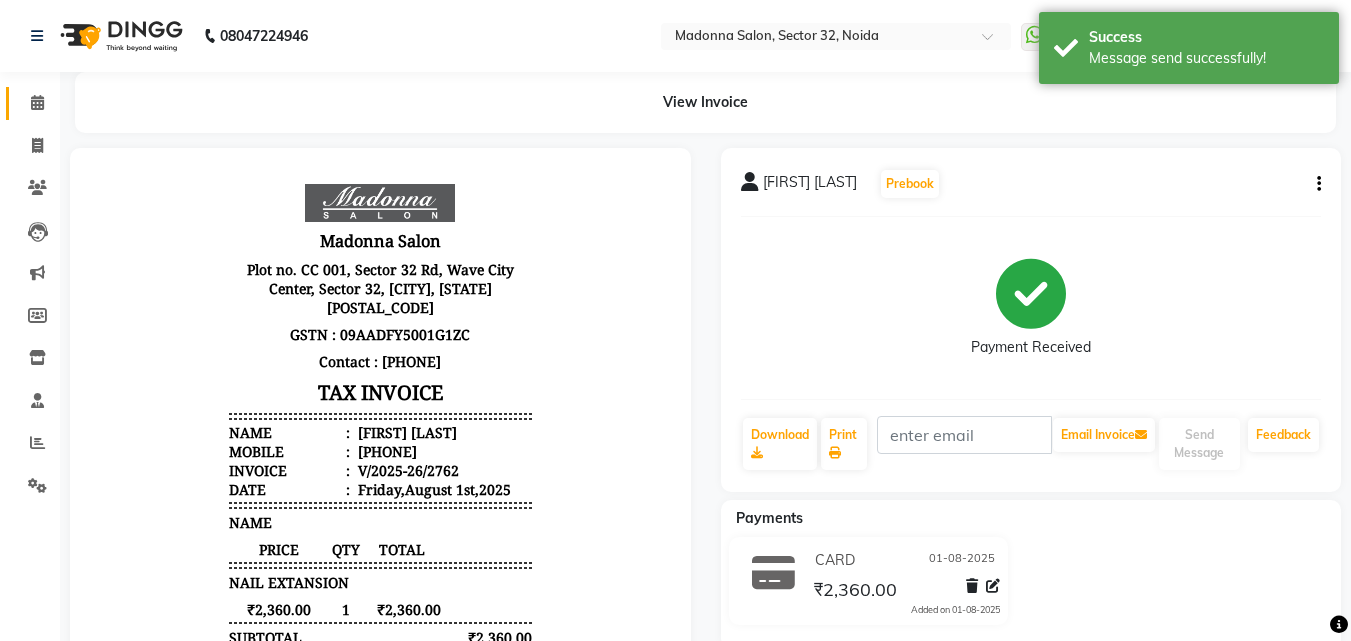 click on "Calendar" 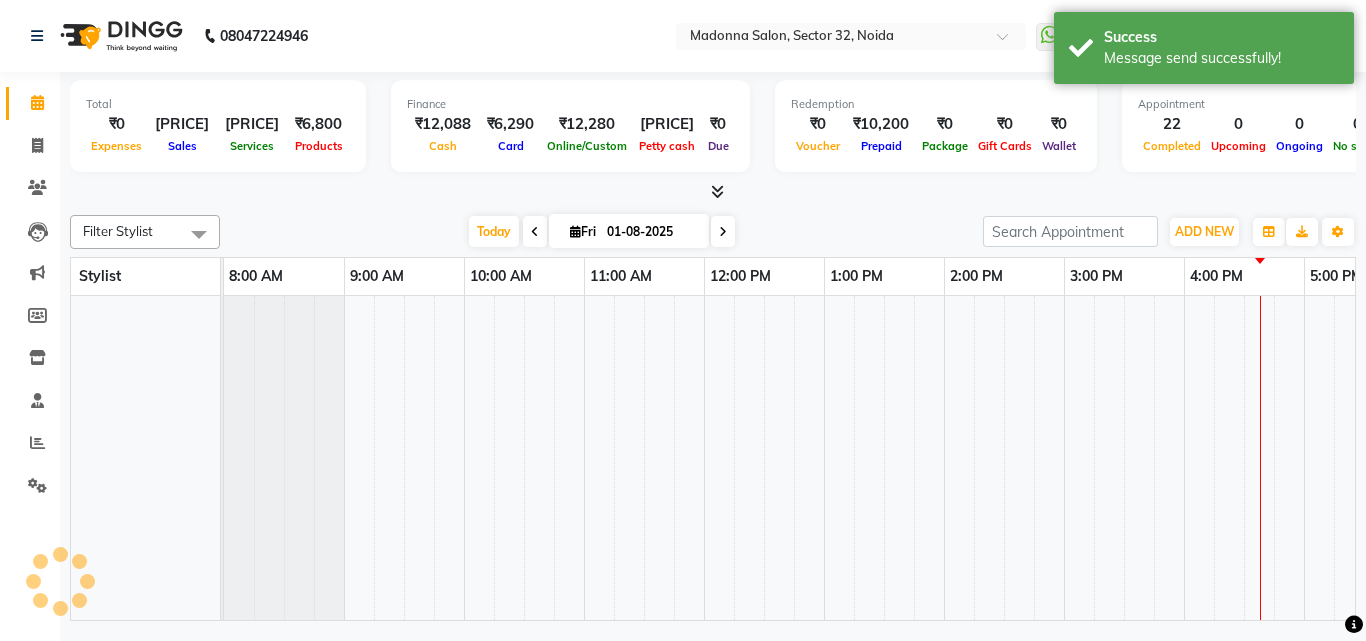 scroll, scrollTop: 0, scrollLeft: 0, axis: both 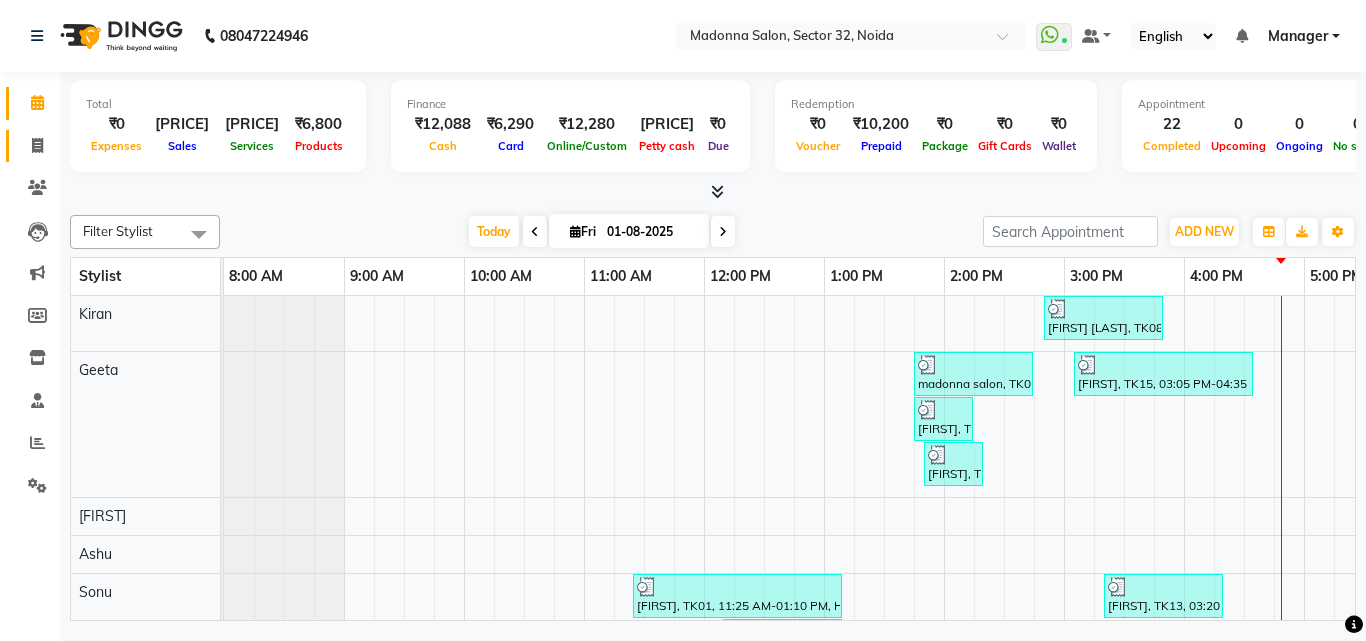 click 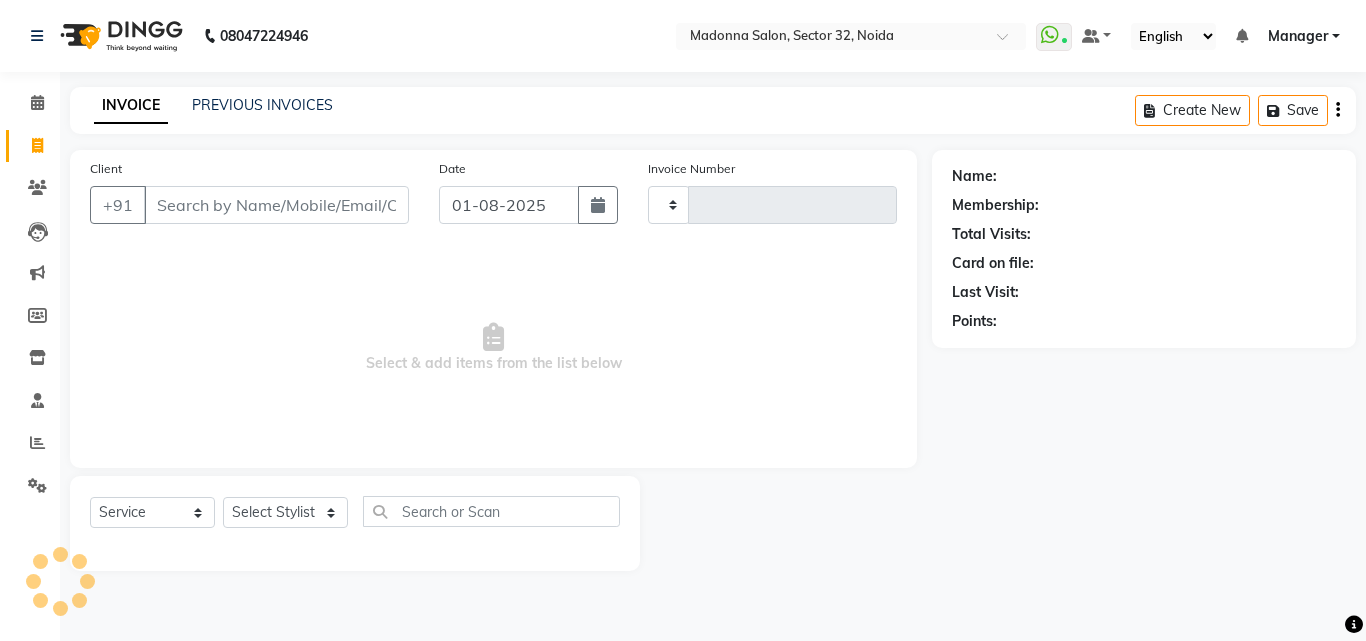 type on "9" 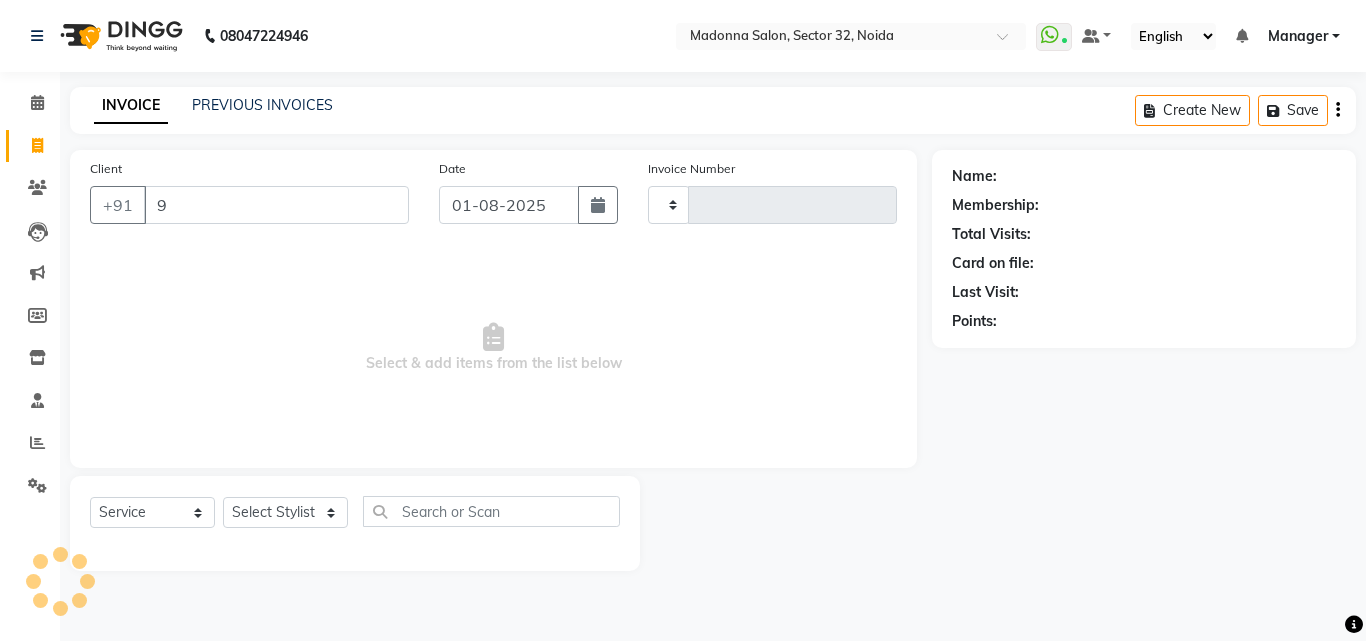 type on "2763" 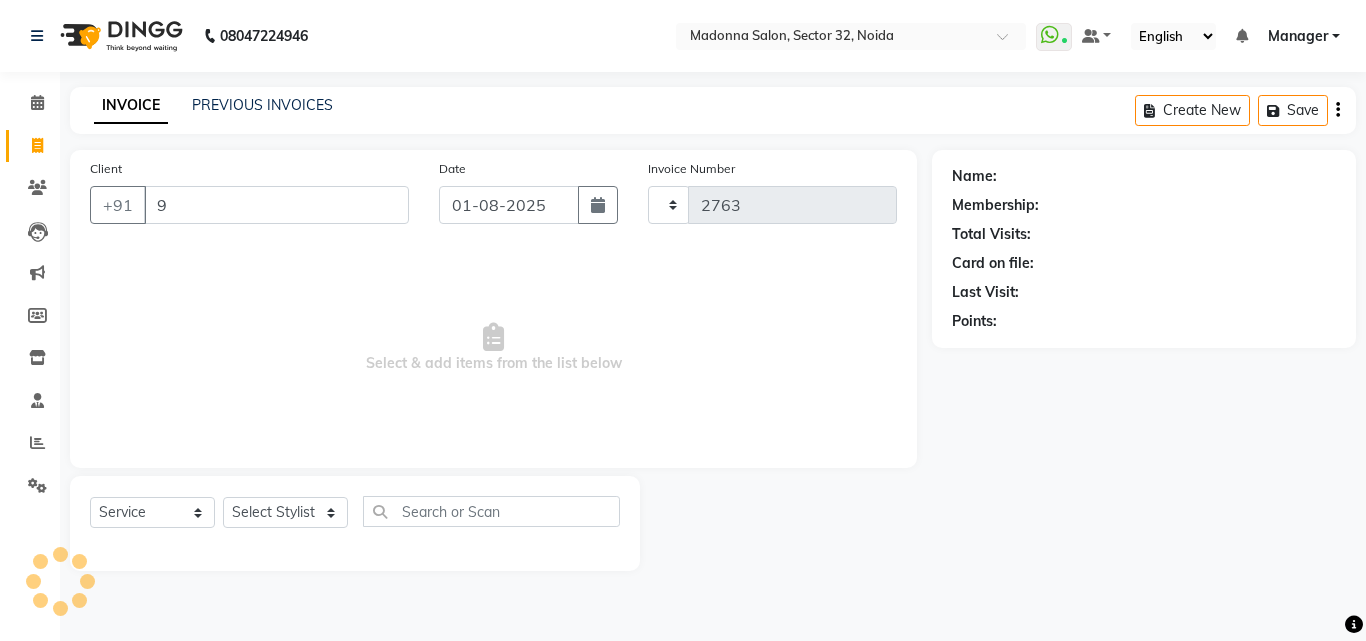 select on "7229" 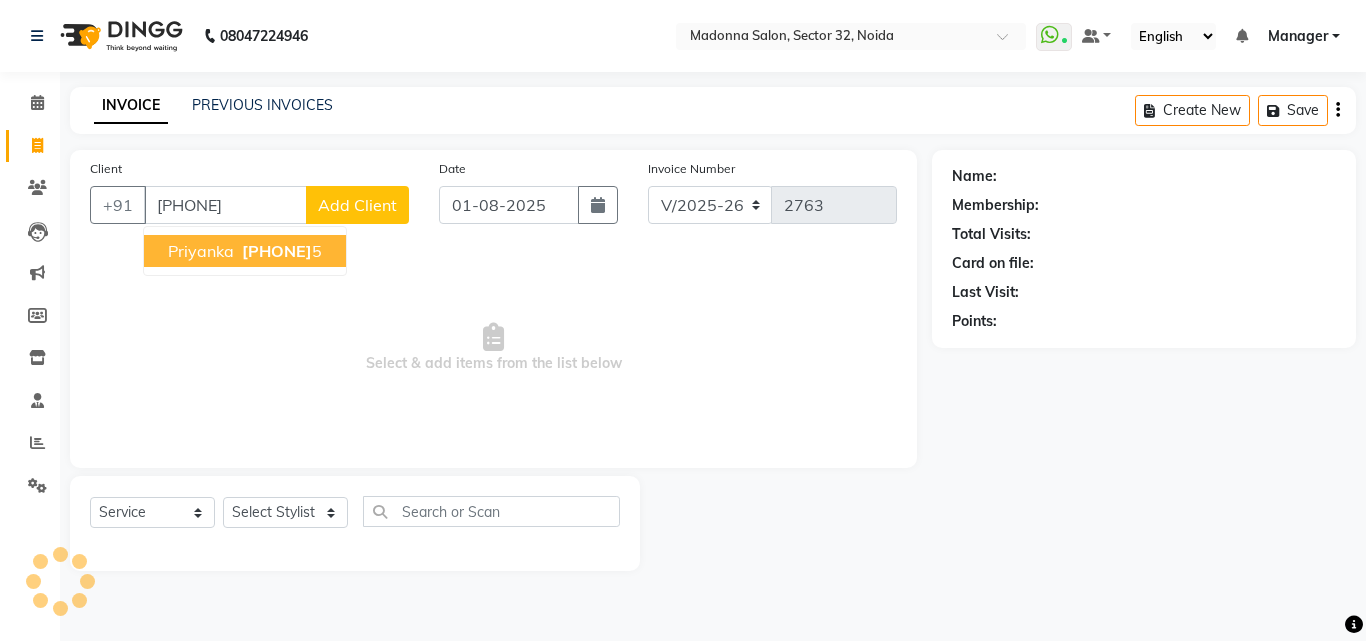 click on "[PHONE]" at bounding box center (277, 251) 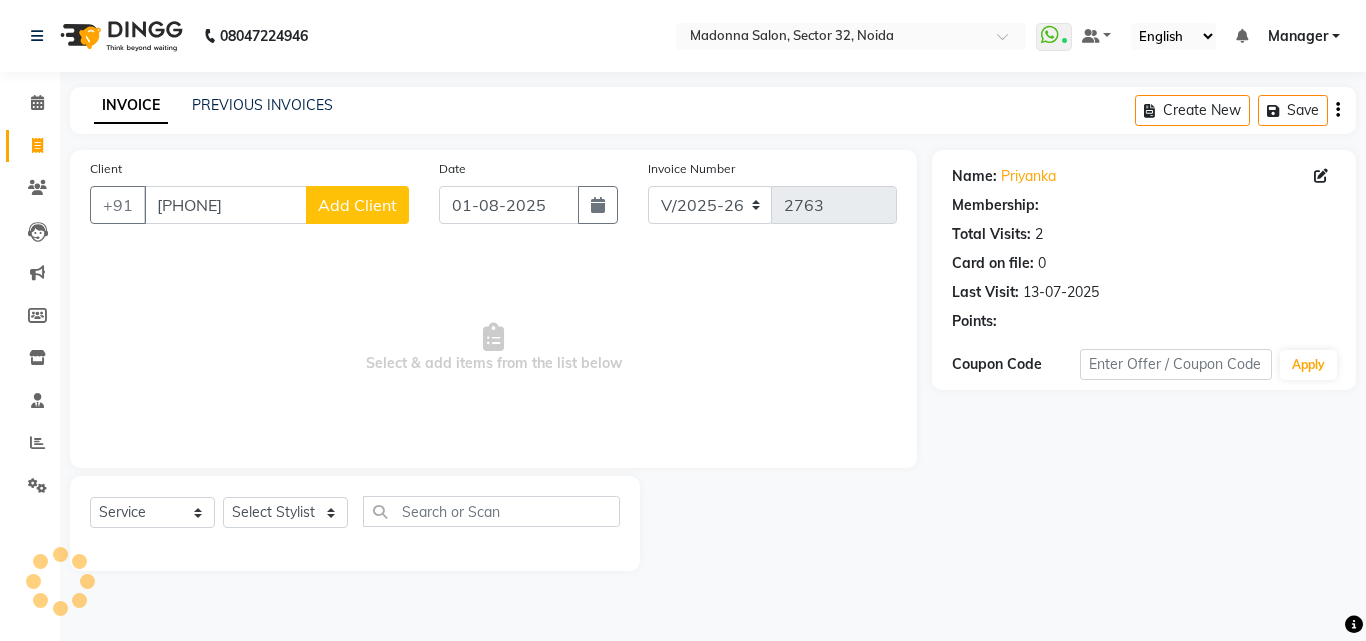 select on "1: Object" 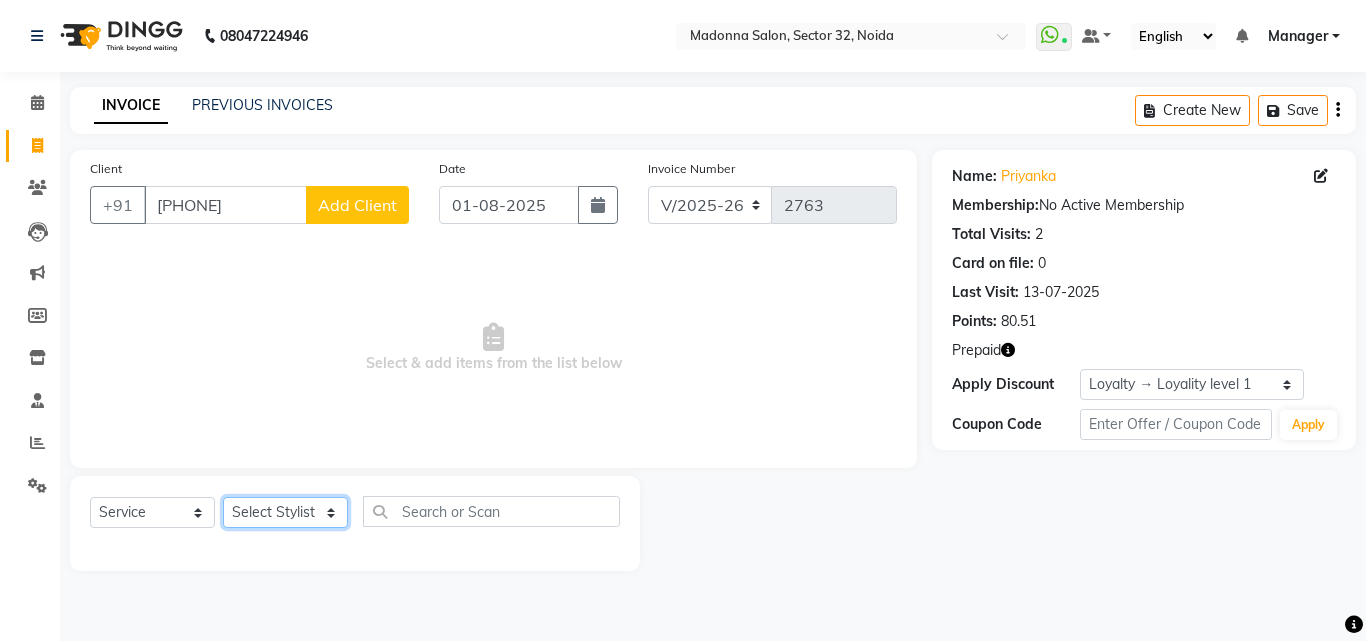 click on "Select Stylist Aayan Account  Ashu BHOLU Geeta Hanif JIYA SINGH Kiran LAXMAN PEDI Manager Mohit Naddy NAIL SWASTIKA Sajal Sameer Shahnawaj Sharukh Sonu VISHAL STYLIST" 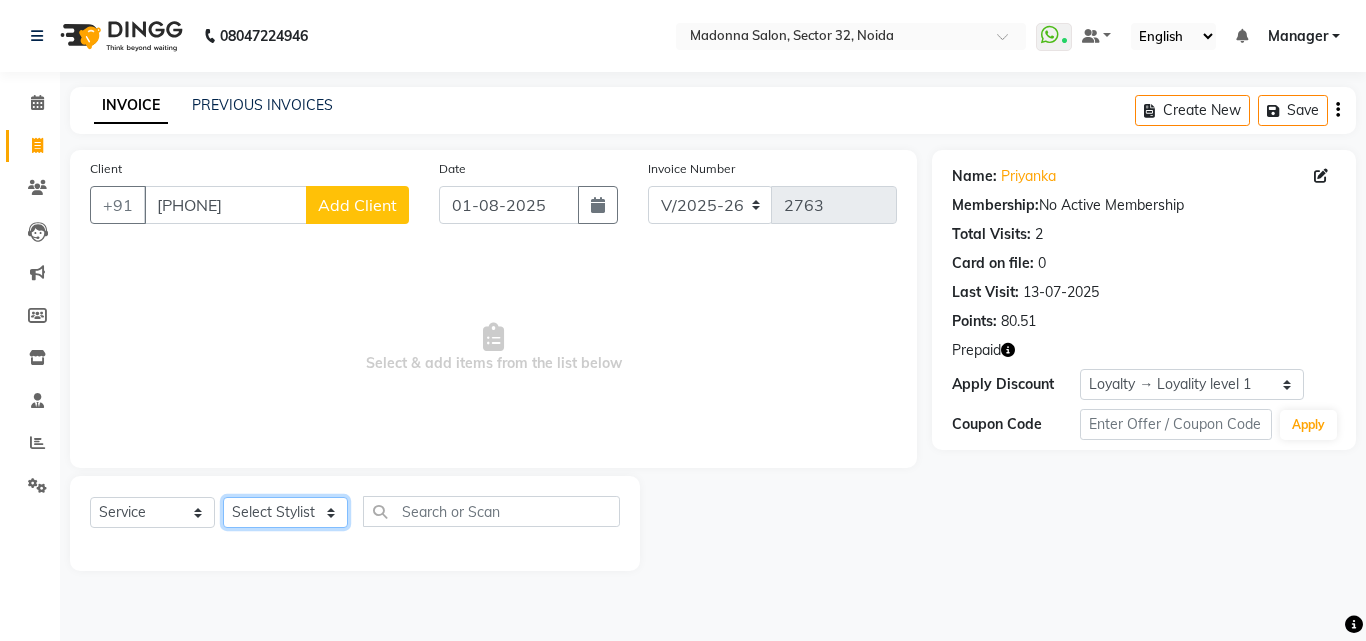 select on "61919" 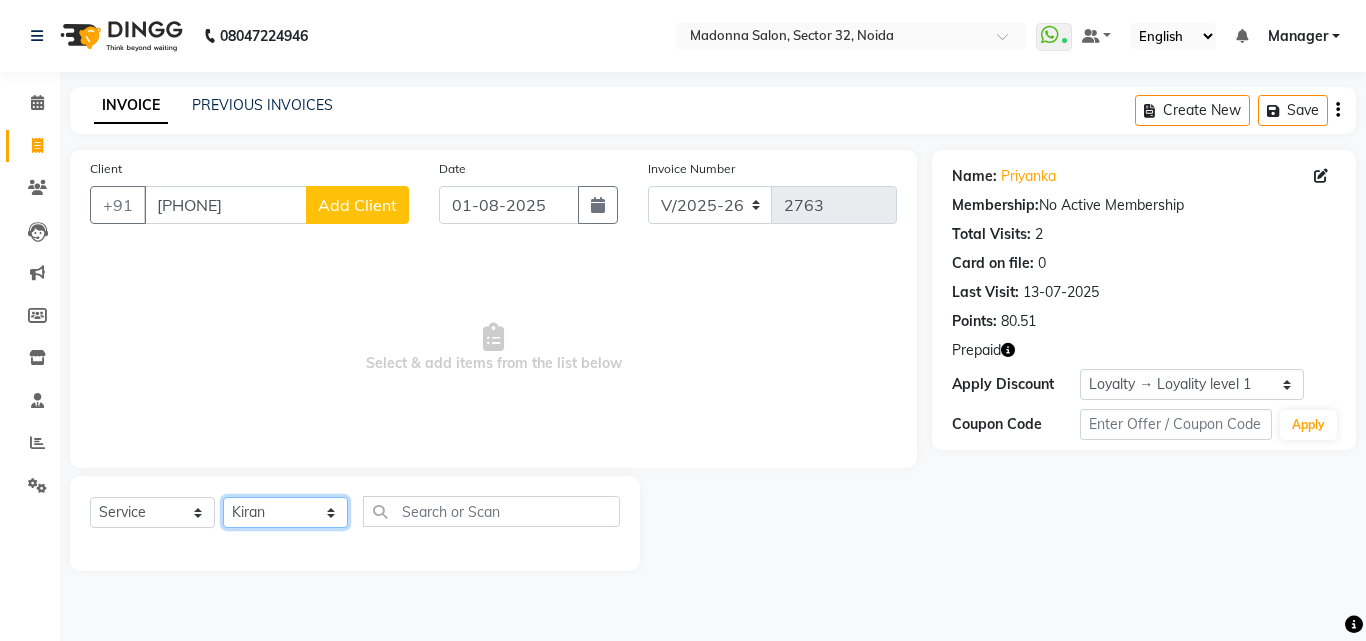 click on "Select Stylist Aayan Account  Ashu BHOLU Geeta Hanif JIYA SINGH Kiran LAXMAN PEDI Manager Mohit Naddy NAIL SWASTIKA Sajal Sameer Shahnawaj Sharukh Sonu VISHAL STYLIST" 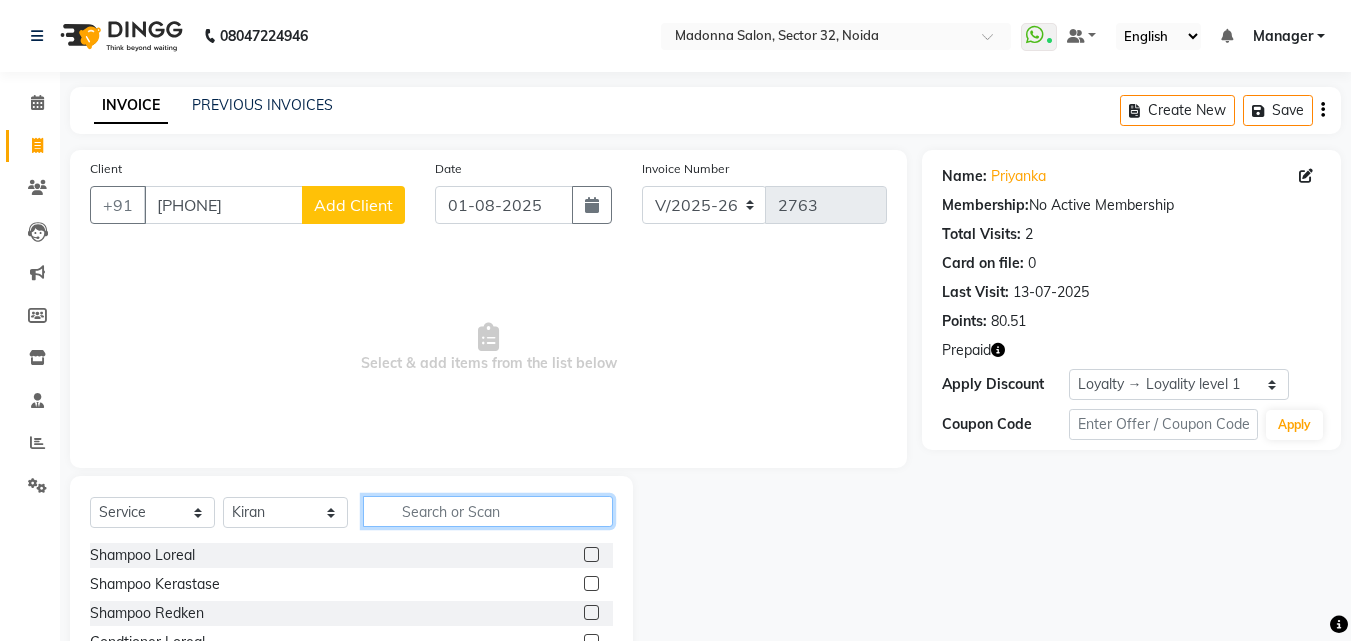 click 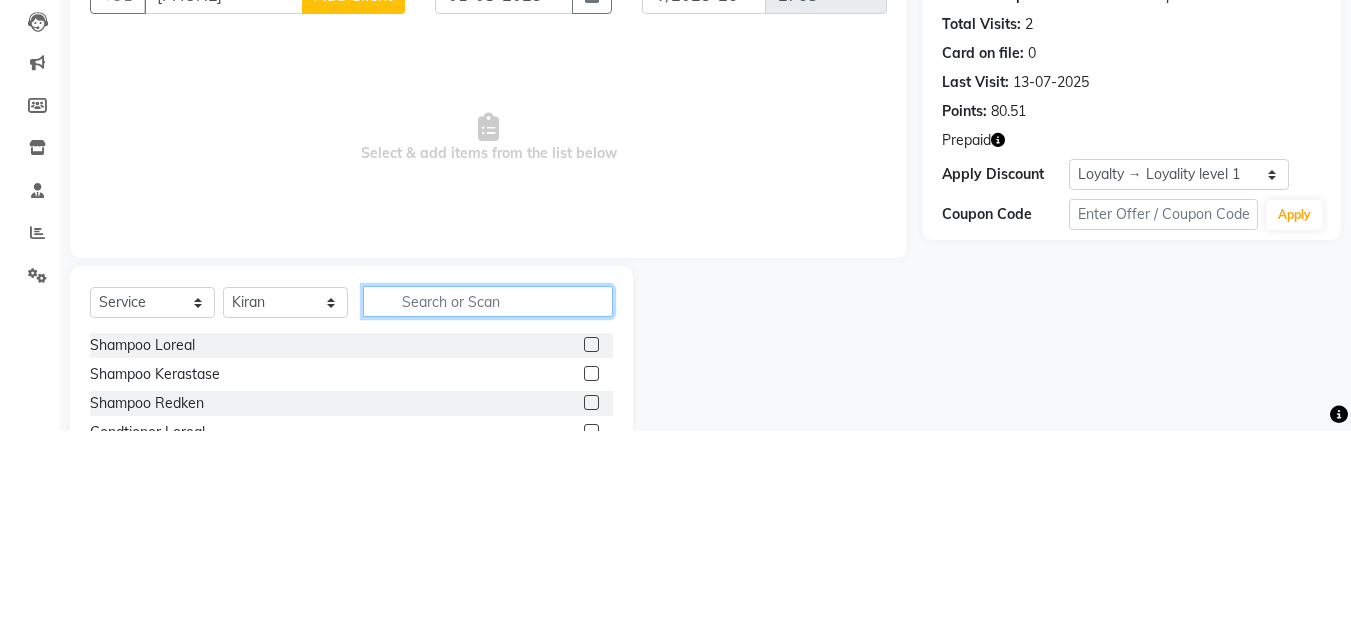 scroll, scrollTop: 48, scrollLeft: 0, axis: vertical 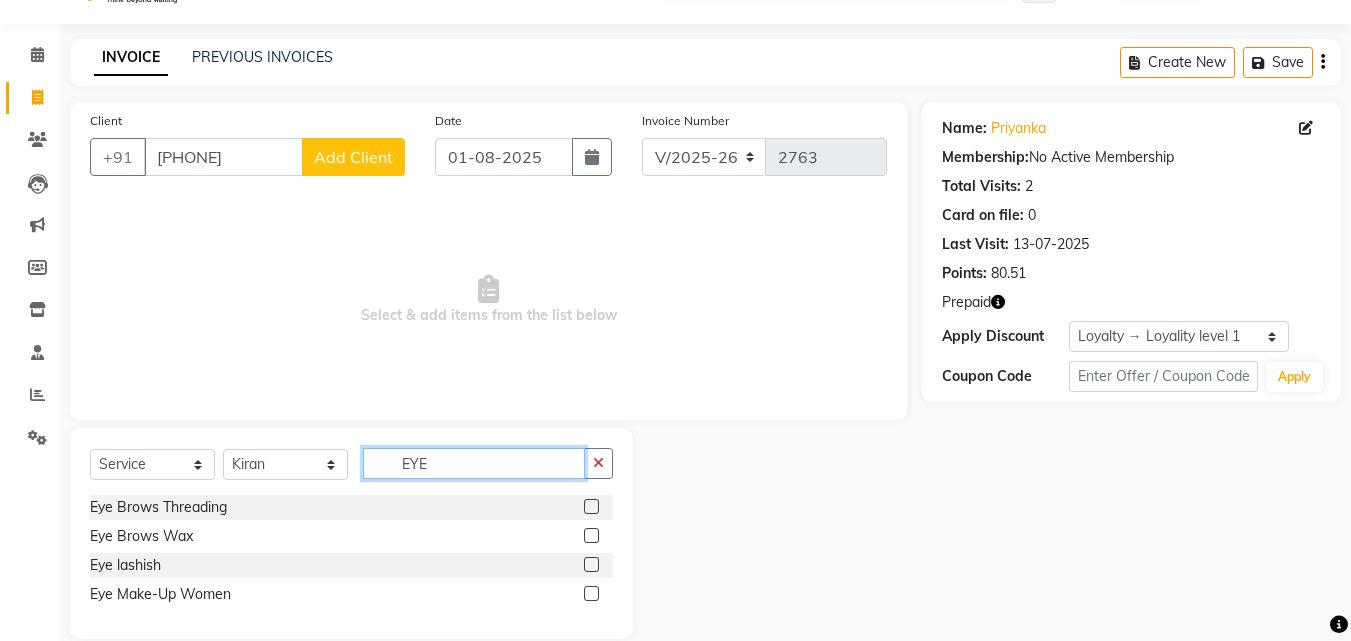 type on "EYE" 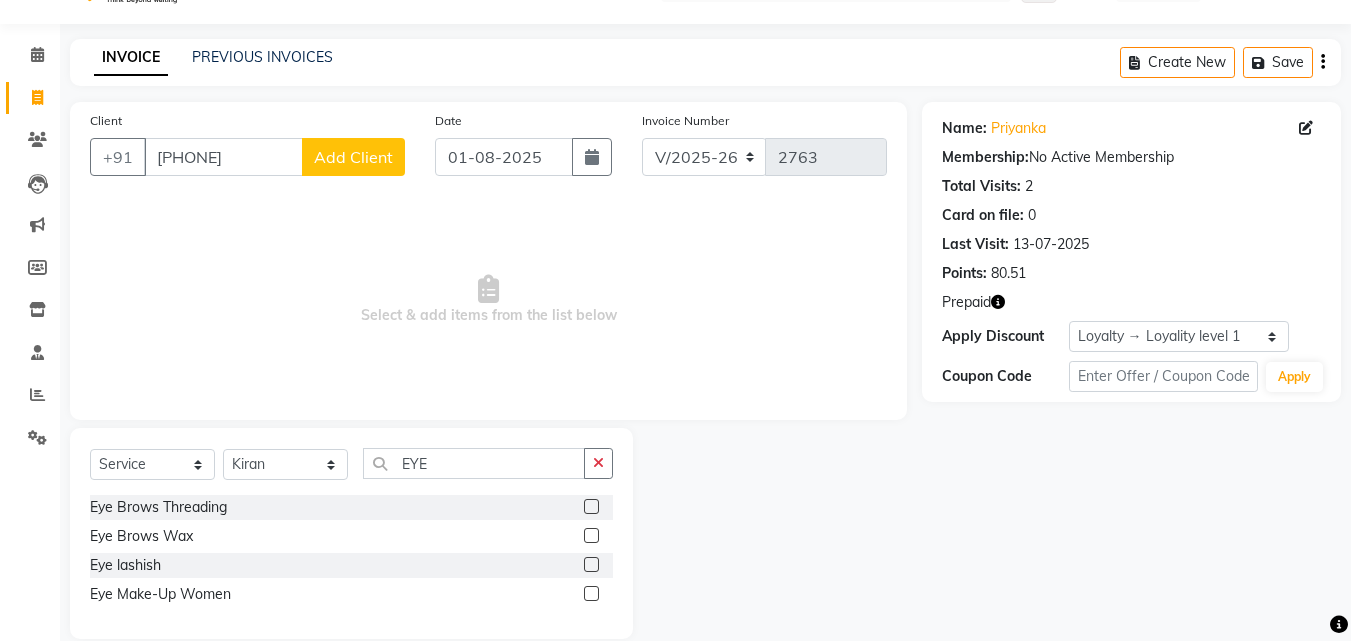 click 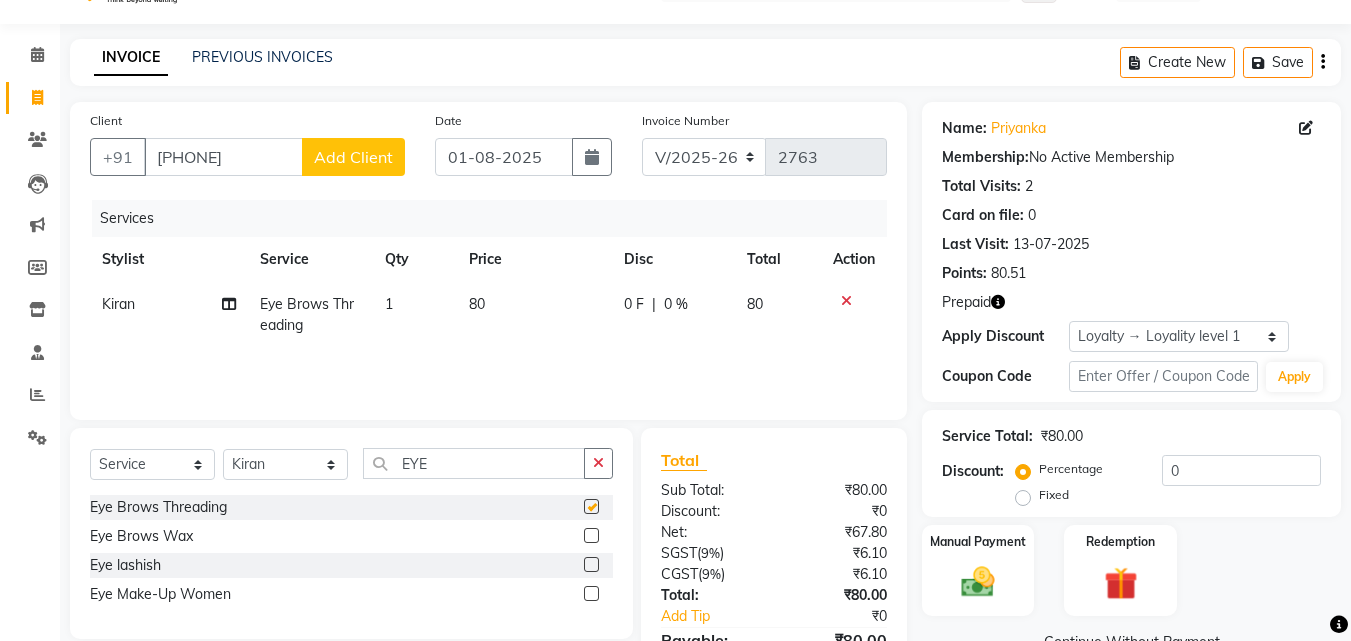 checkbox on "false" 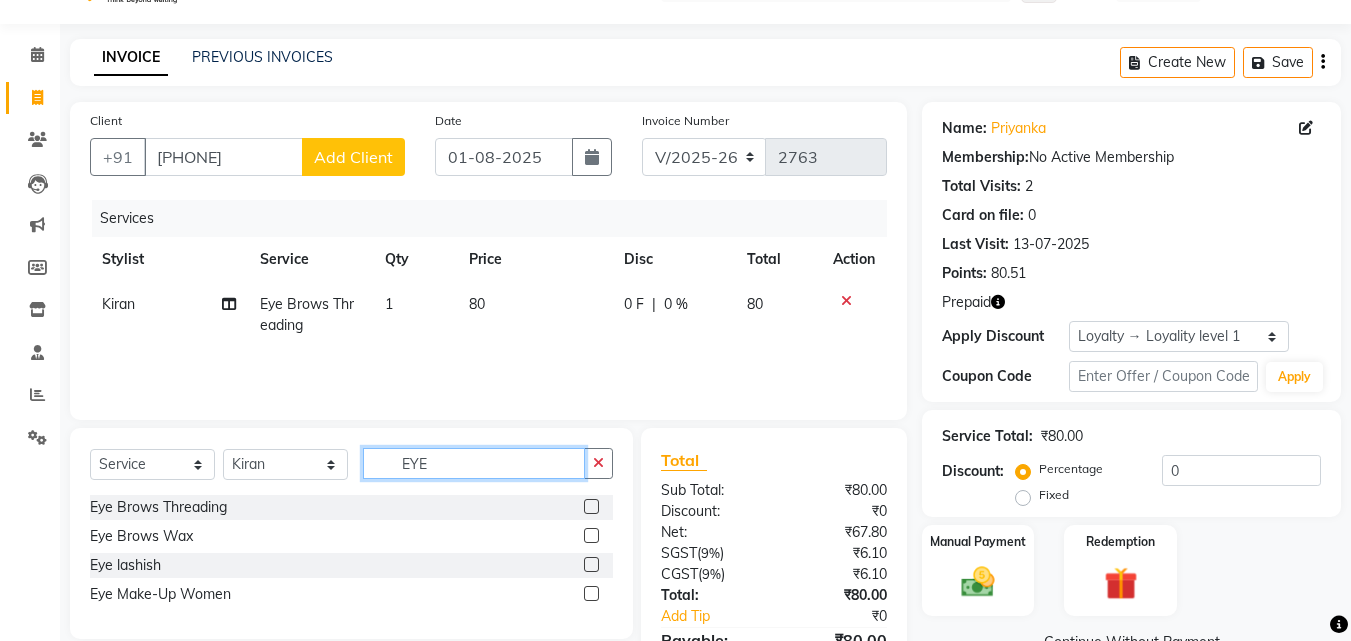 click on "EYE" 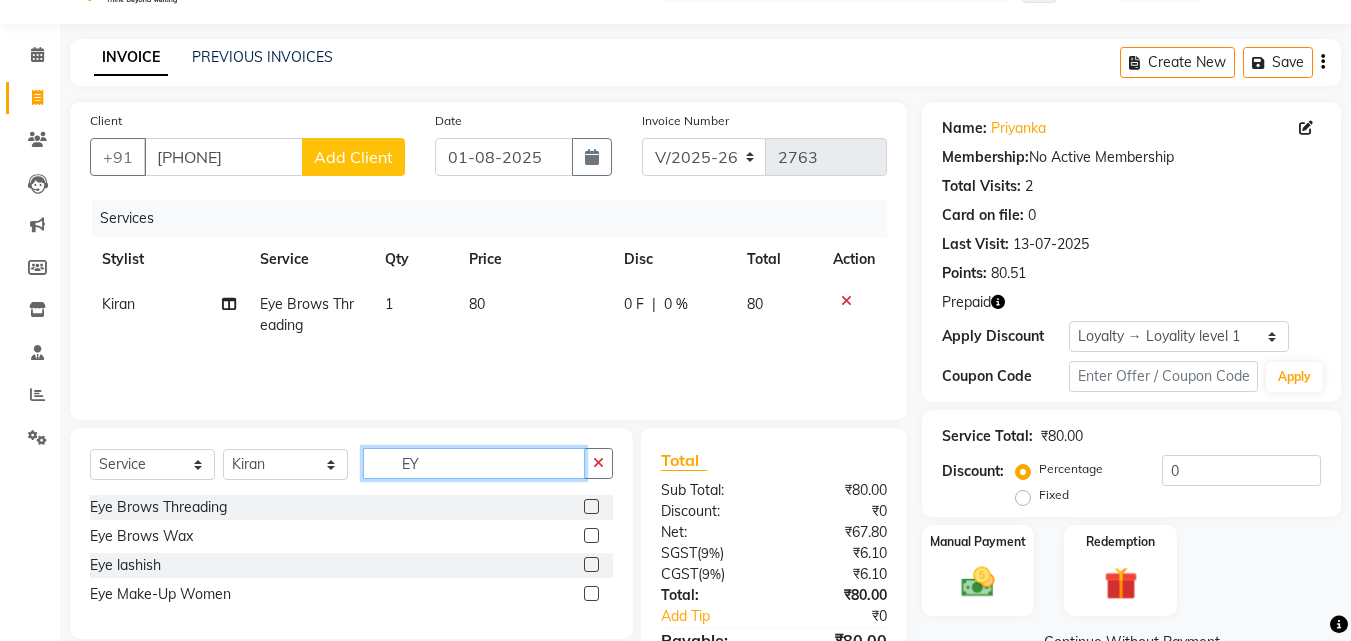 type on "E" 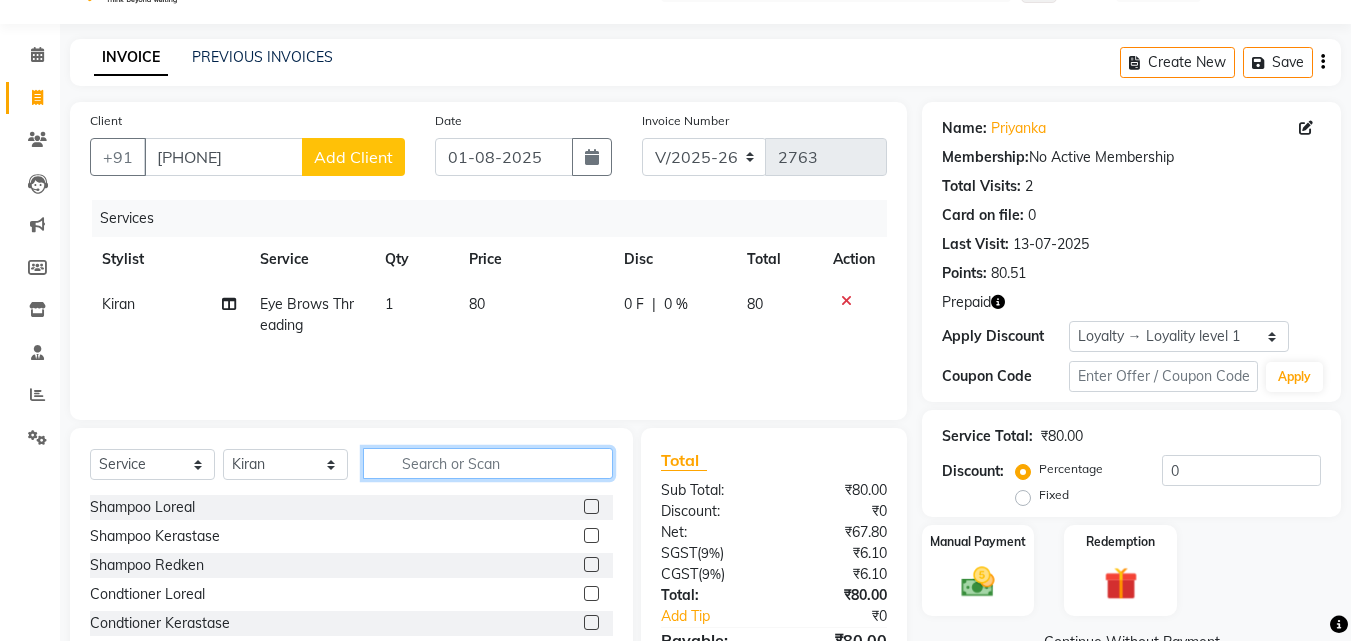 type 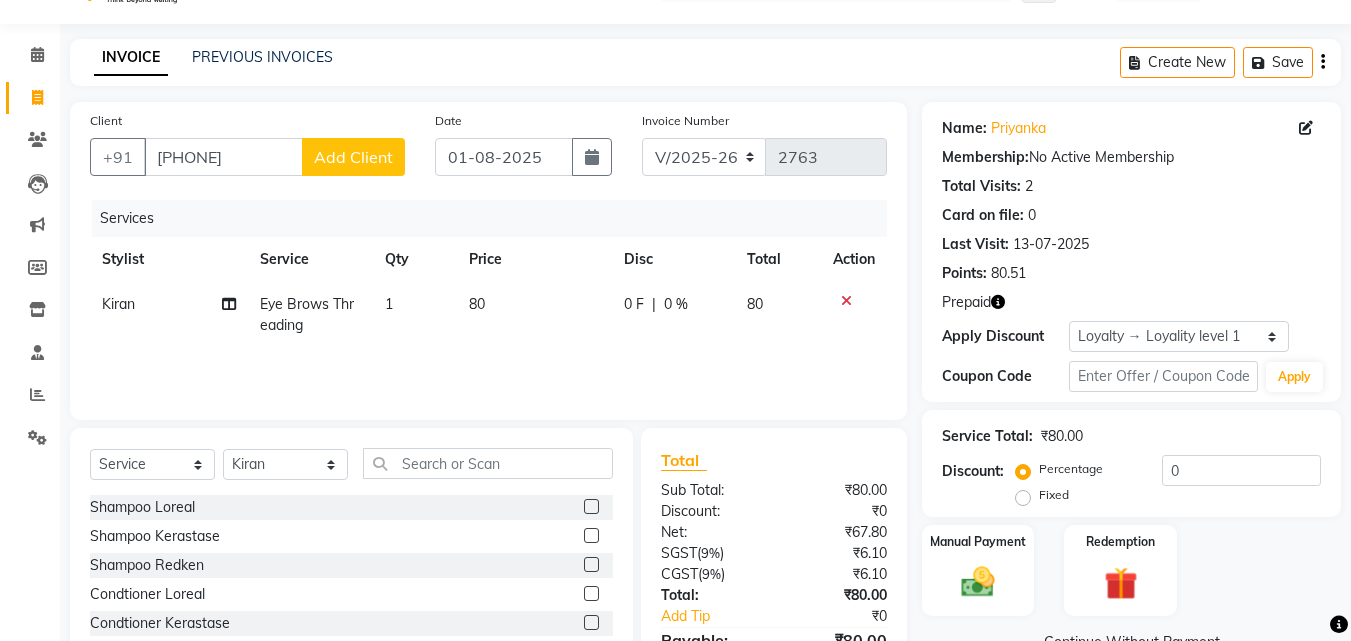 click 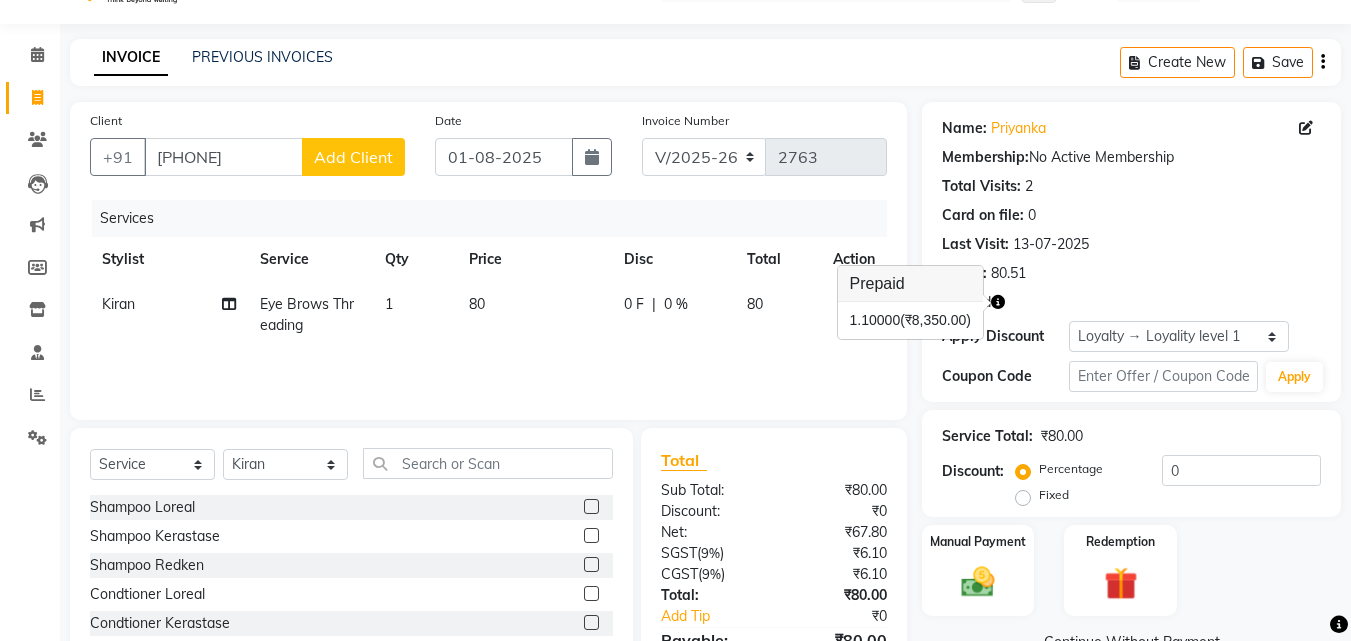 type 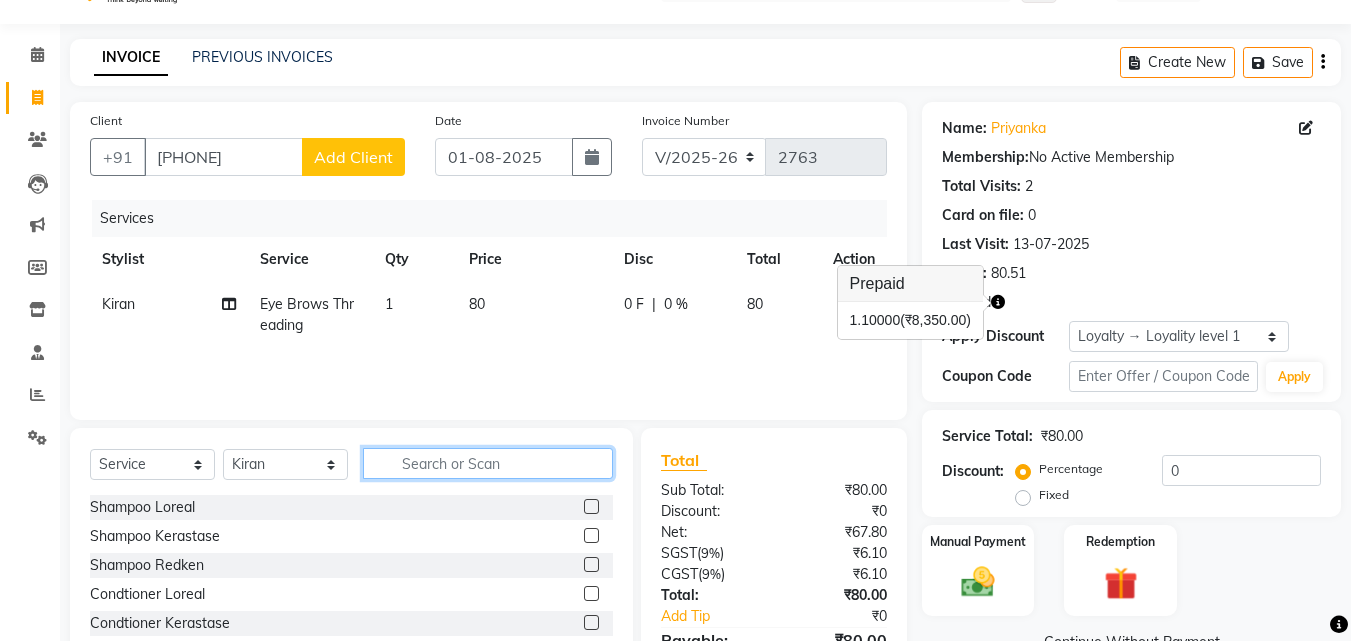 click 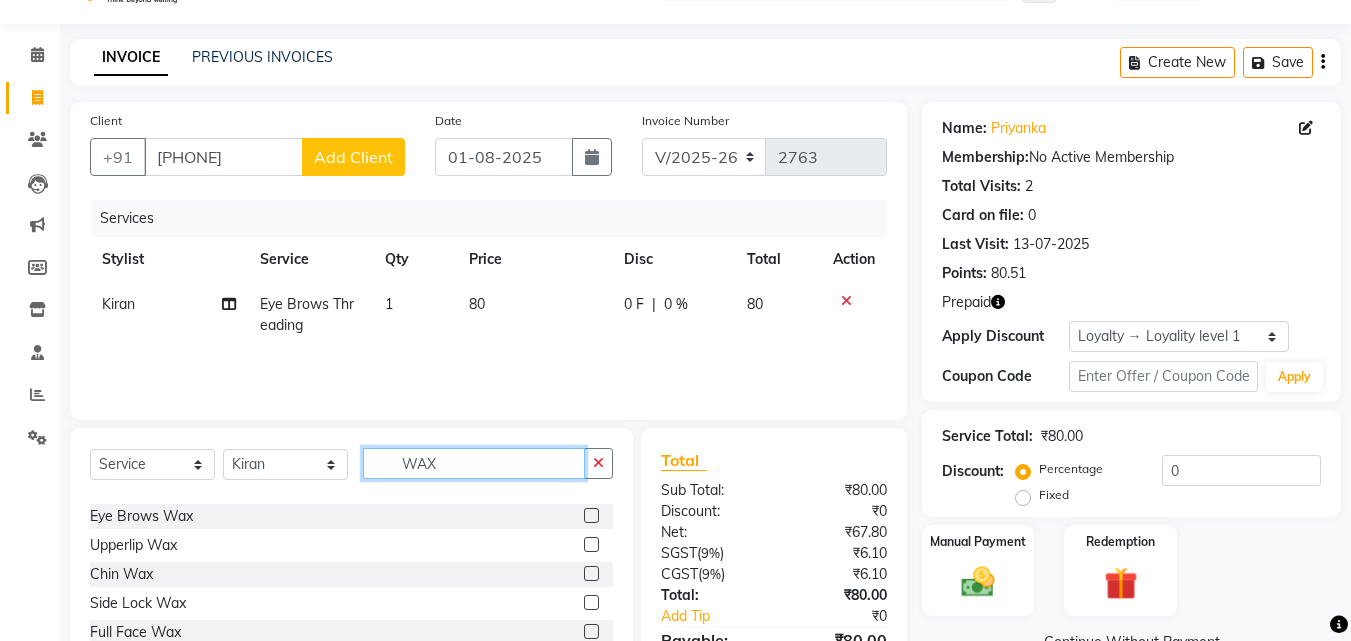 scroll, scrollTop: 48, scrollLeft: 0, axis: vertical 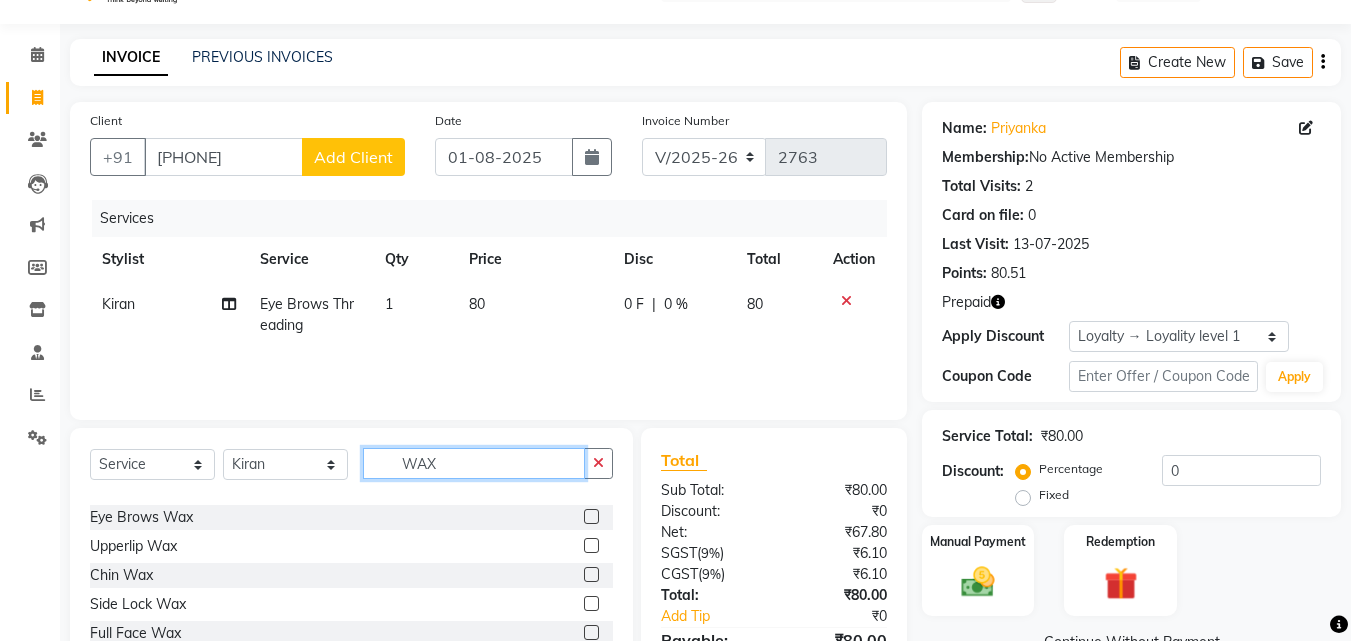 type on "WAX" 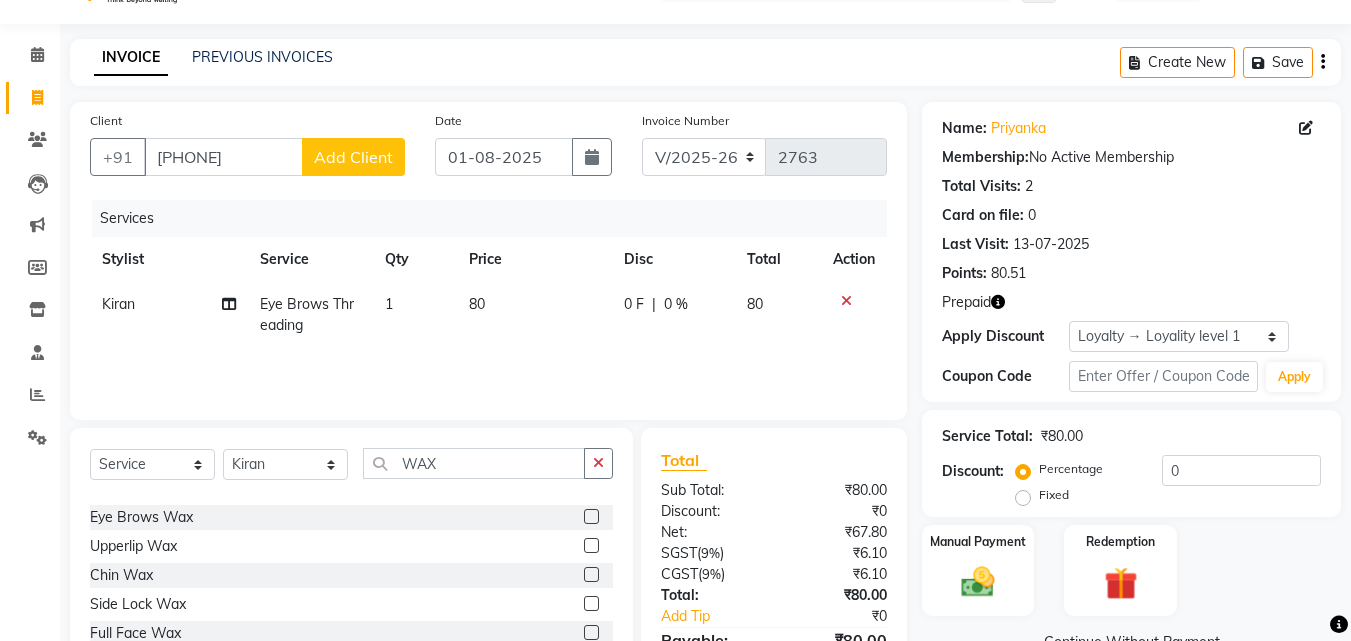 click 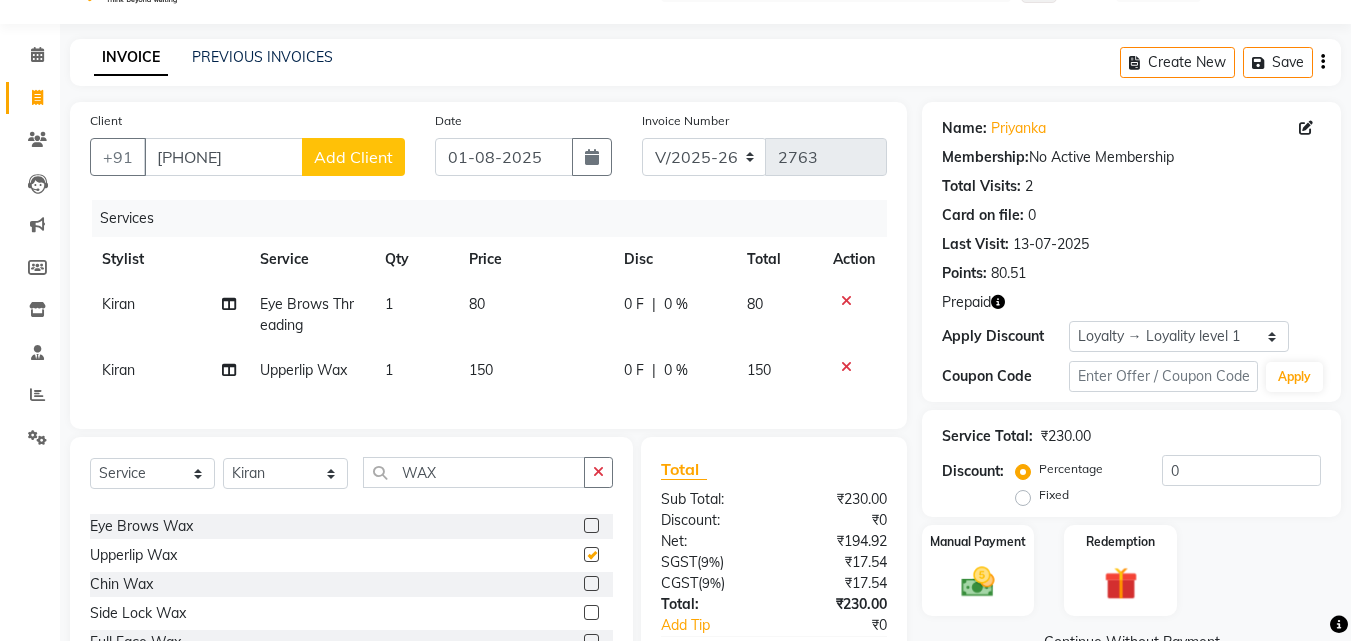 checkbox on "false" 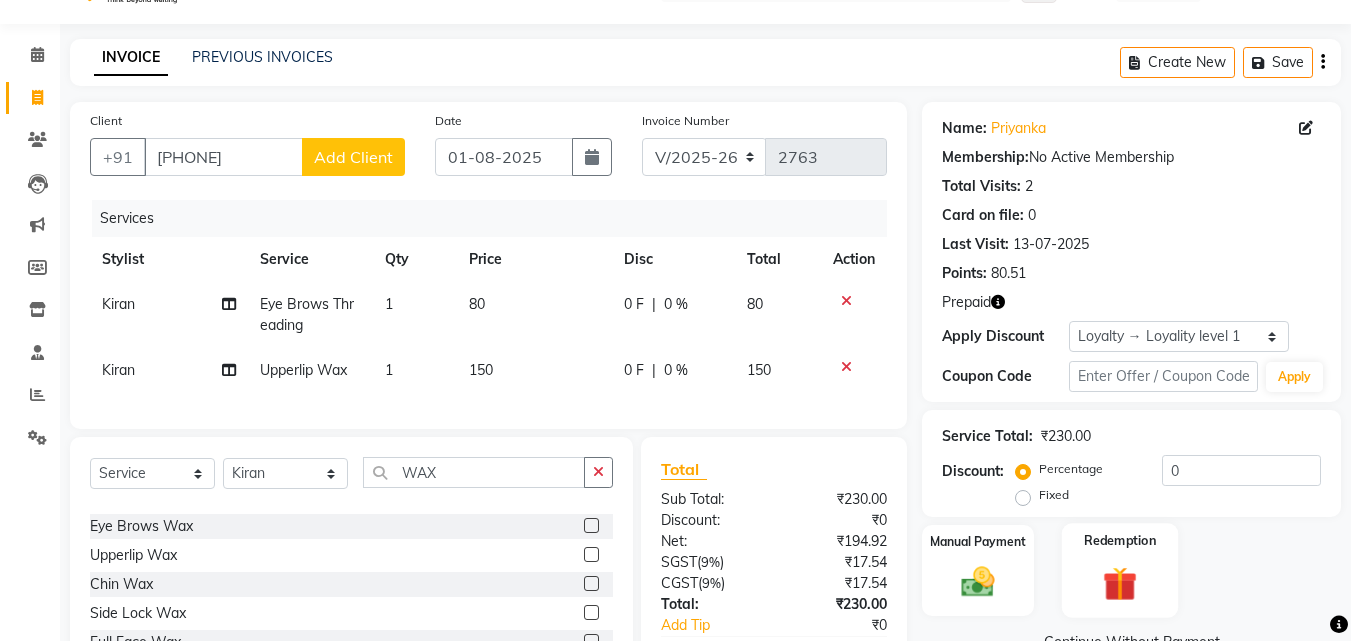 click 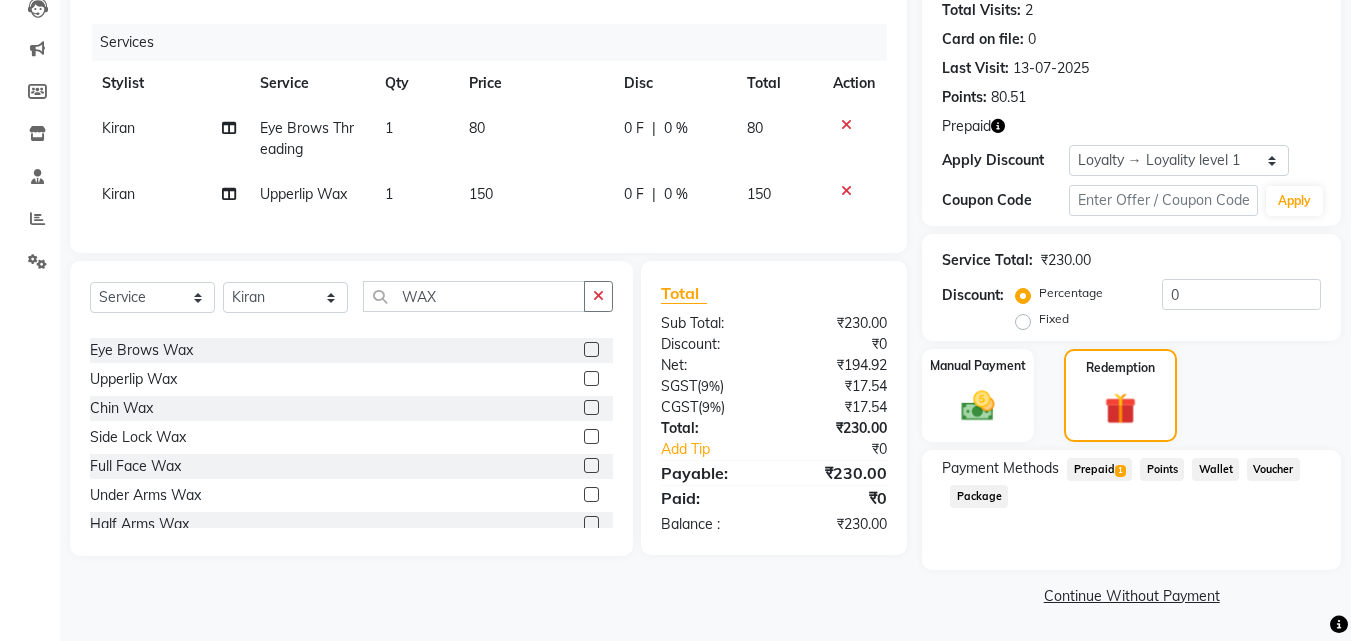 click on "Prepaid  1" 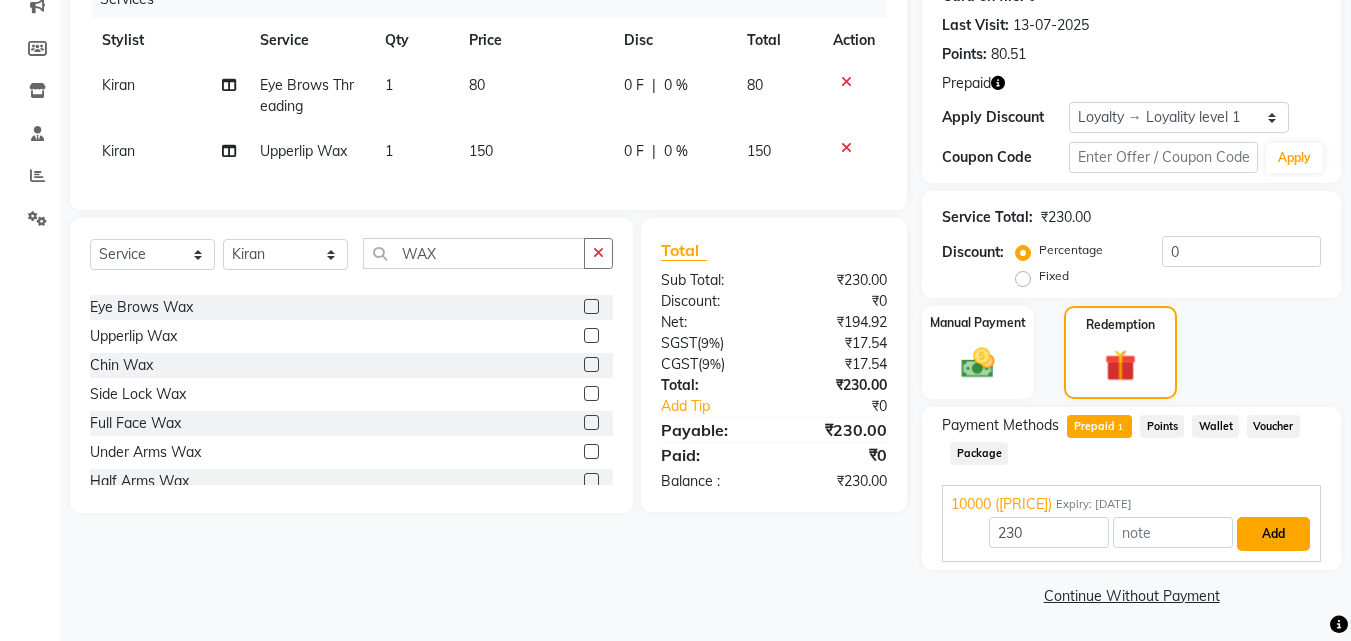 click on "Add" at bounding box center [1273, 534] 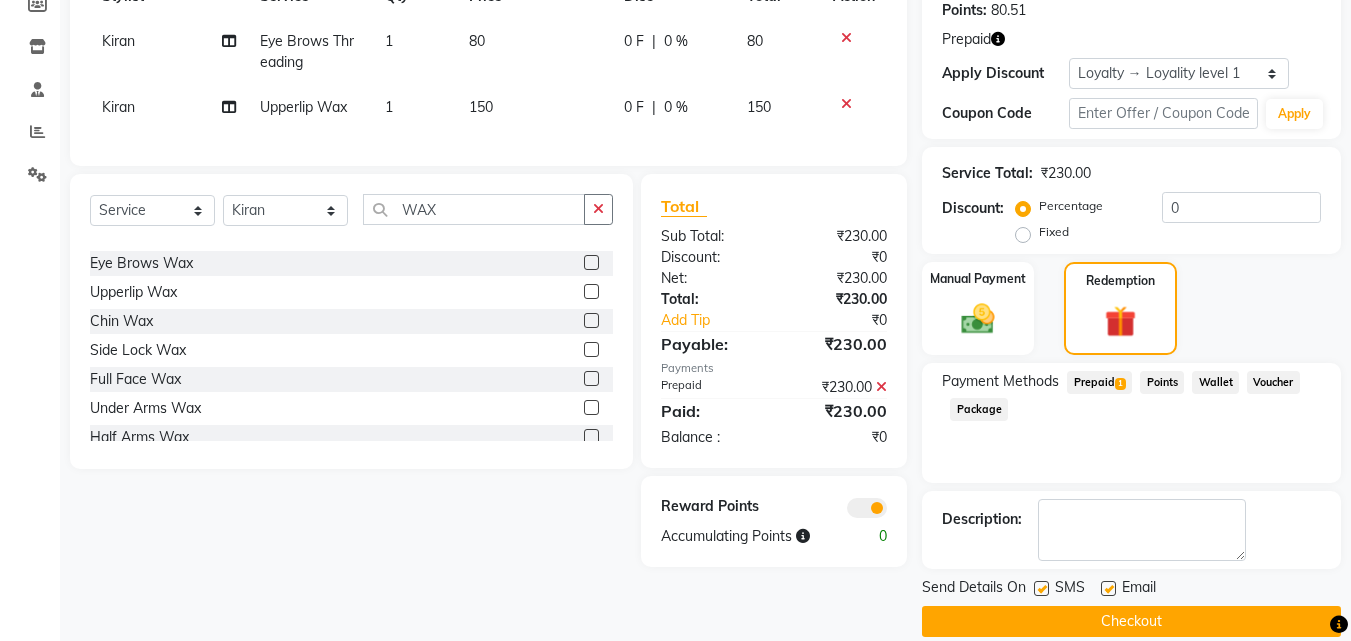 scroll, scrollTop: 337, scrollLeft: 0, axis: vertical 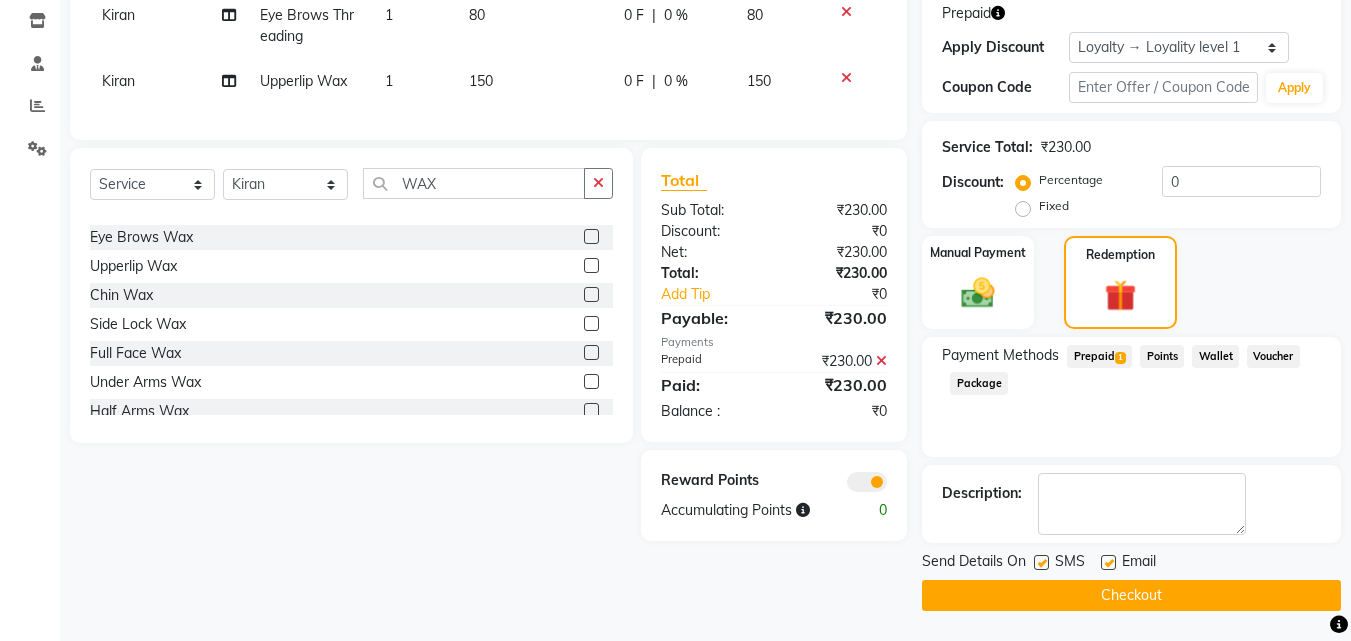 click on "Checkout" 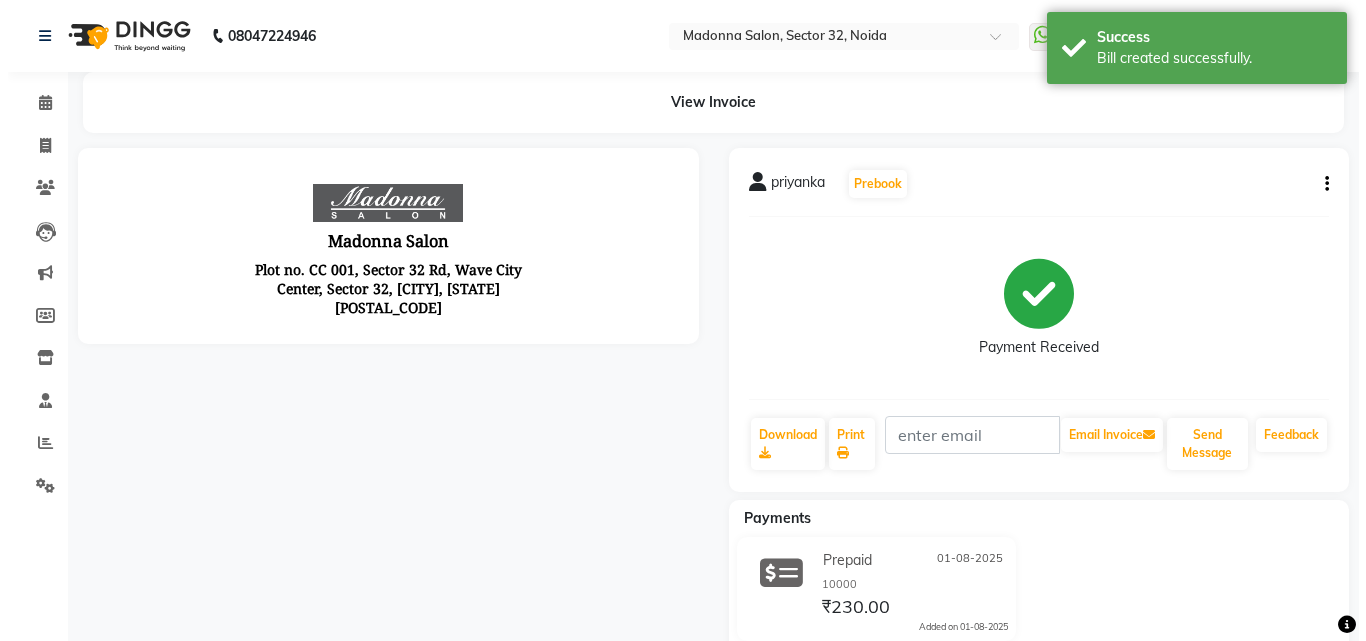 scroll, scrollTop: 0, scrollLeft: 0, axis: both 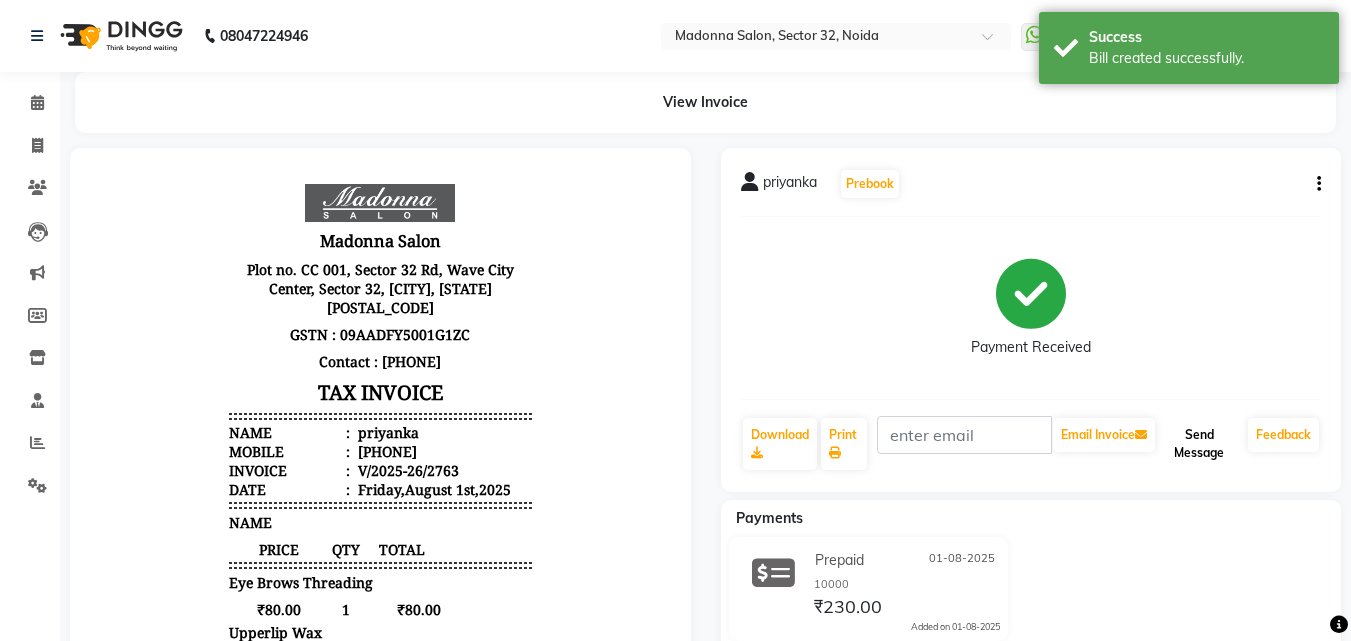 click on "Send Message" 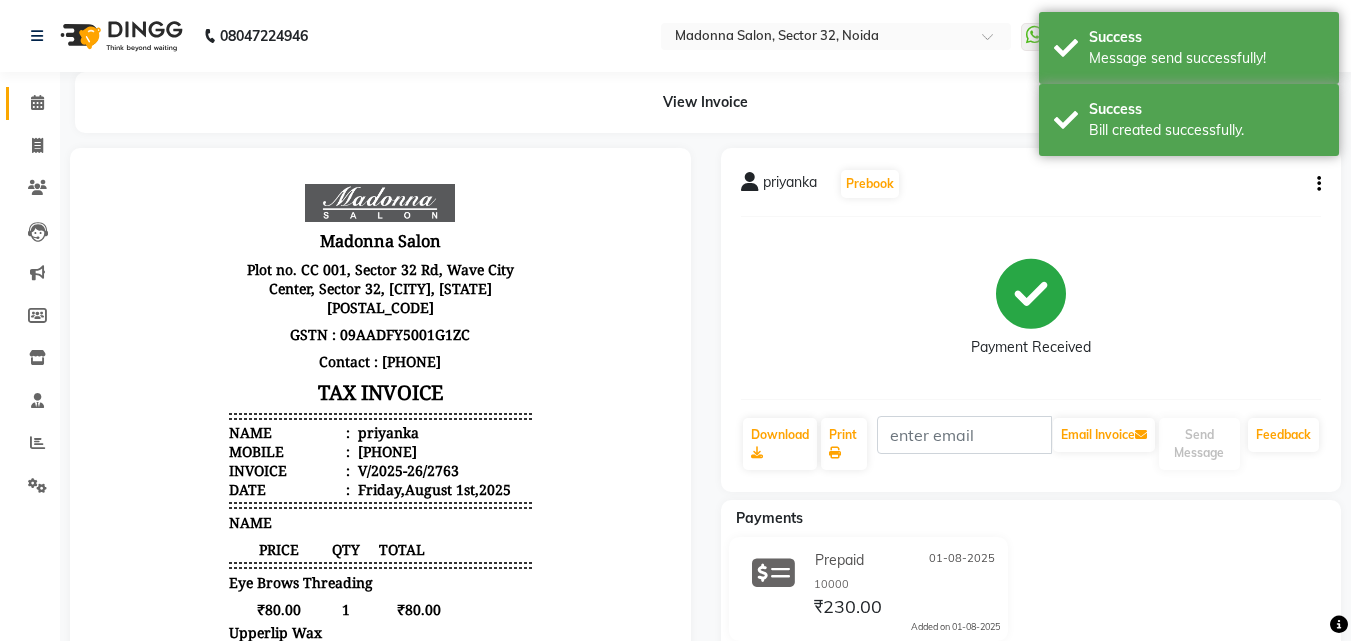 click on "Calendar" 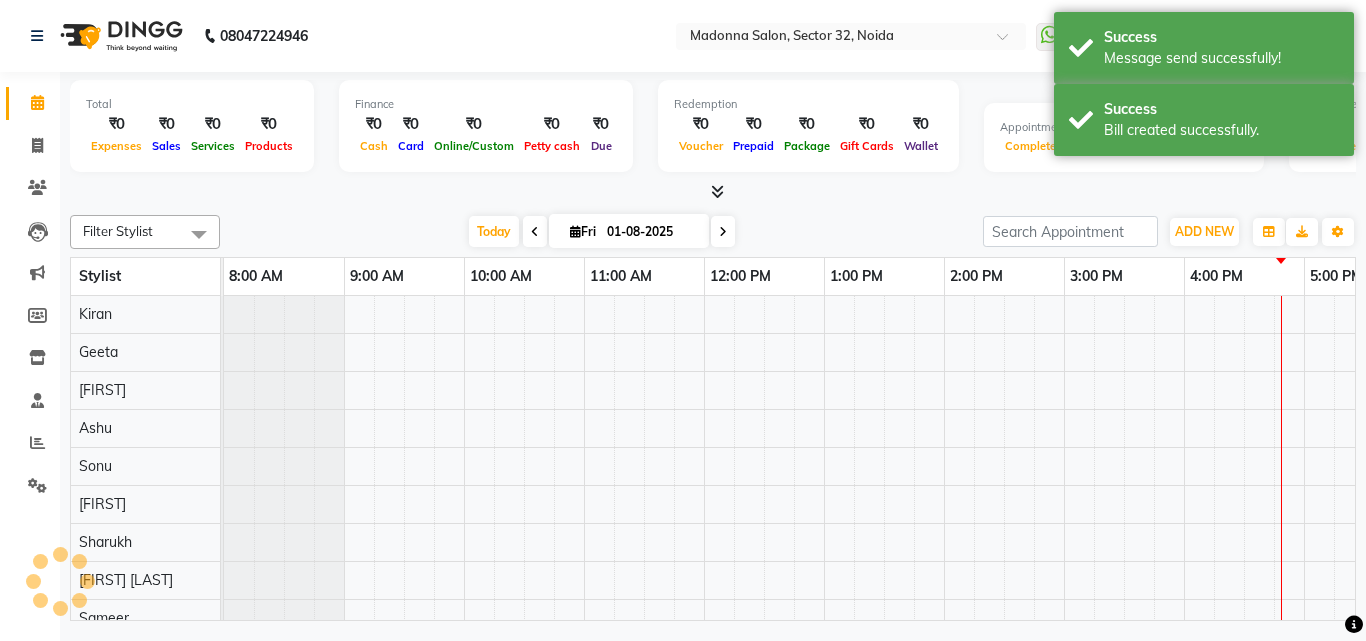 scroll, scrollTop: 0, scrollLeft: 0, axis: both 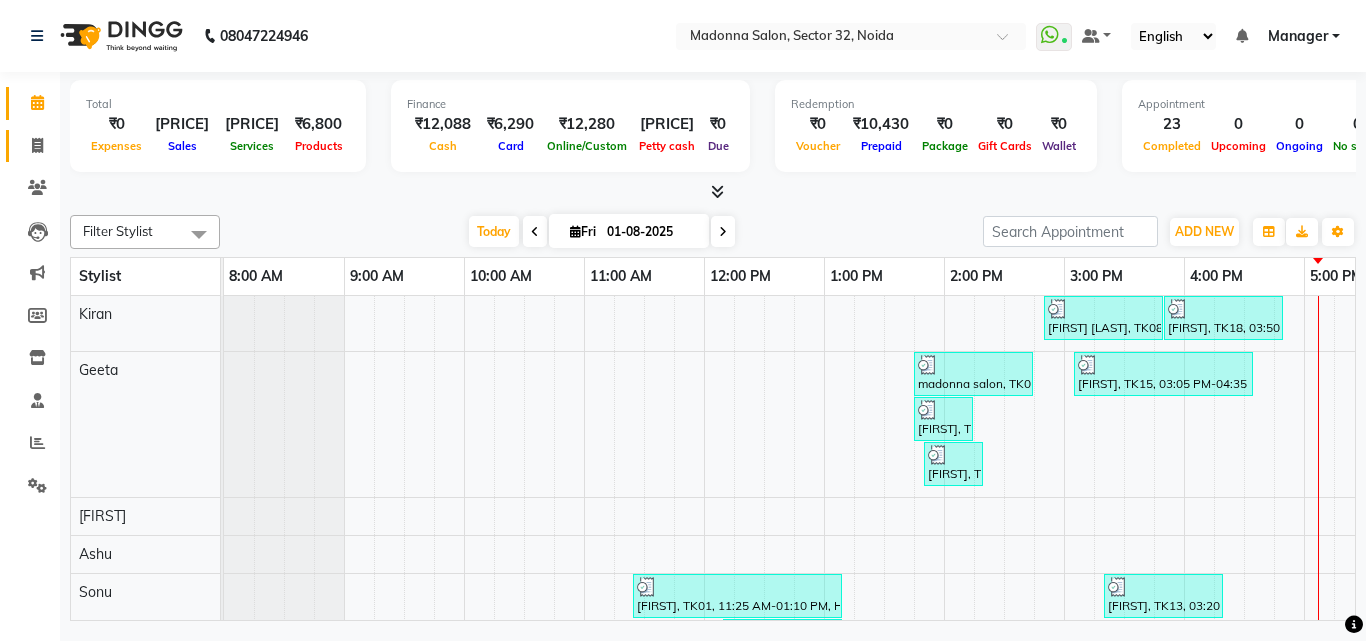 click 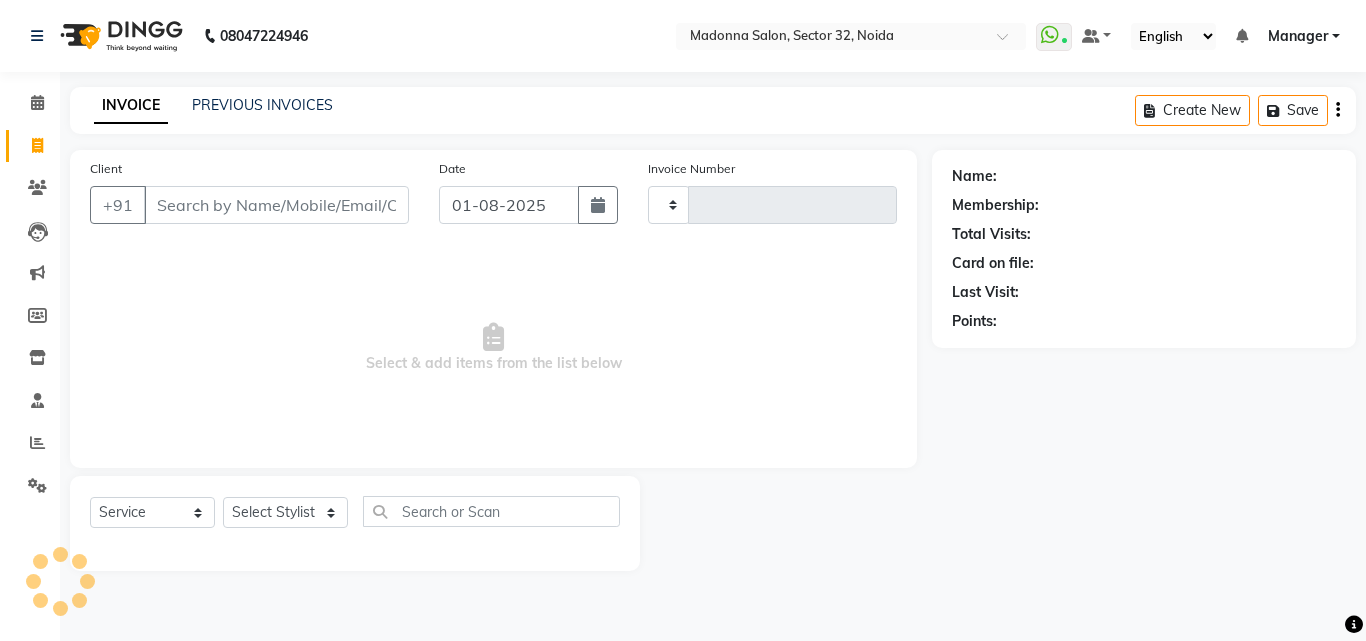 type on "2764" 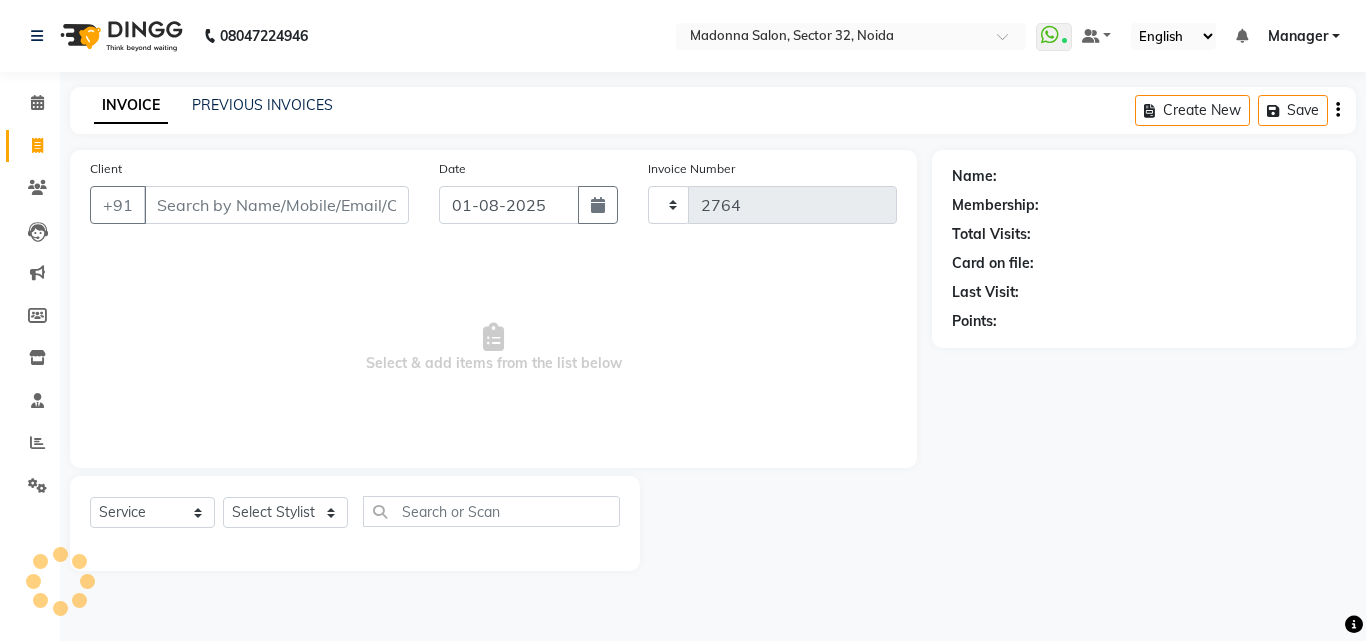 select on "7229" 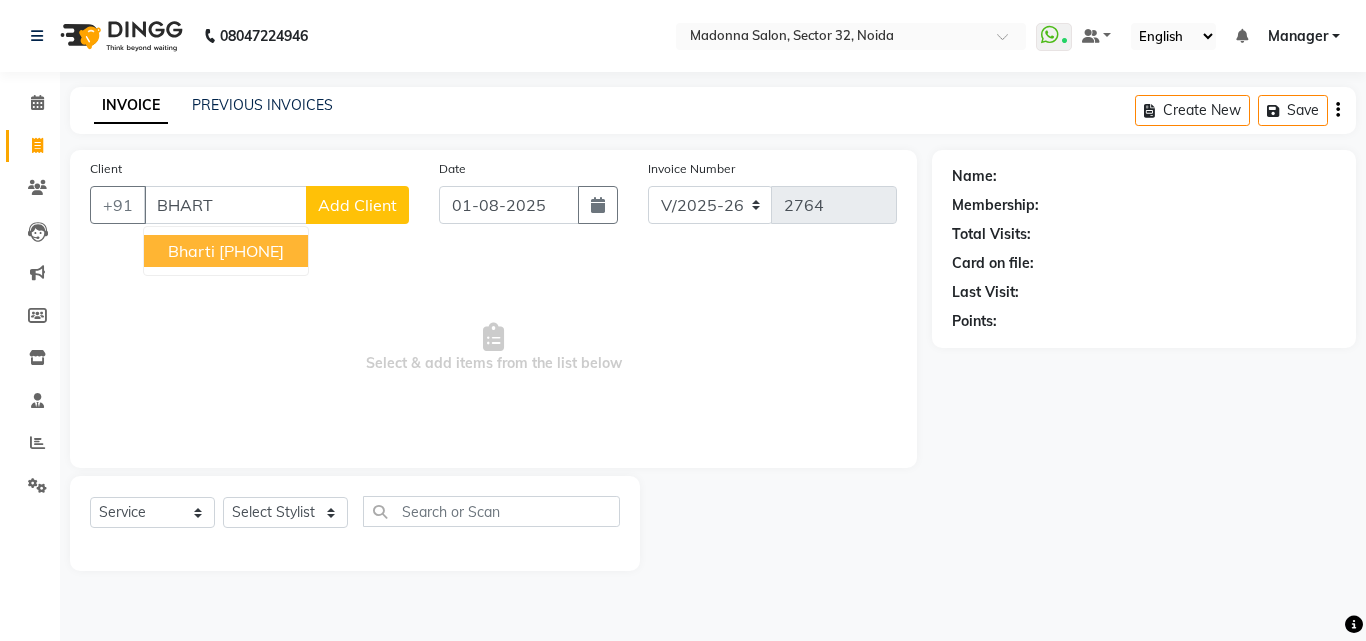 click on "[PHONE]" at bounding box center [251, 251] 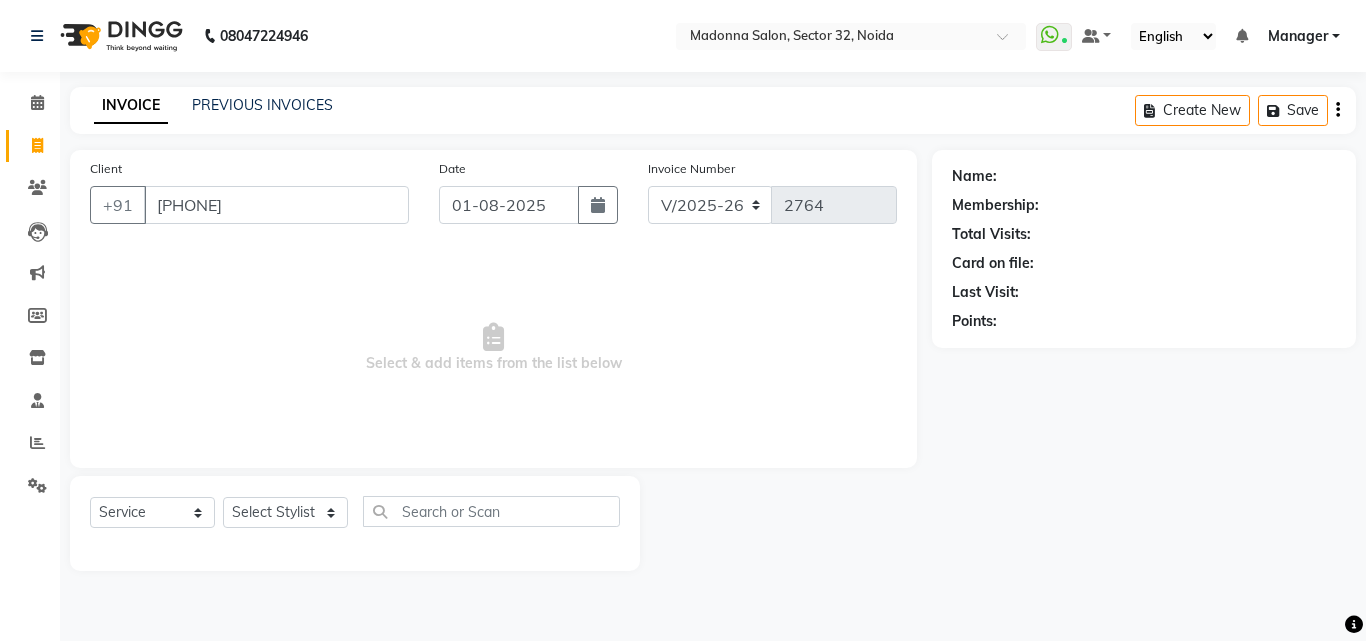 type on "[PHONE]" 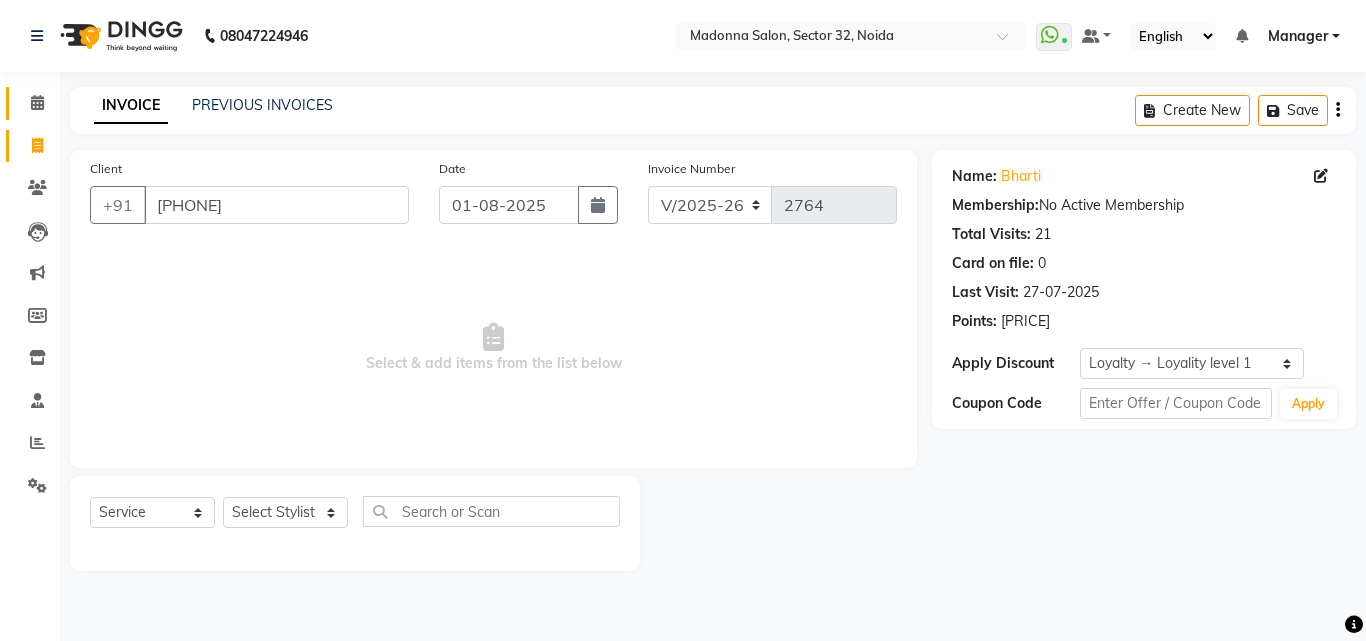 click 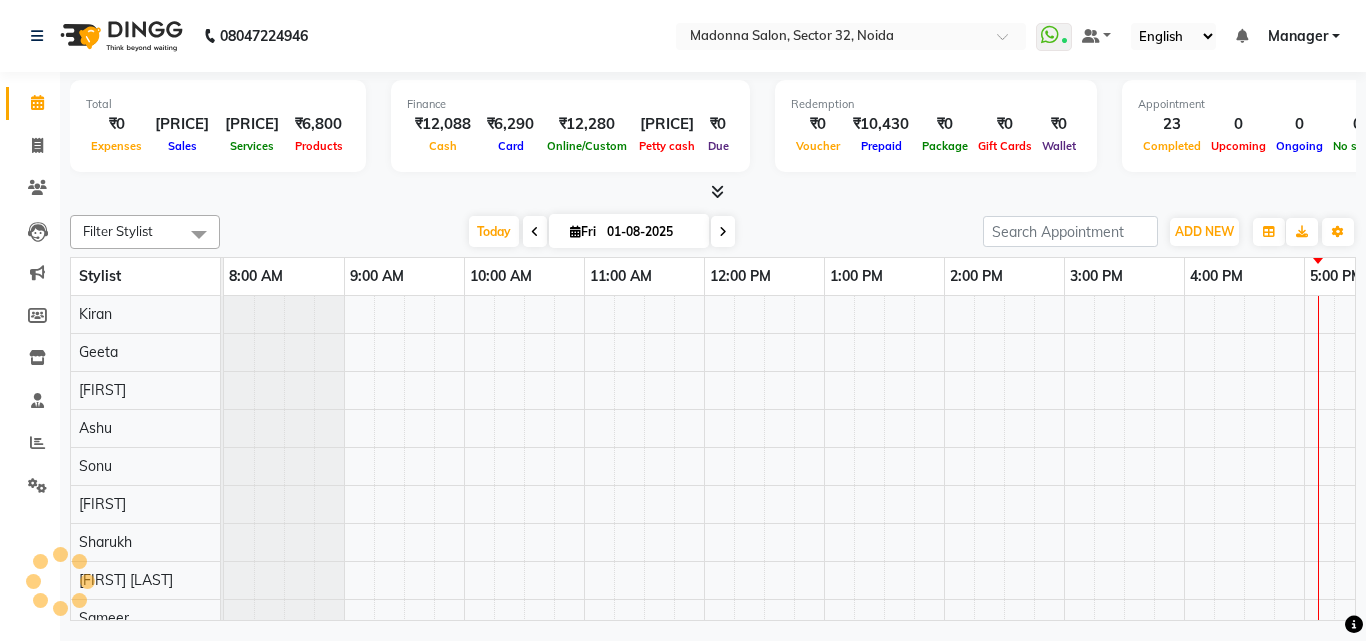 scroll, scrollTop: 0, scrollLeft: 0, axis: both 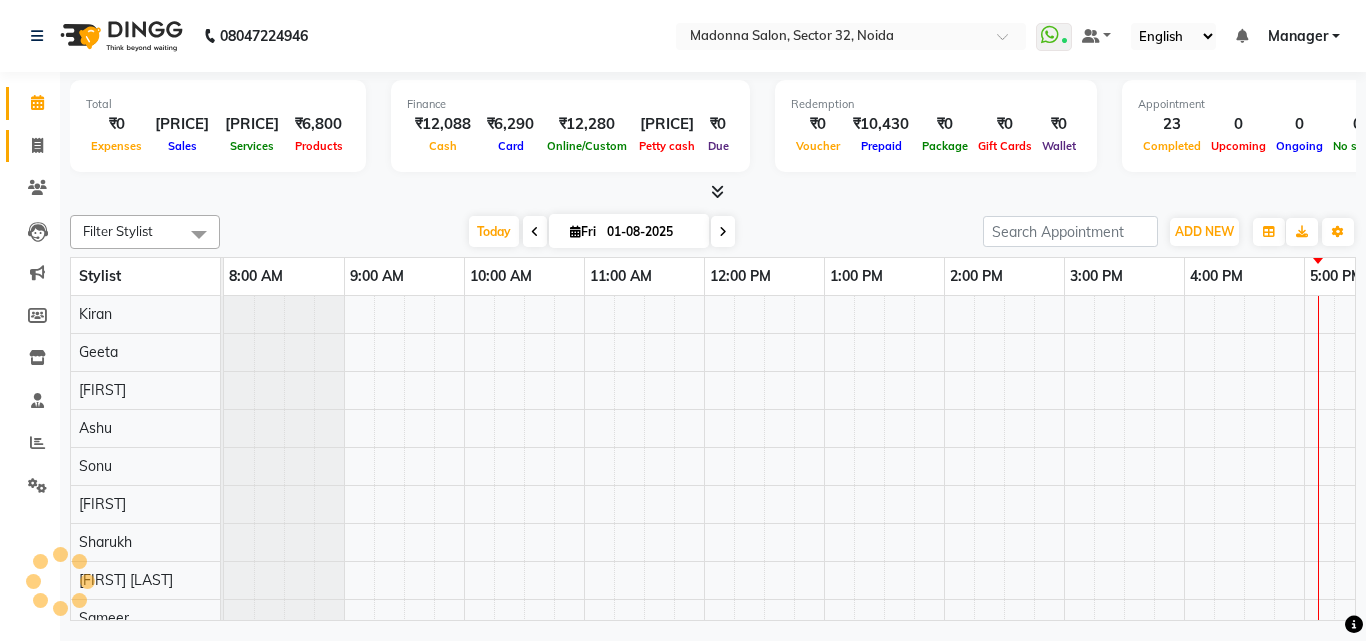 click 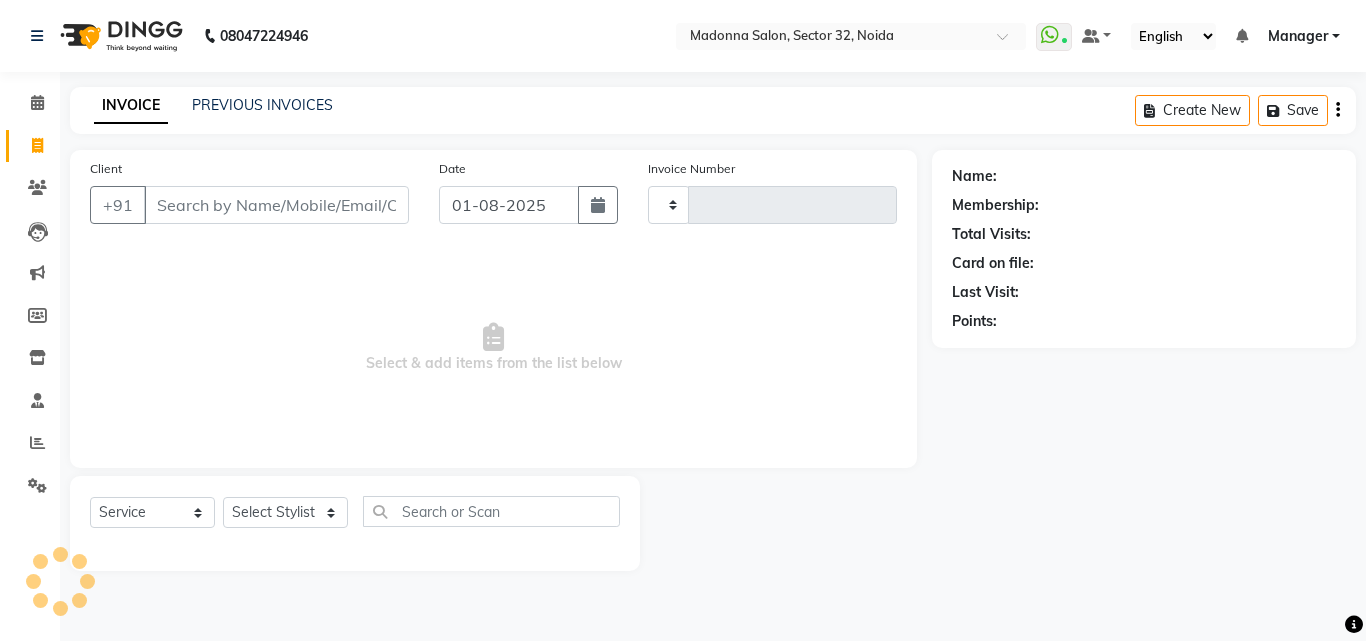 type on "2764" 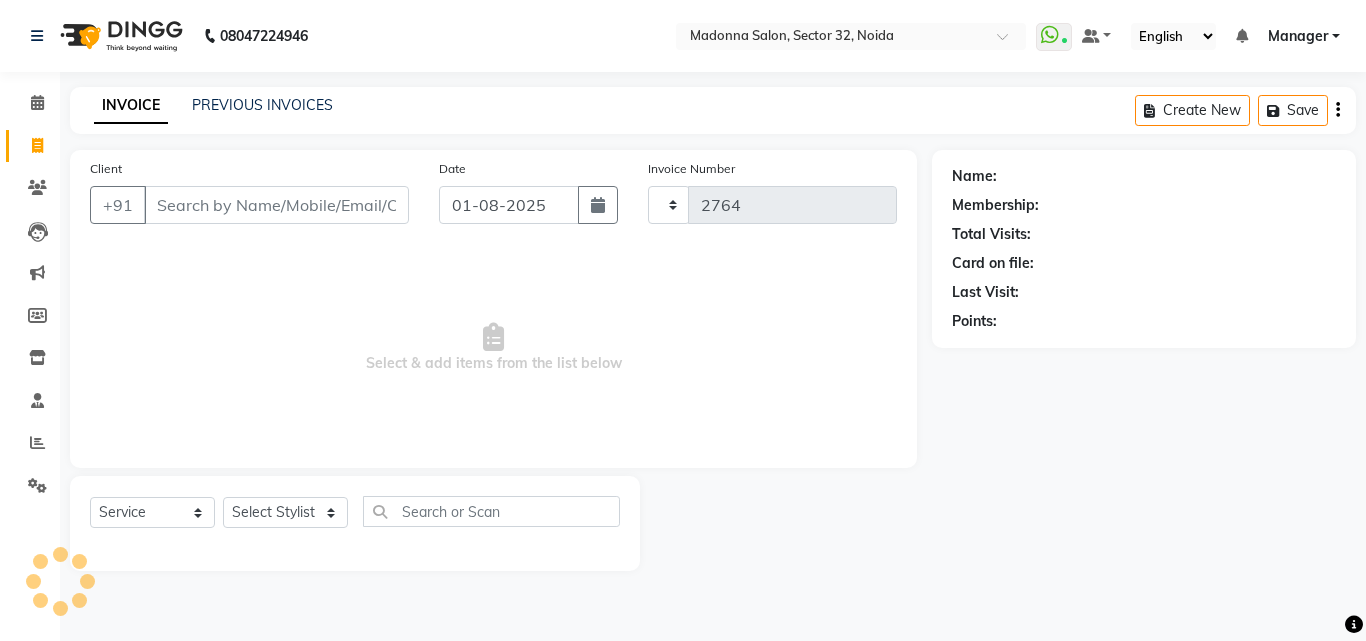 select on "7229" 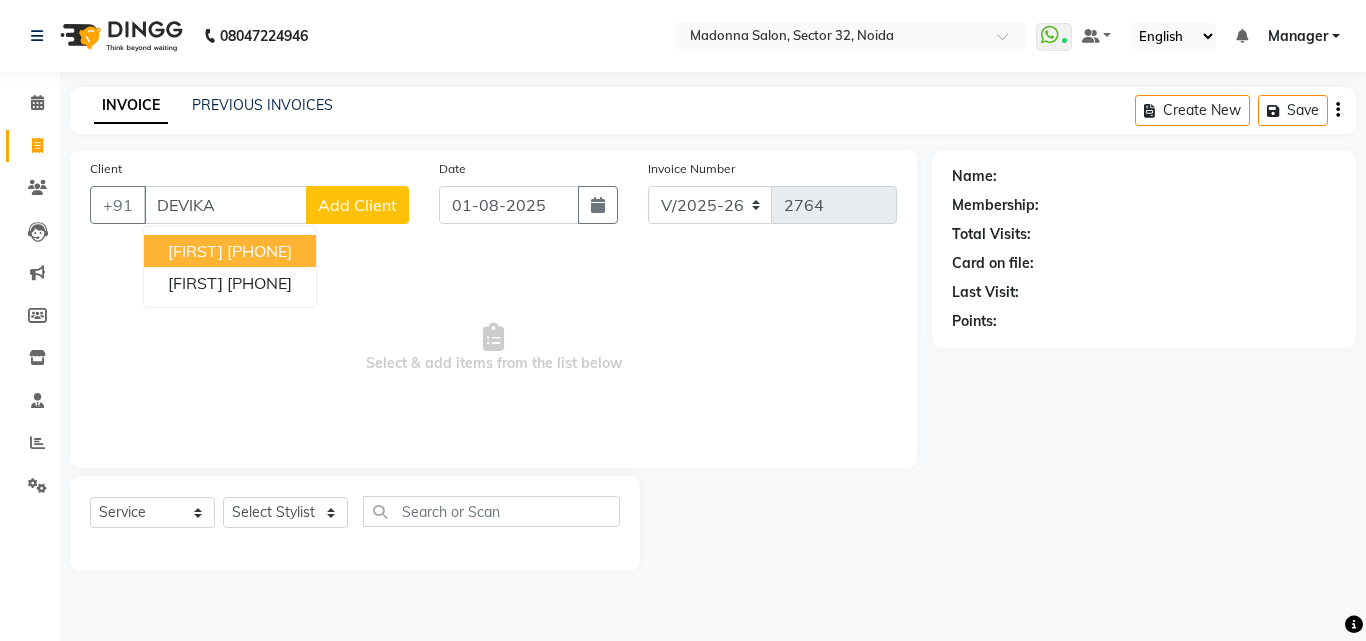 click on "[PHONE]" at bounding box center (259, 251) 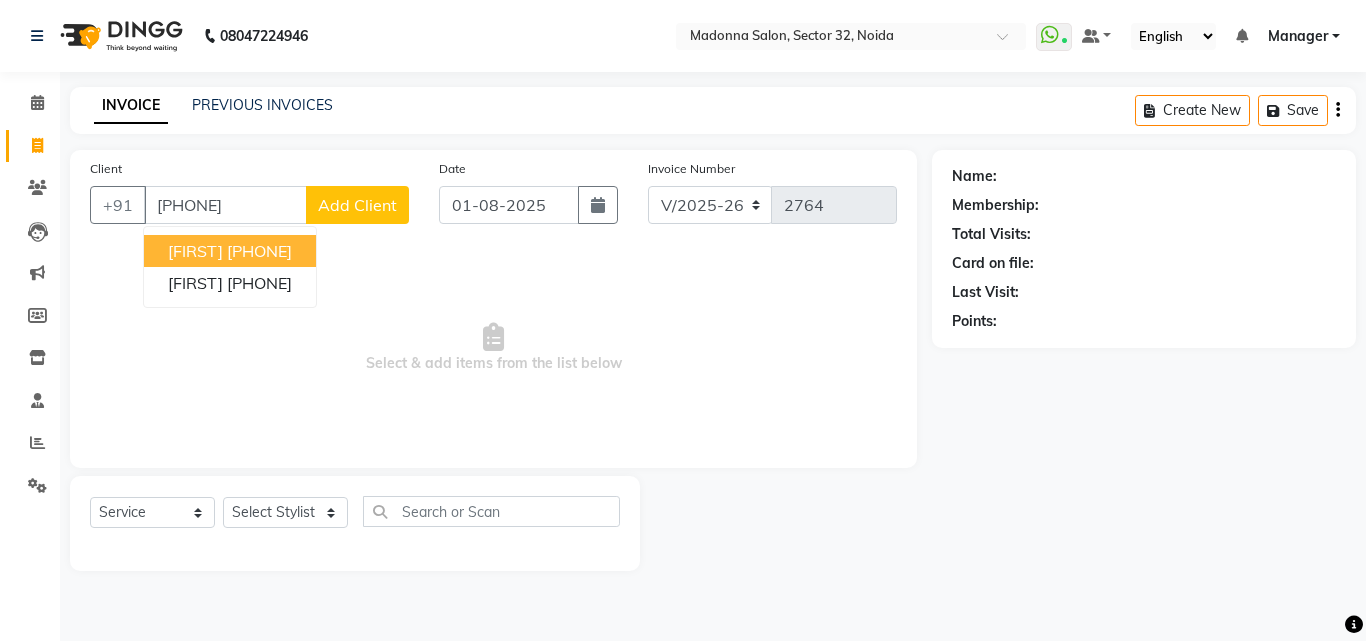type on "[PHONE]" 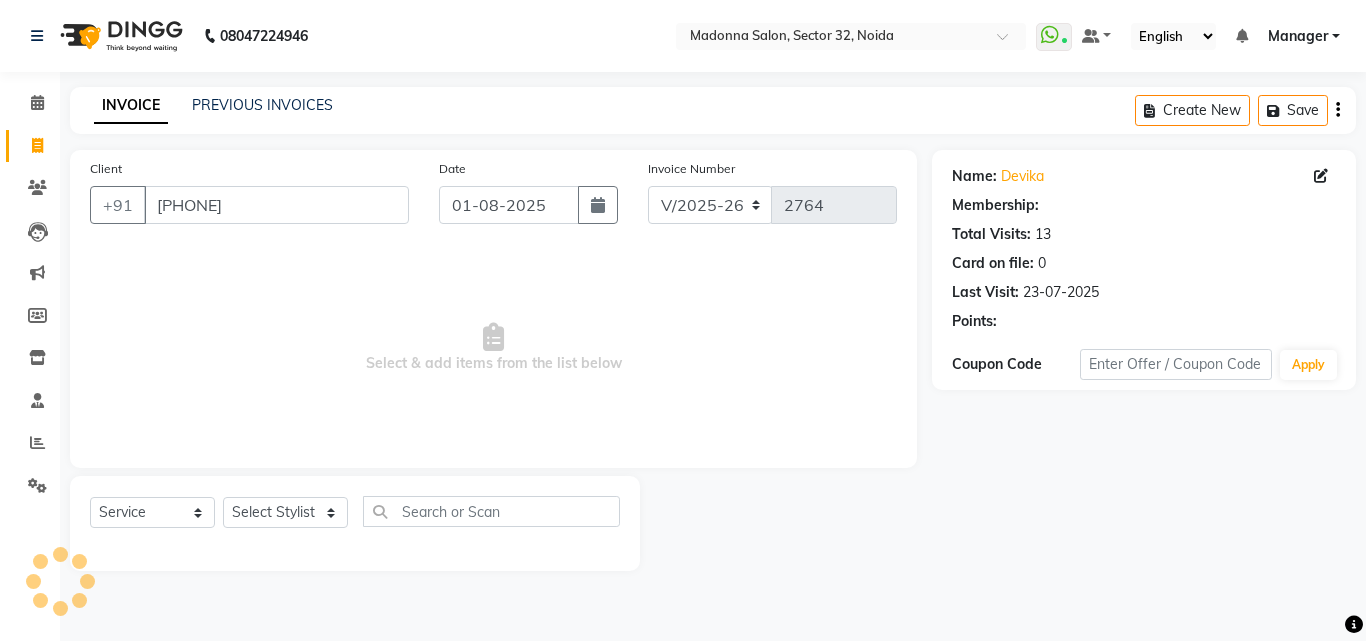 select on "1: Object" 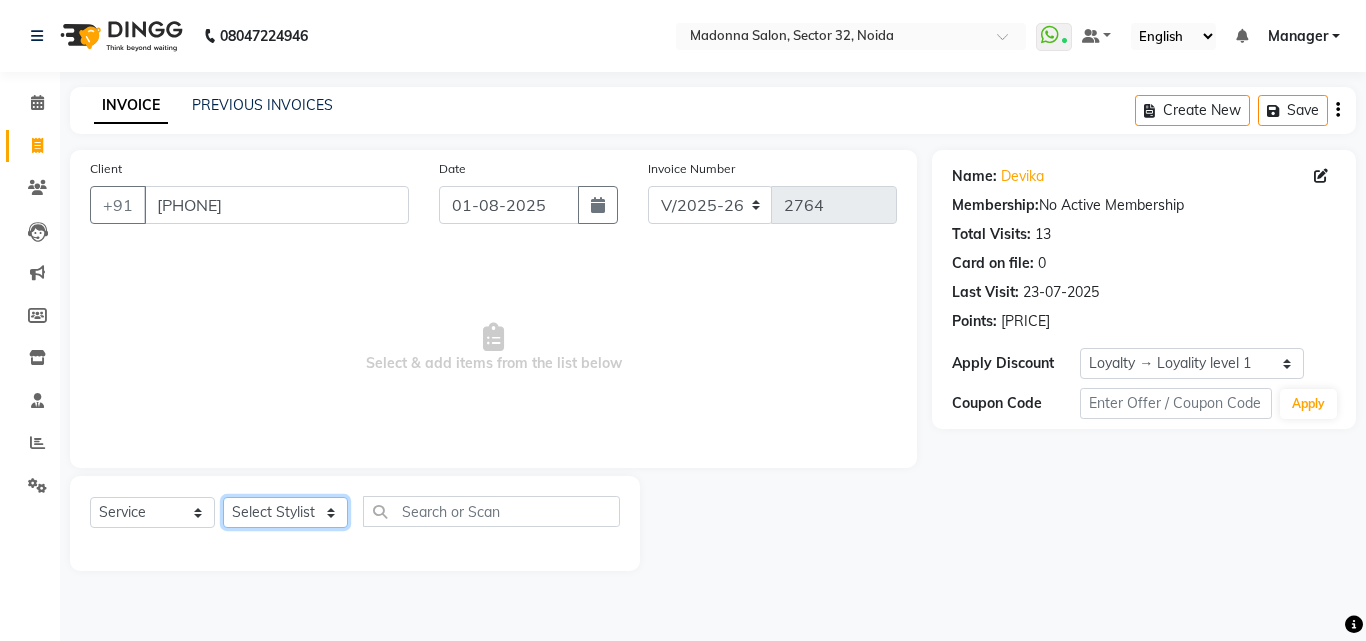 click on "Select Stylist Aayan Account  Ashu BHOLU Geeta Hanif JIYA SINGH Kiran LAXMAN PEDI Manager Mohit Naddy NAIL SWASTIKA Sajal Sameer Shahnawaj Sharukh Sonu VISHAL STYLIST" 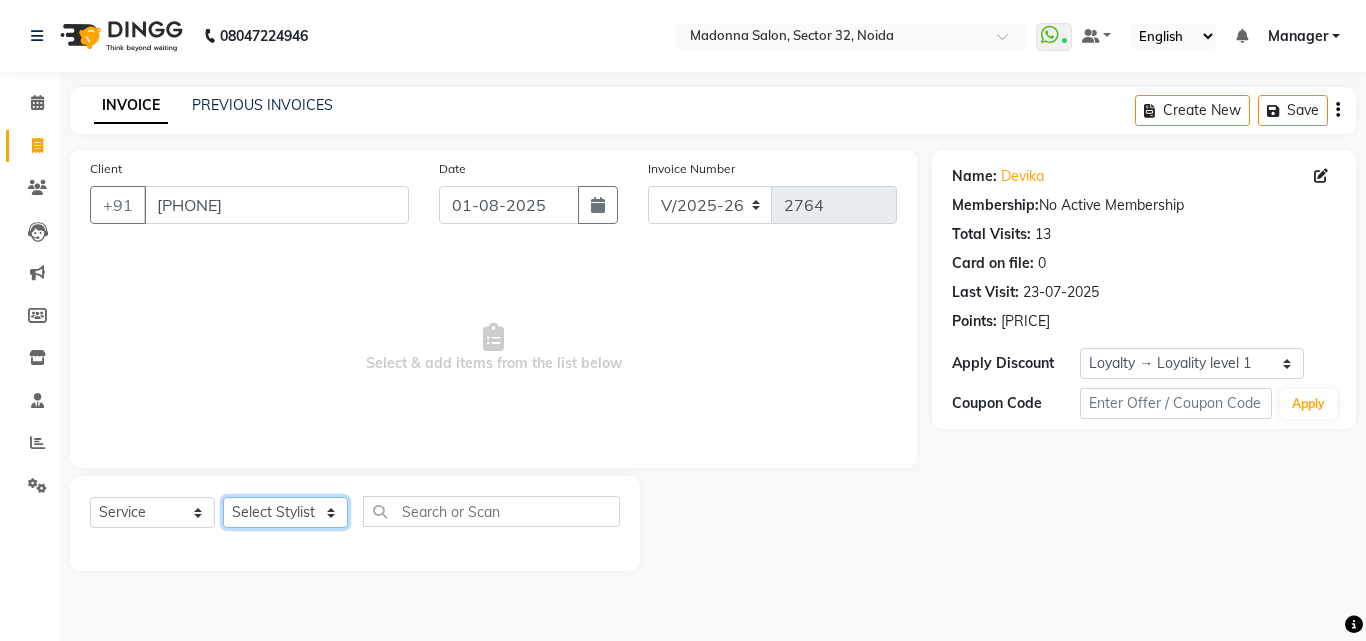 select on "61922" 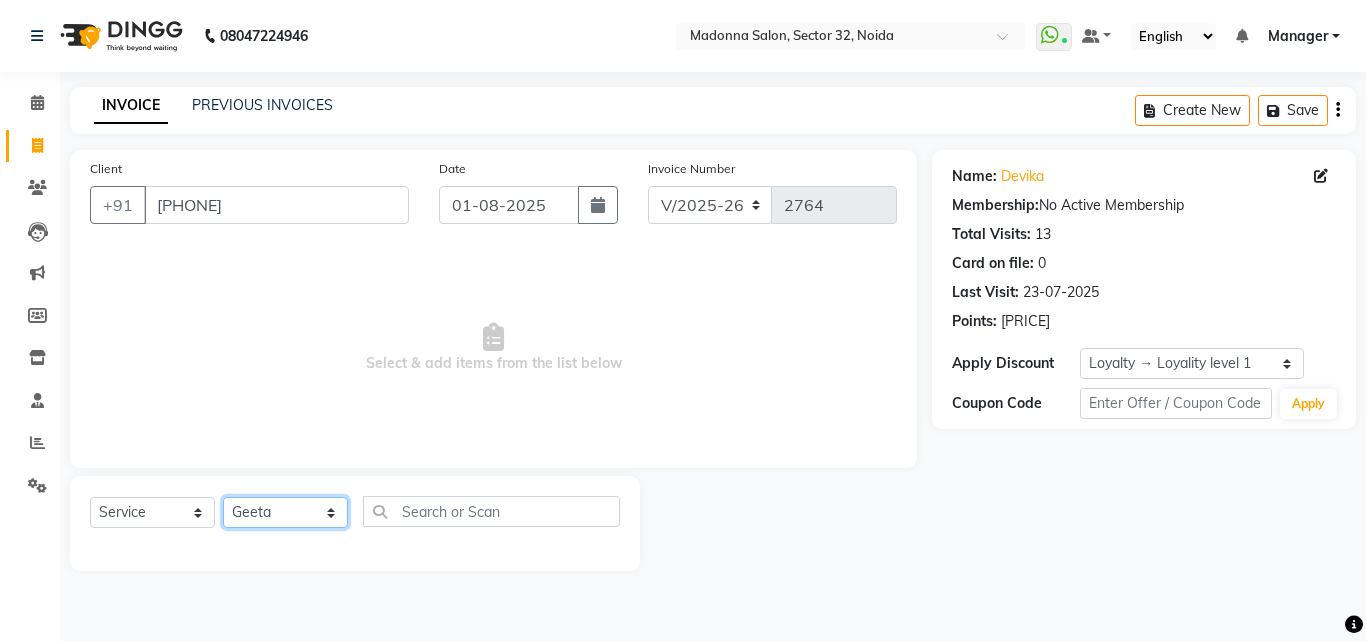 click on "Select Stylist Aayan Account  Ashu BHOLU Geeta Hanif JIYA SINGH Kiran LAXMAN PEDI Manager Mohit Naddy NAIL SWASTIKA Sajal Sameer Shahnawaj Sharukh Sonu VISHAL STYLIST" 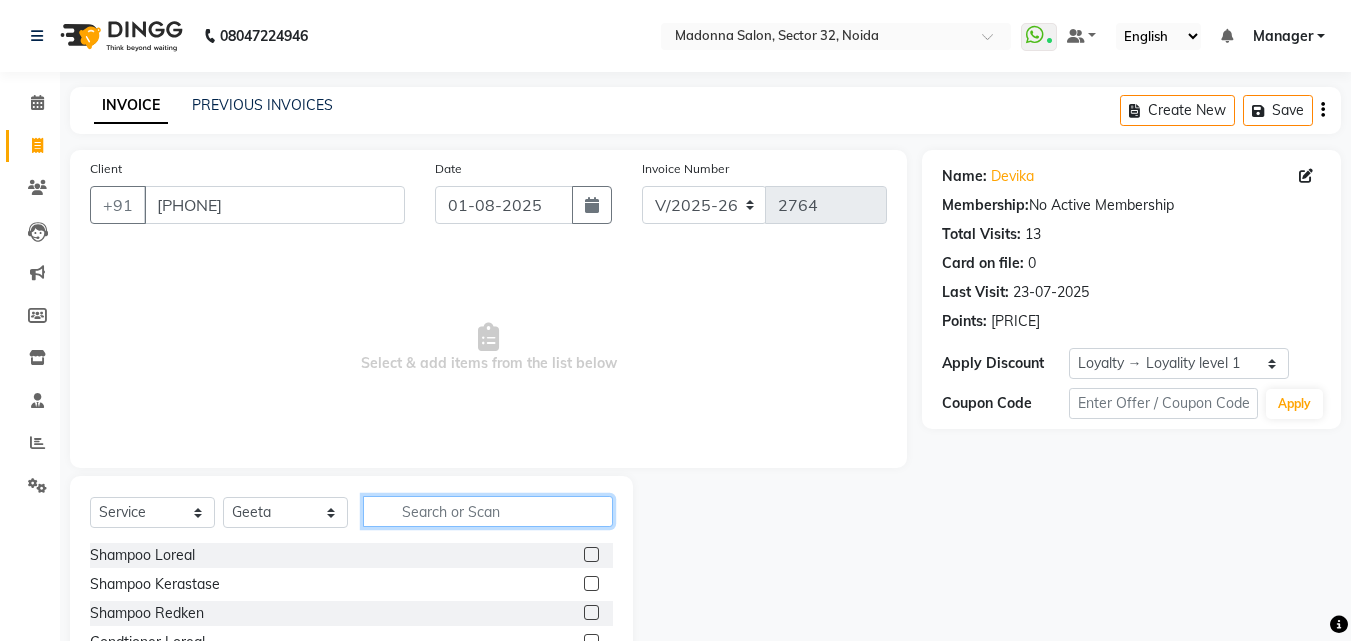 click 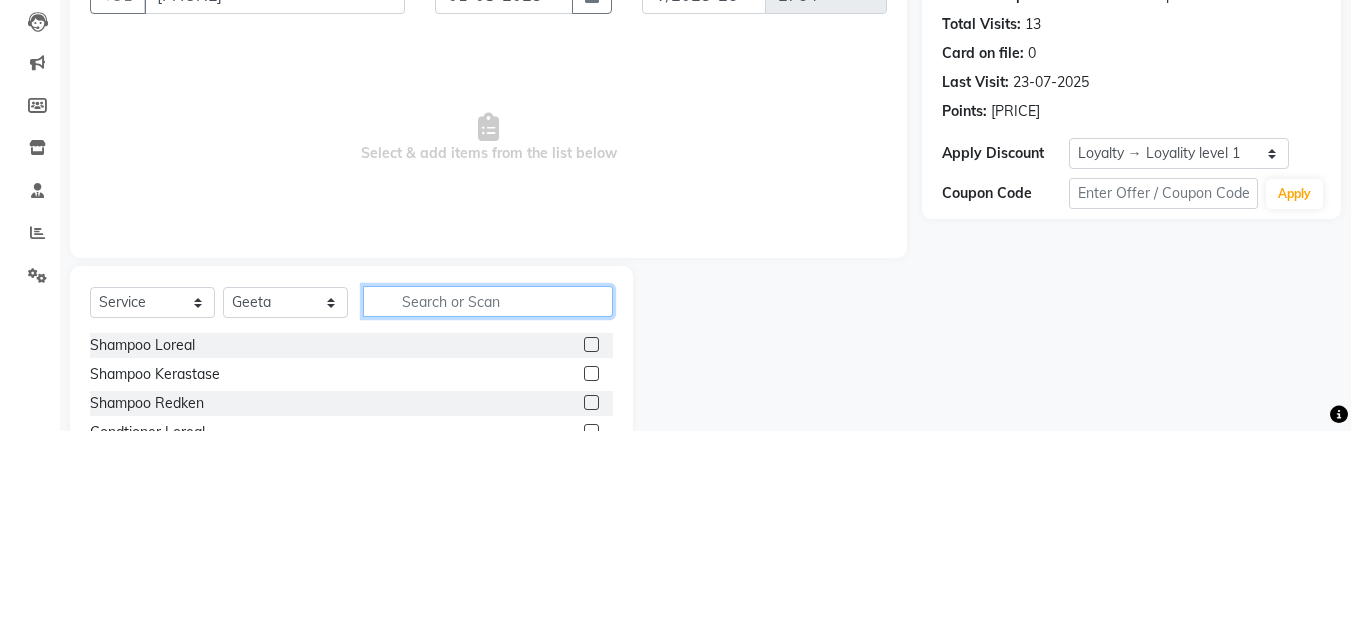 scroll, scrollTop: 48, scrollLeft: 0, axis: vertical 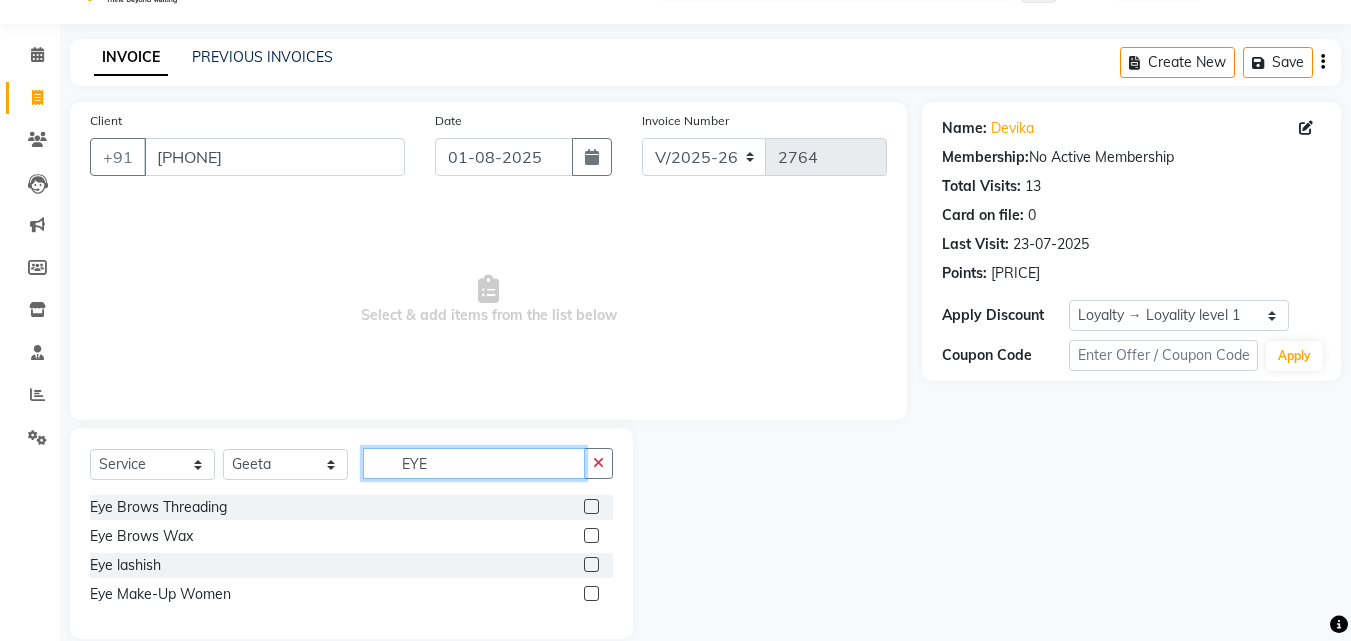 type on "EYE" 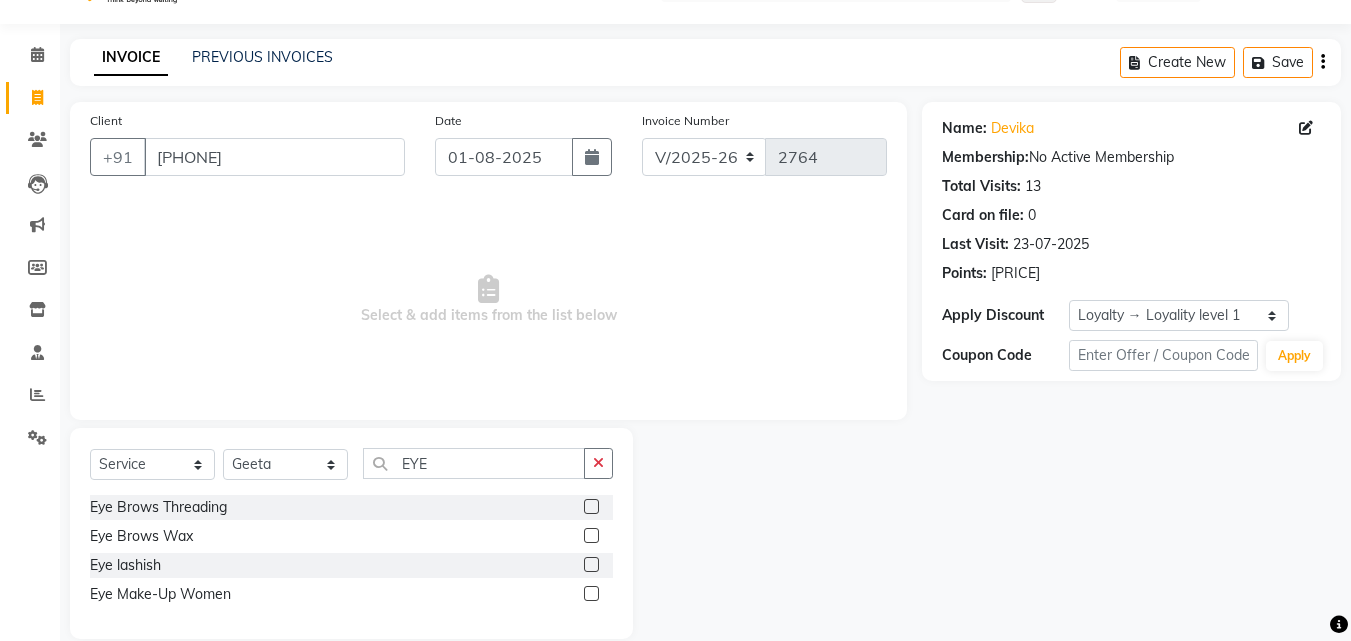 click 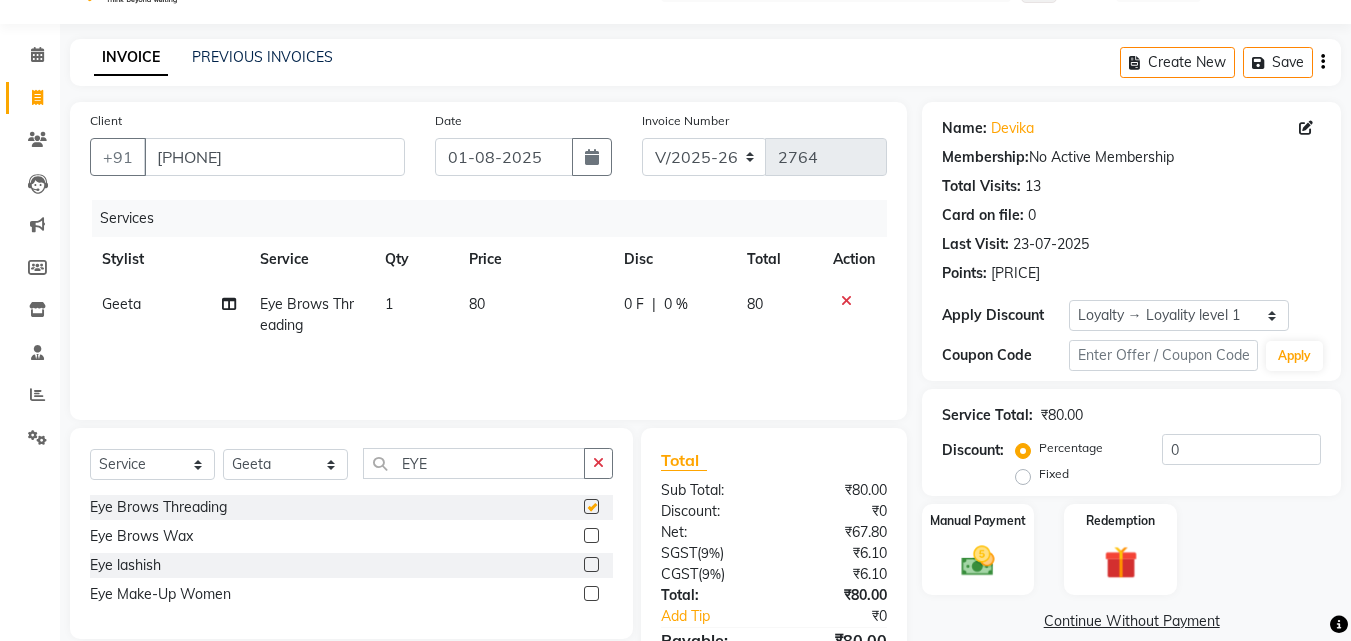 checkbox on "false" 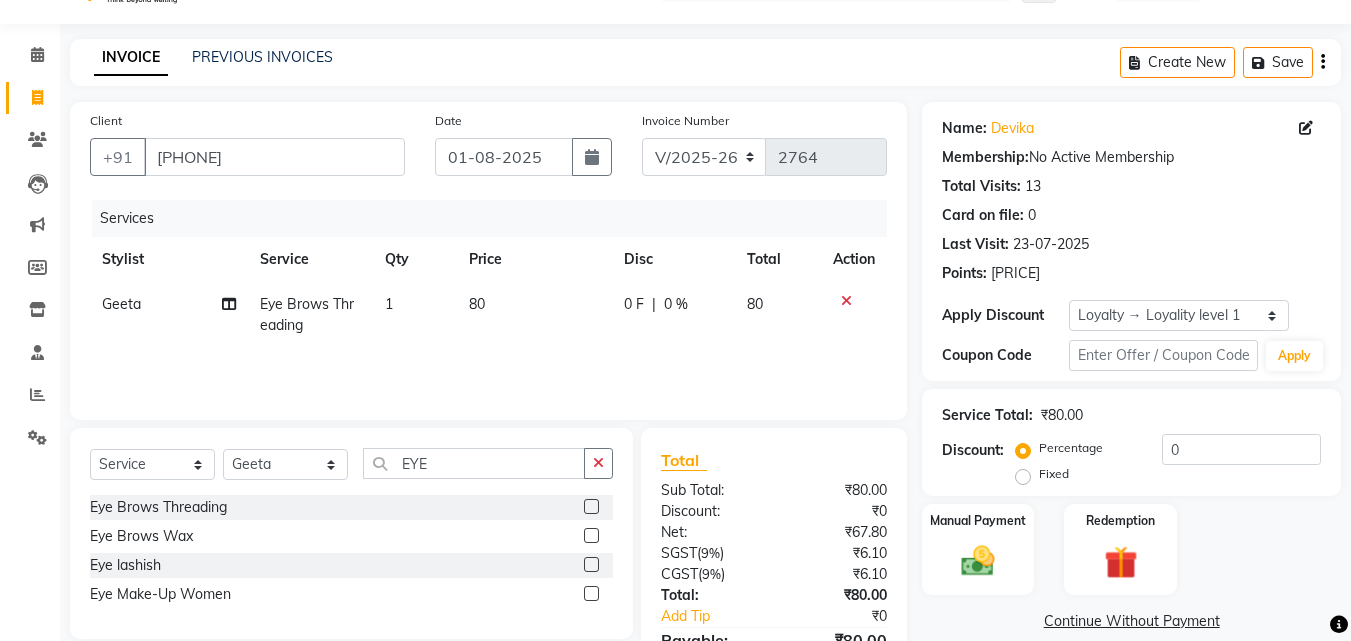 click on "80" 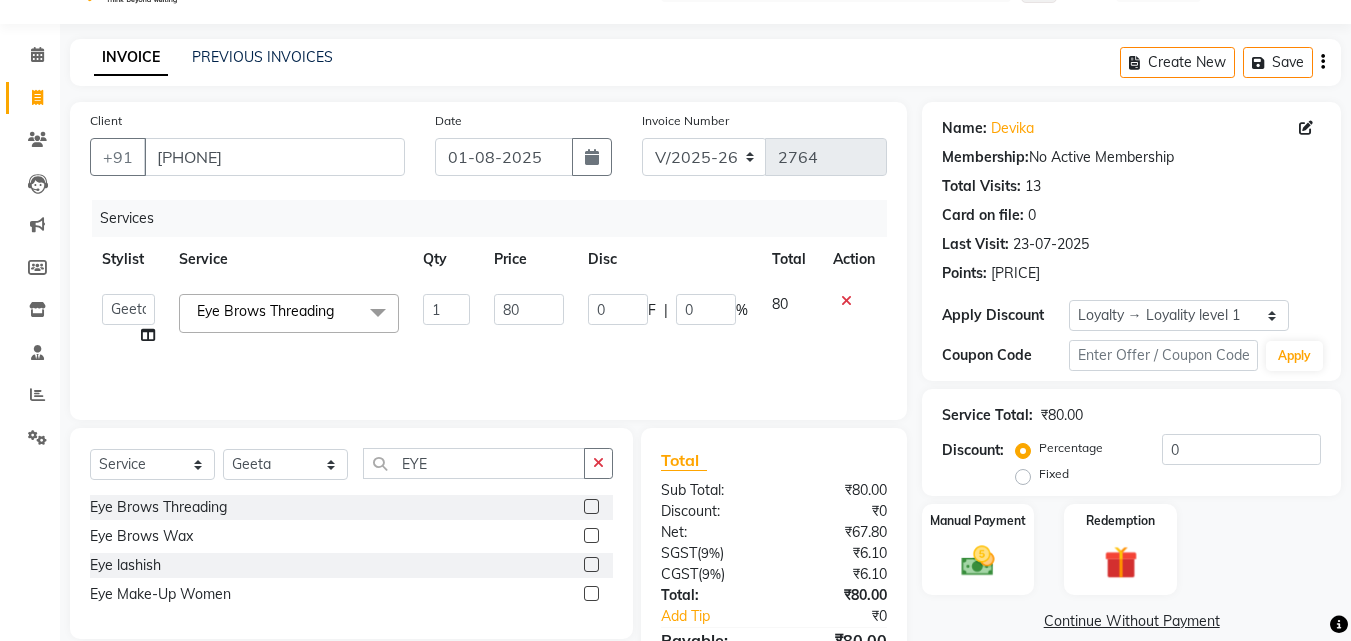 type on "8" 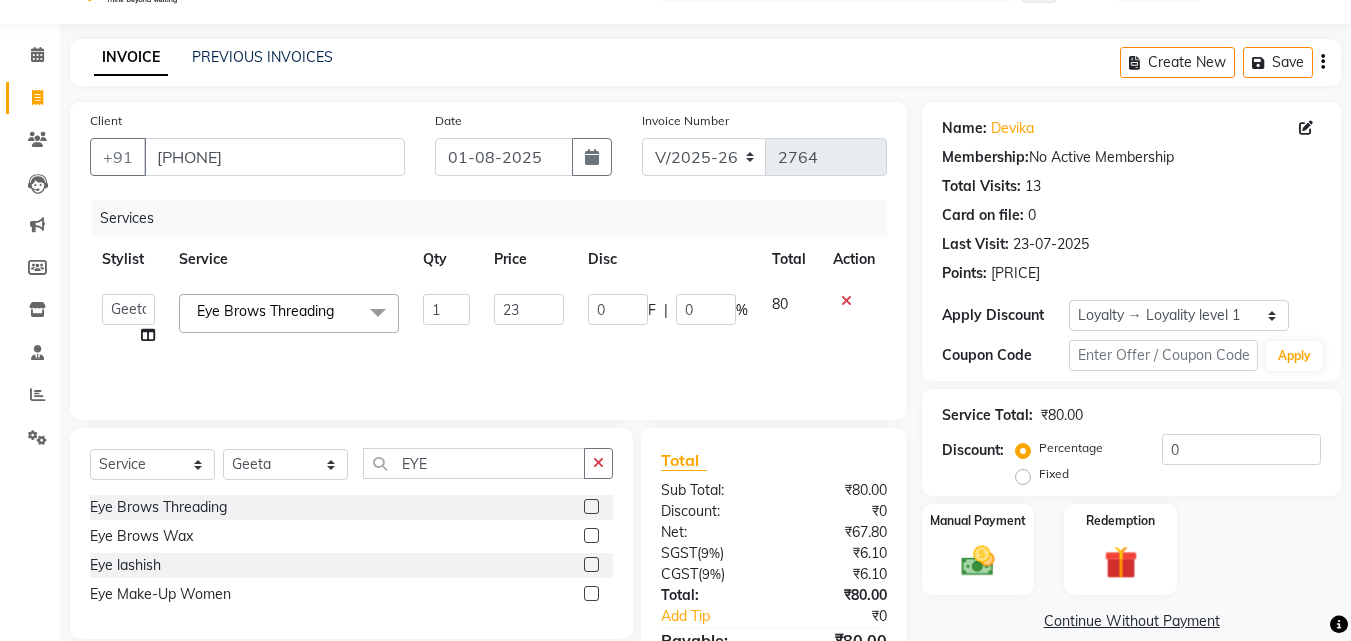 type on "230" 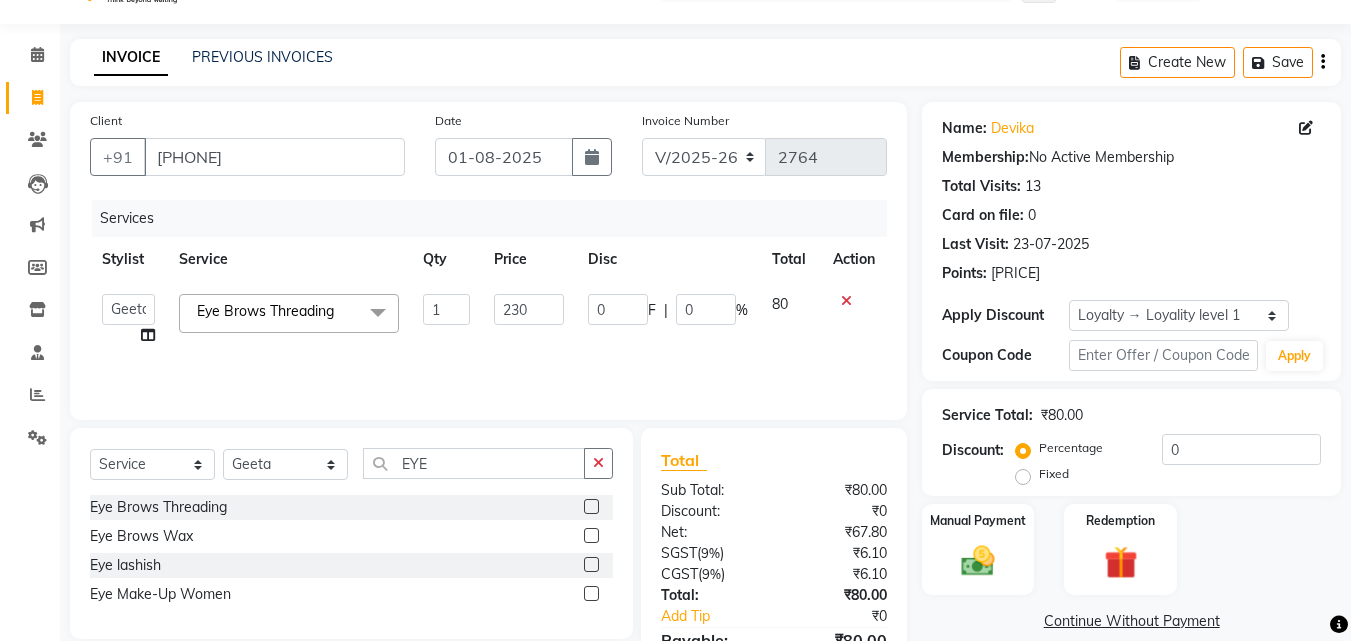 click on "Services Stylist Service Qty Price Disc Total Action  Aayan   Account    Ashu   BHOLU   Geeta   Hanif   JIYA SINGH   Kiran   LAXMAN PEDI   Manager   Mohit   Naddy   NAIL SWASTIKA   Sajal   Sameer   Shahnawaj   Sharukh   Sonu   VISHAL STYLIST  Eye Brows Threading  x Shampoo Loreal Shampoo Kerastase Shampoo Redken Condtioner Loreal Condtioner Kerastase Condtioner Redken Hair cut Women Hair Cut Child (5 Years) Women Change Of Style Women Blow Dry Women Iron Curls Women Hair Do Women Oil Massage Women Plex Treatment Women Color Touch-Up 1 Women Color Touch-Up 2 Women Highlight Strips Women Highlights Global Women Global Color Women Rebonding Women Smoothning Women Keratin Women Botox Women Hair Cut Children Women Balayage /Ombre Women French Glossing Women Hair Cut Men Hair Cut Child (5 Years) Men Oil Massage Men Plex Treatment Men Hair Spa Men Color Touch-Up Men Highlights Men Rebonding Men Smoothening Men Keratin  Men Botox Men Perming Men Shave Beard Color Ear Wax Scalp scrub Face massage Beard  Iron curls  1" 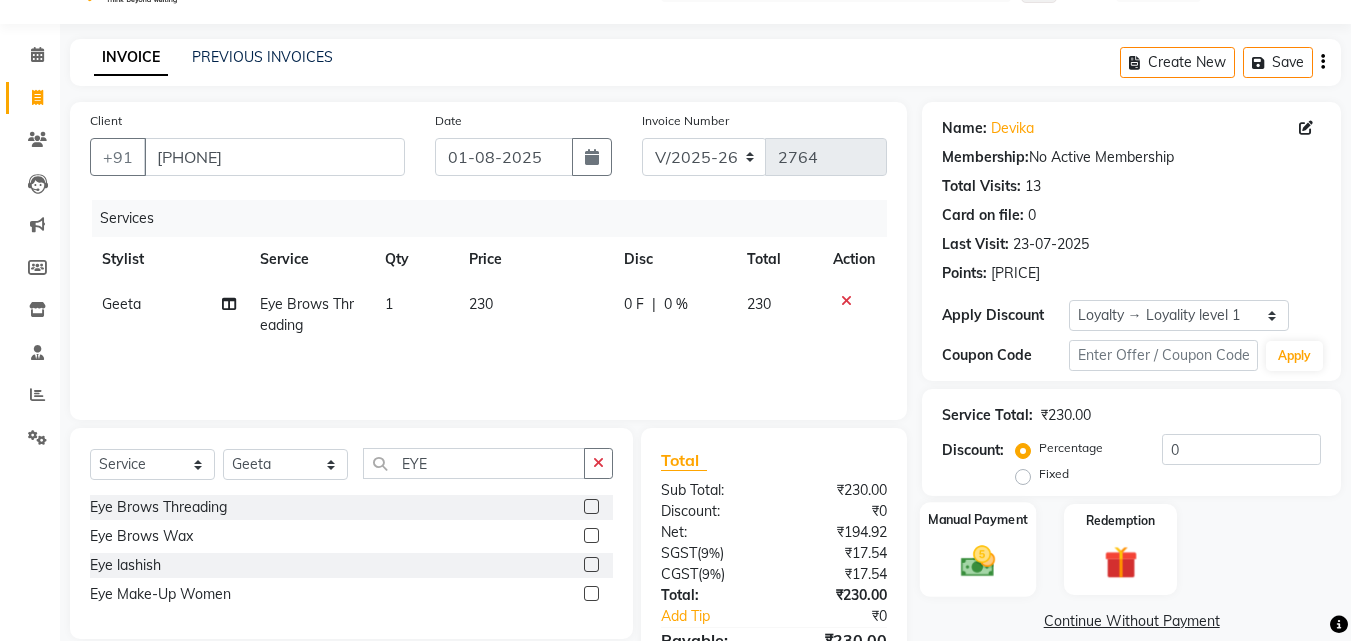click 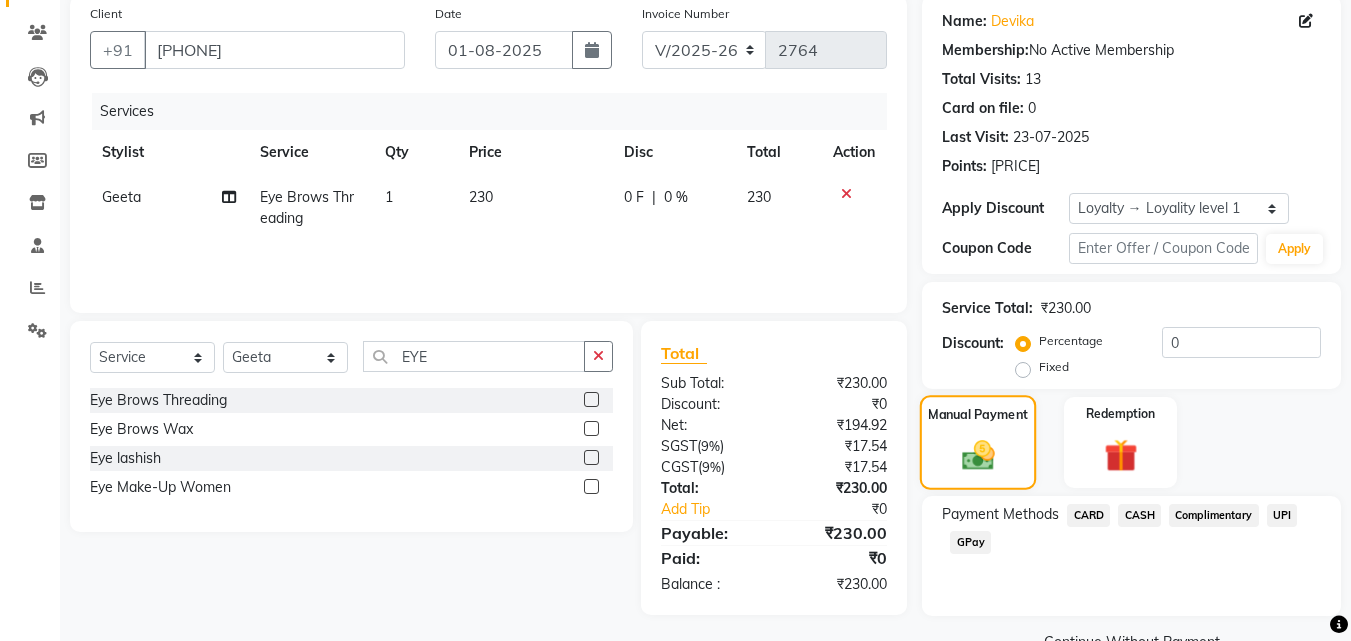 scroll, scrollTop: 201, scrollLeft: 0, axis: vertical 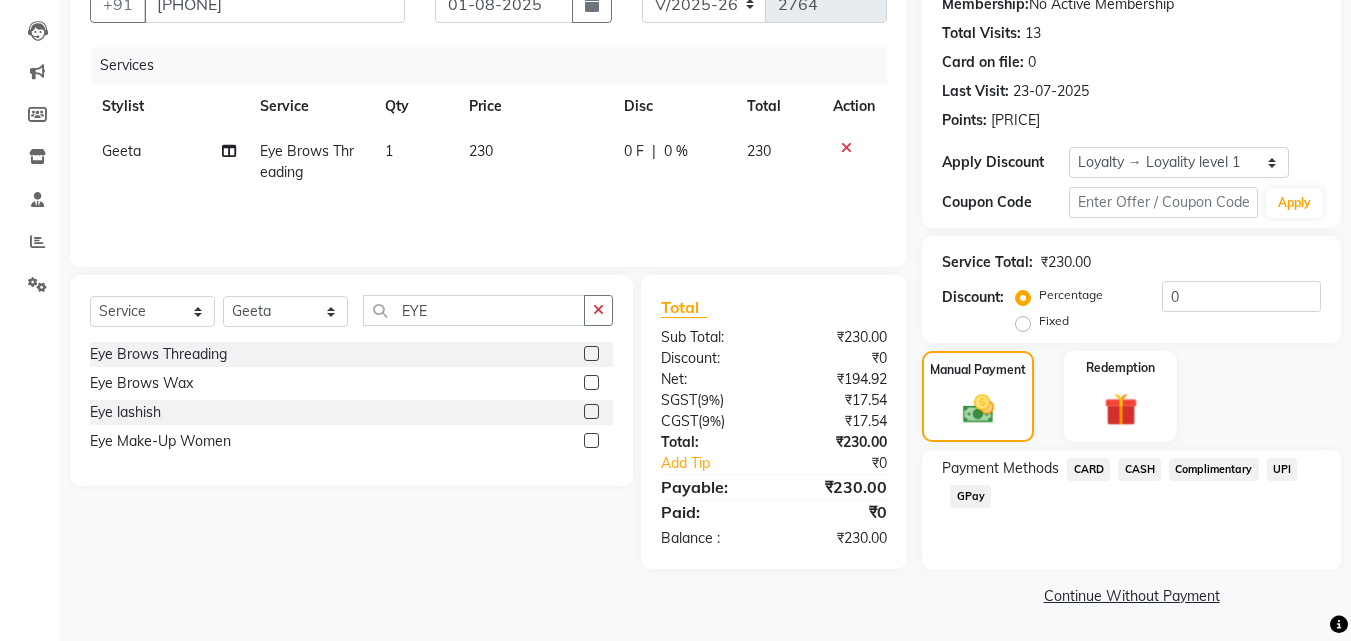 click on "CASH" 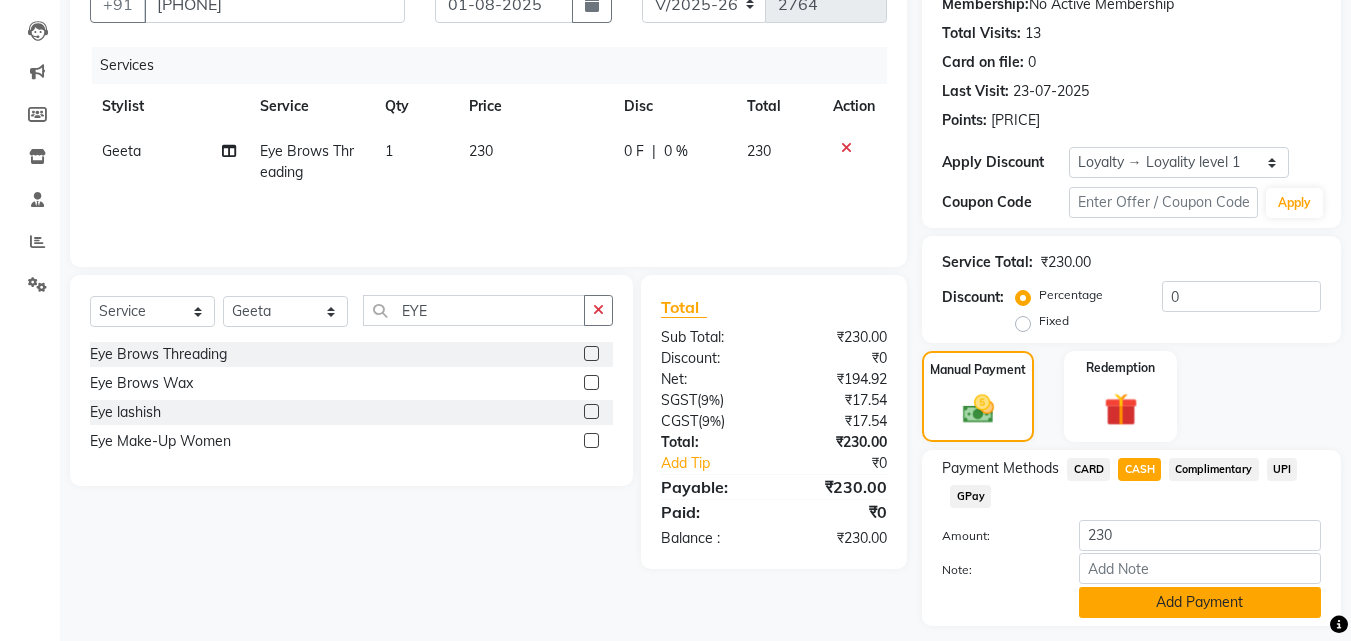 click on "Add Payment" 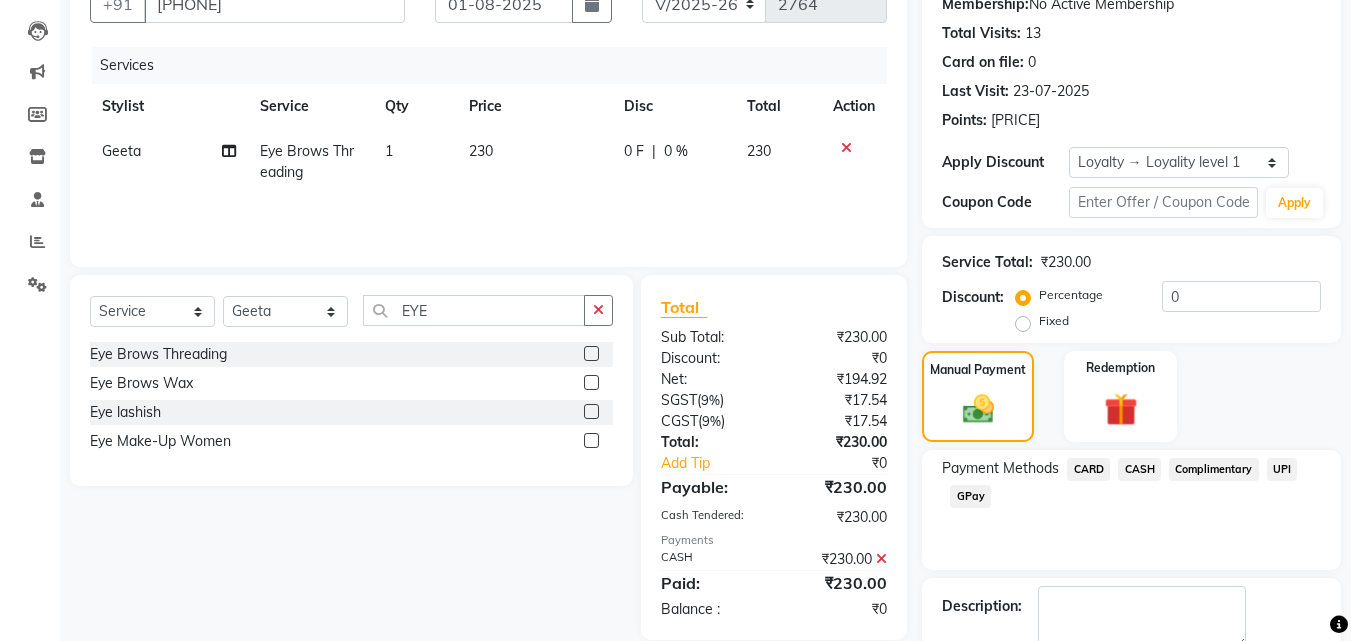 scroll, scrollTop: 350, scrollLeft: 0, axis: vertical 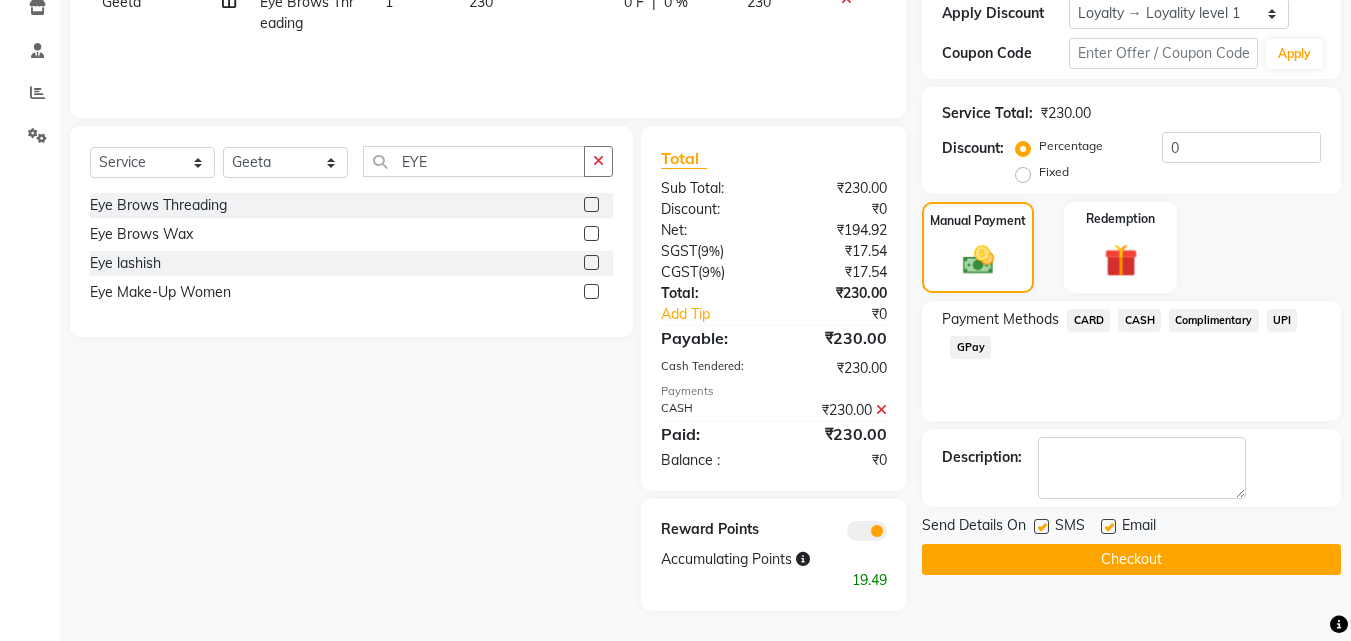 click on "Checkout" 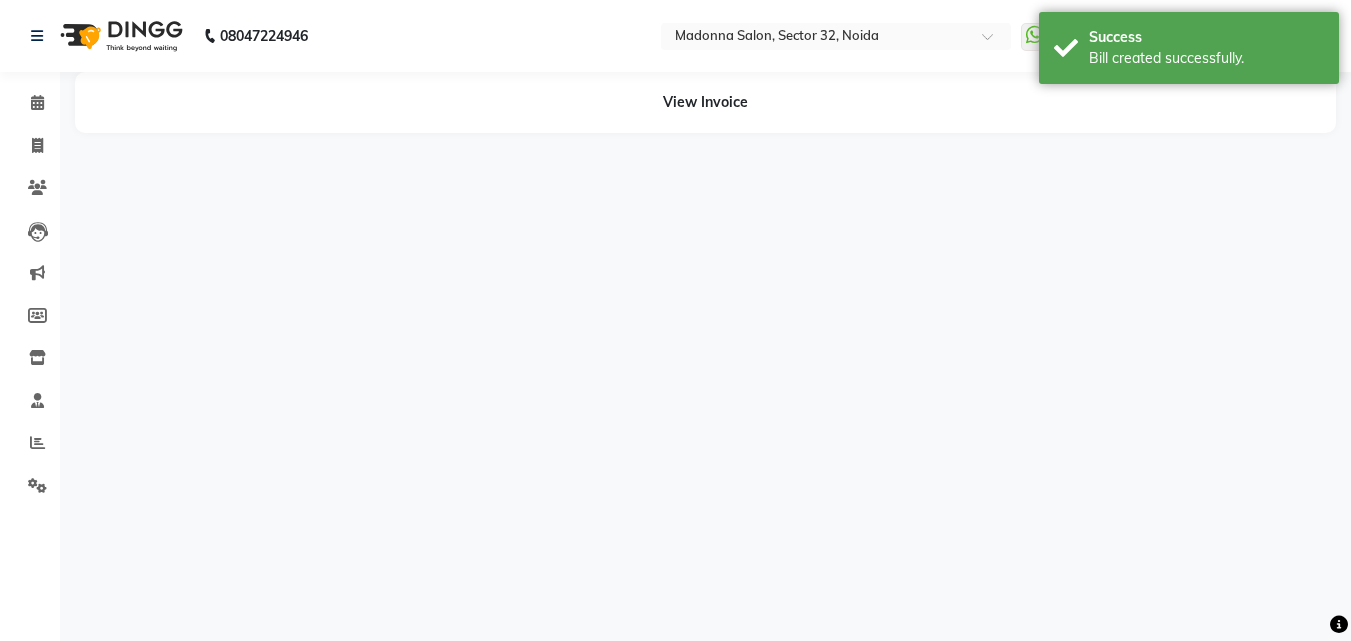 scroll, scrollTop: 0, scrollLeft: 0, axis: both 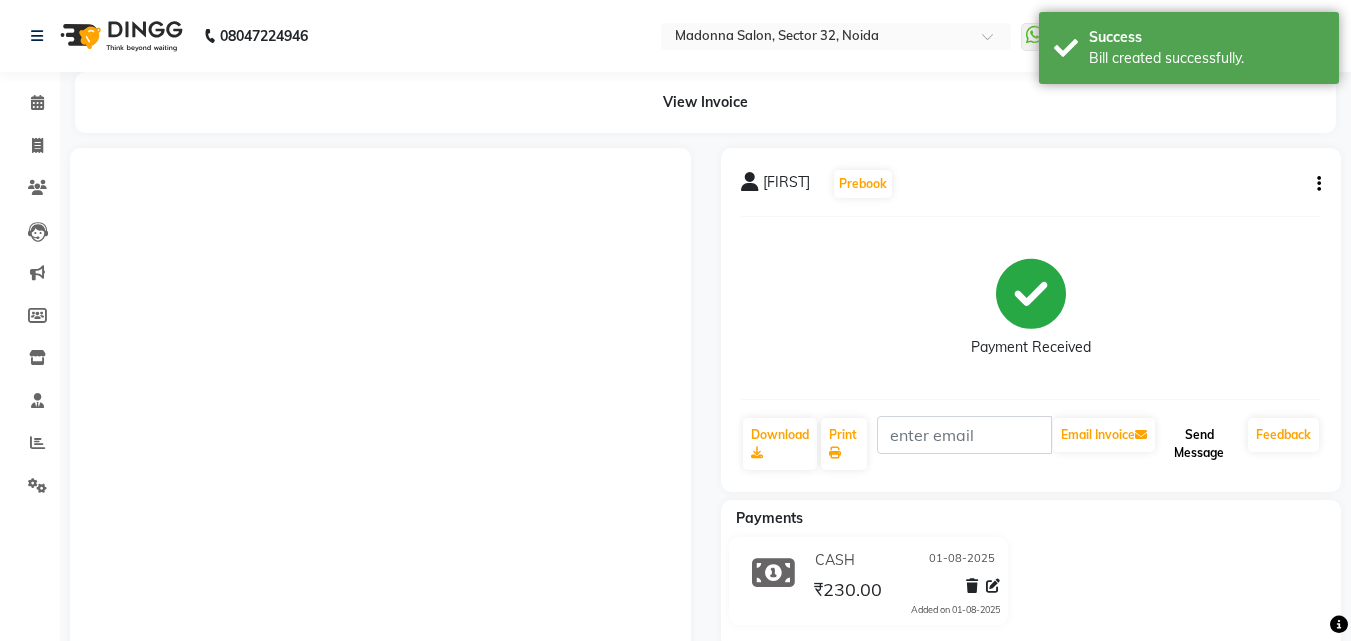 click on "Send Message" 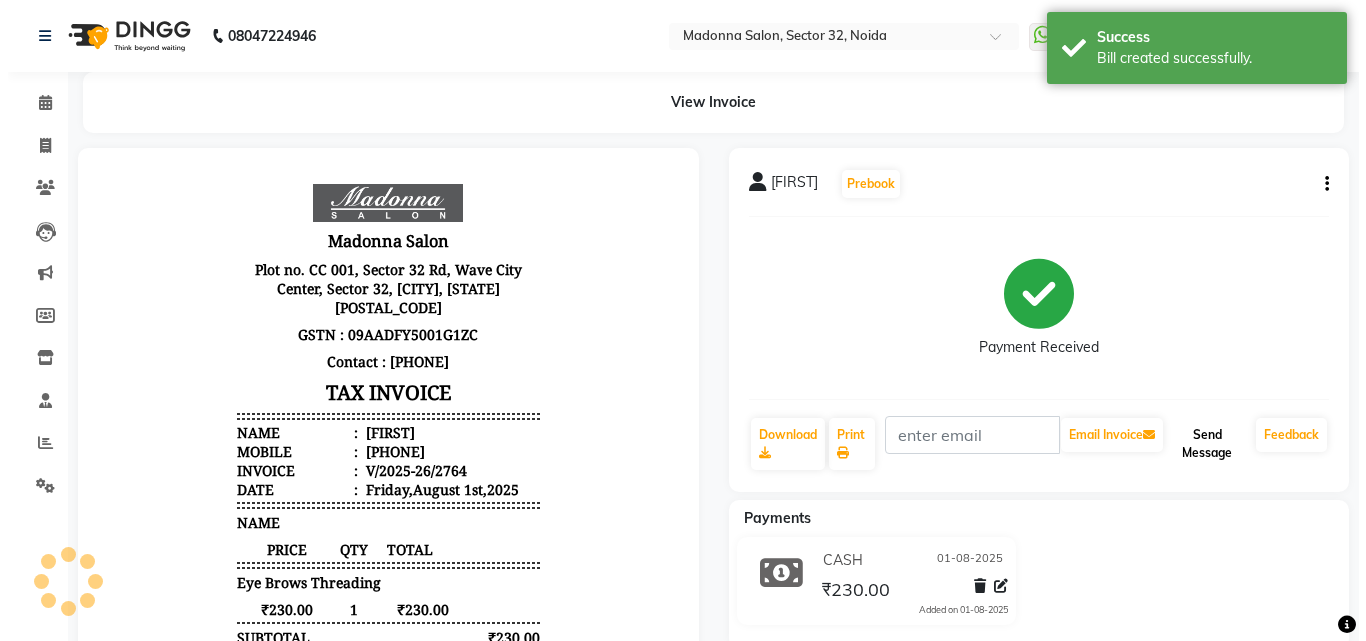 scroll, scrollTop: 0, scrollLeft: 0, axis: both 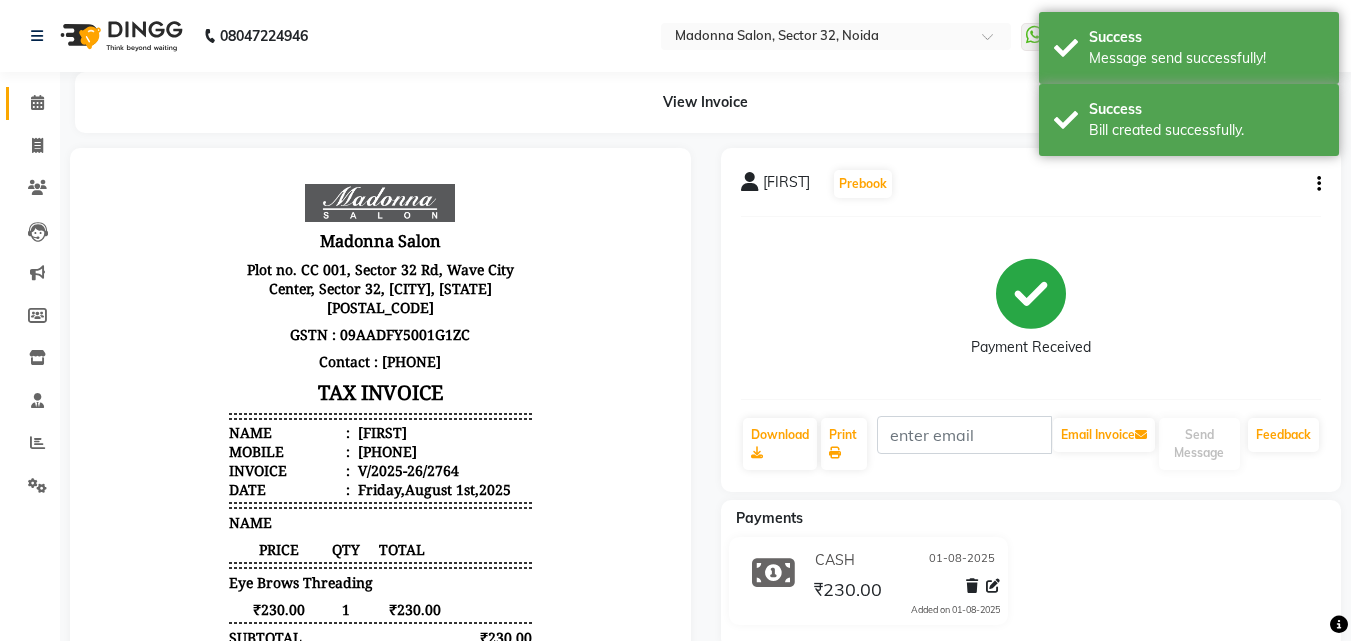 click 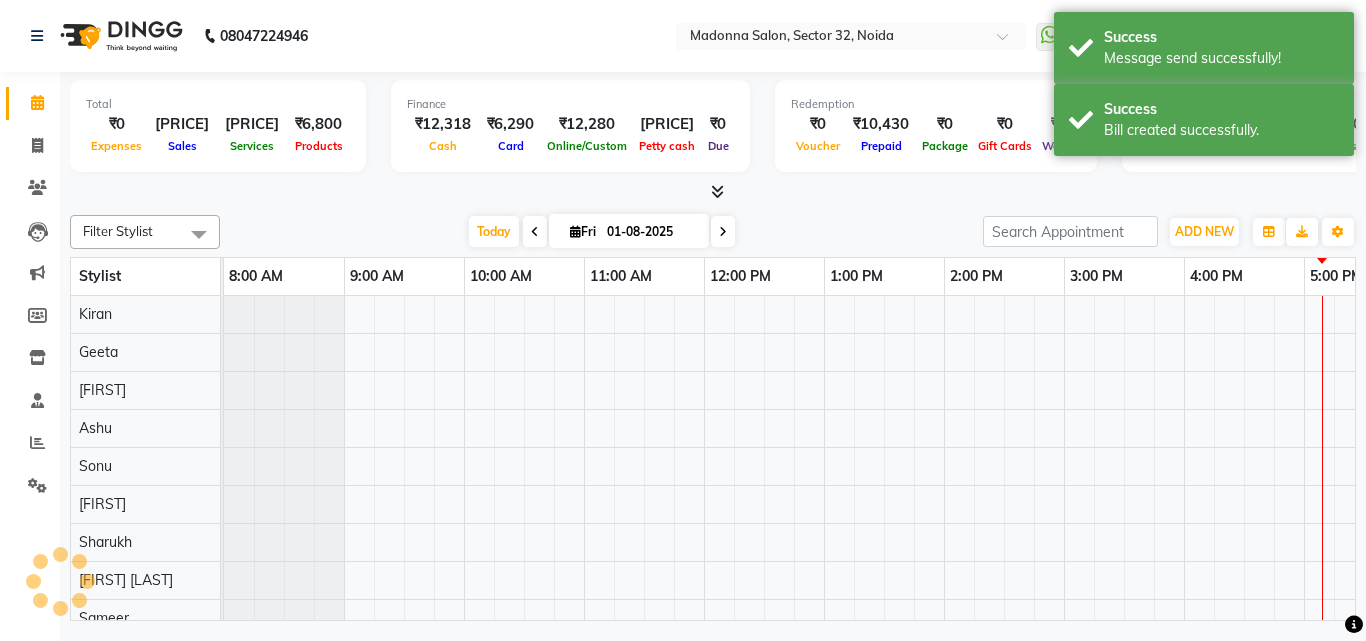 scroll, scrollTop: 0, scrollLeft: 0, axis: both 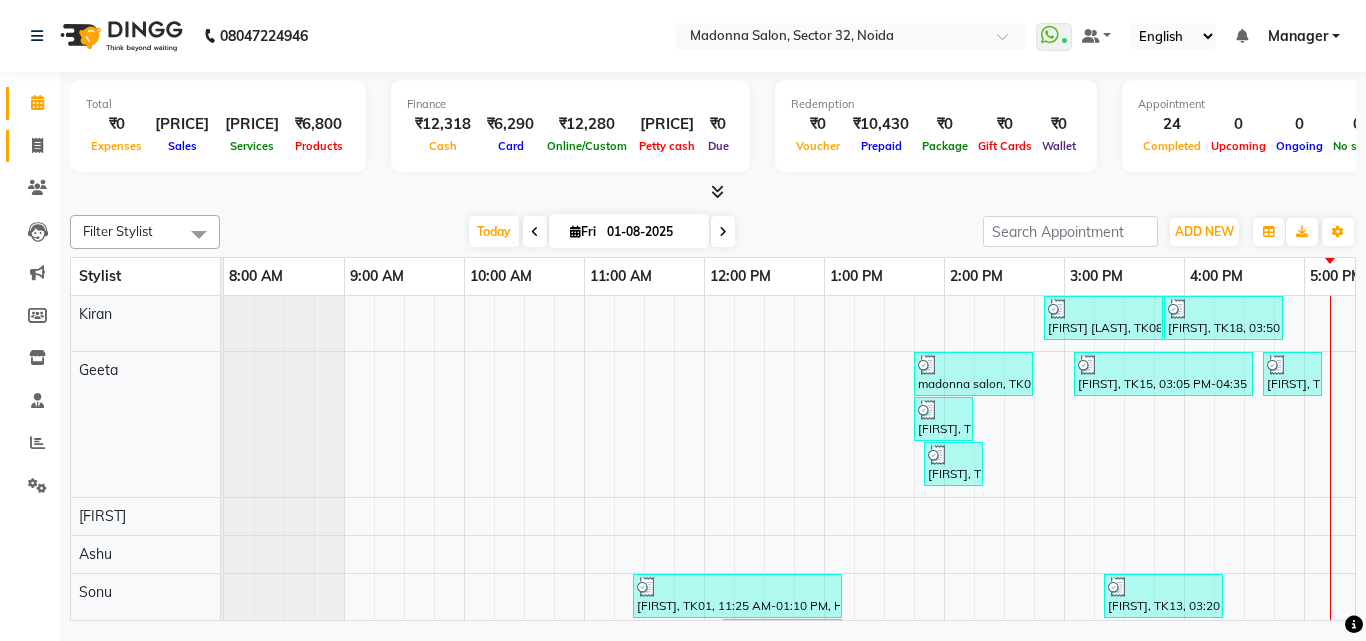 click 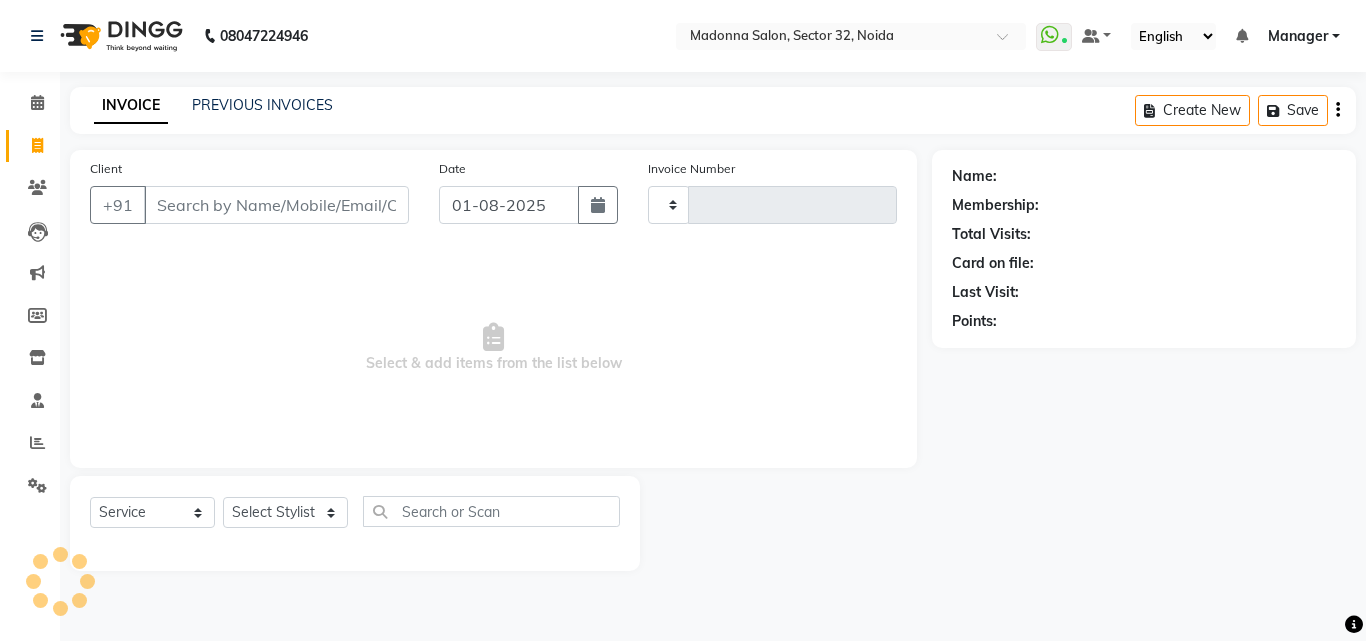 type on "2765" 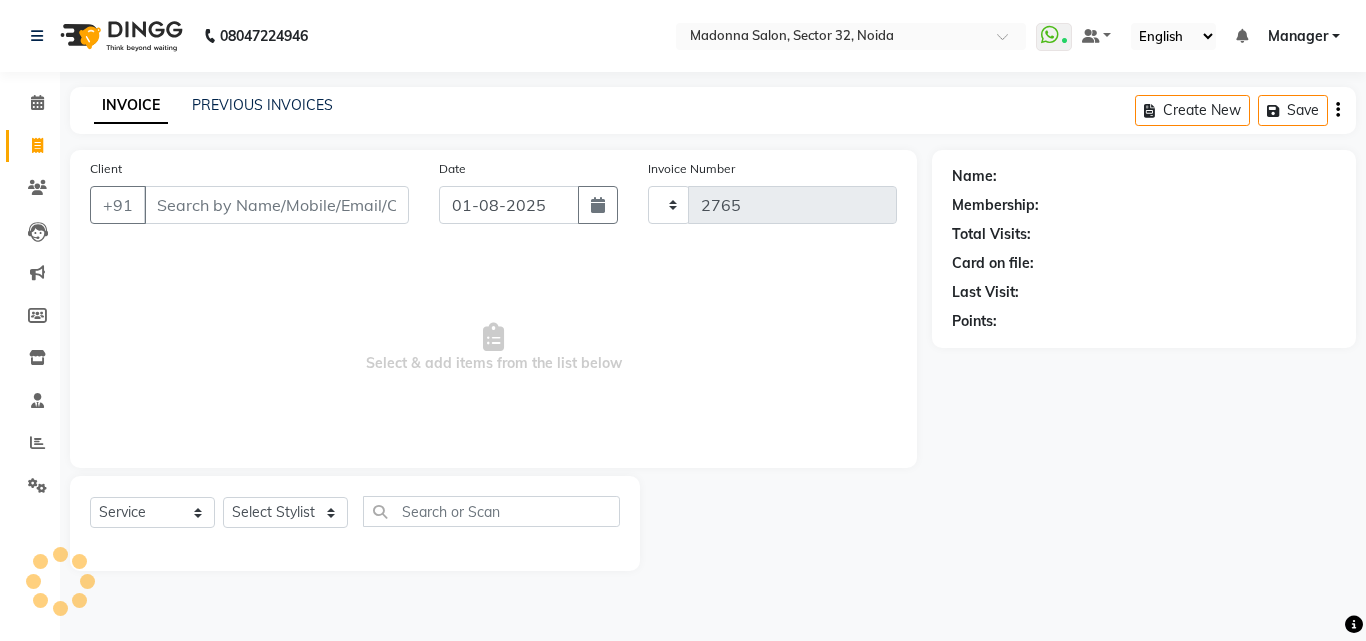 select on "7229" 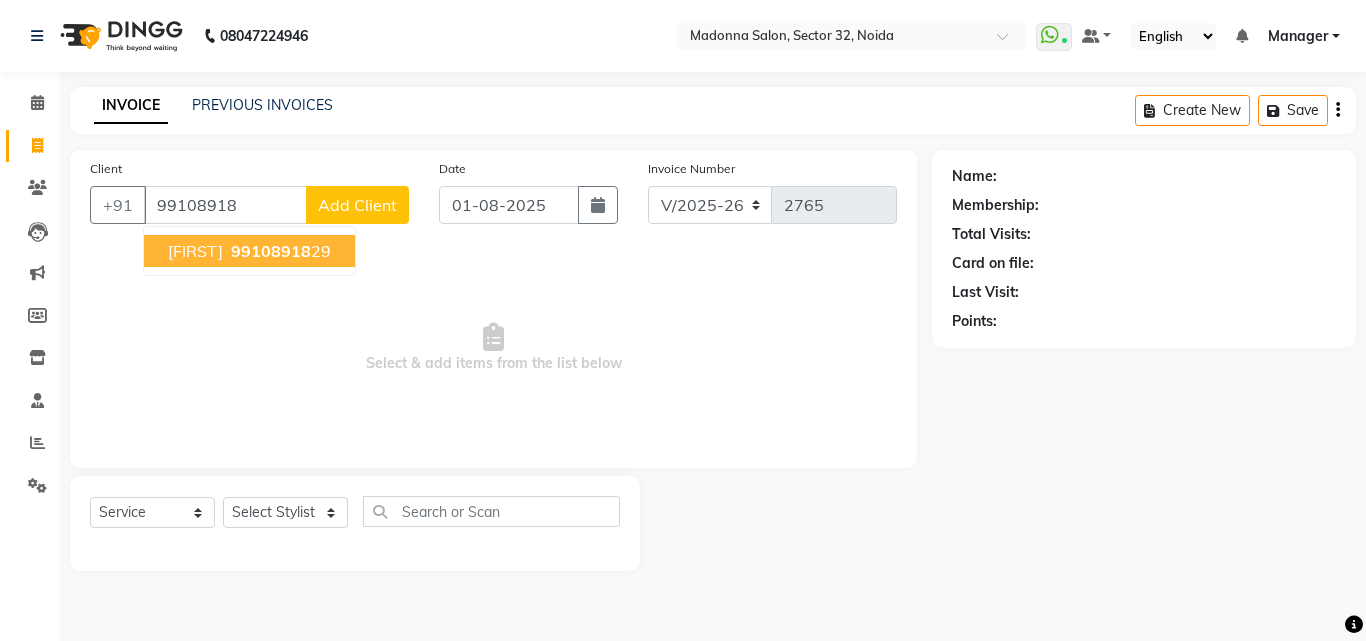 click on "[PHONE] [NUMBER]" at bounding box center (279, 251) 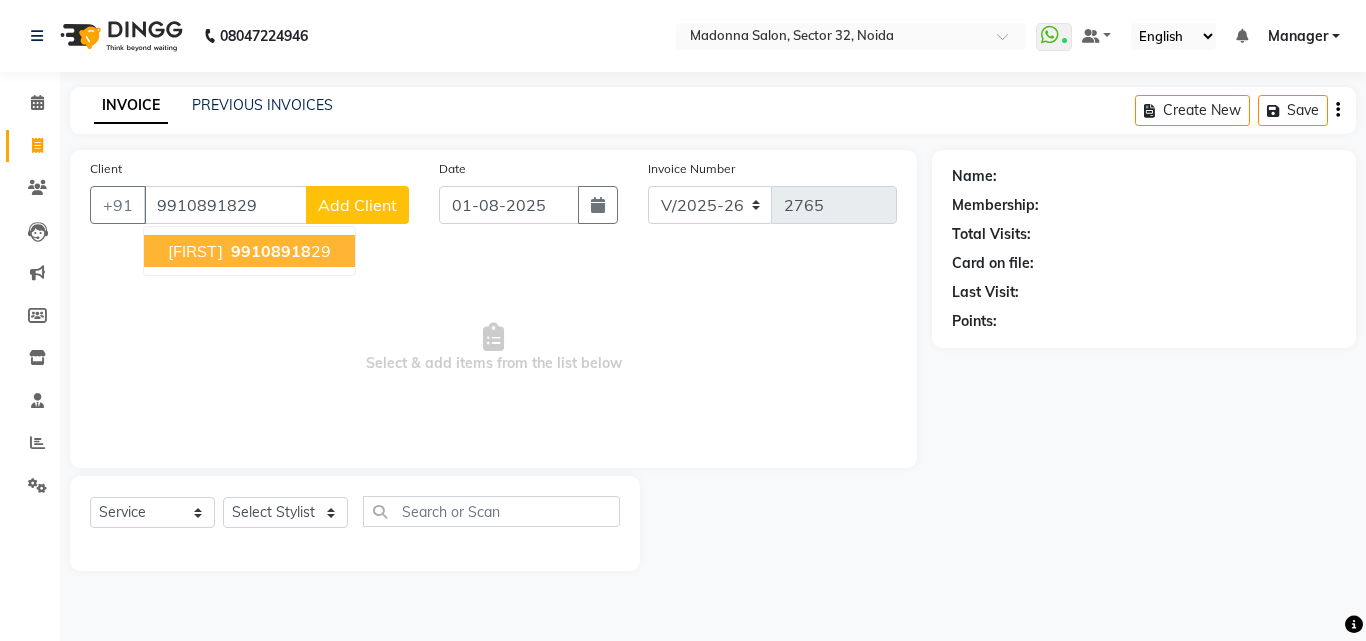 type on "9910891829" 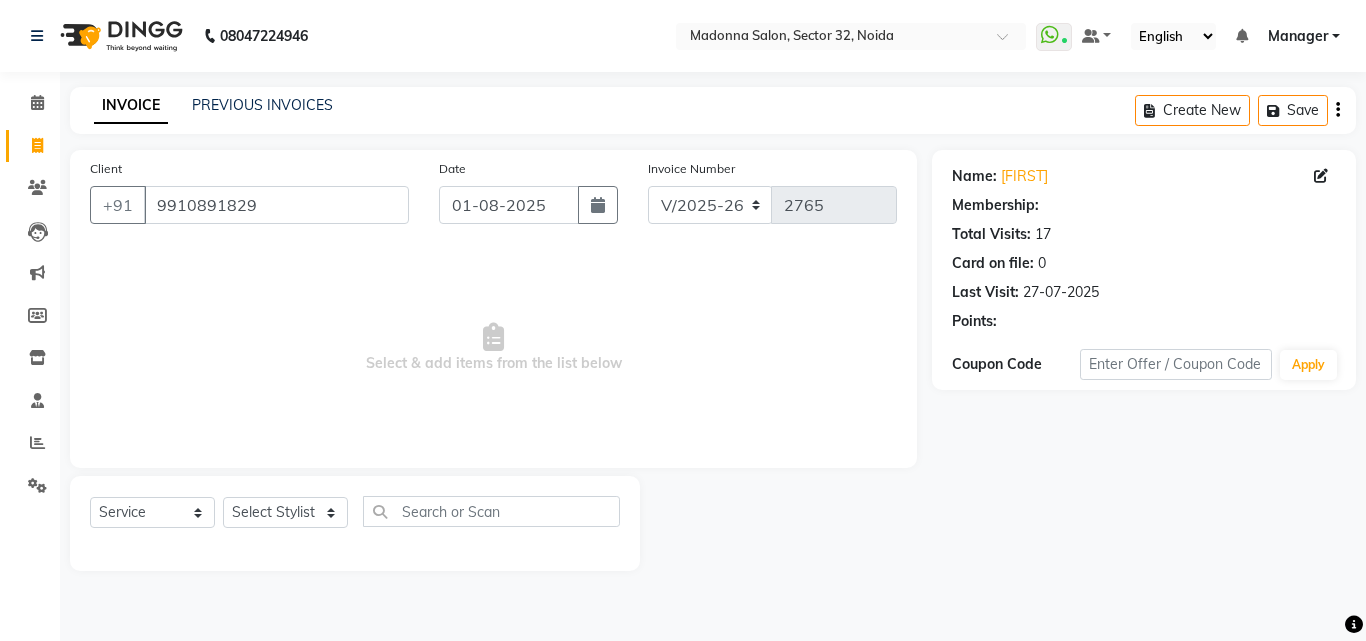 select on "1: Object" 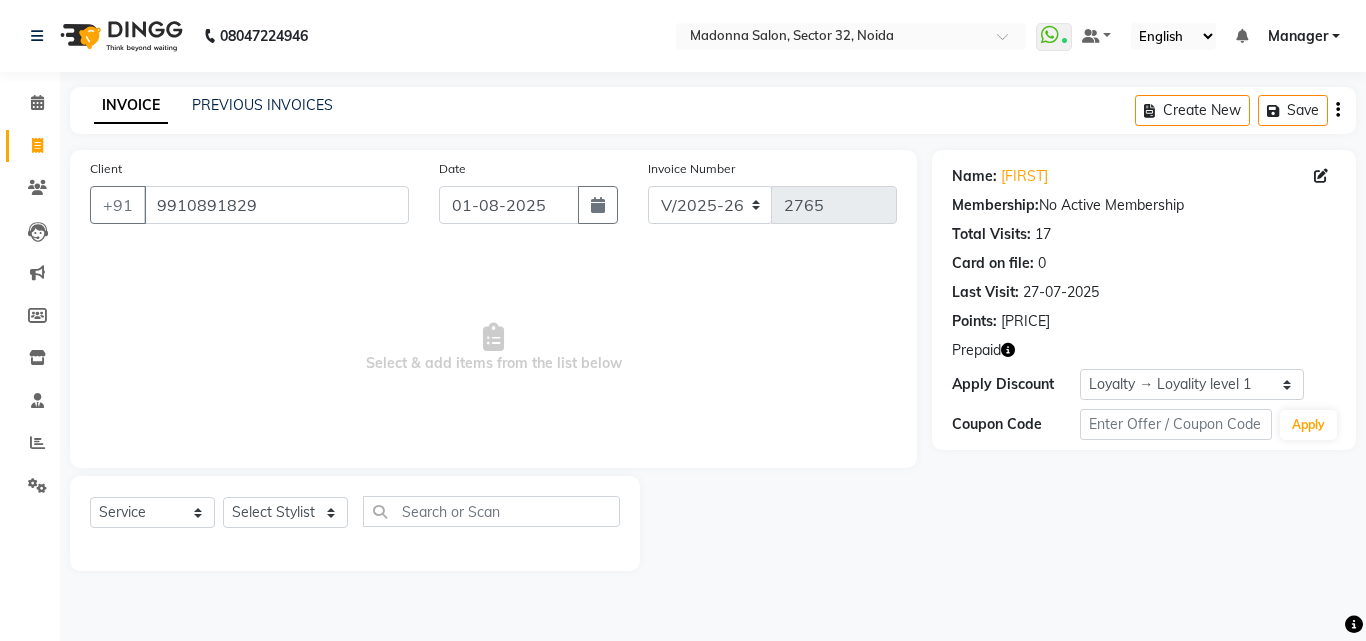 click 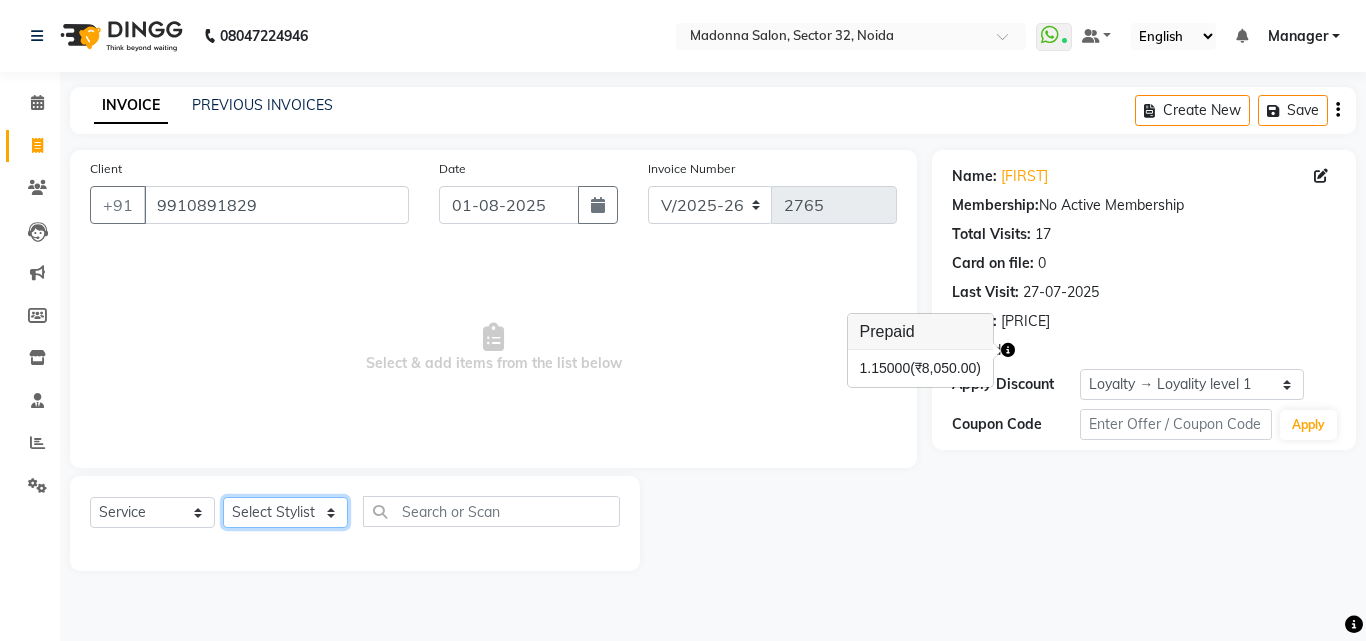 click on "Select Stylist Aayan Account  Ashu BHOLU Geeta Hanif JIYA SINGH Kiran LAXMAN PEDI Manager Mohit Naddy NAIL SWASTIKA Sajal Sameer Shahnawaj Sharukh Sonu VISHAL STYLIST" 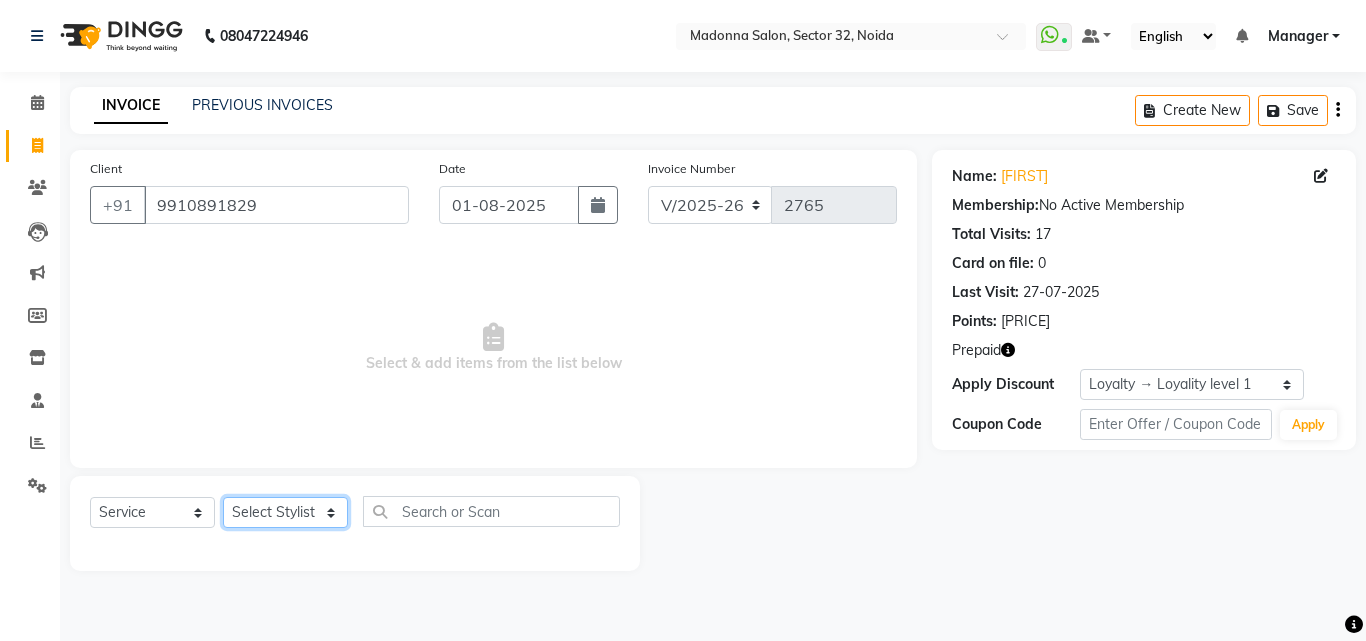 select on "61924" 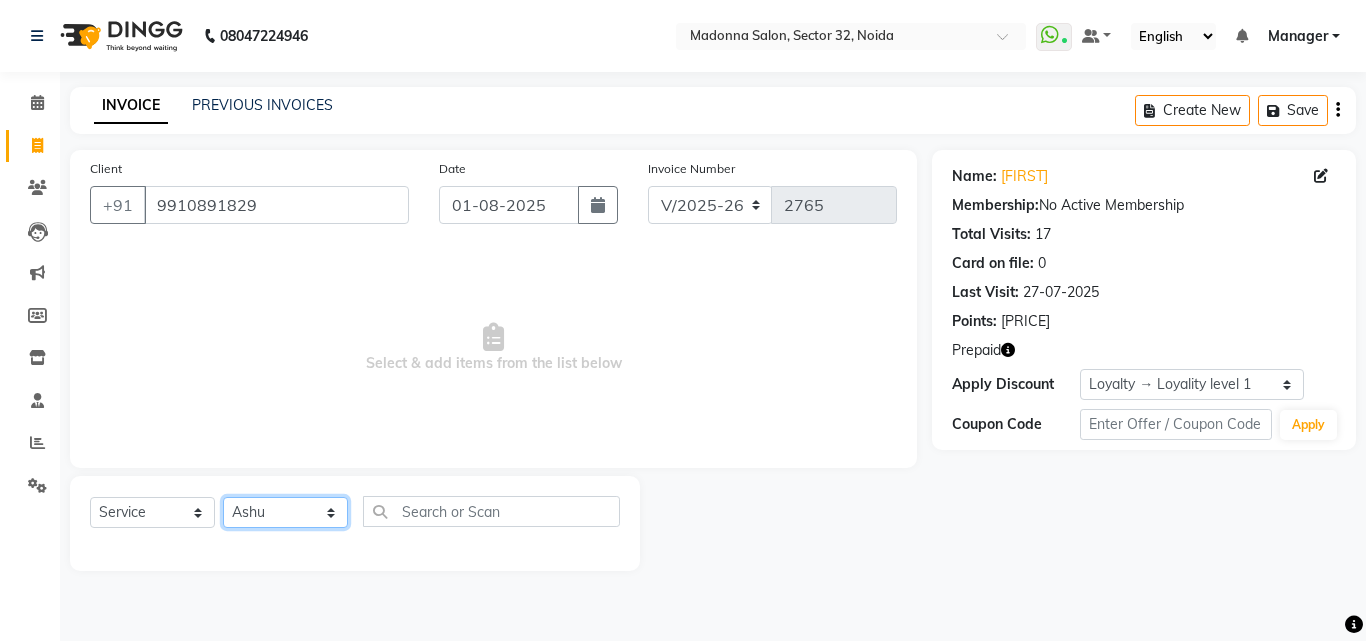 click on "Select Stylist Aayan Account  Ashu BHOLU Geeta Hanif JIYA SINGH Kiran LAXMAN PEDI Manager Mohit Naddy NAIL SWASTIKA Sajal Sameer Shahnawaj Sharukh Sonu VISHAL STYLIST" 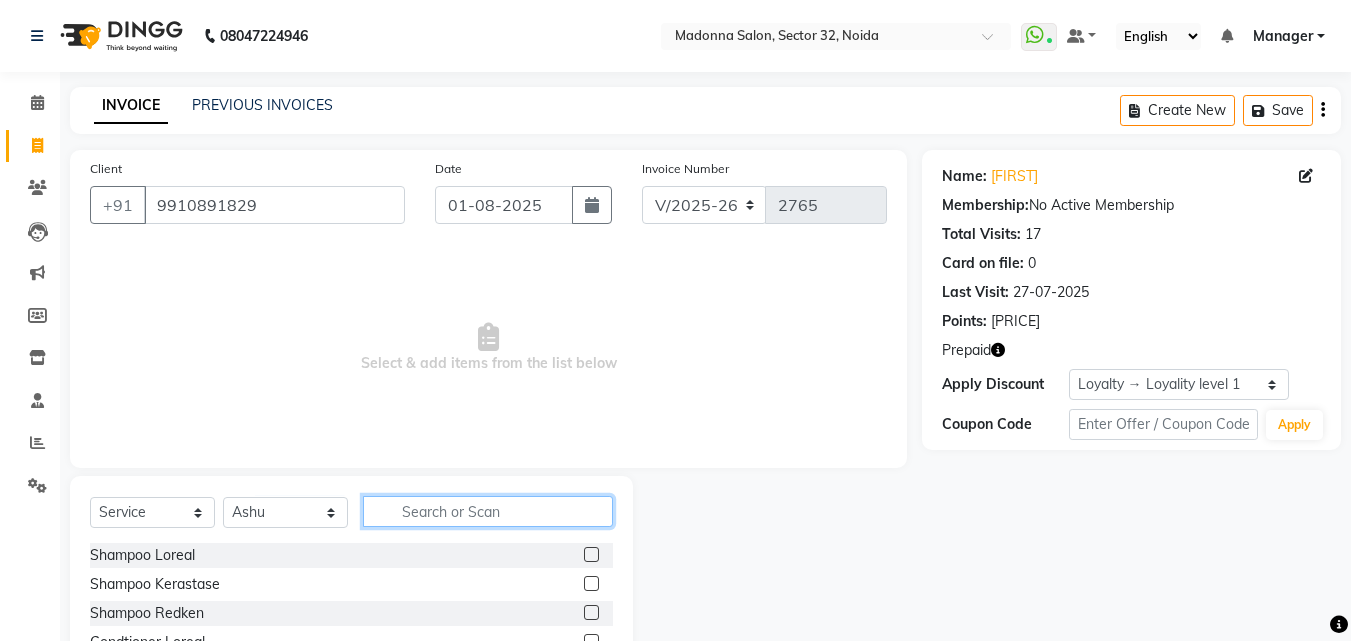 click 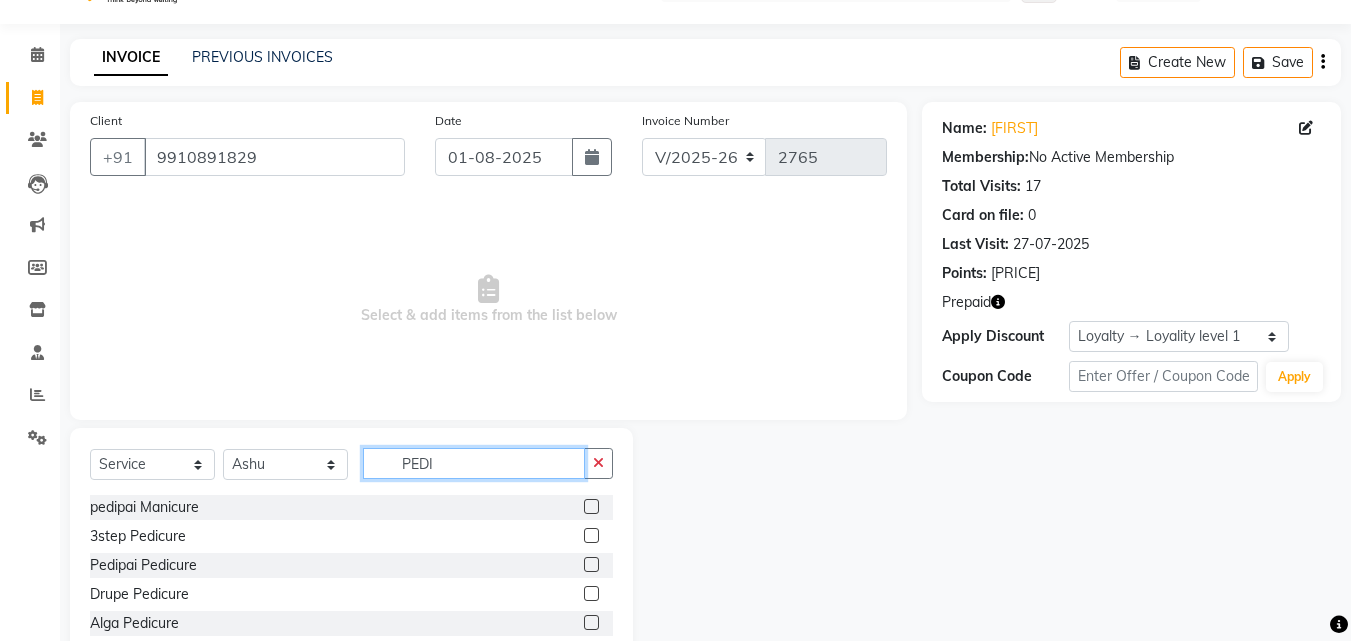 scroll, scrollTop: 105, scrollLeft: 0, axis: vertical 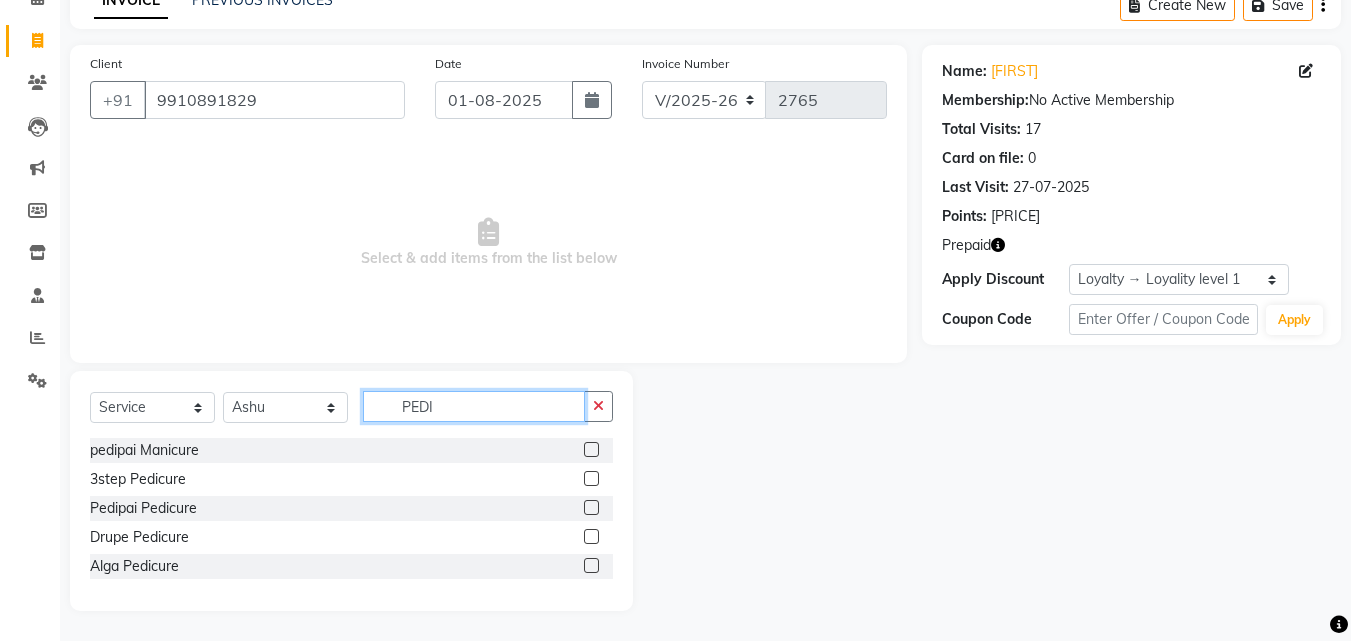 type on "PEDI" 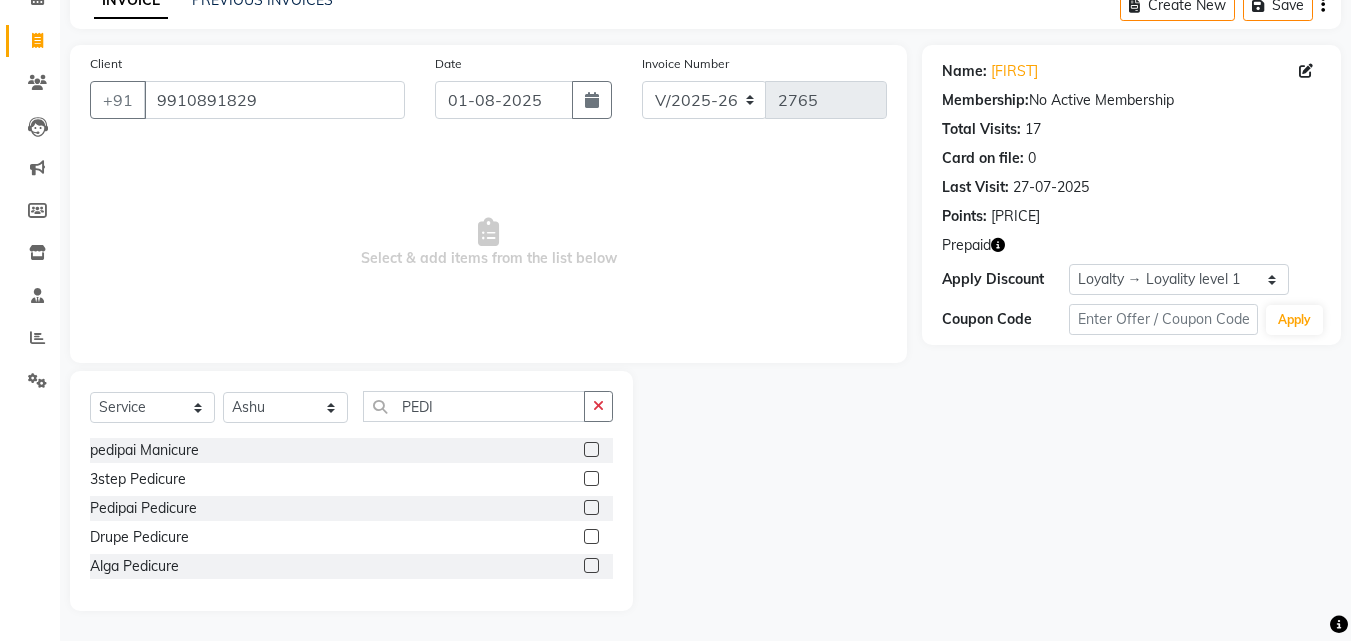 click 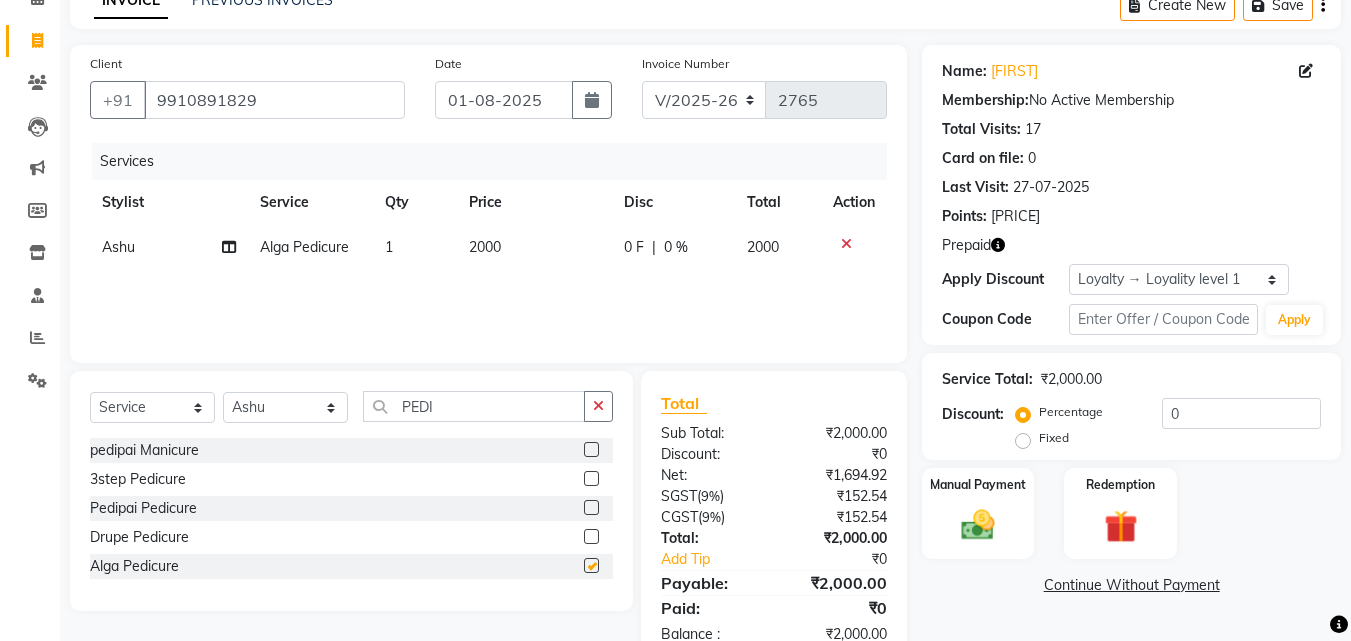 checkbox on "false" 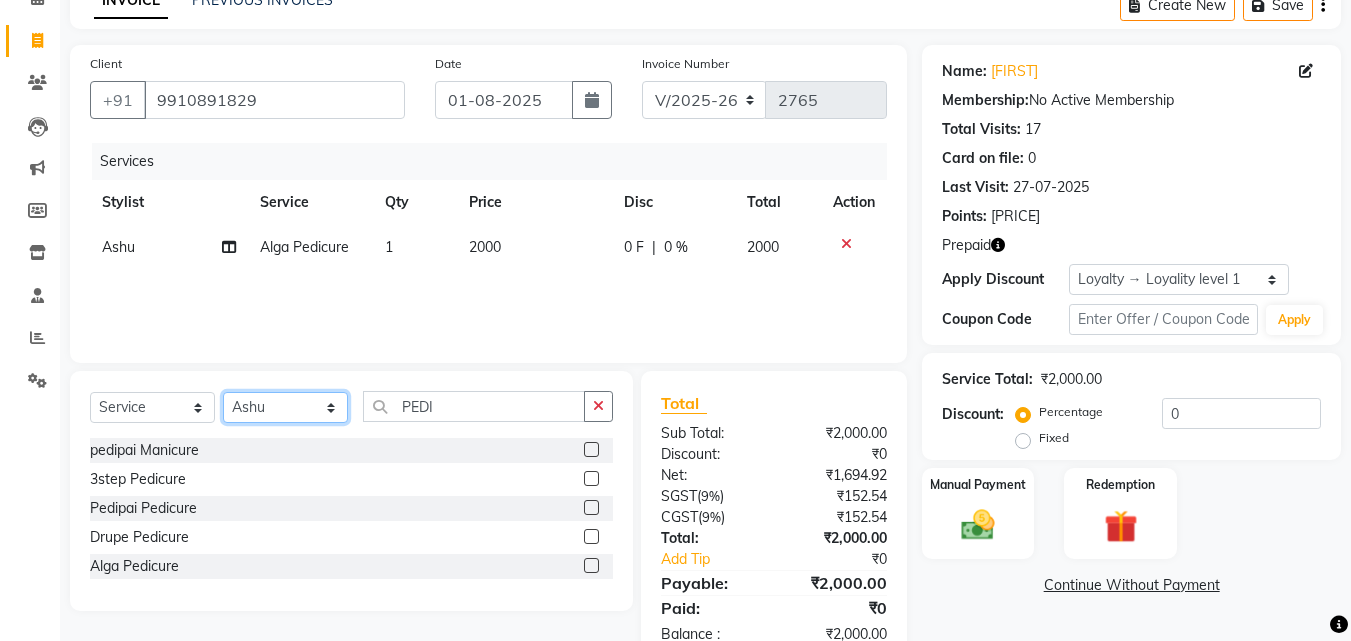 click on "Select Stylist Aayan Account  Ashu BHOLU Geeta Hanif JIYA SINGH Kiran LAXMAN PEDI Manager Mohit Naddy NAIL SWASTIKA Sajal Sameer Shahnawaj Sharukh Sonu VISHAL STYLIST" 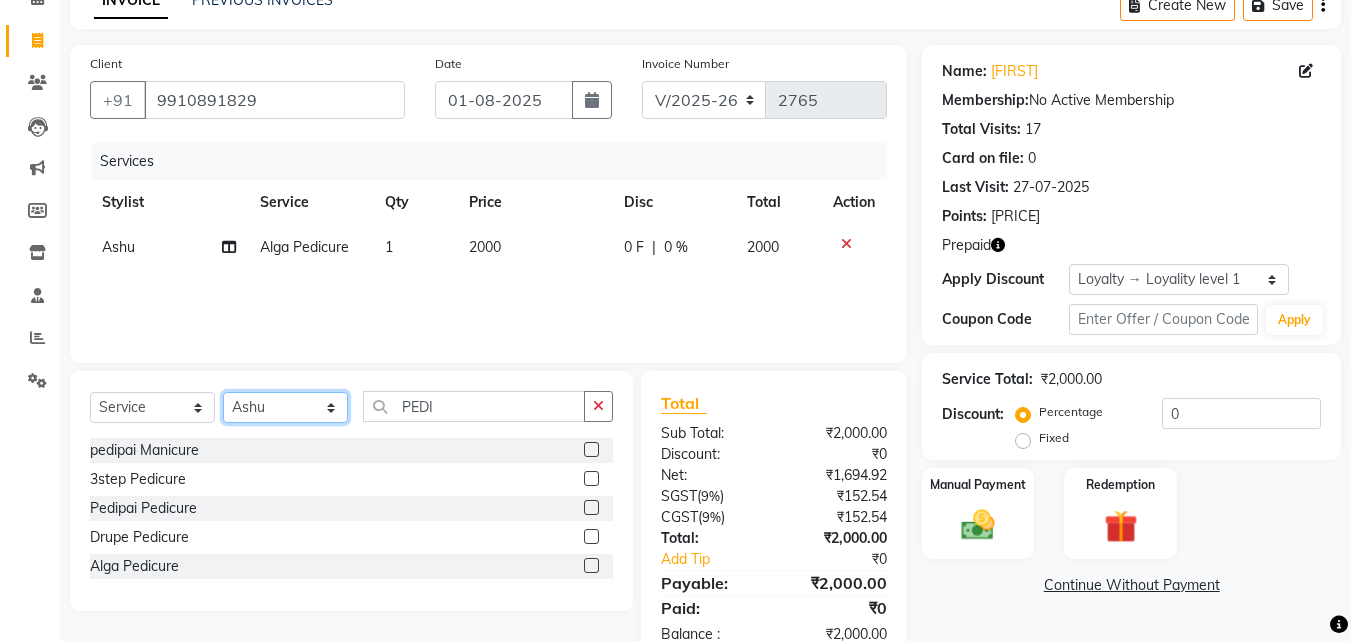 select on "65237" 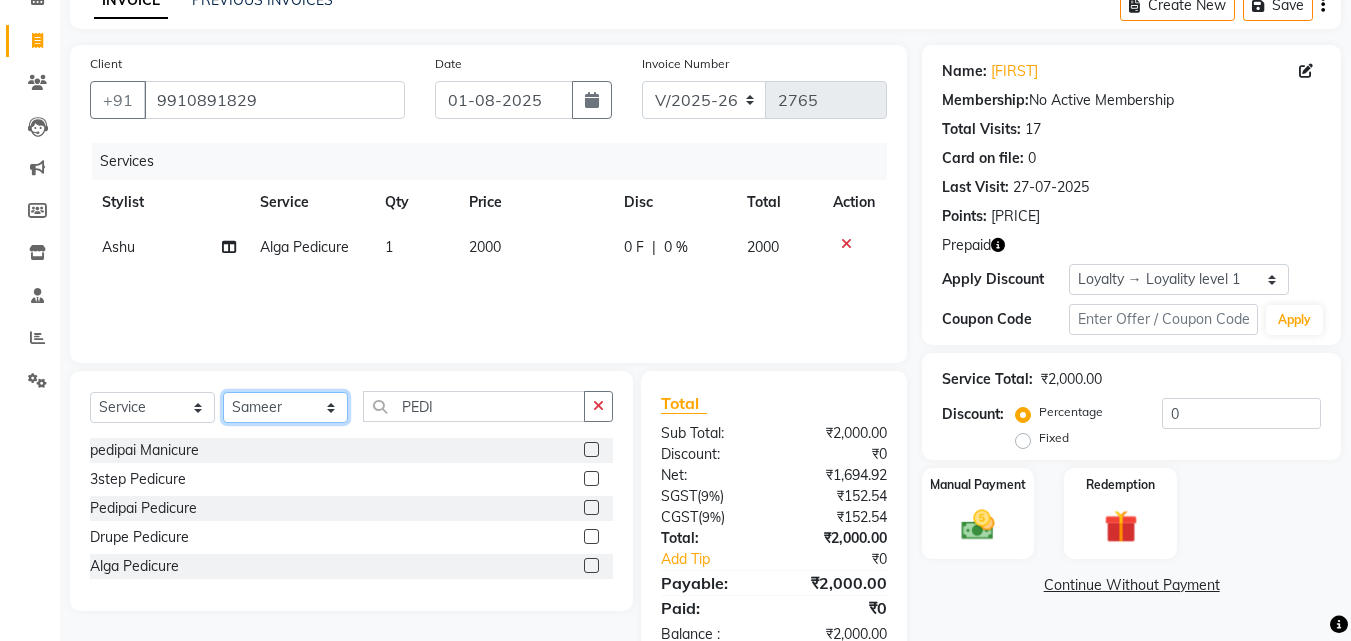 click on "Select Stylist Aayan Account  Ashu BHOLU Geeta Hanif JIYA SINGH Kiran LAXMAN PEDI Manager Mohit Naddy NAIL SWASTIKA Sajal Sameer Shahnawaj Sharukh Sonu VISHAL STYLIST" 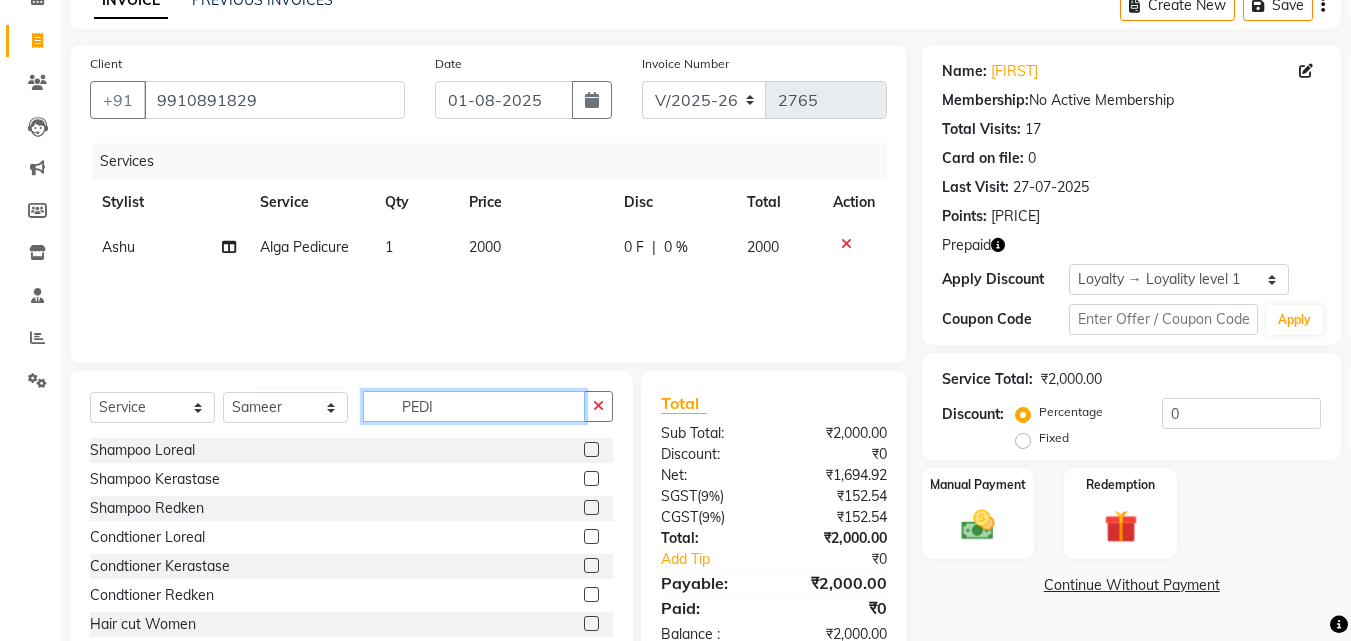 click on "PEDI" 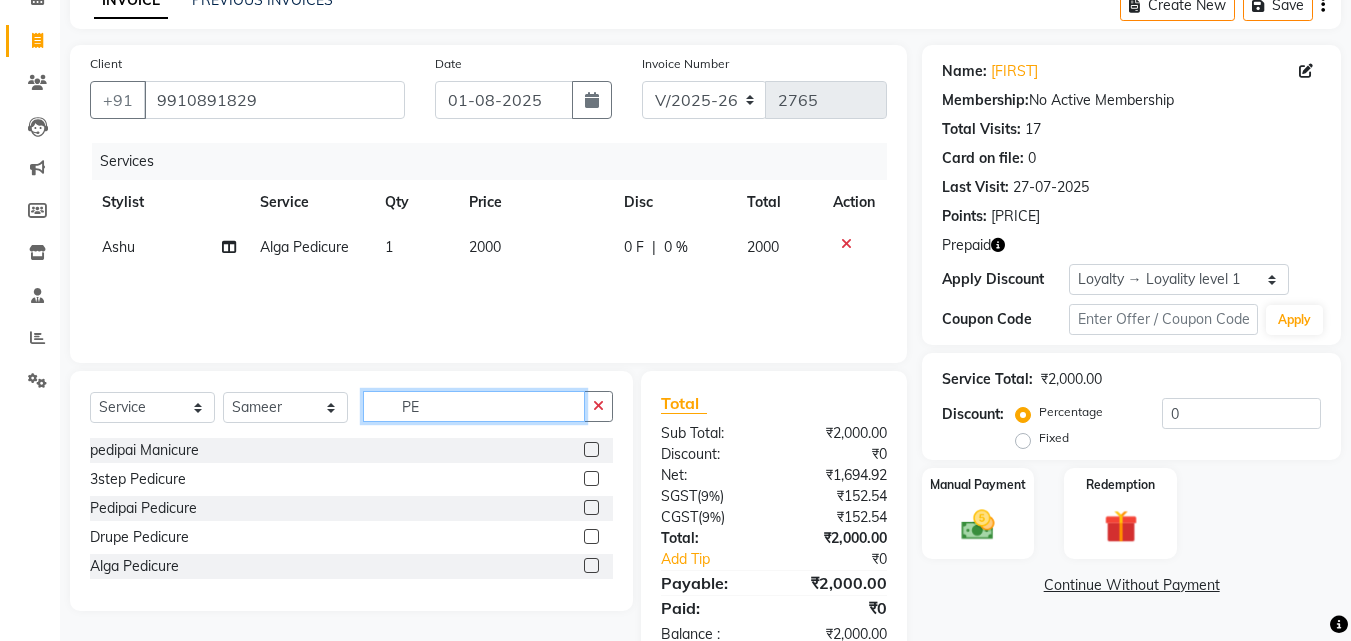 type on "P" 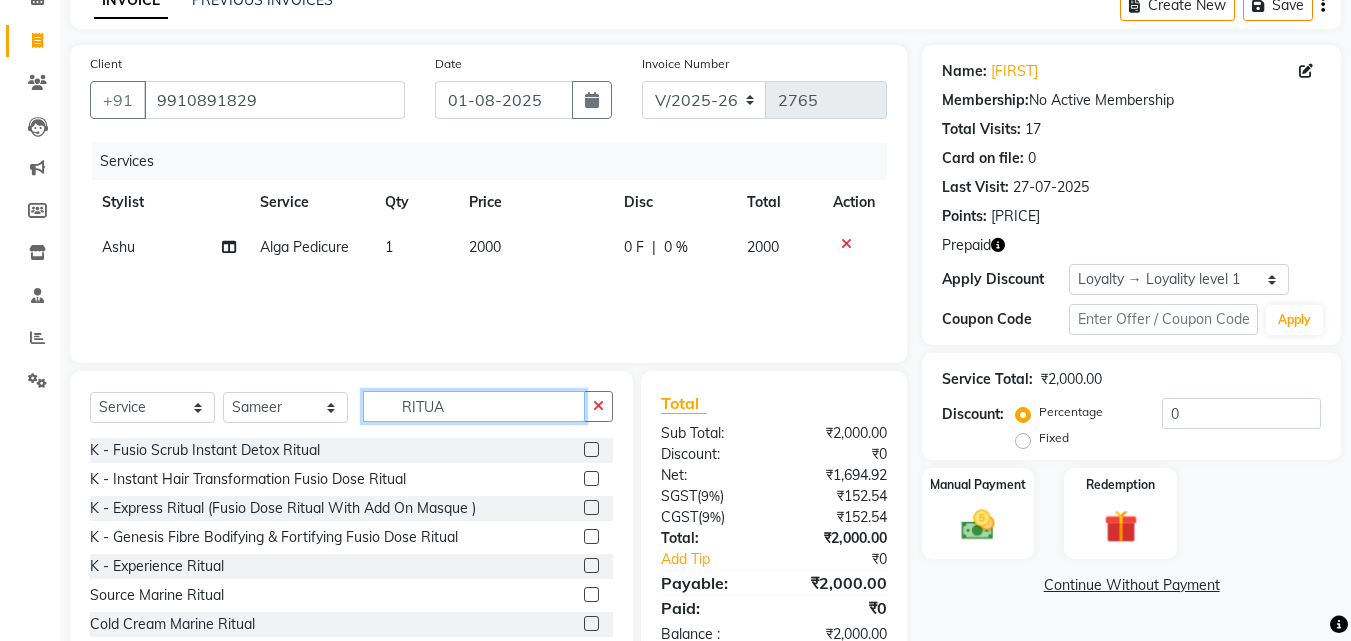 type on "RITUA" 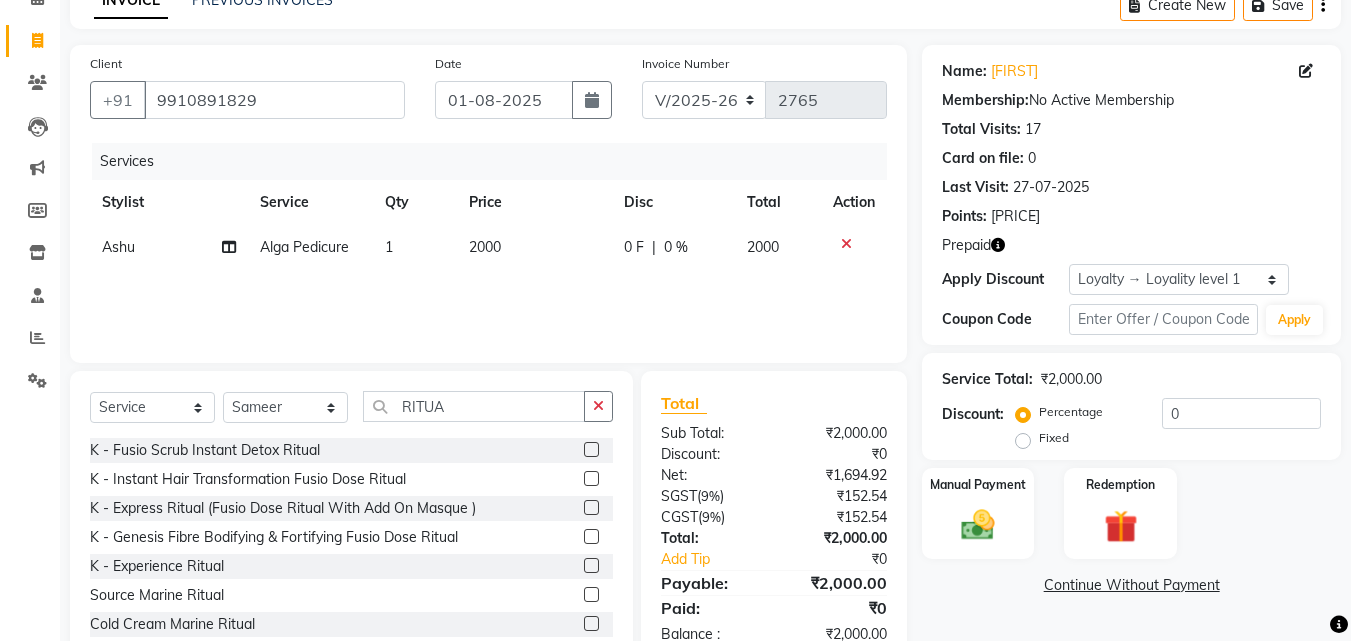 click 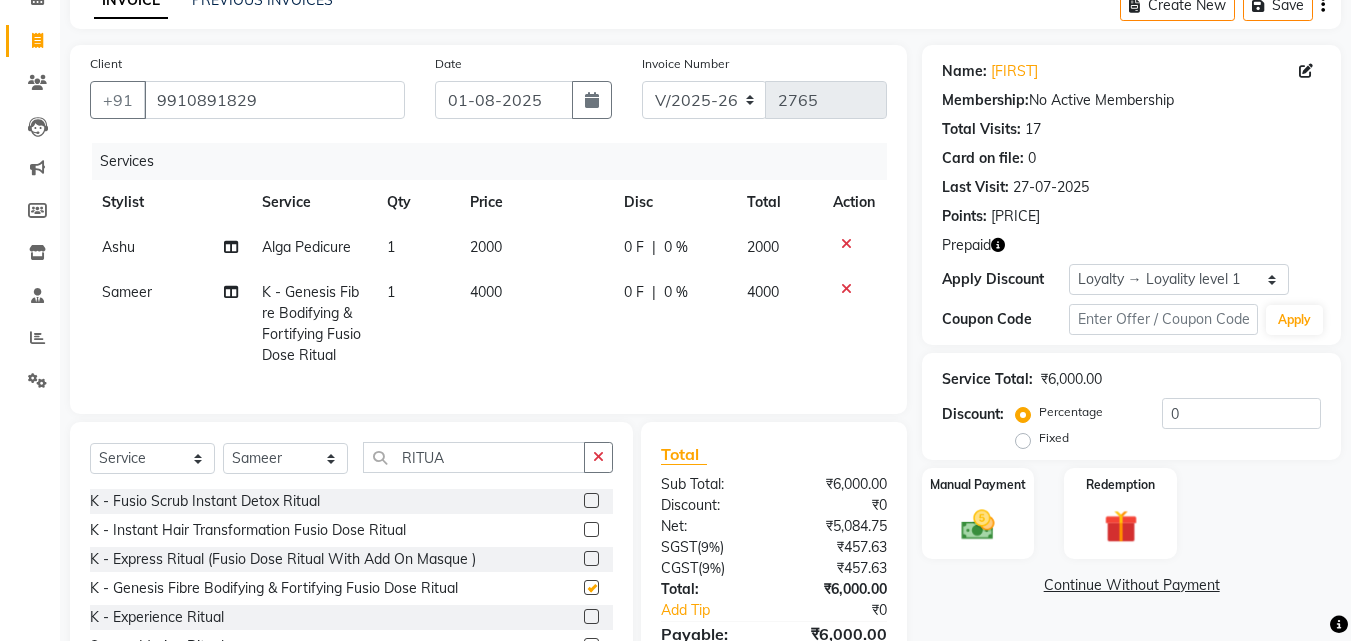 checkbox on "false" 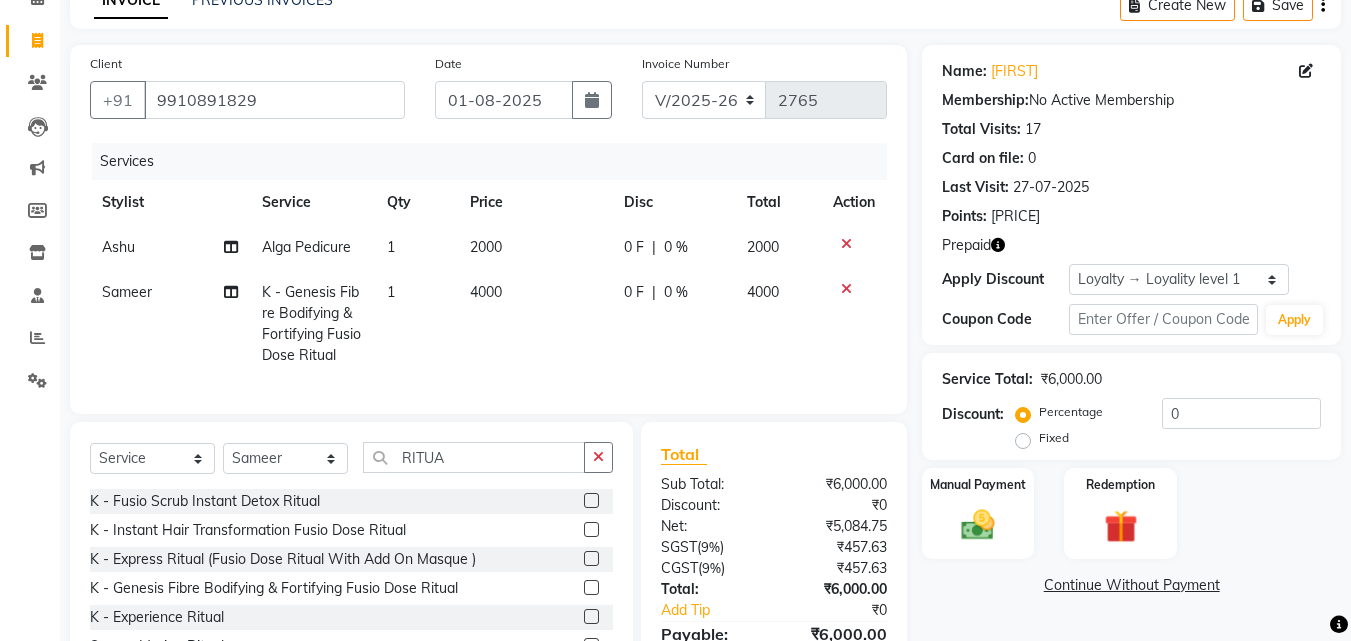 click on "4000" 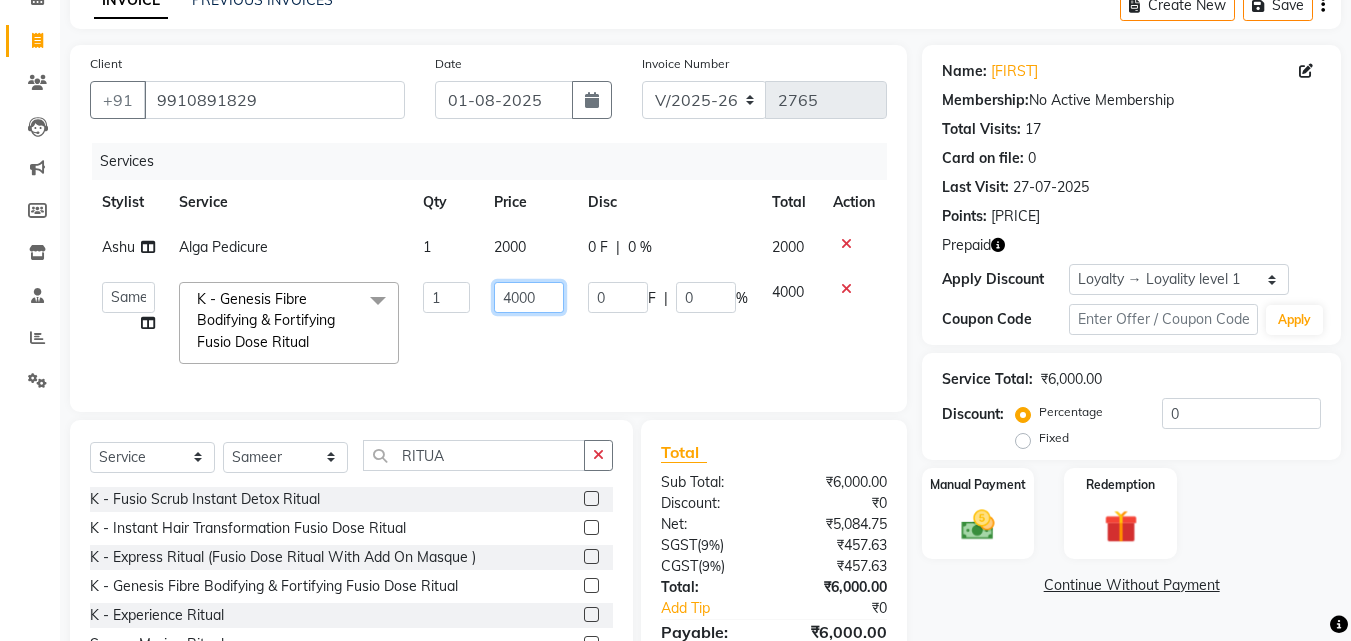 click on "4000" 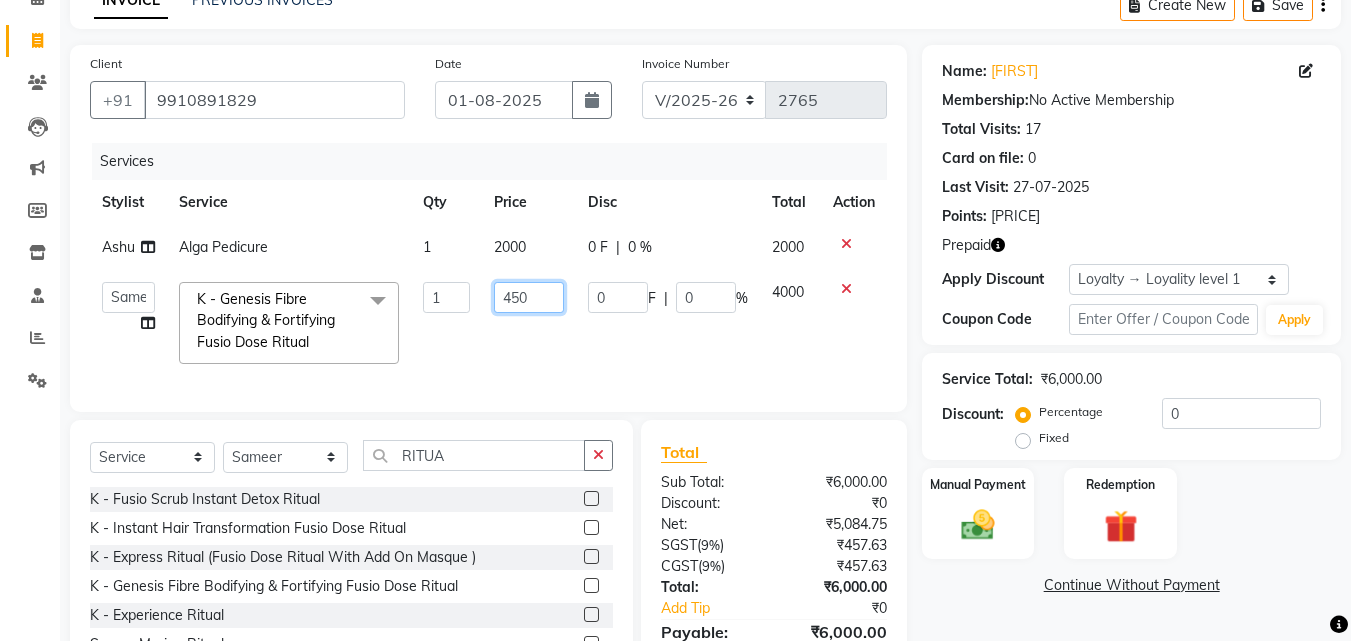 type on "4500" 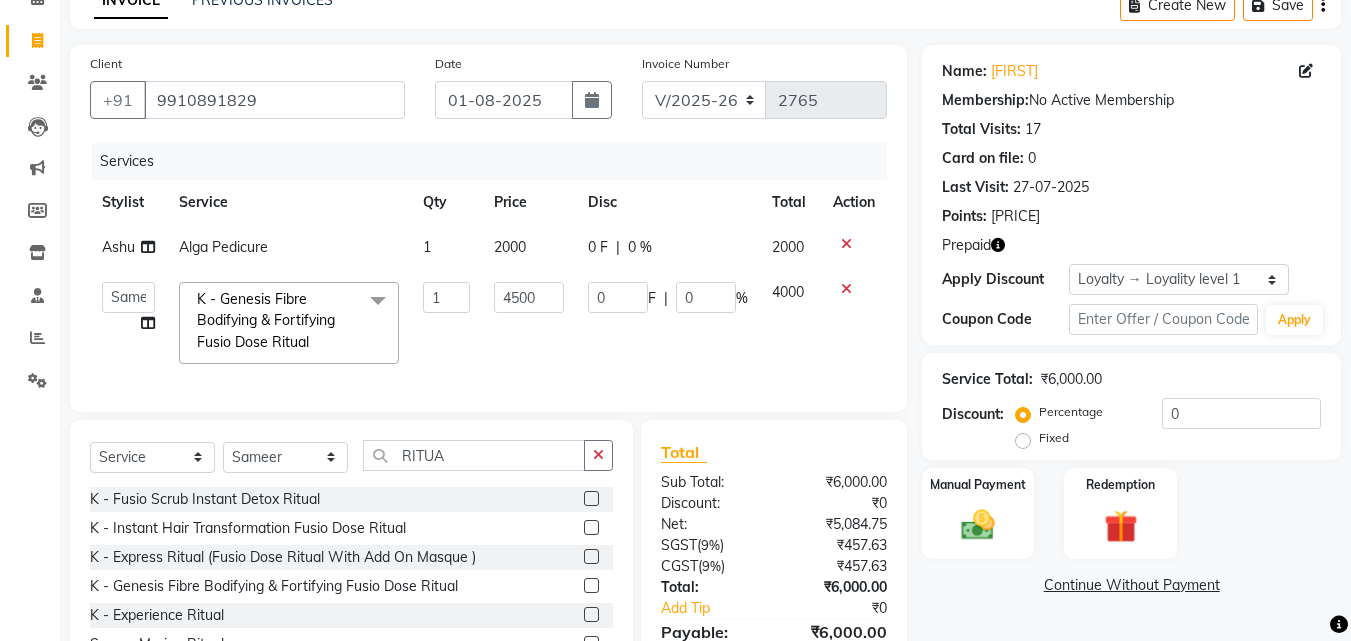 click on "0 F | 0 %" 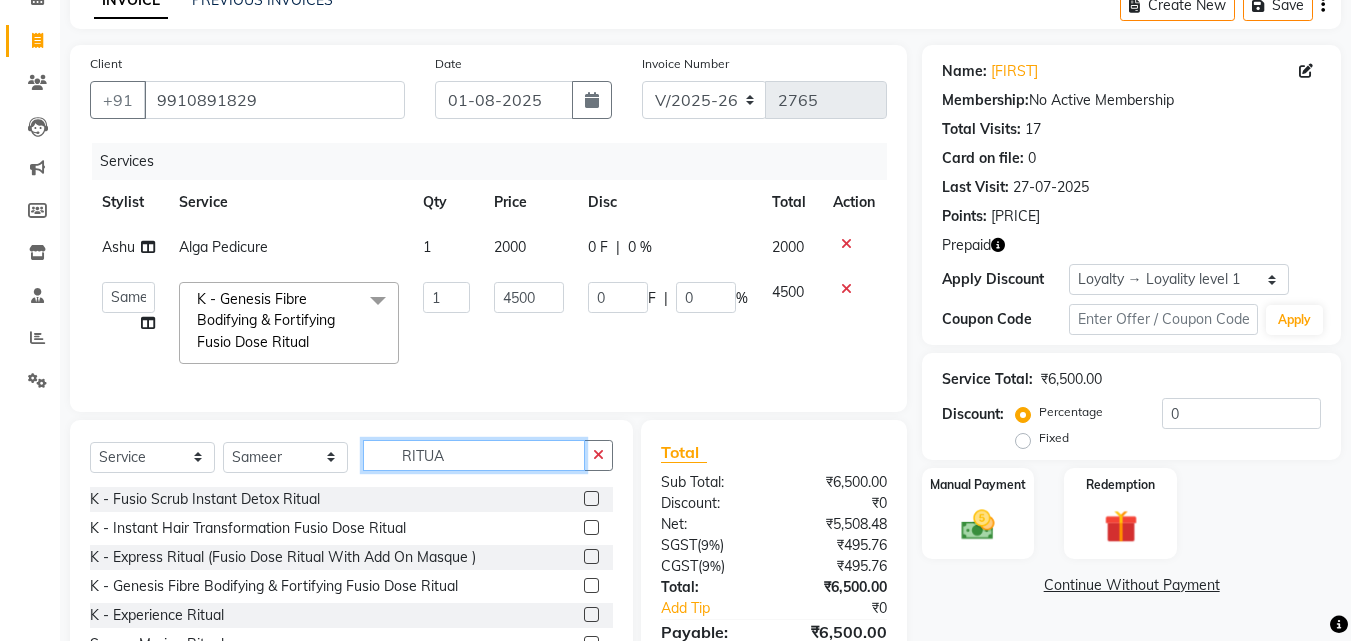 click on "RITUA" 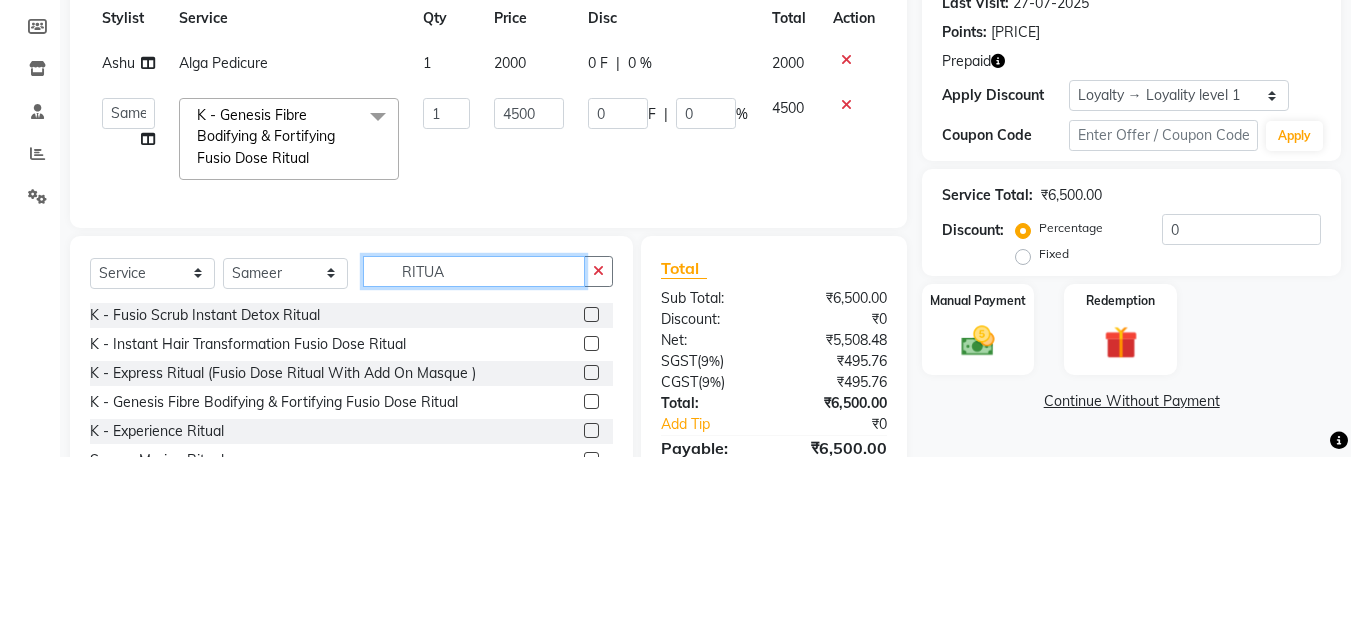 scroll, scrollTop: 112, scrollLeft: 0, axis: vertical 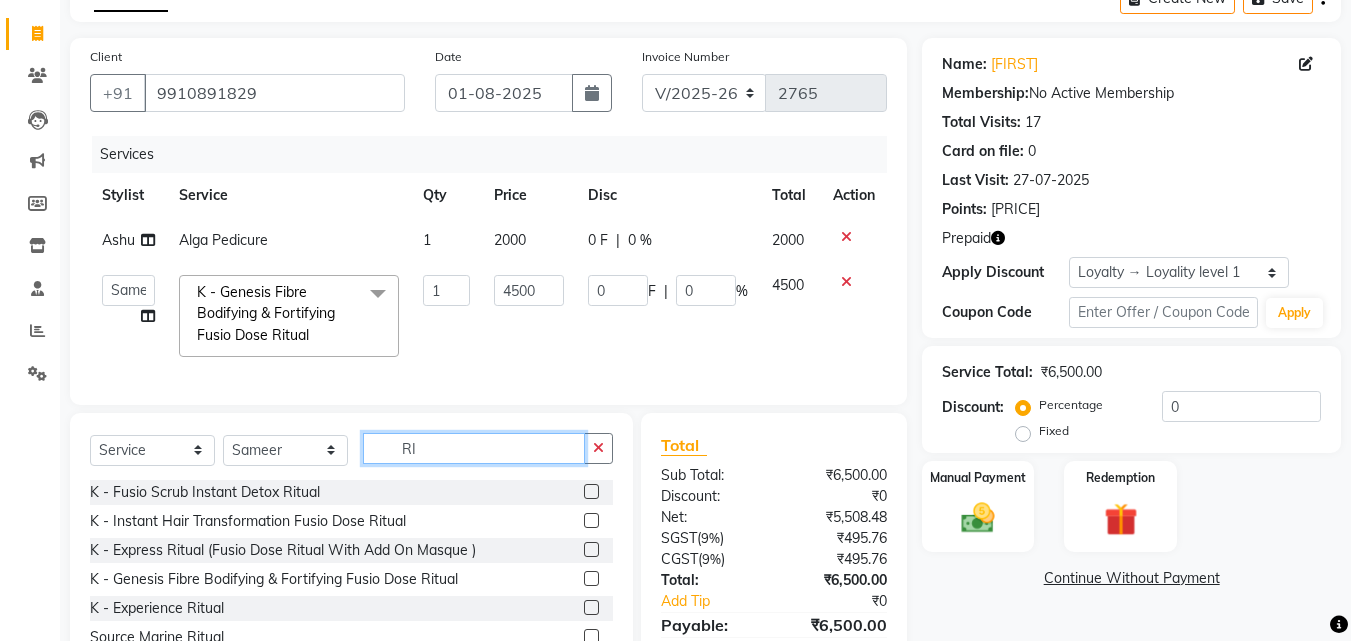 type on "R" 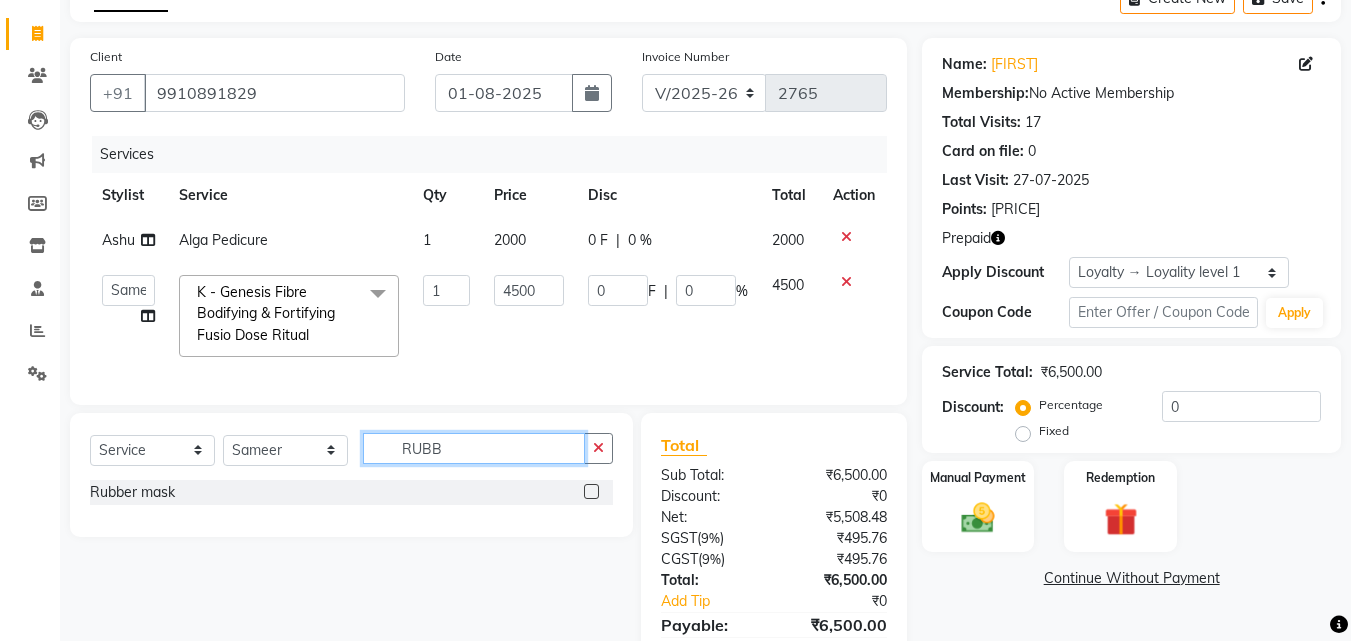 type on "RUBB" 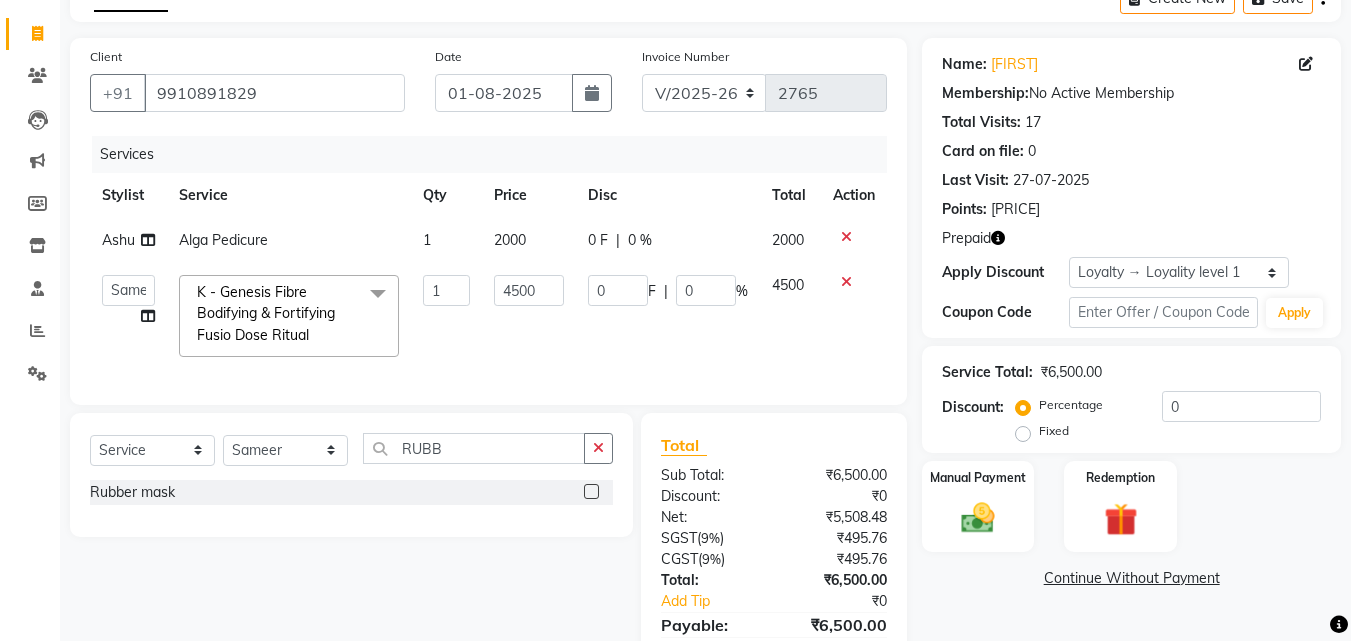 click 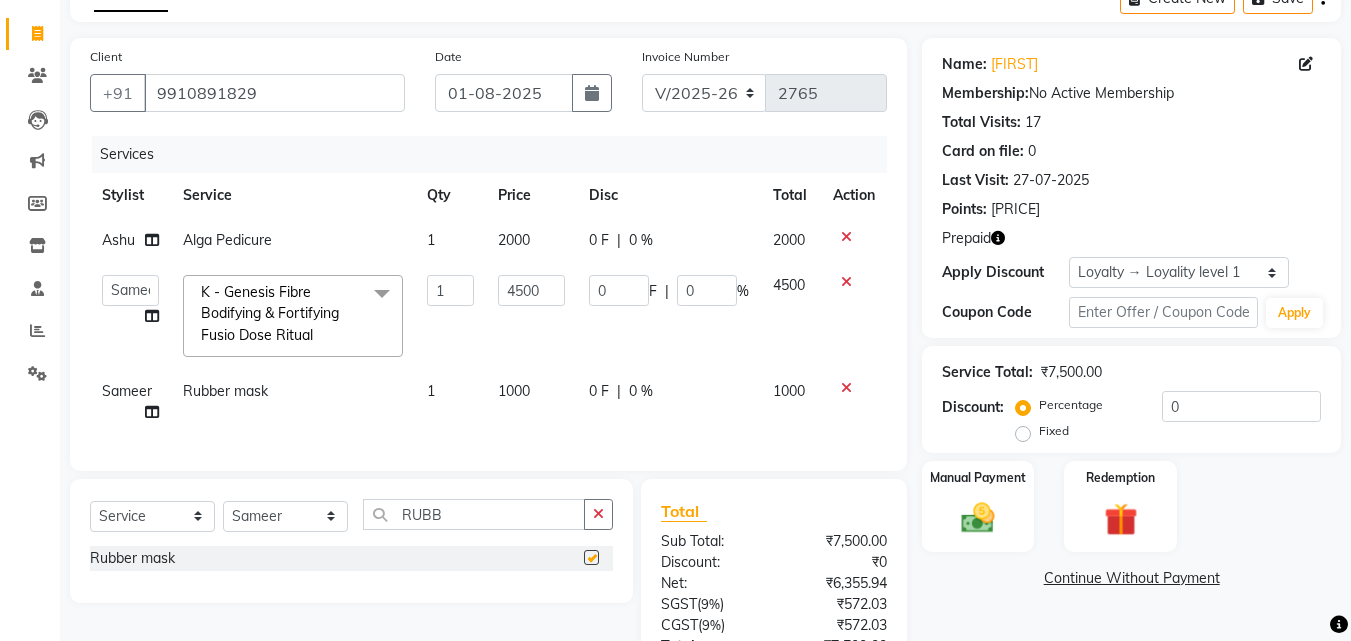 checkbox on "false" 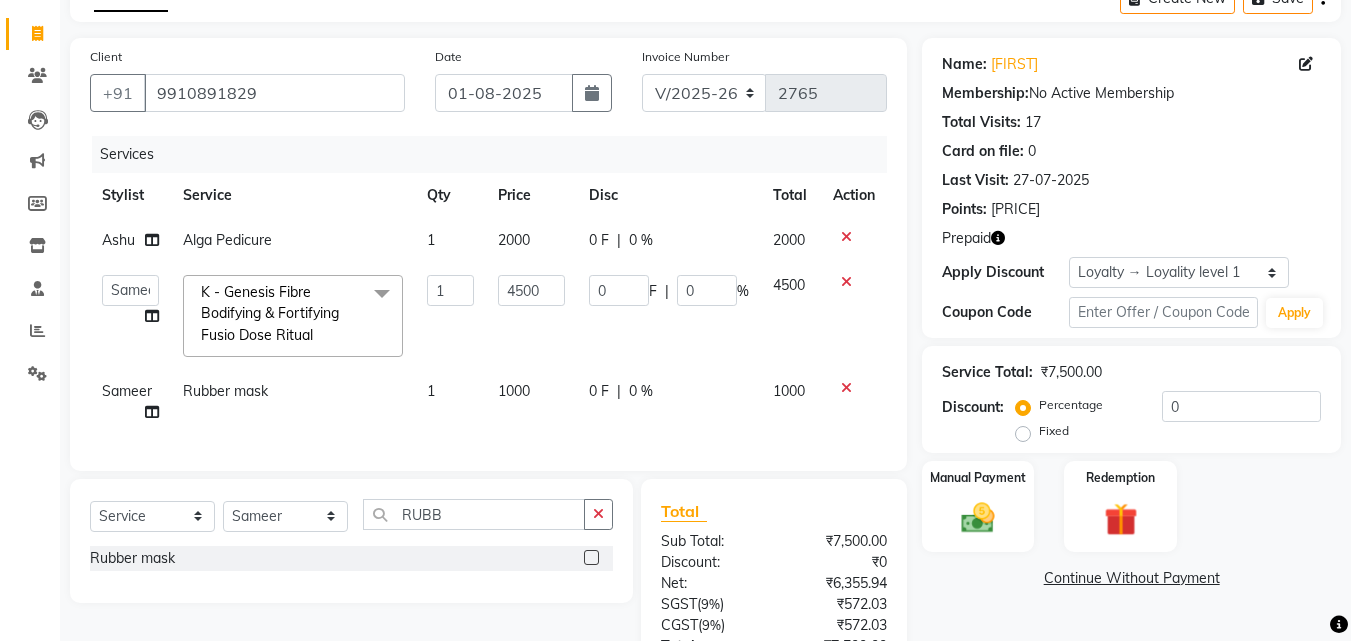 click on "1000" 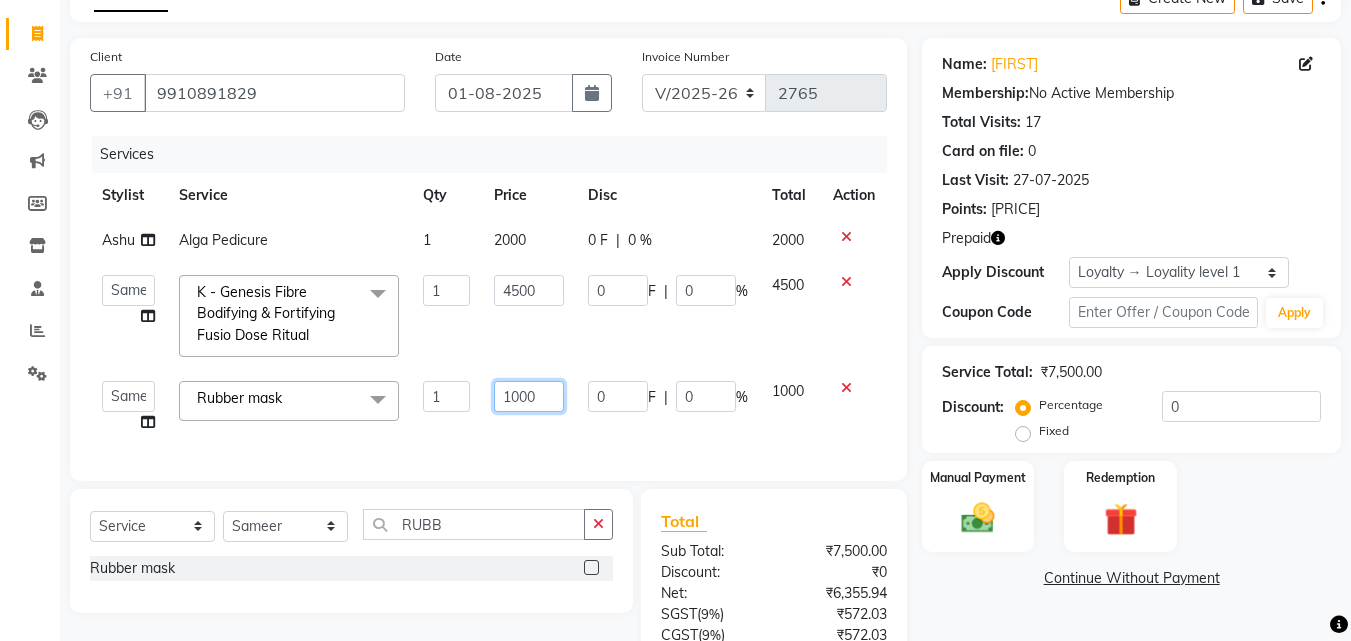 click on "1000" 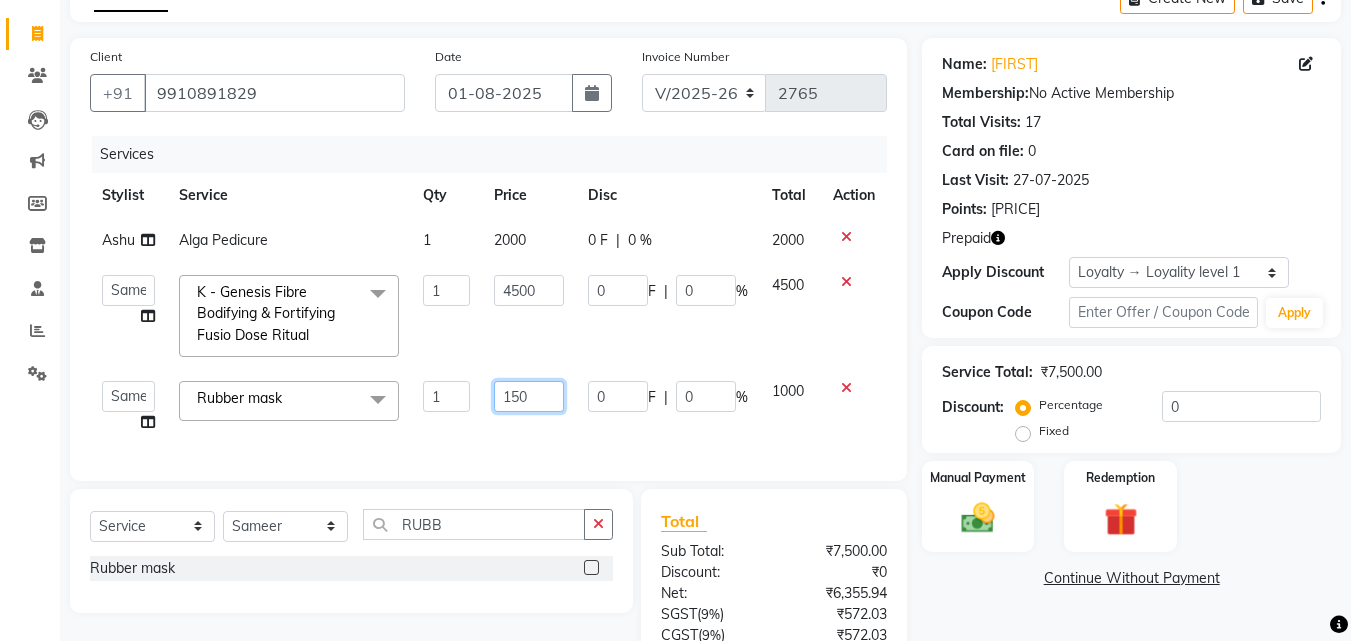 type on "1500" 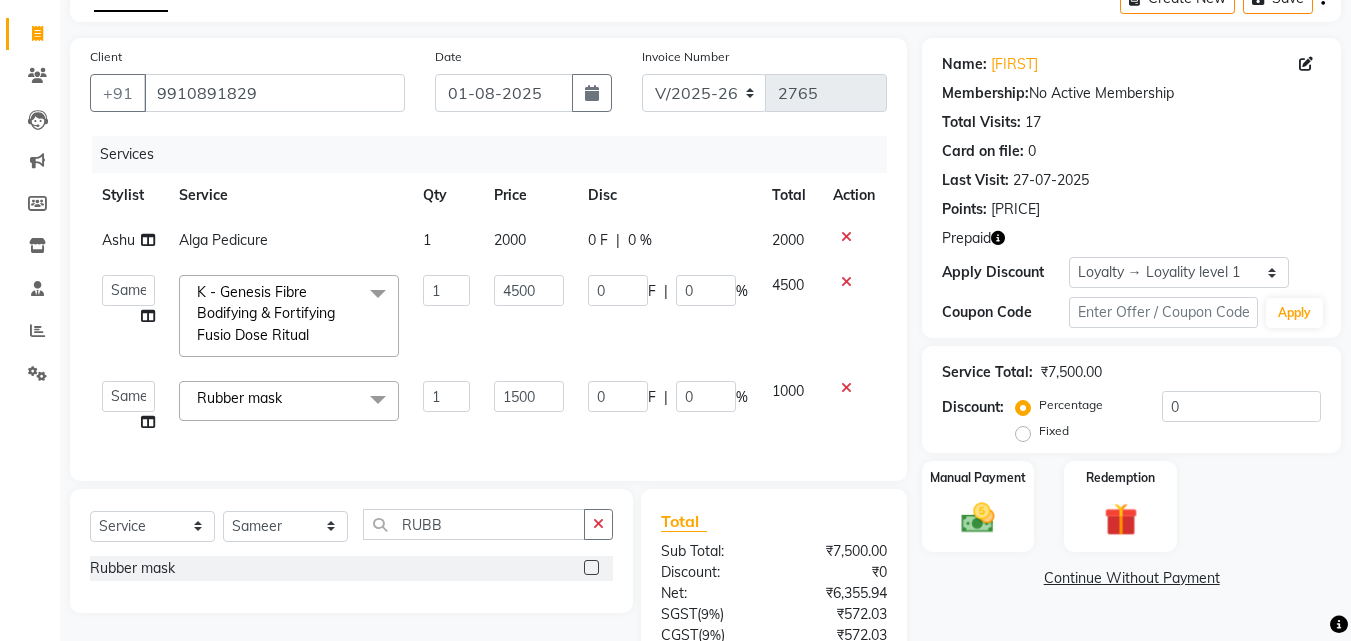 click on "Services Stylist Service Qty Price Disc Total Action Ashu Alga Pedicure  1 2000 0 F | 0 % 2000  Aayan   Account    Ashu   BHOLU   Geeta   Hanif   JIYA SINGH   Kiran   LAXMAN PEDI   Manager   Mohit   Naddy   NAIL SWASTIKA   Sajal   Sameer   Shahnawaj   Sharukh   Sonu   VISHAL STYLIST  K - Genesis Fibre Bodifying & Fortifying Fusio Dose Ritual  x Shampoo Loreal Shampoo Kerastase Shampoo Redken Condtioner Loreal Condtioner Kerastase Condtioner Redken Hair cut Women Hair Cut Child (5 Years) Women Change Of Style Women Blow Dry Women Iron Curls Women Hair Do Women Oil Massage Women Plex Treatment Women Color Touch-Up 1 Women Color Touch-Up 2 Women Highlight Strips Women Highlights Global Women Global Color Women Rebonding Women Smoothning Women Keratin Women Botox Women Hair Cut Children Women Balayage /Ombre Women French Glossing Women Hair Cut Men Hair Cut Child (5 Years) Men Oil Massage Men Plex Treatment Men Hair Spa Men Color Touch-Up Men Highlights Men Rebonding Men Smoothening Men Keratin  Men Botox Men Balayage /Ombre Men French Glossing Men Hair Cut Men Hair Cut Child (5 Years) Men Oil Massage Men Plex Treatment Men Hair Spa Men Color Touch-Up Men Highlights Men Rebonding Men Smoothening Men Keratin  Men Botox Men Perming Men Shave Beard Color Ear Wax Scalp scrub Face massage Beard  Iron curls  BEARD" 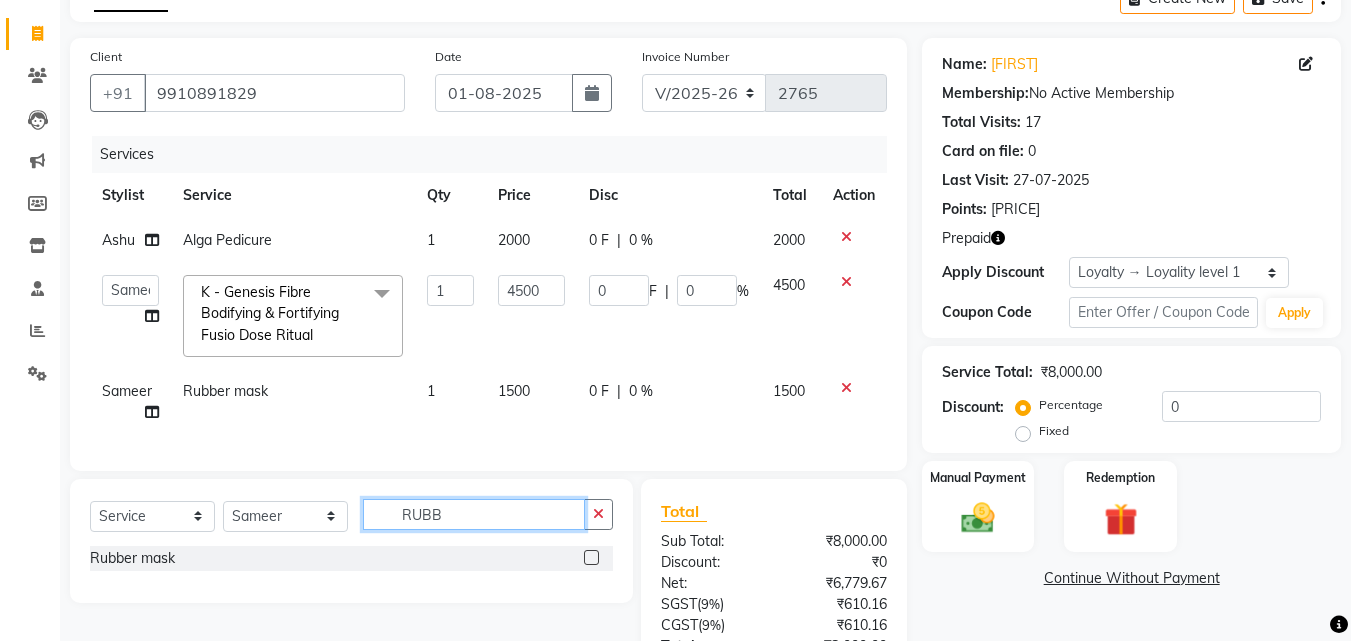 click on "RUBB" 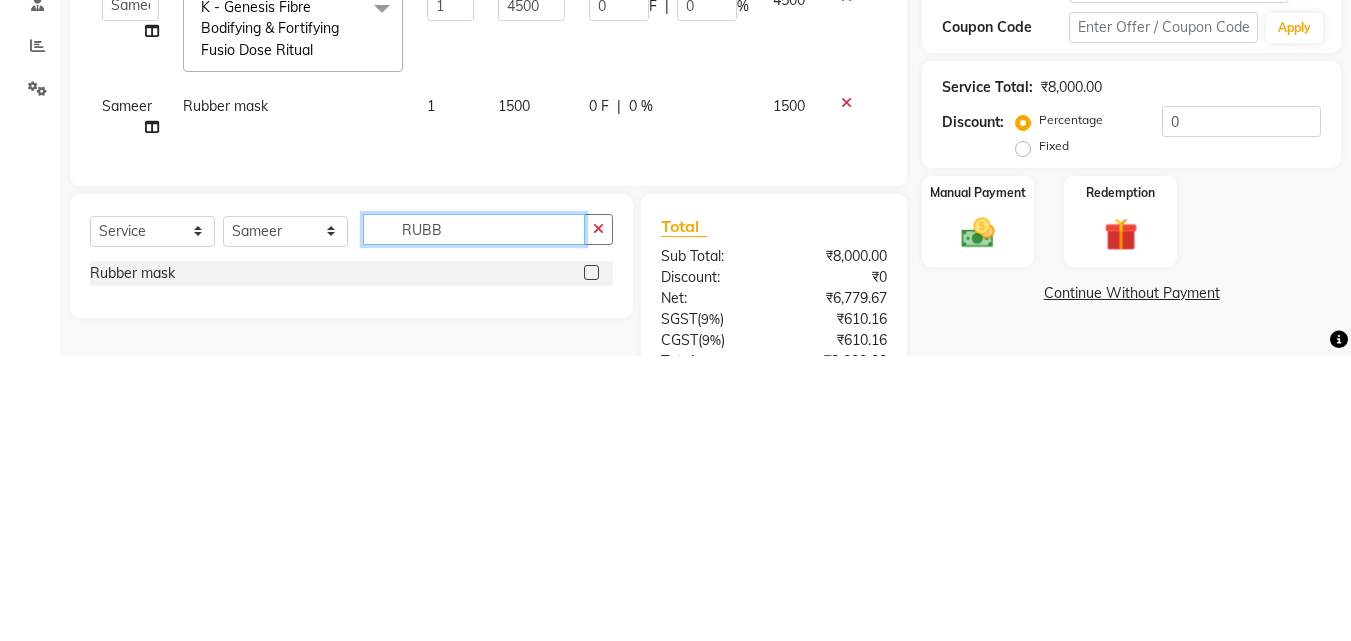 scroll, scrollTop: 178, scrollLeft: 0, axis: vertical 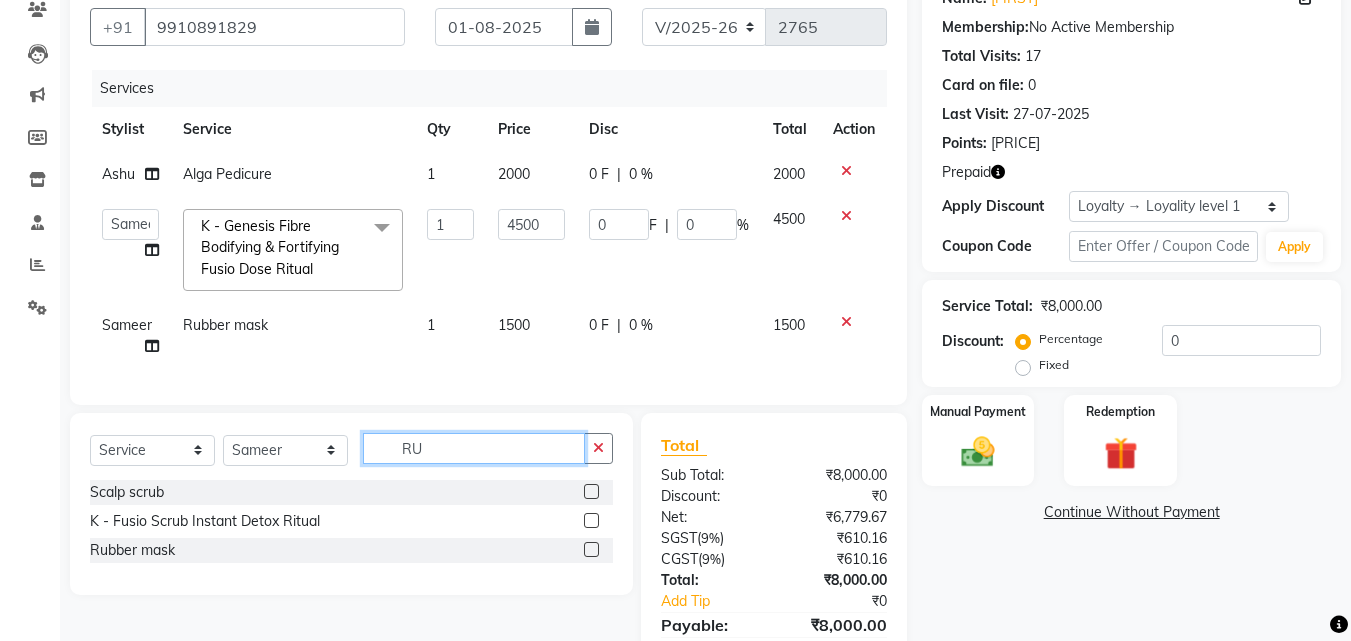 type on "R" 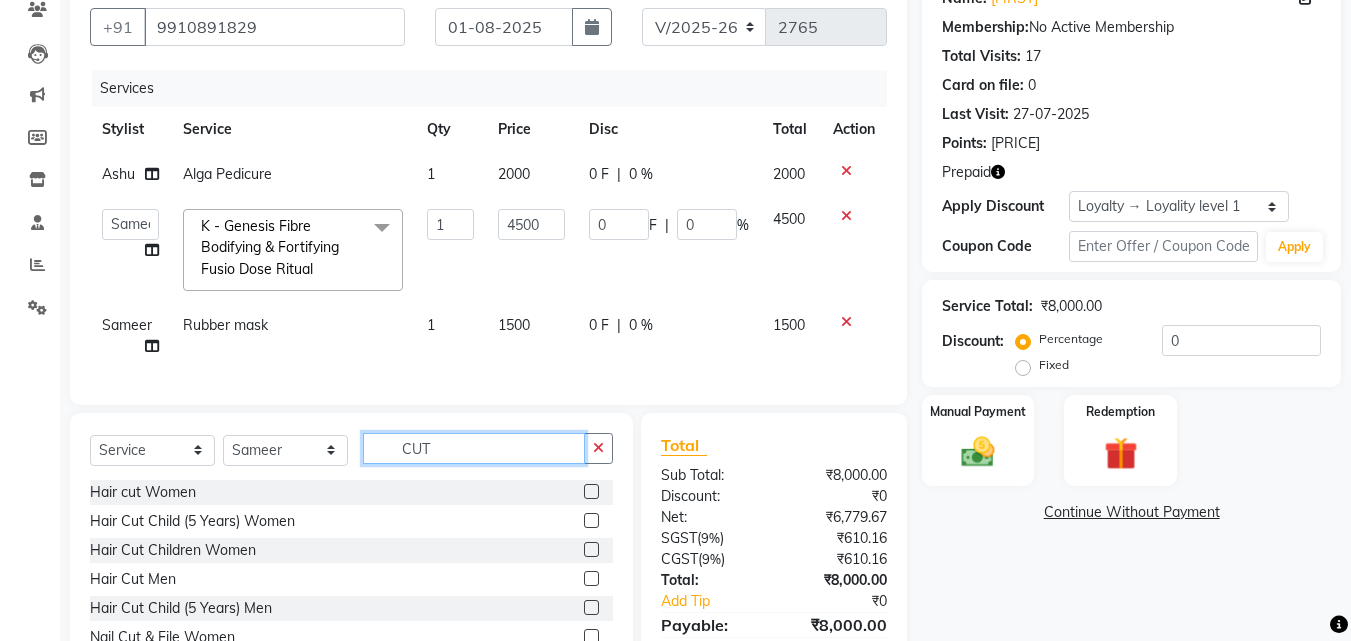 type on "CUT" 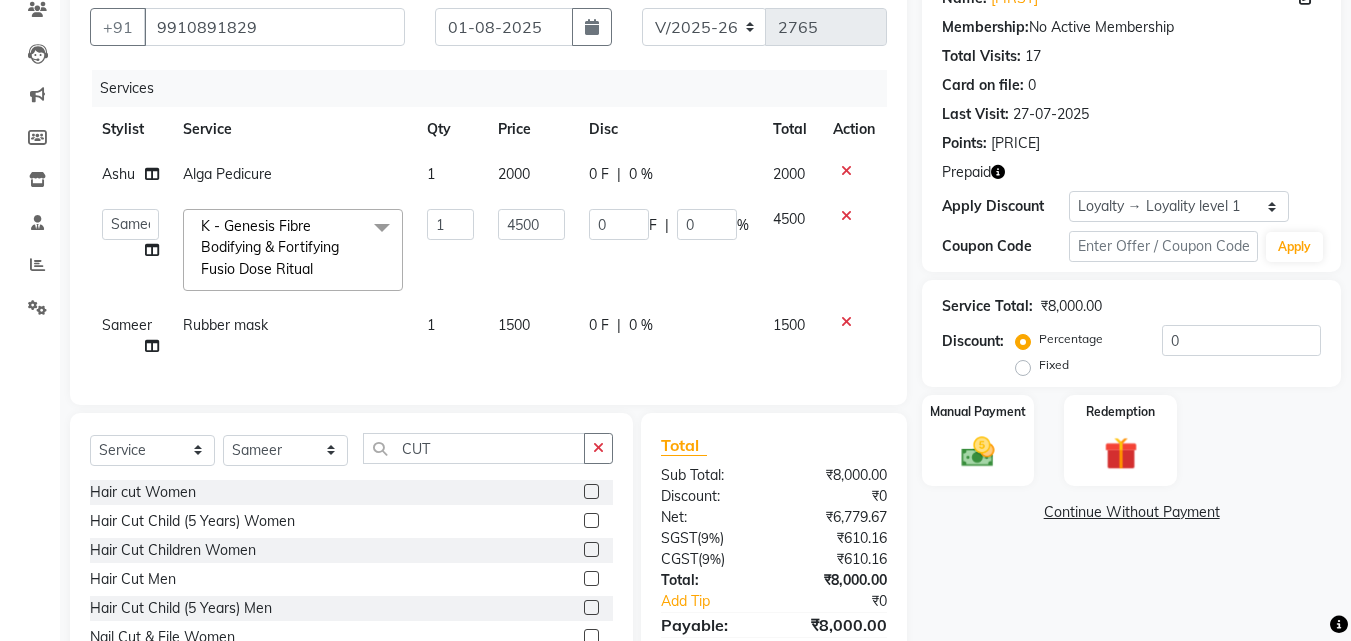 click 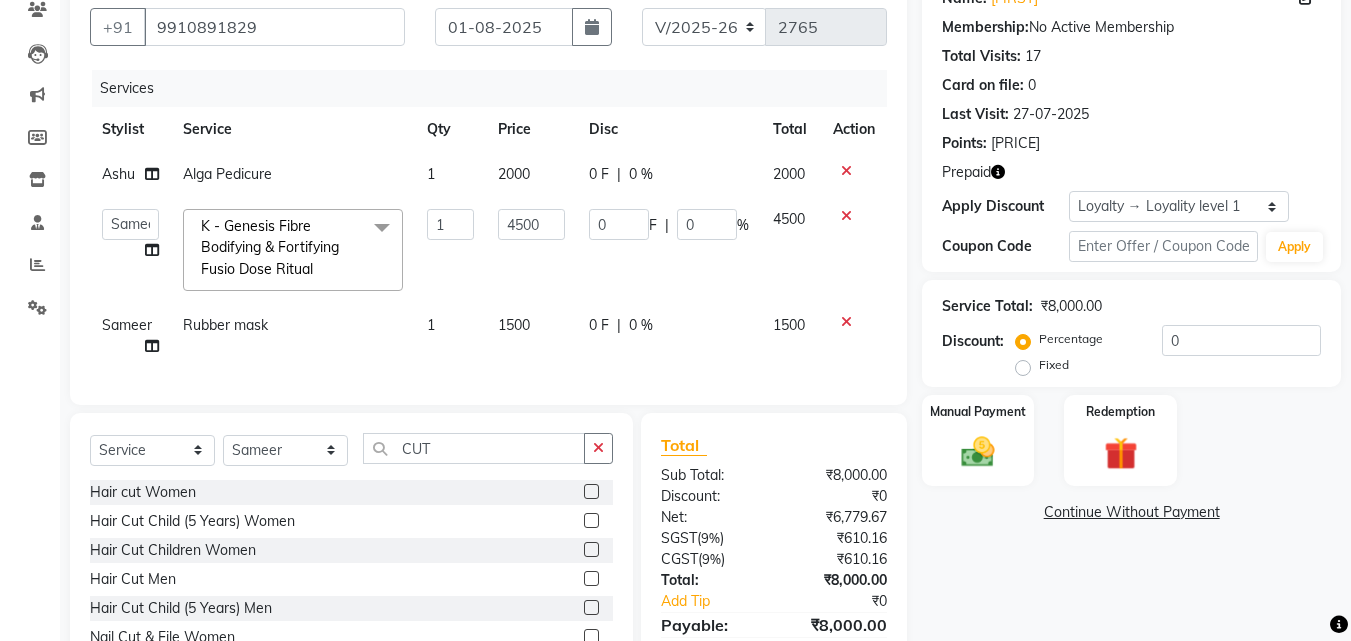 click 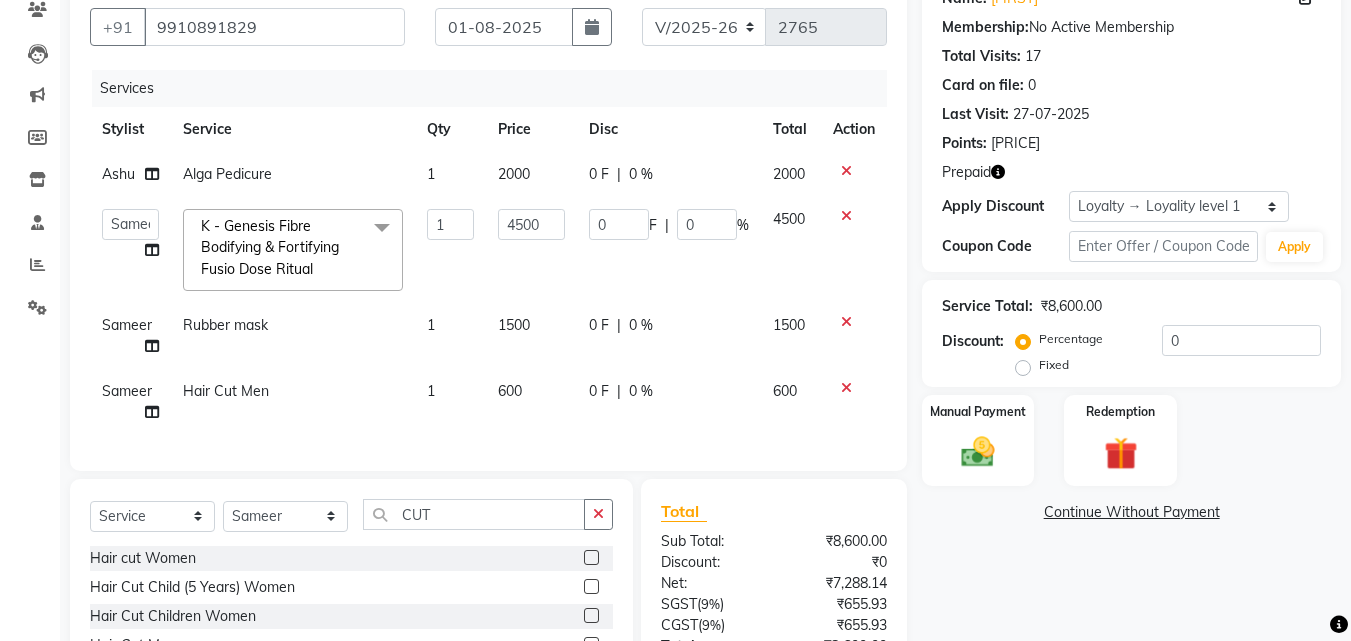 checkbox on "false" 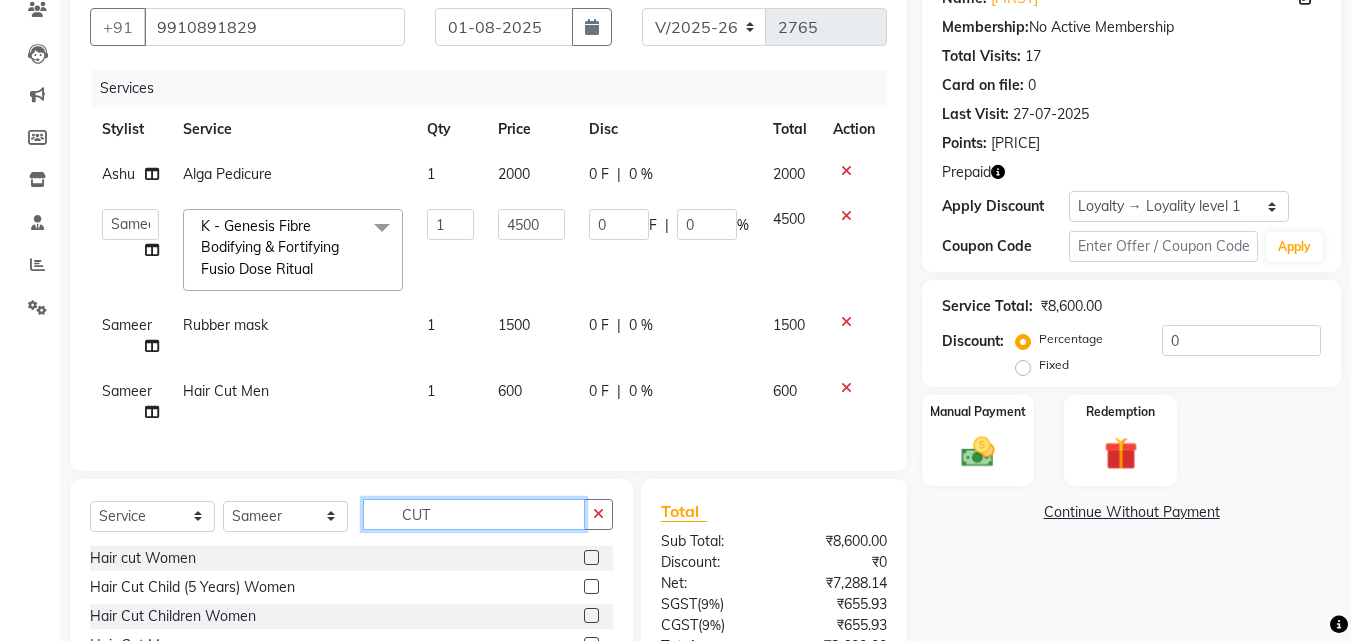 click on "CUT" 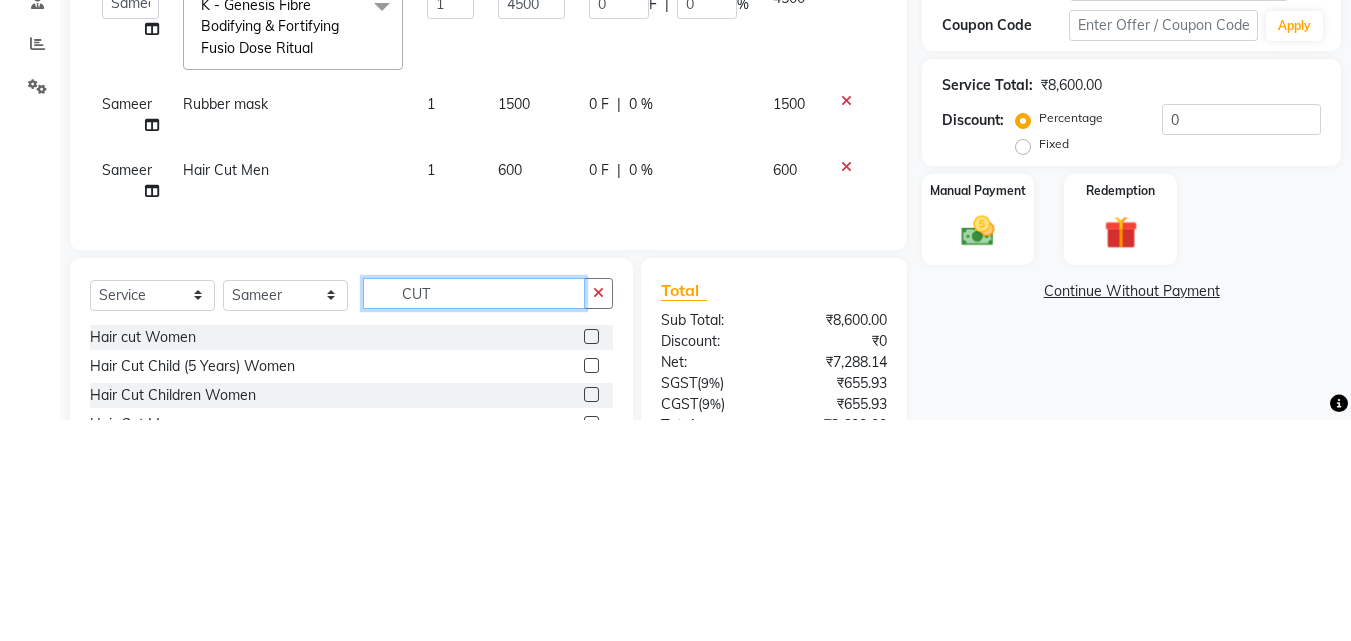 scroll, scrollTop: 244, scrollLeft: 0, axis: vertical 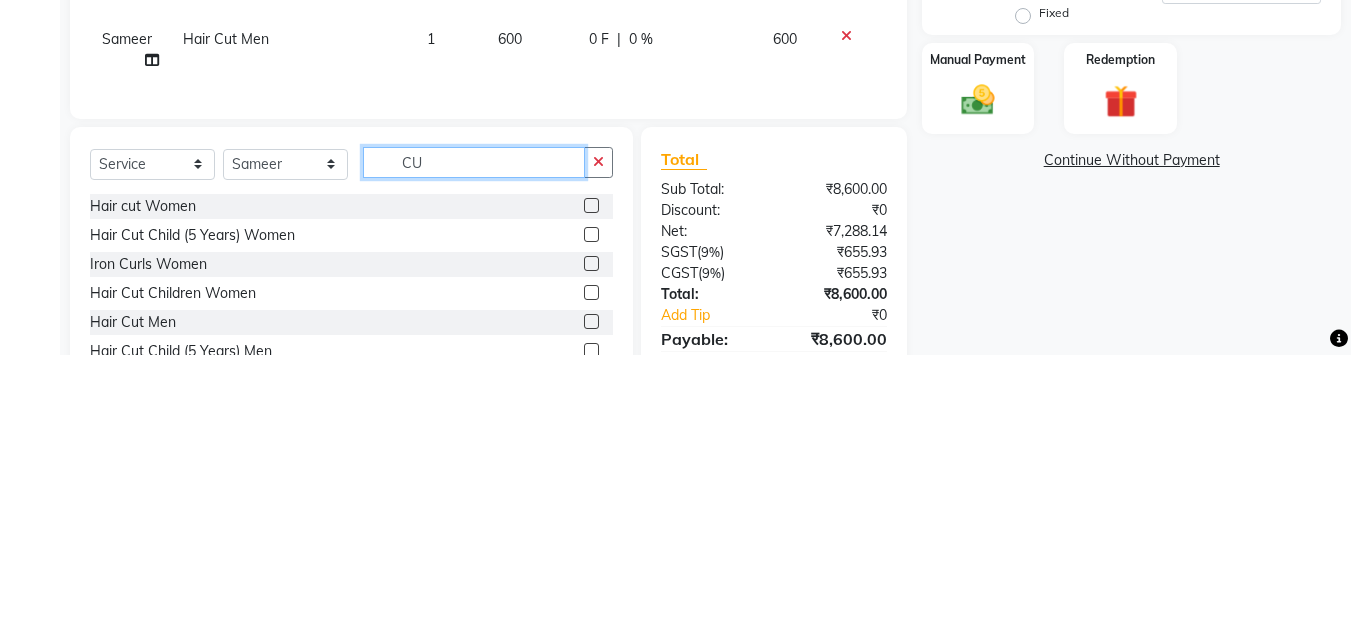 type on "C" 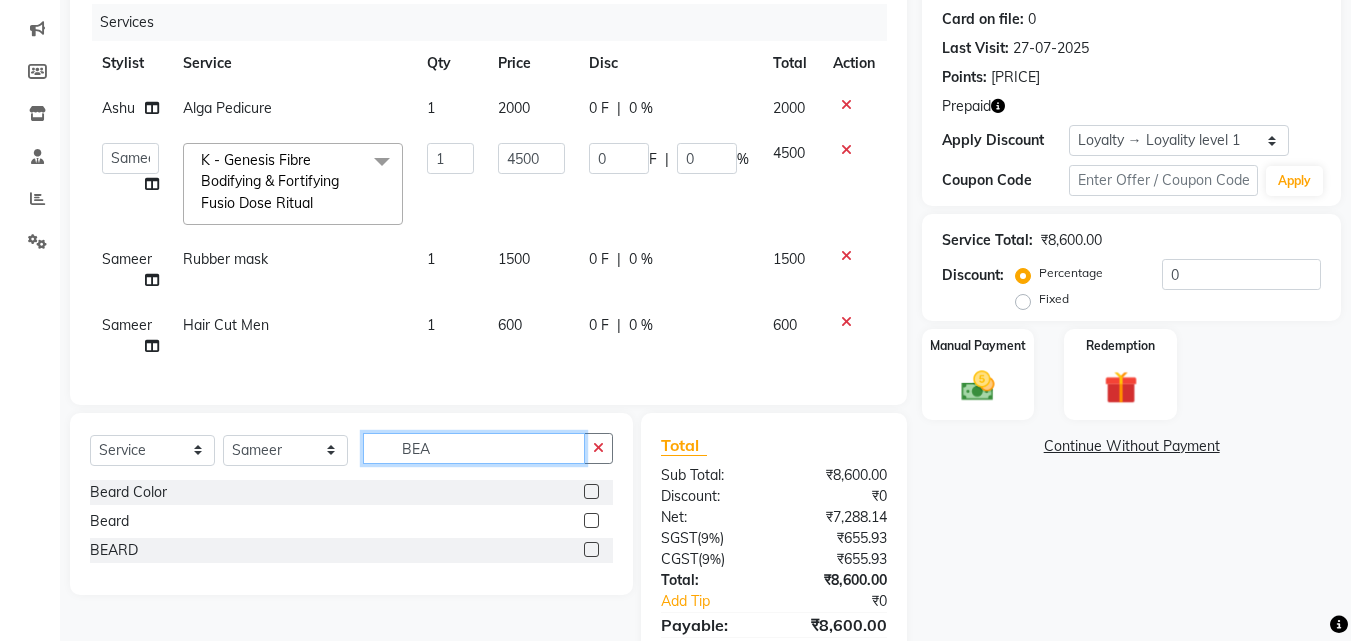 type on "BEA" 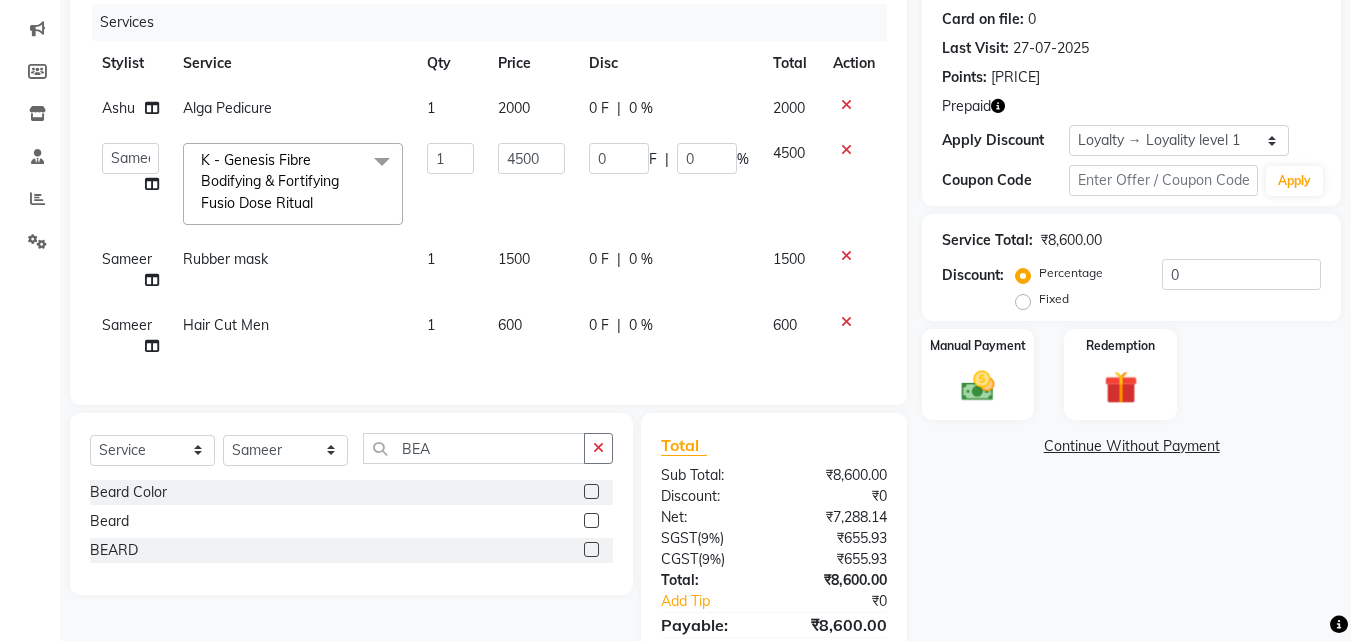 click 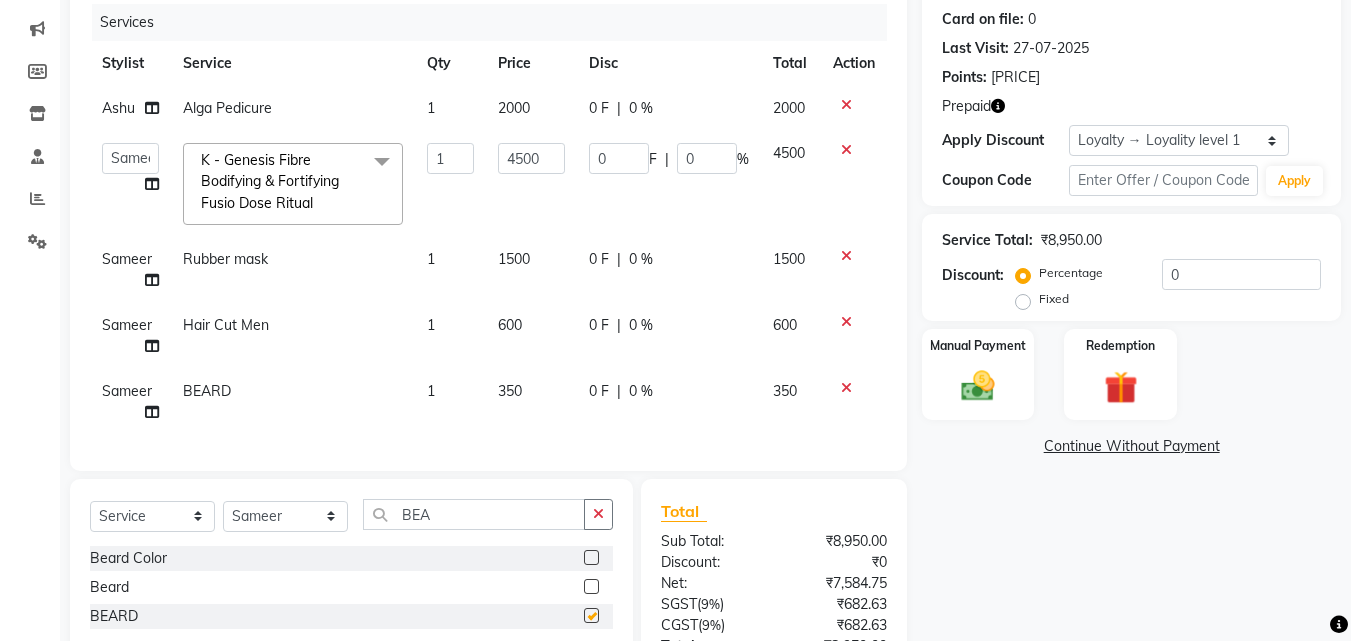 checkbox on "false" 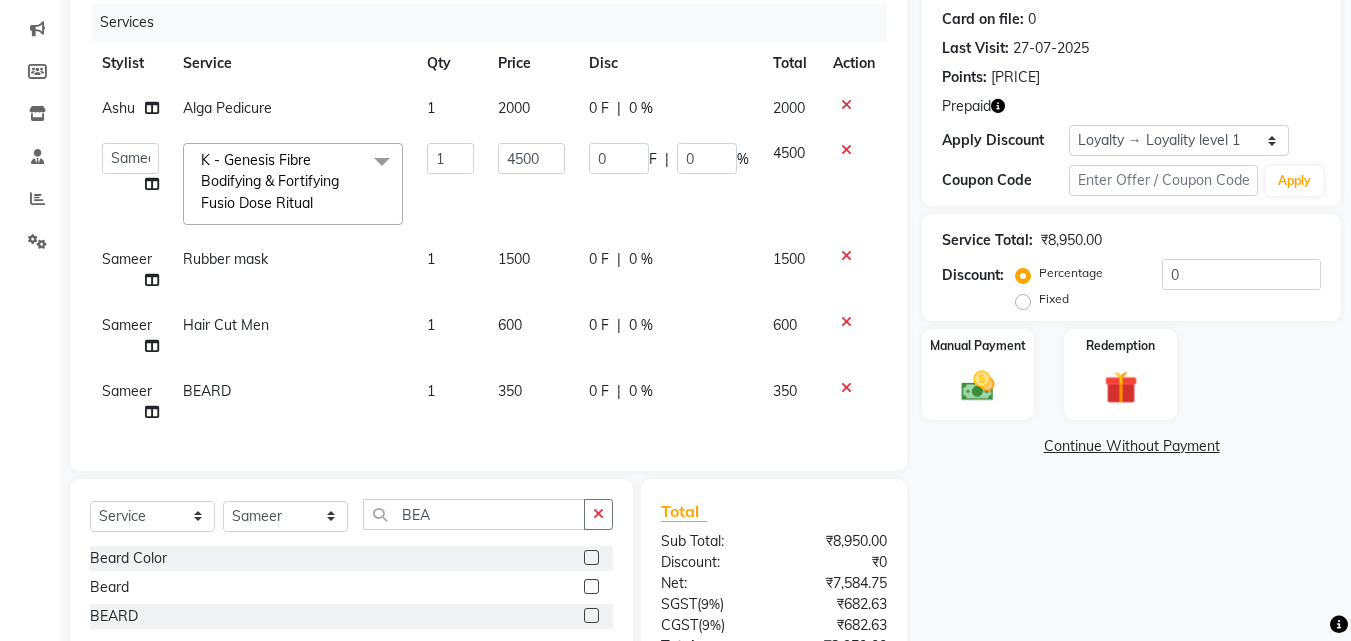 click 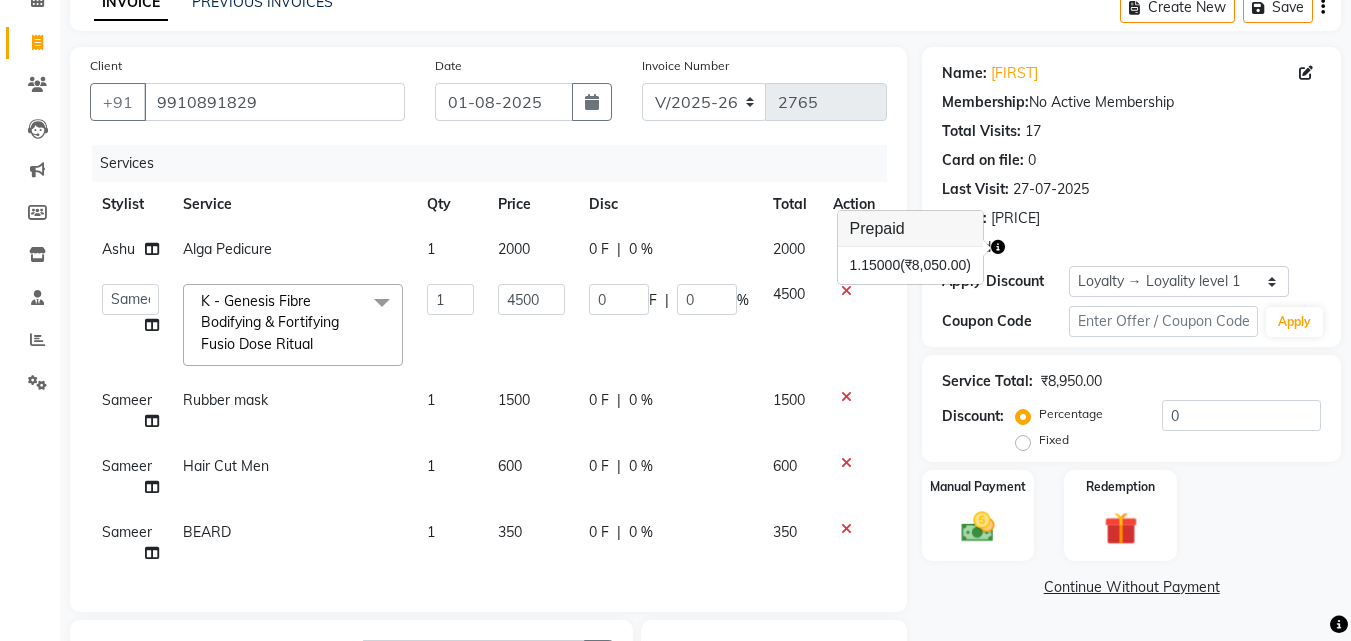 scroll, scrollTop: 106, scrollLeft: 0, axis: vertical 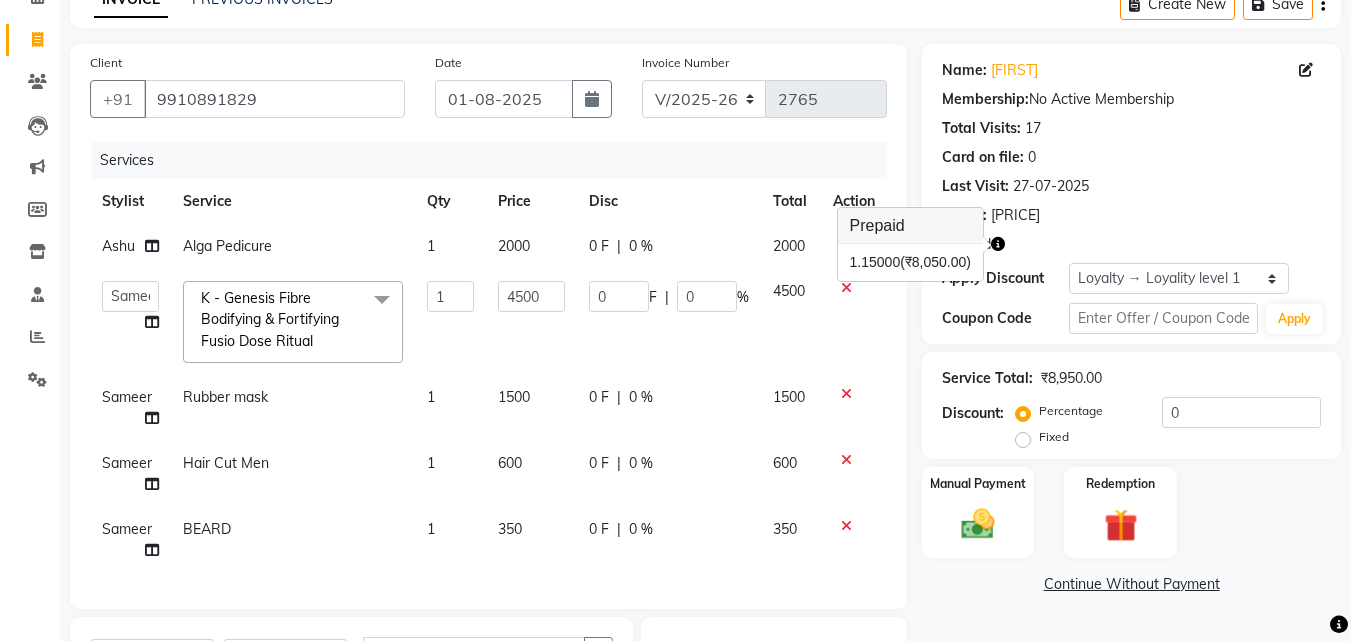 click on "1500" 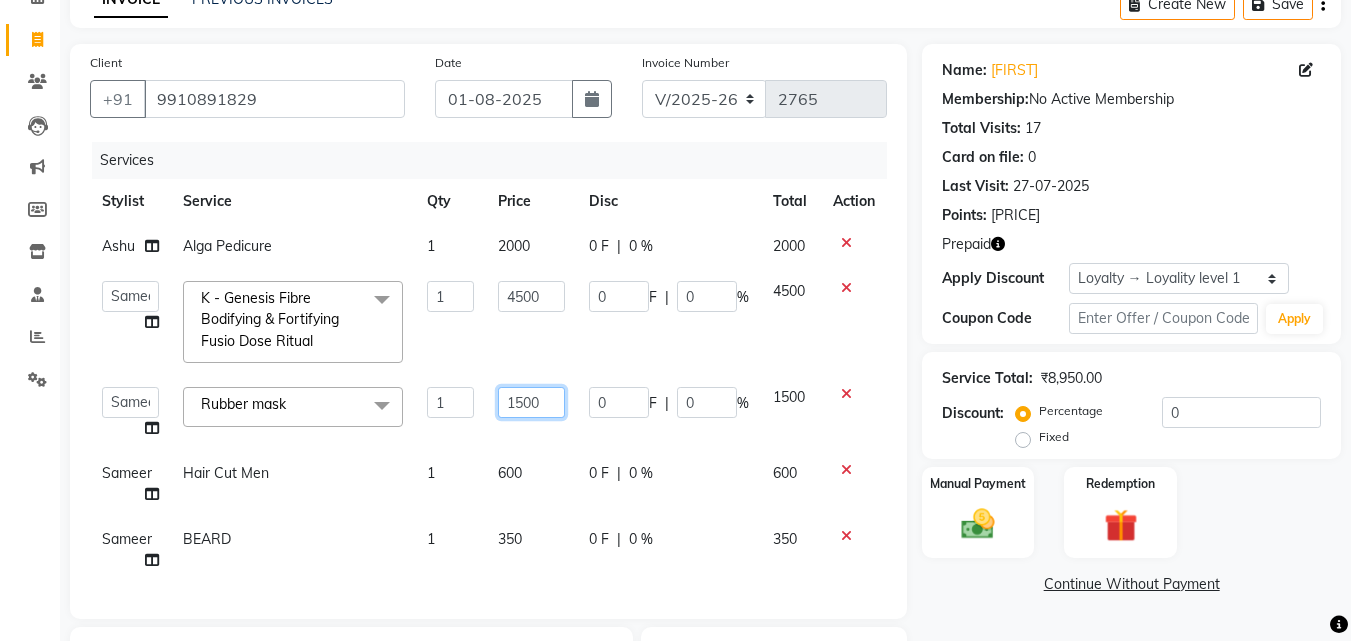 click on "1500" 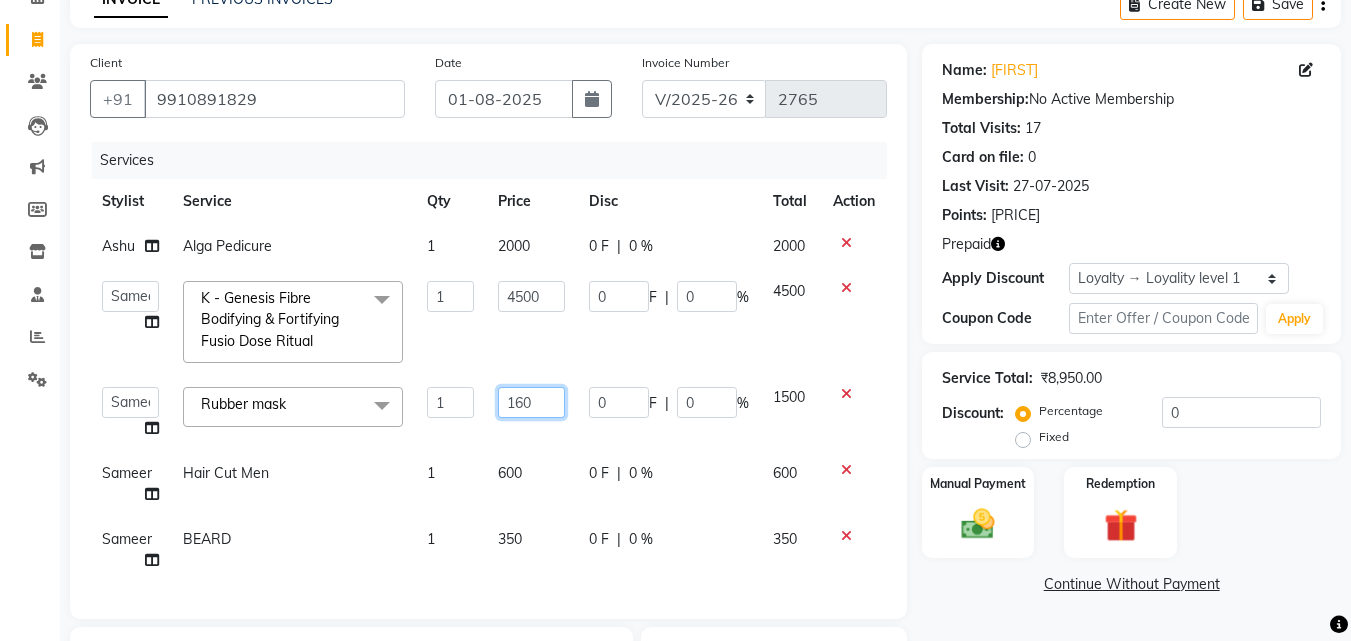 type on "1600" 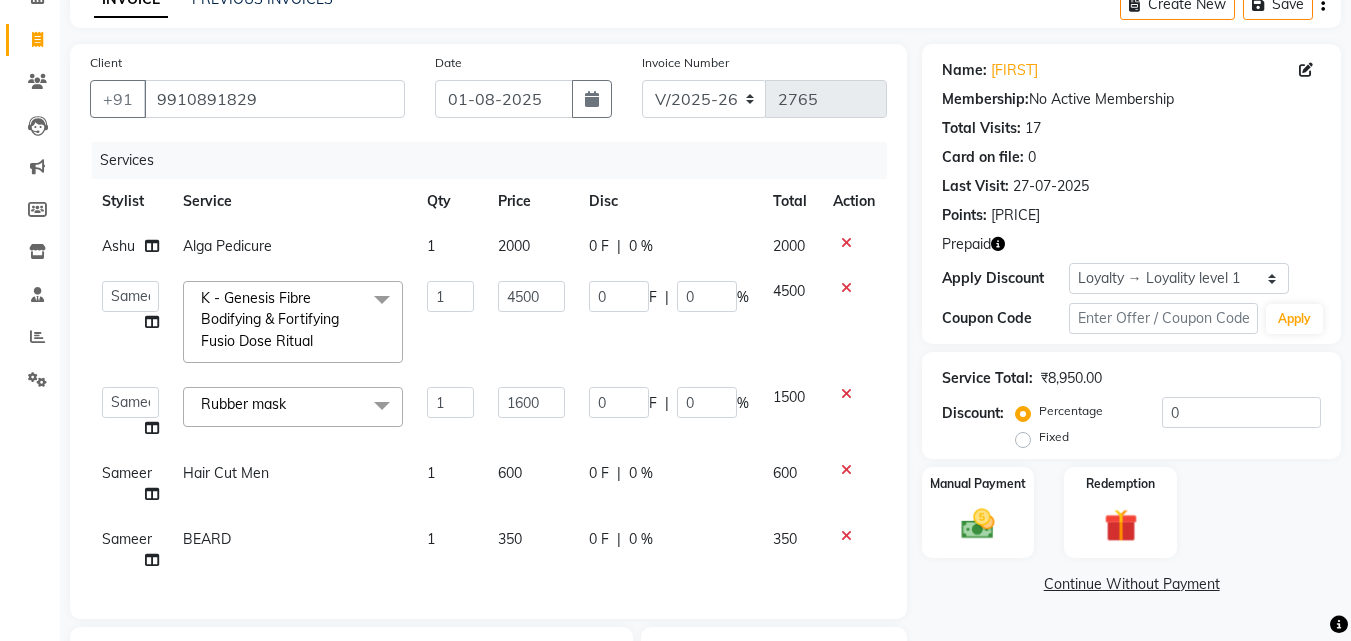 click on "Manual Payment Redemption" 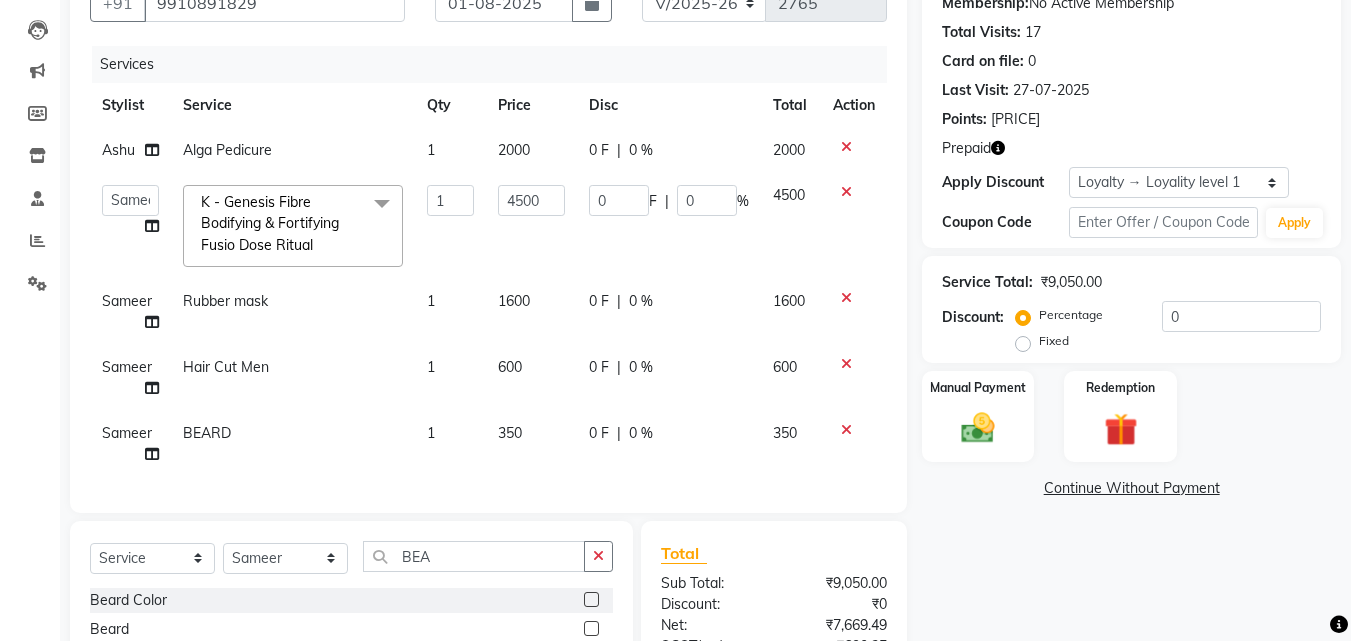 scroll, scrollTop: 156, scrollLeft: 0, axis: vertical 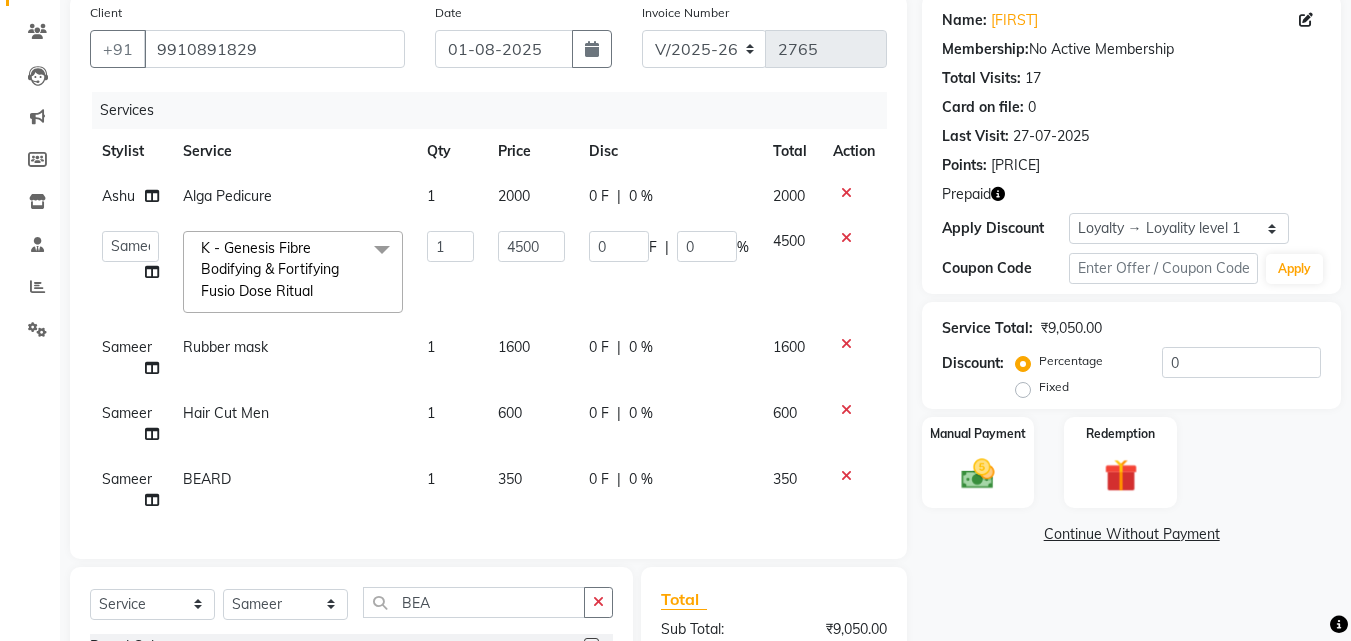 click on "1600" 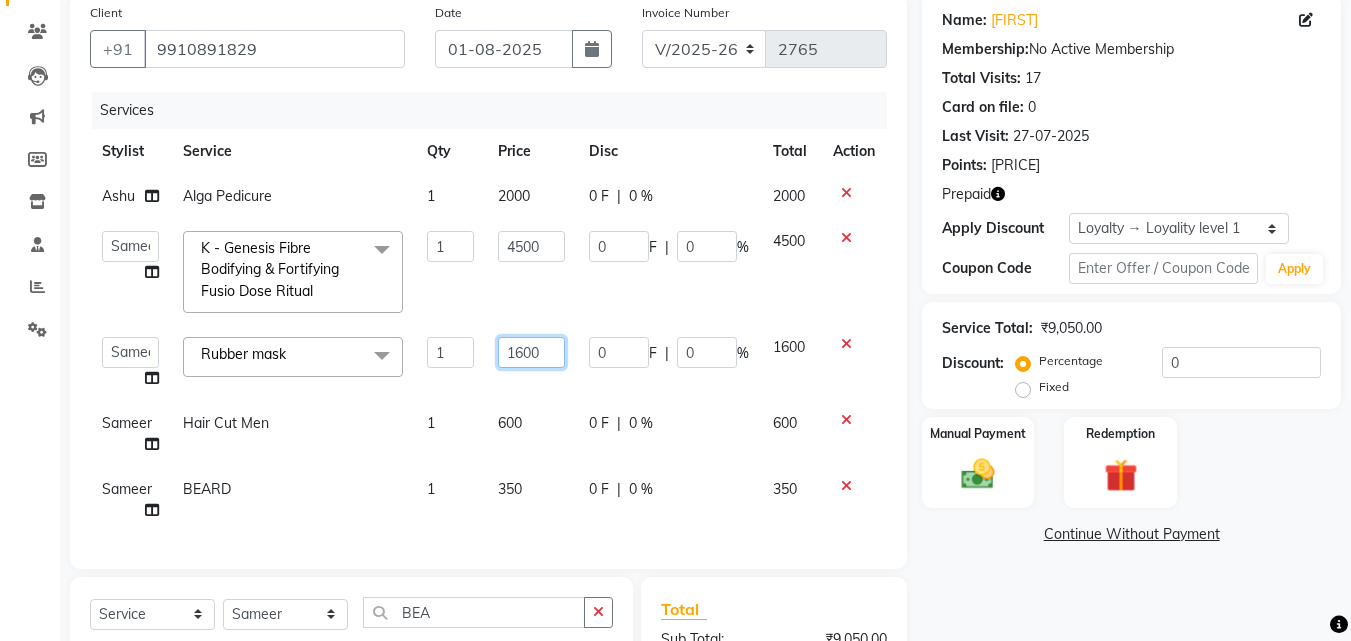 click on "1600" 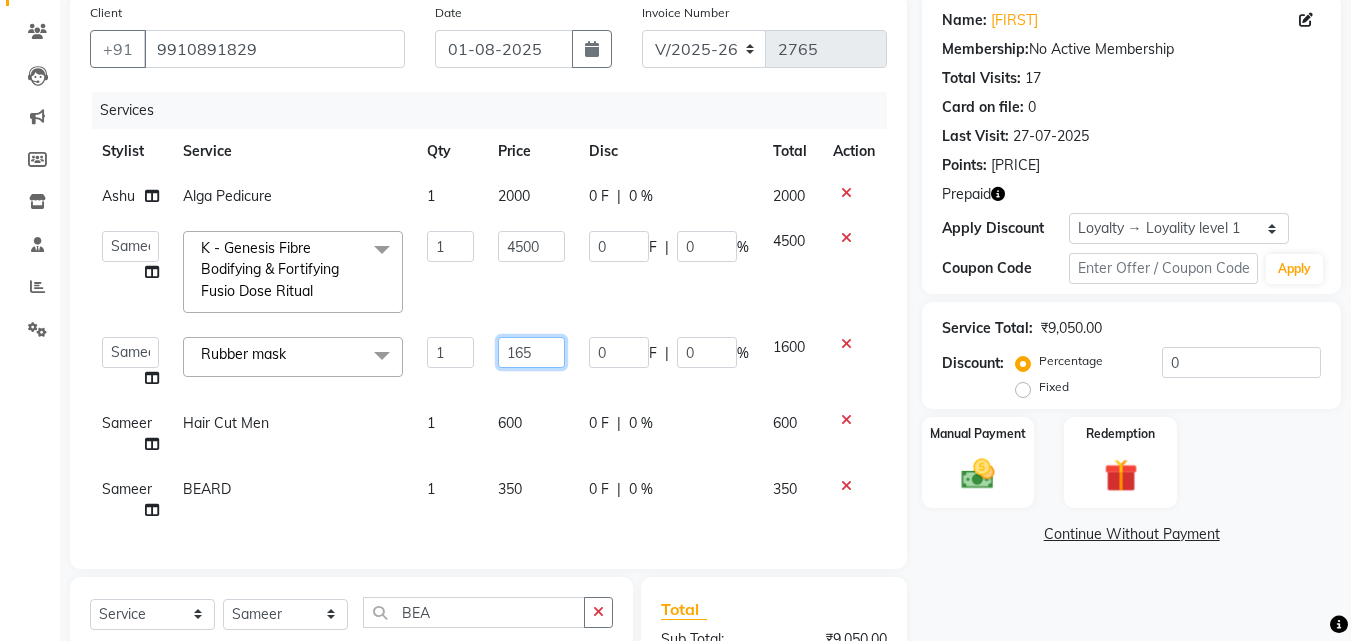 type on "1650" 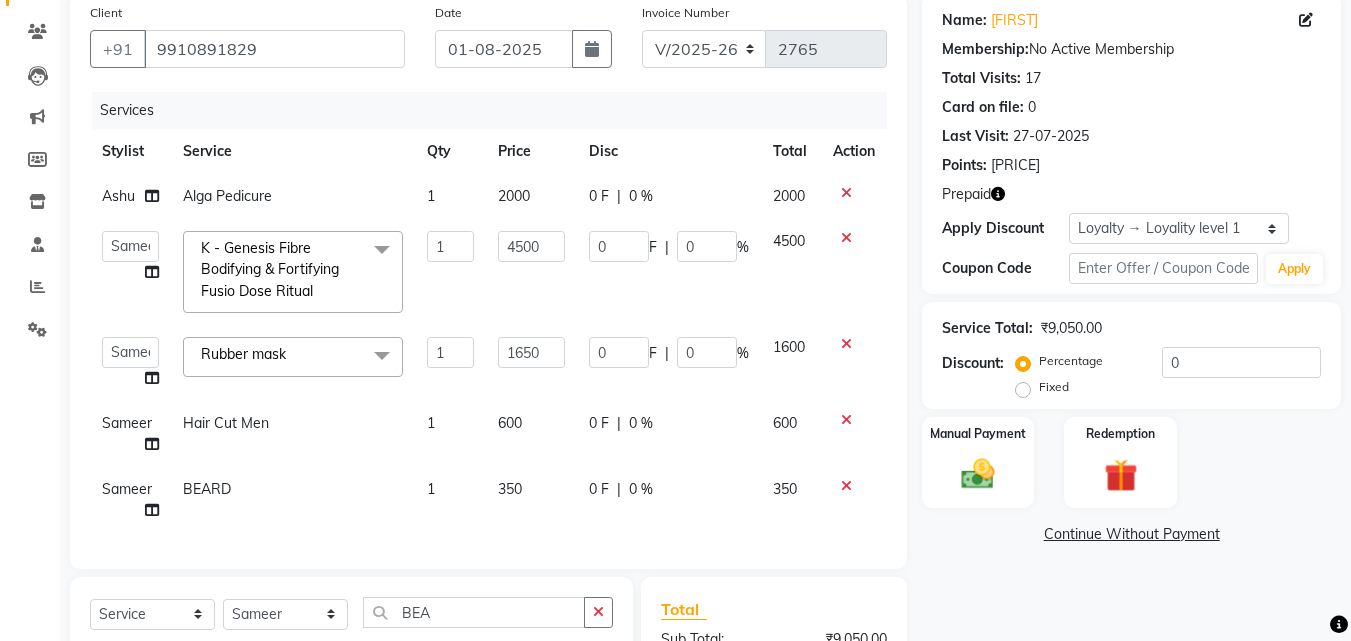 click on "Name: [FIRST]  Membership:  No Active Membership  Total Visits:  17 Card on file:  0 Last Visit:   [DATE] Points:   4183.08  Prepaid Apply Discount Select  Loyalty → Loyality level 1  Coupon Code Apply Service Total:  [PRICE]  Discount:  Percentage   Fixed  0 Manual Payment Redemption  Continue Without Payment" 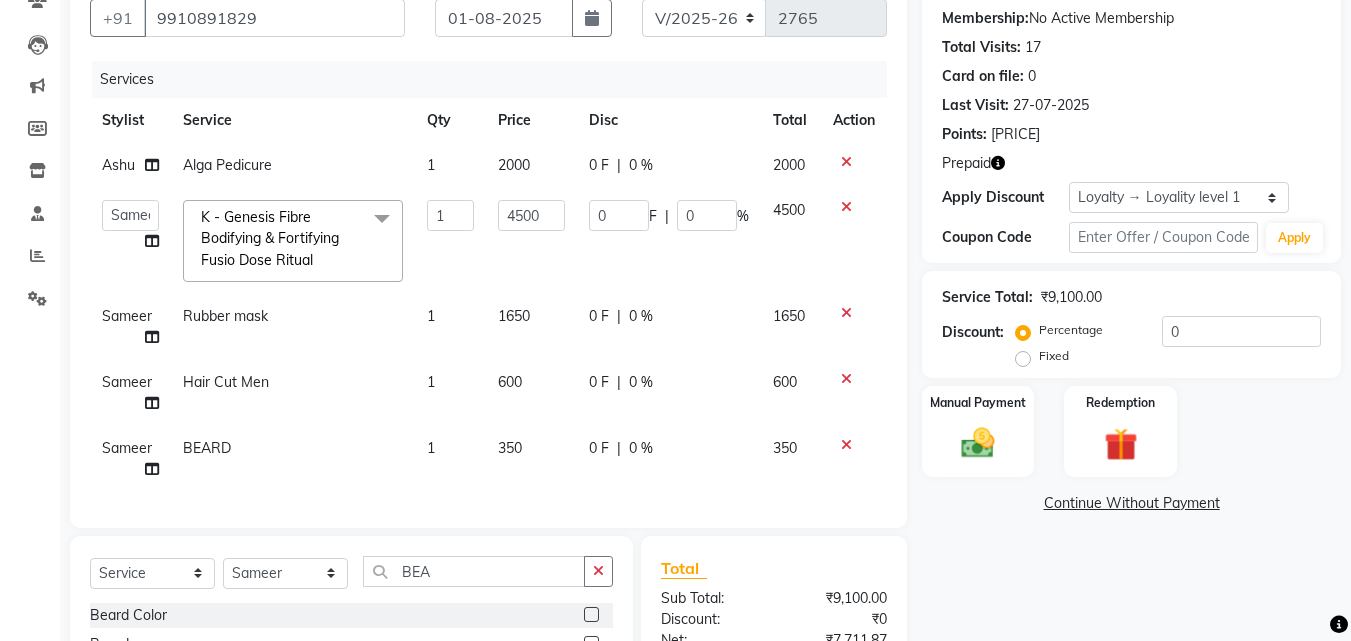 scroll, scrollTop: 188, scrollLeft: 0, axis: vertical 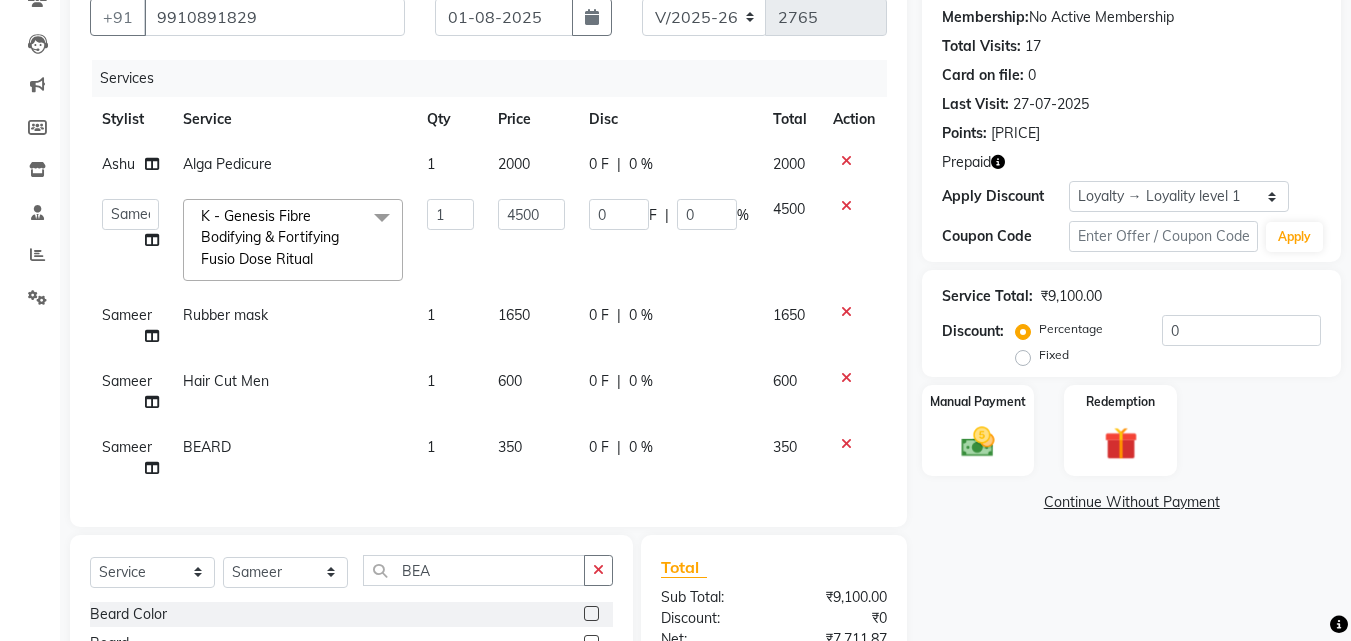 click on "1650" 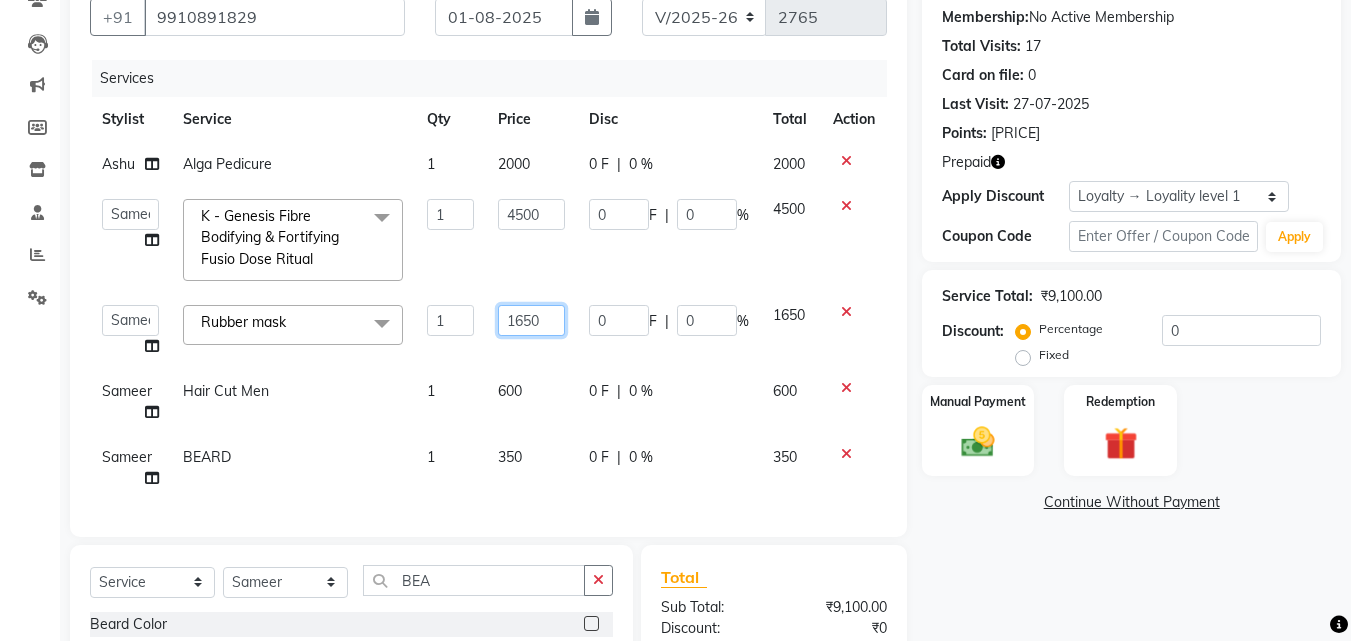click on "1650" 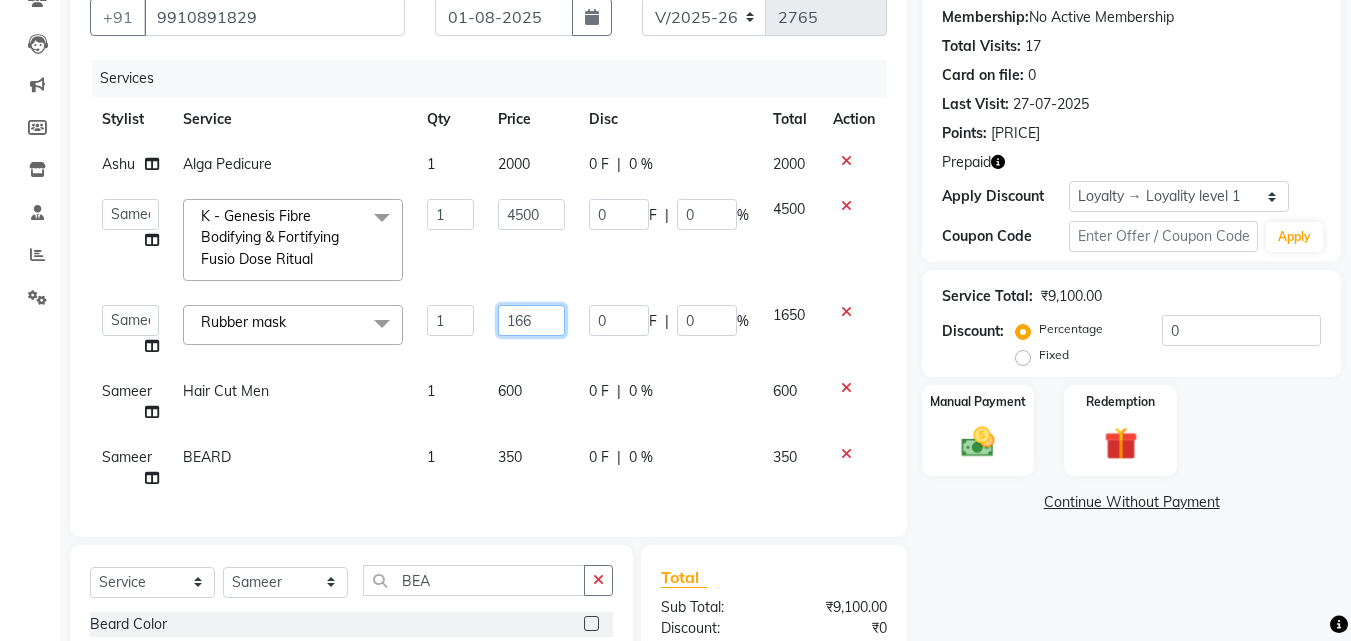 type on "1662" 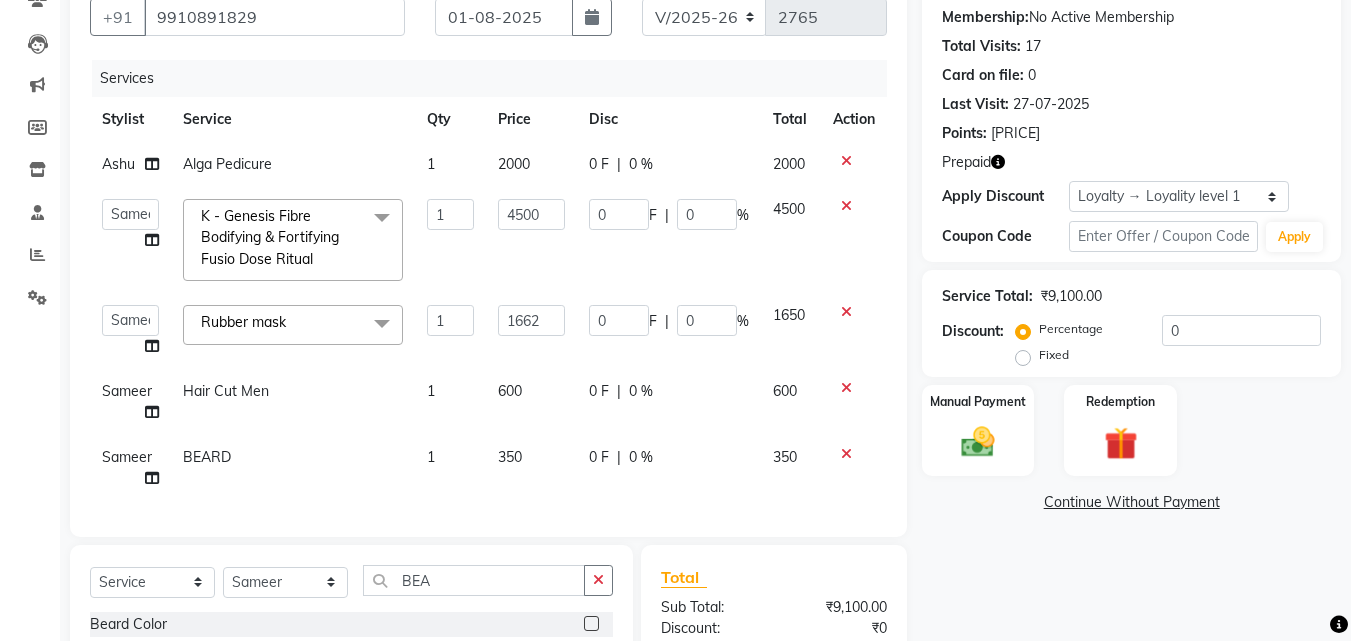 click on "Name: [FIRST]  Membership:  No Active Membership  Total Visits:  17 Card on file:  0 Last Visit:   [DATE] Points:   4183.08  Prepaid Apply Discount Select  Loyalty → Loyality level 1  Coupon Code Apply Service Total:  [PRICE]  Discount:  Percentage   Fixed  0 Manual Payment Redemption  Continue Without Payment" 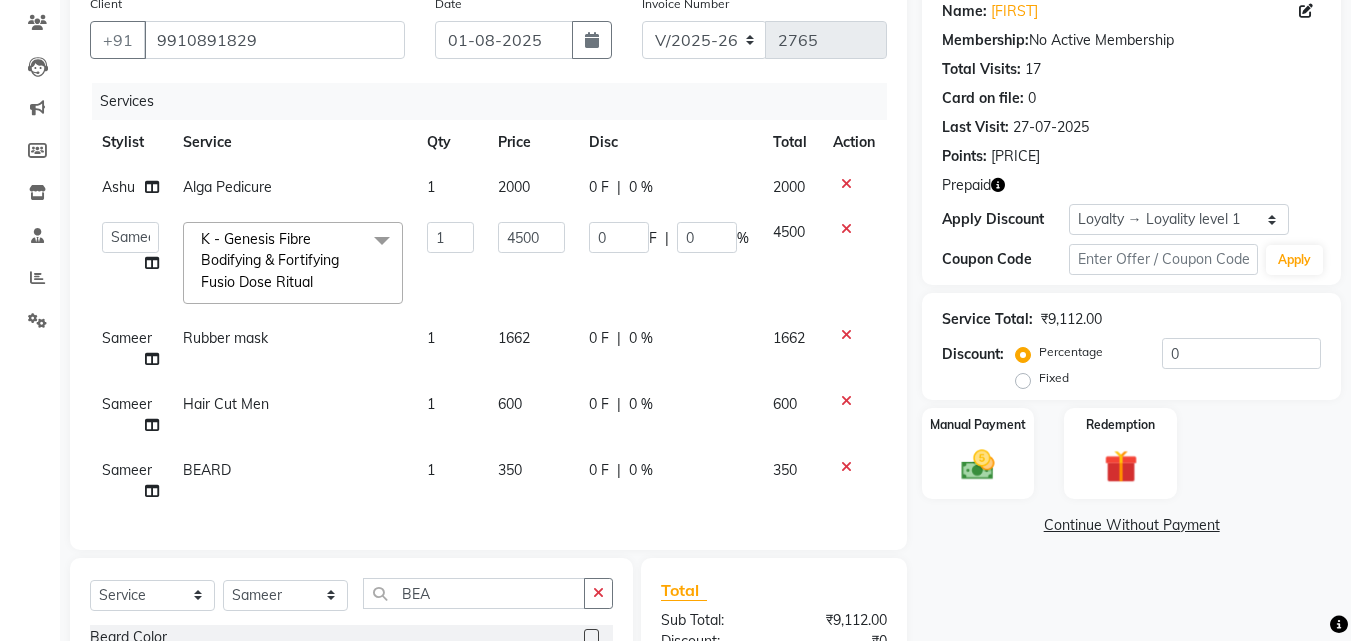 scroll, scrollTop: 169, scrollLeft: 0, axis: vertical 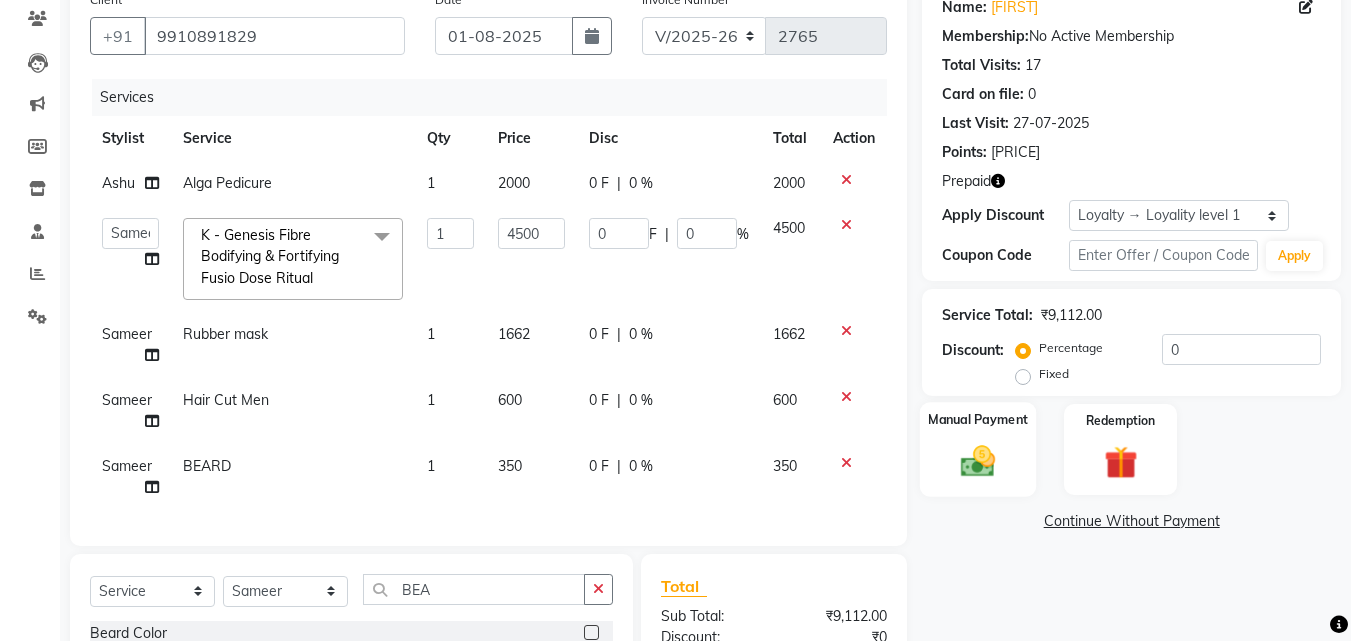 click 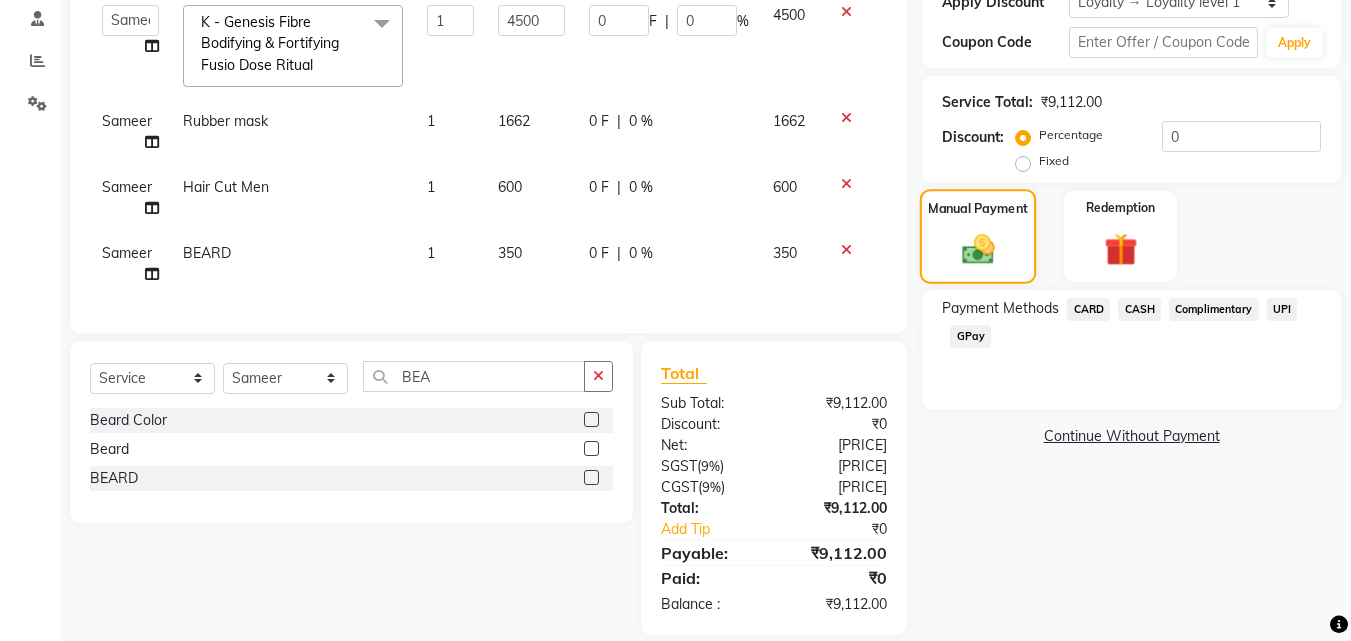 scroll, scrollTop: 391, scrollLeft: 0, axis: vertical 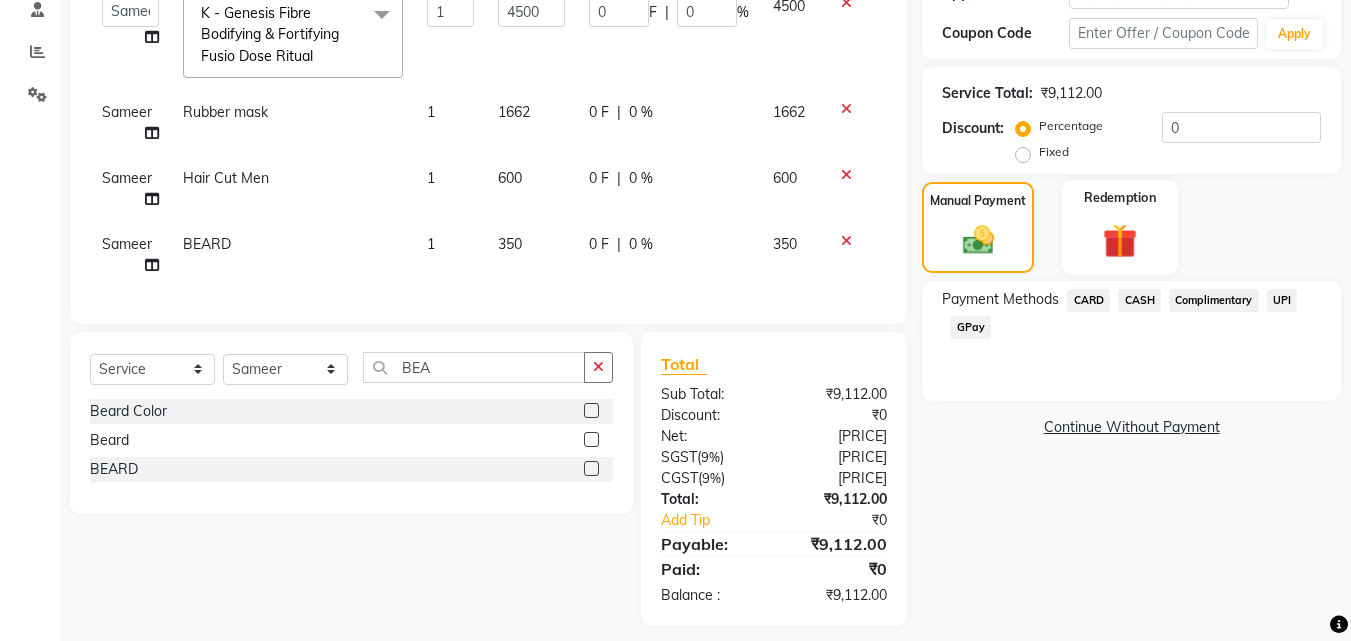 click 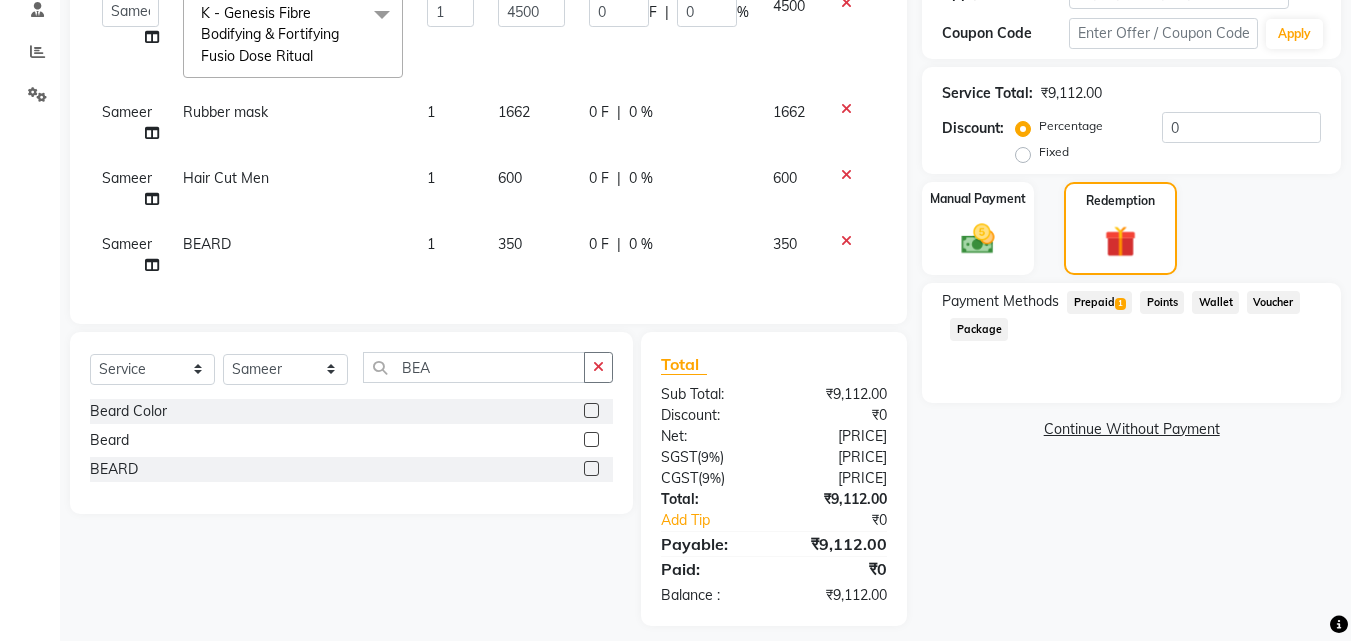click on "Prepaid  1" 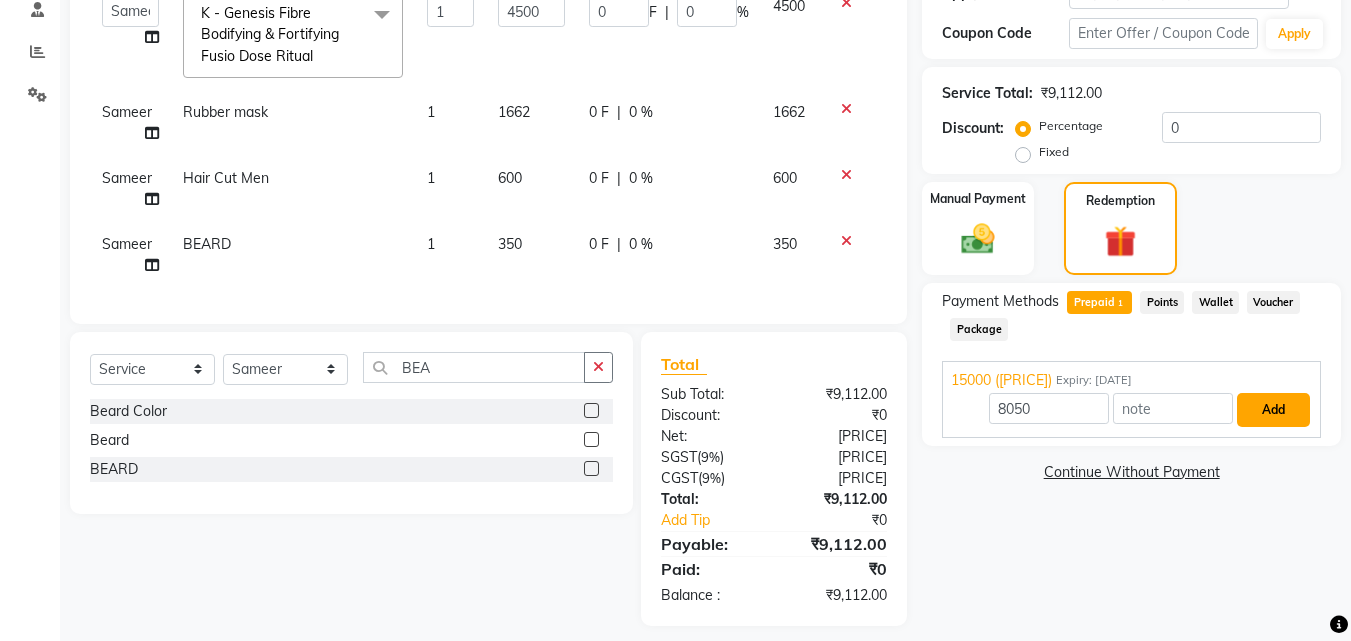 click on "Add" at bounding box center (1273, 410) 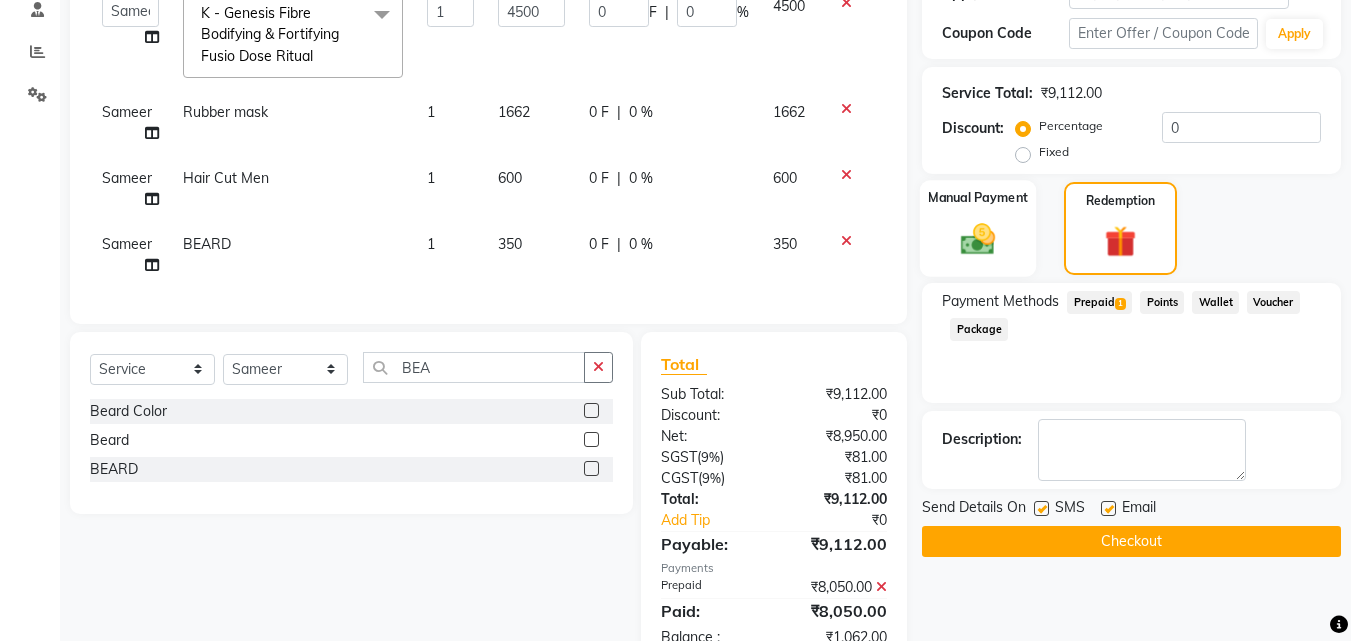 click 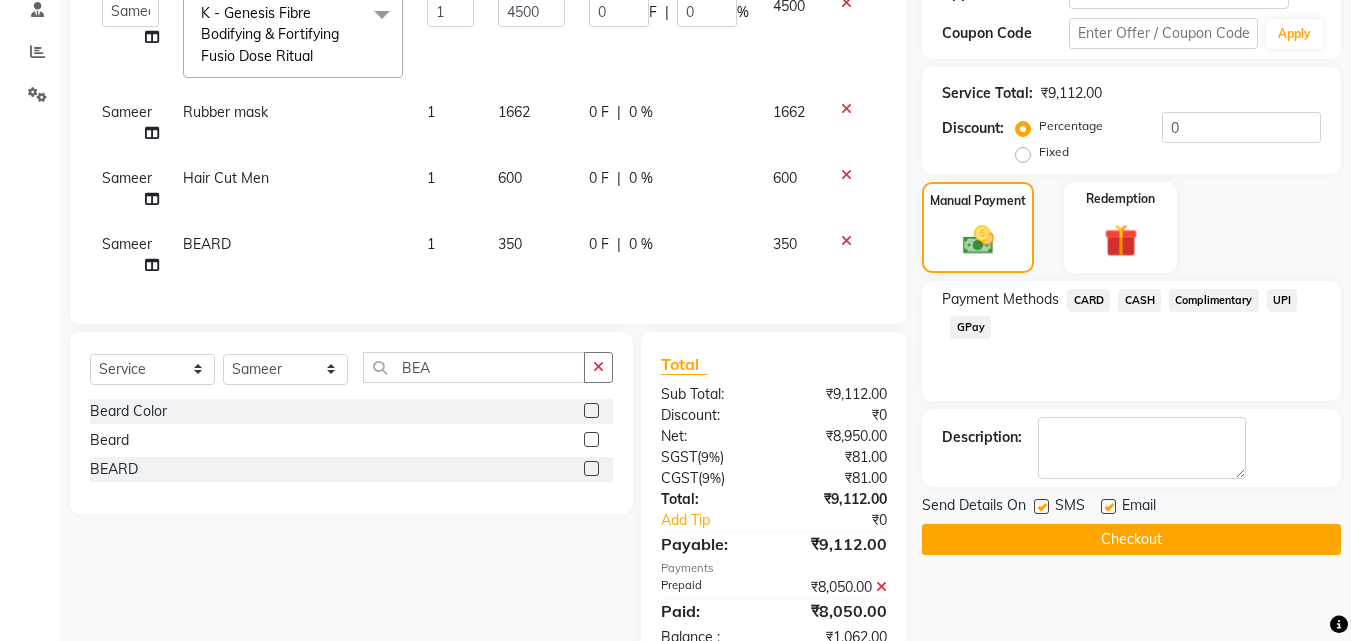 click on "CARD" 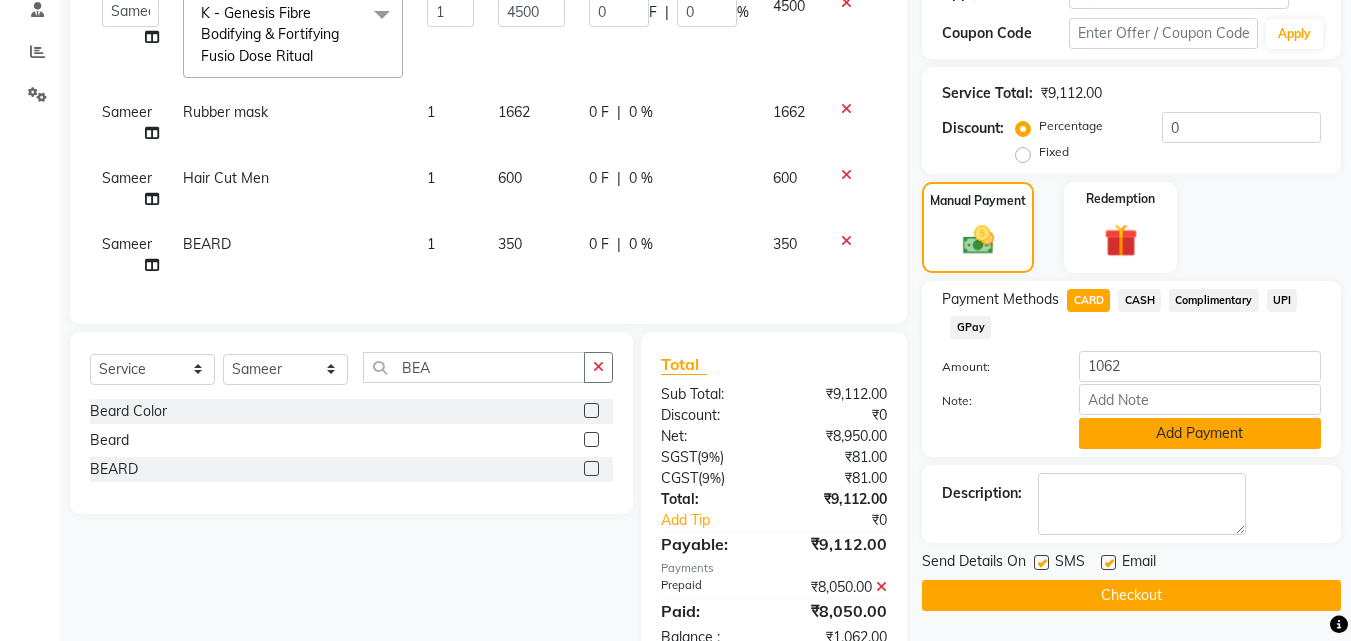 click on "Add Payment" 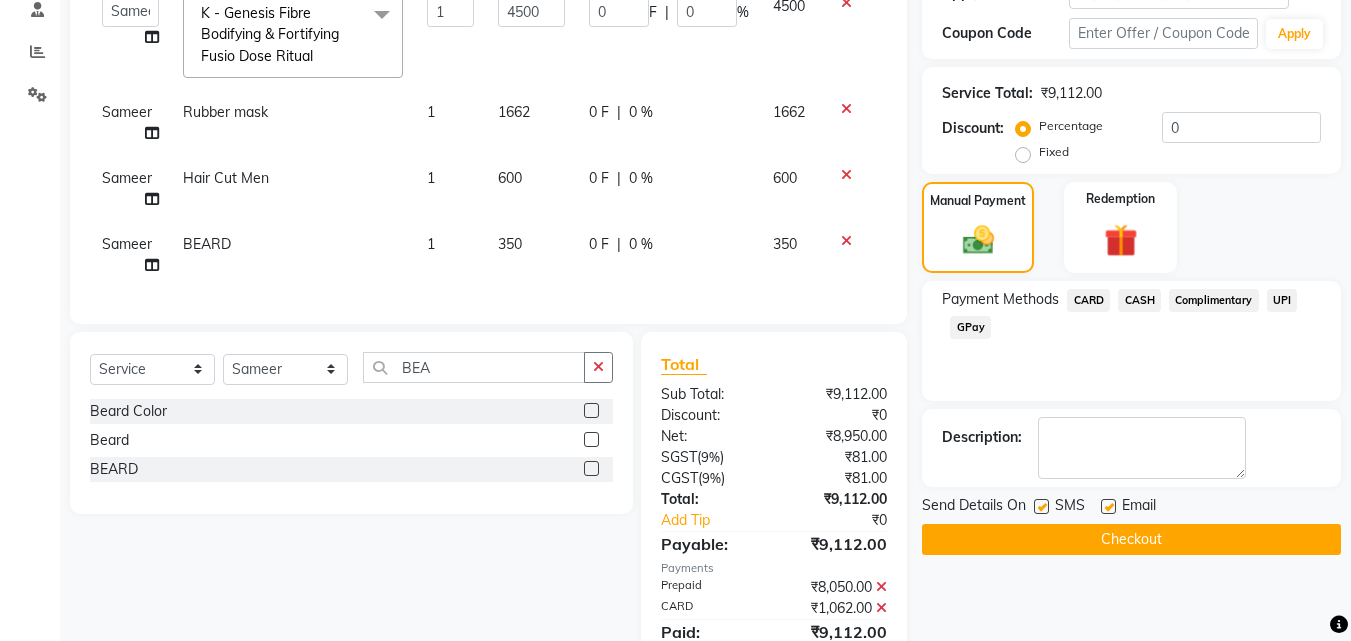 click on "Checkout" 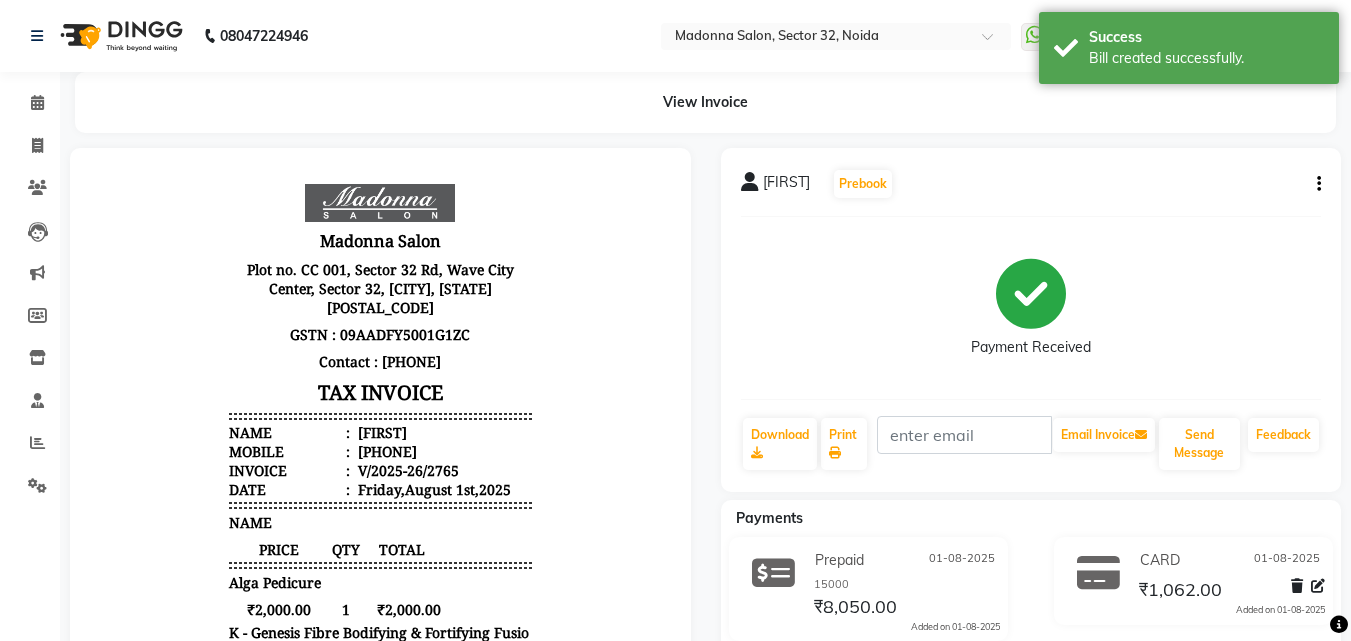 scroll, scrollTop: 0, scrollLeft: 0, axis: both 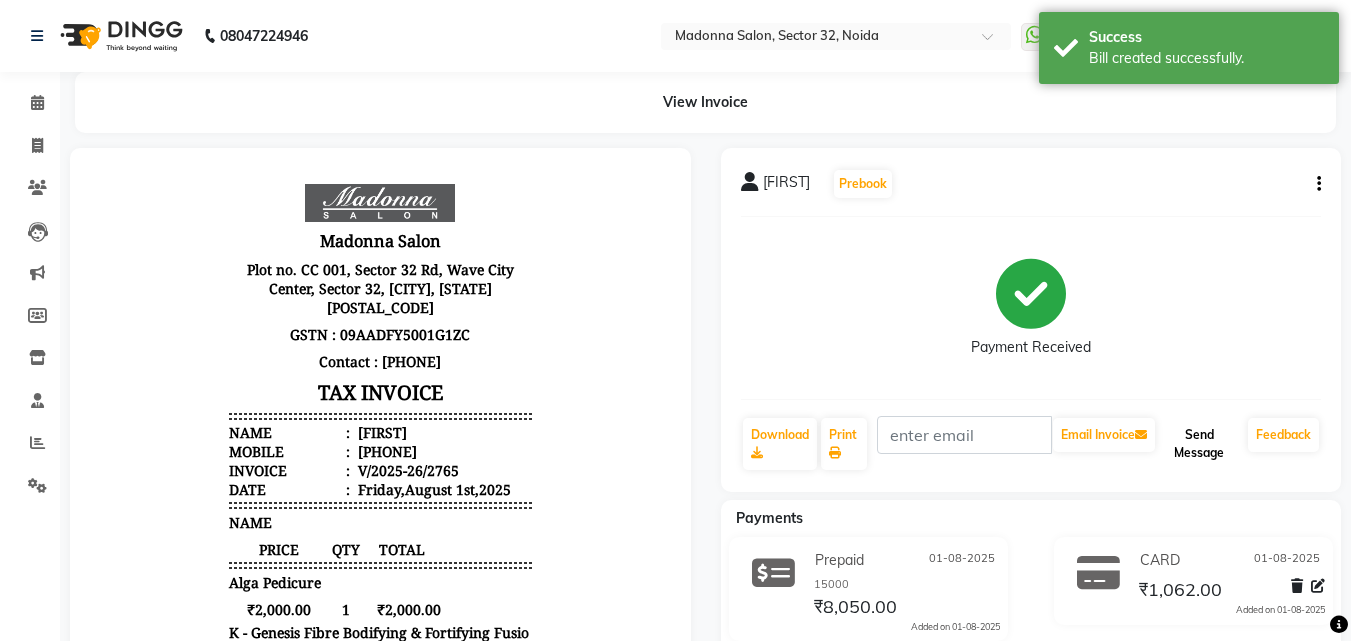 click on "Send Message" 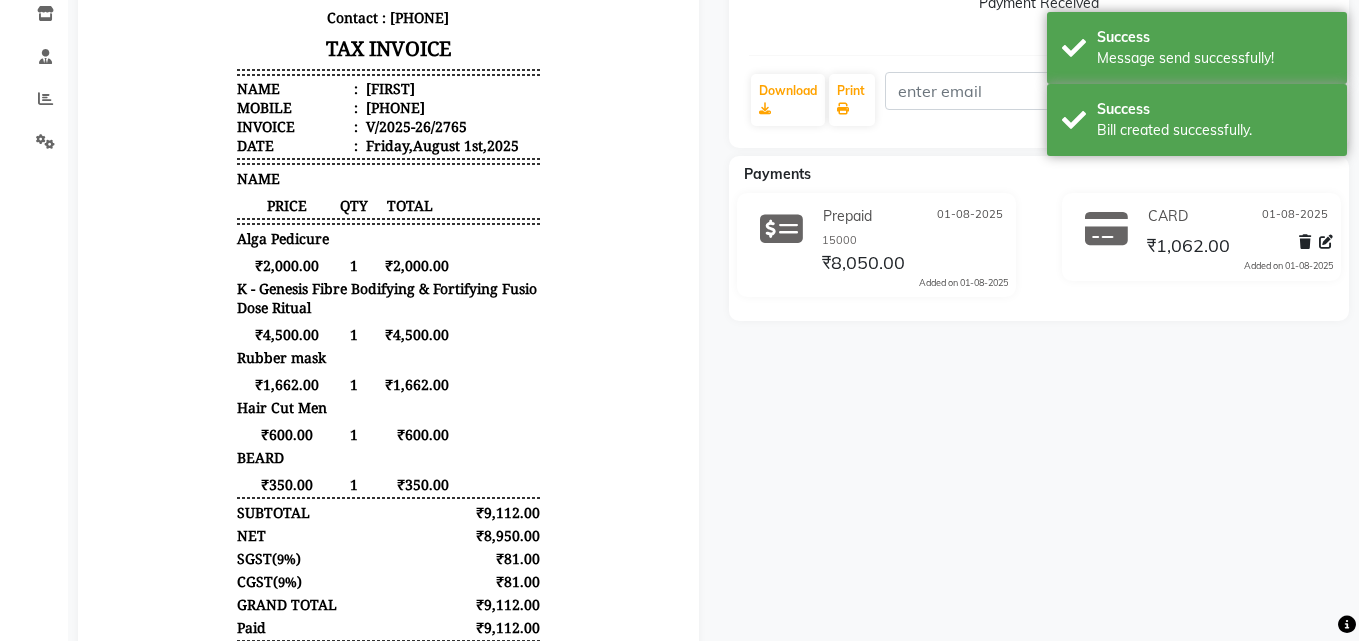 scroll, scrollTop: 0, scrollLeft: 0, axis: both 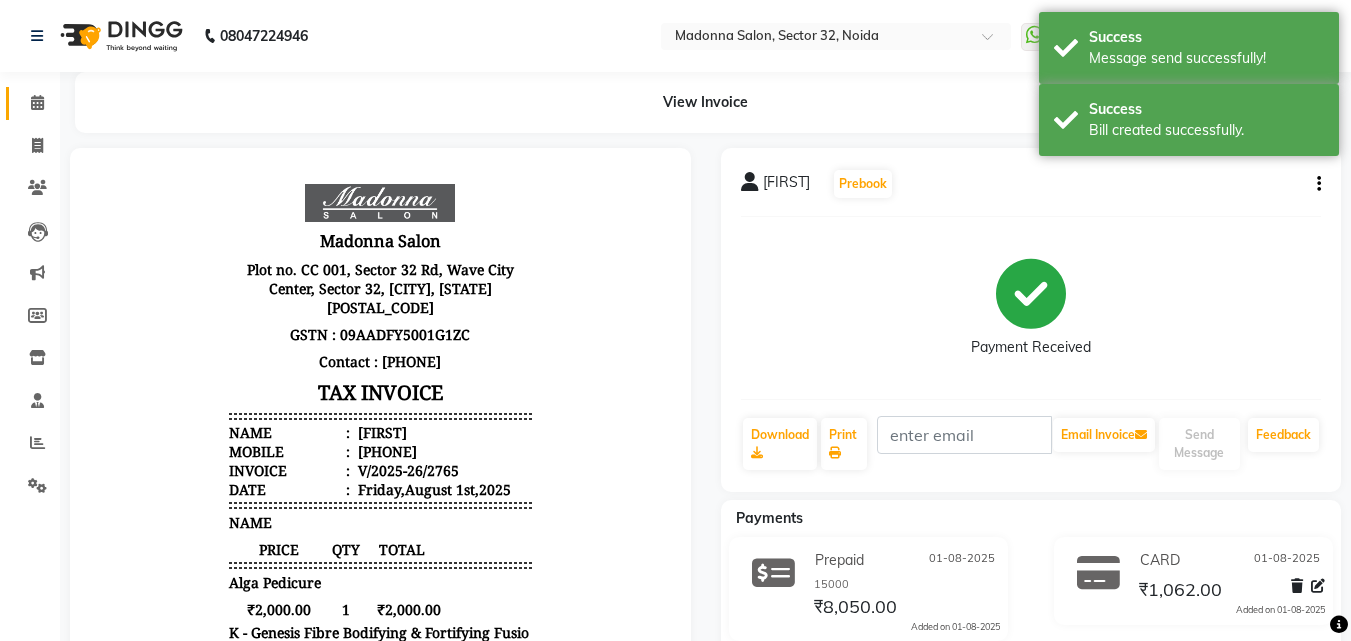 click 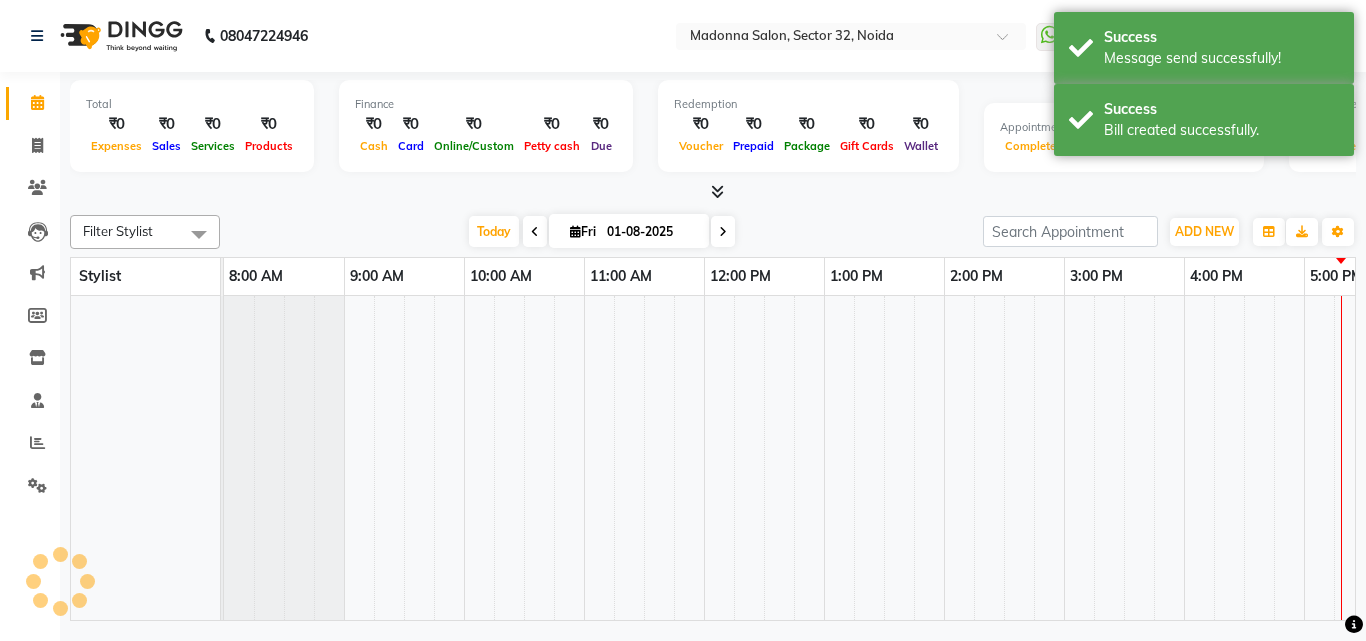 scroll, scrollTop: 0, scrollLeft: 429, axis: horizontal 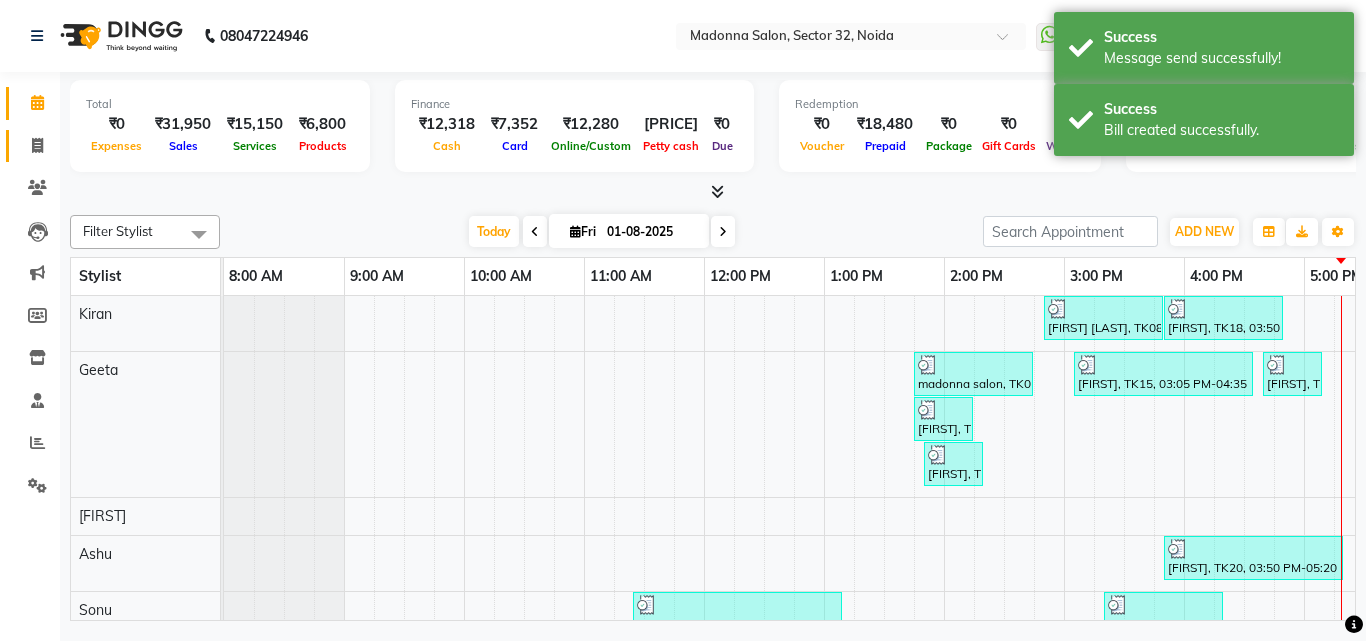 click 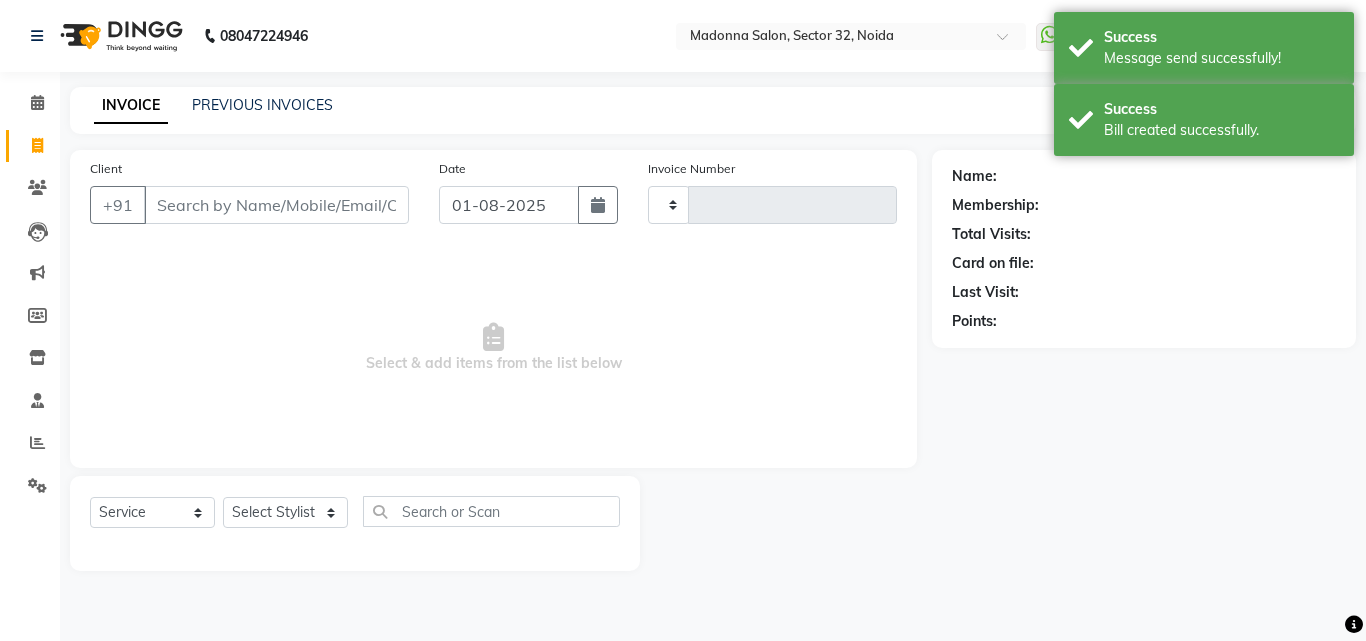 type on "2766" 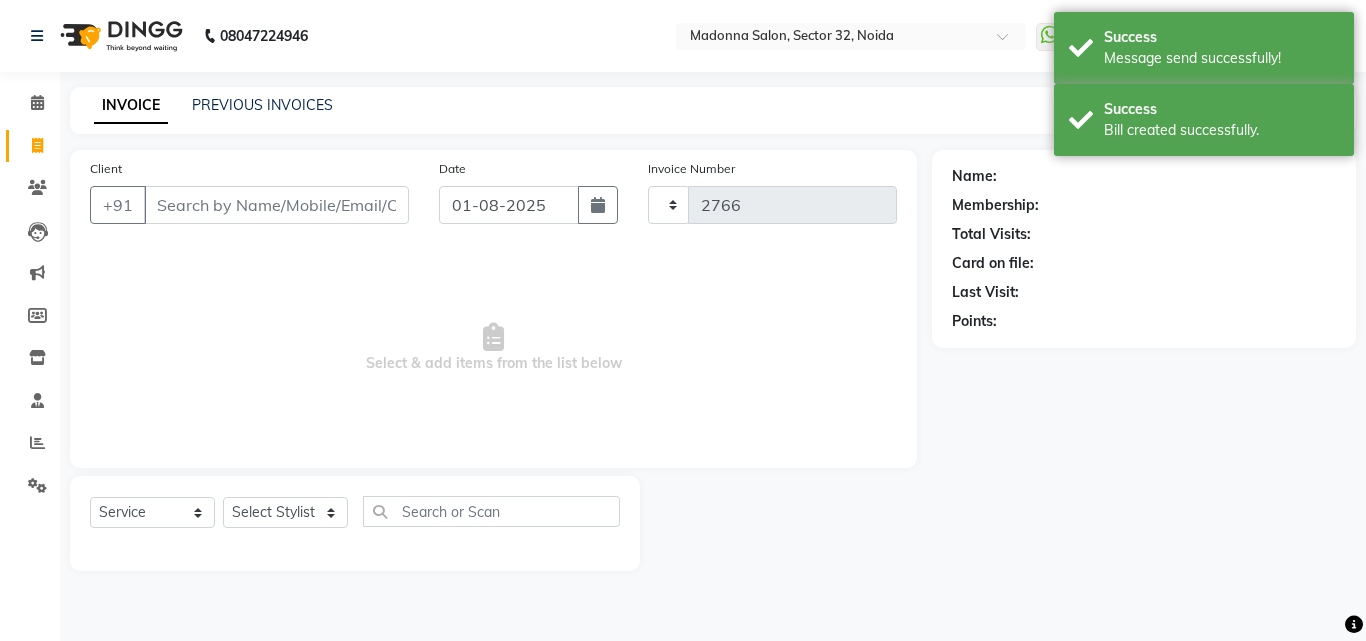 select on "7229" 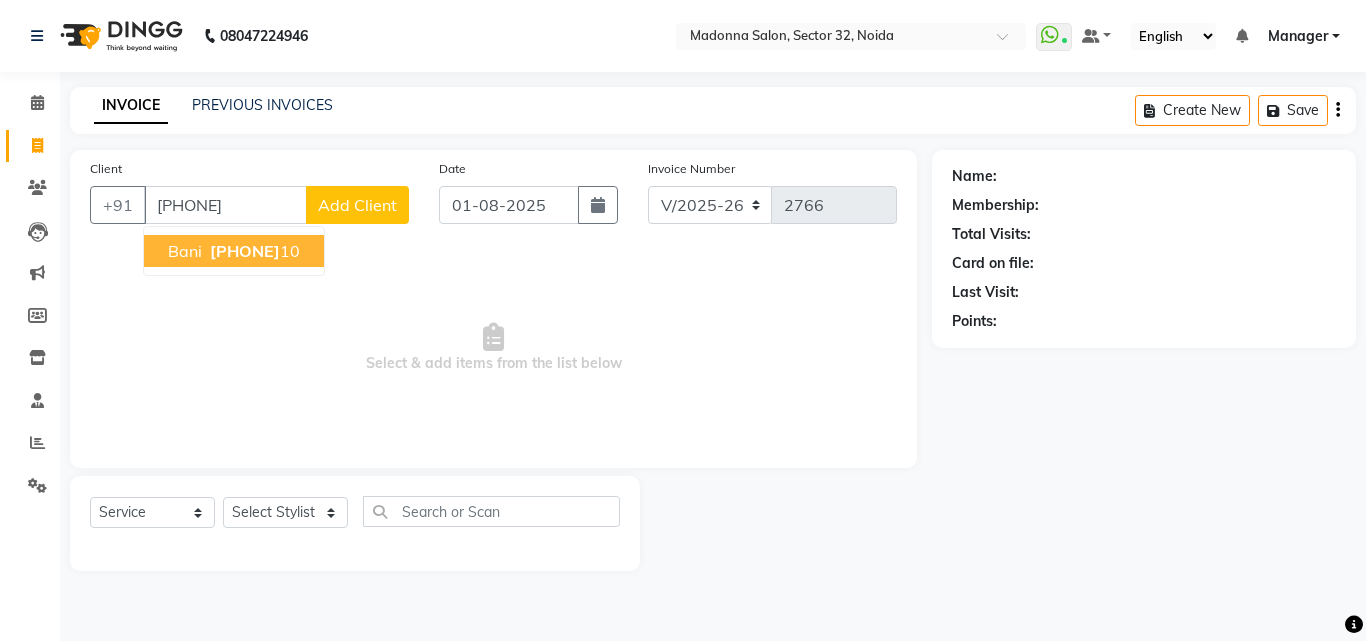 click on "[FIRST] [PHONE]" at bounding box center [234, 251] 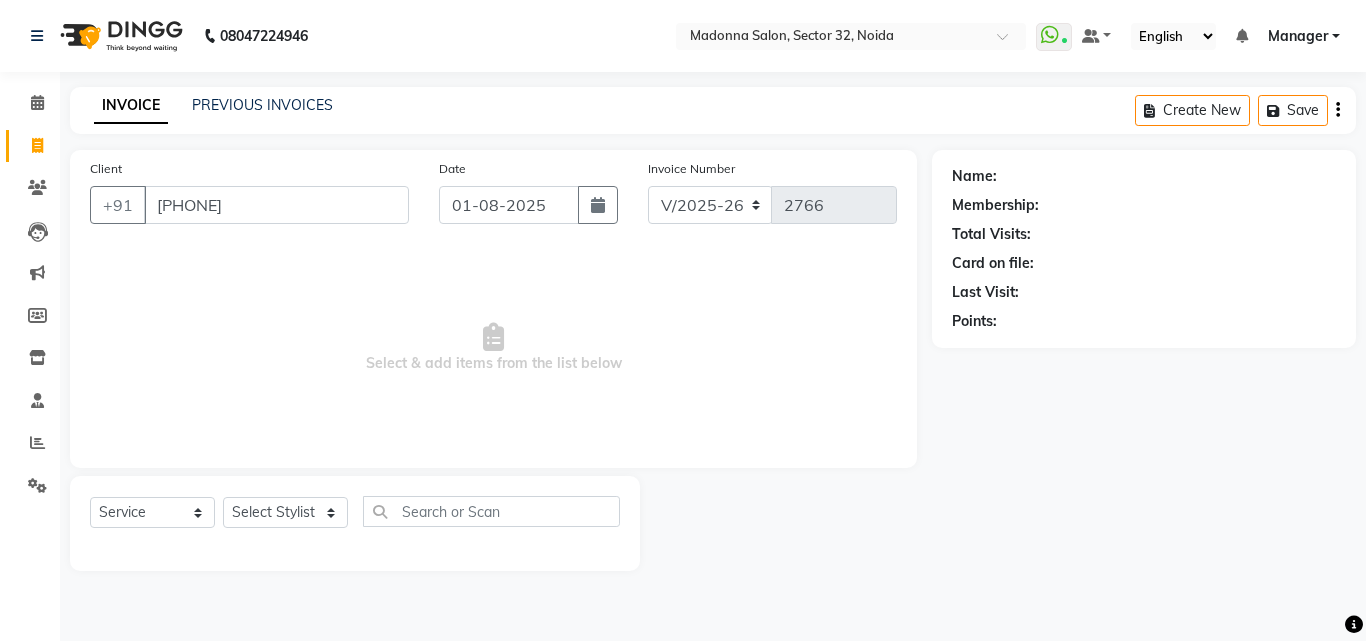 type on "[PHONE]" 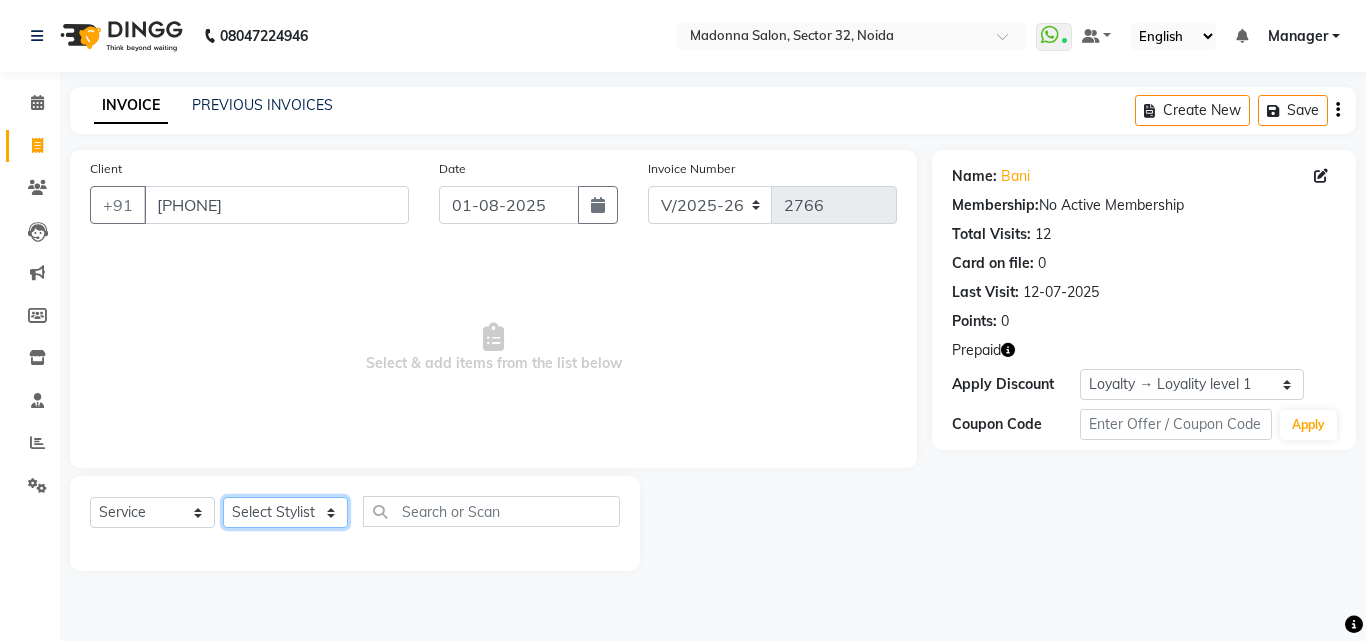 click on "Select Stylist Aayan Account  Ashu BHOLU Geeta Hanif JIYA SINGH Kiran LAXMAN PEDI Manager Mohit Naddy NAIL SWASTIKA Sajal Sameer Shahnawaj Sharukh Sonu VISHAL STYLIST" 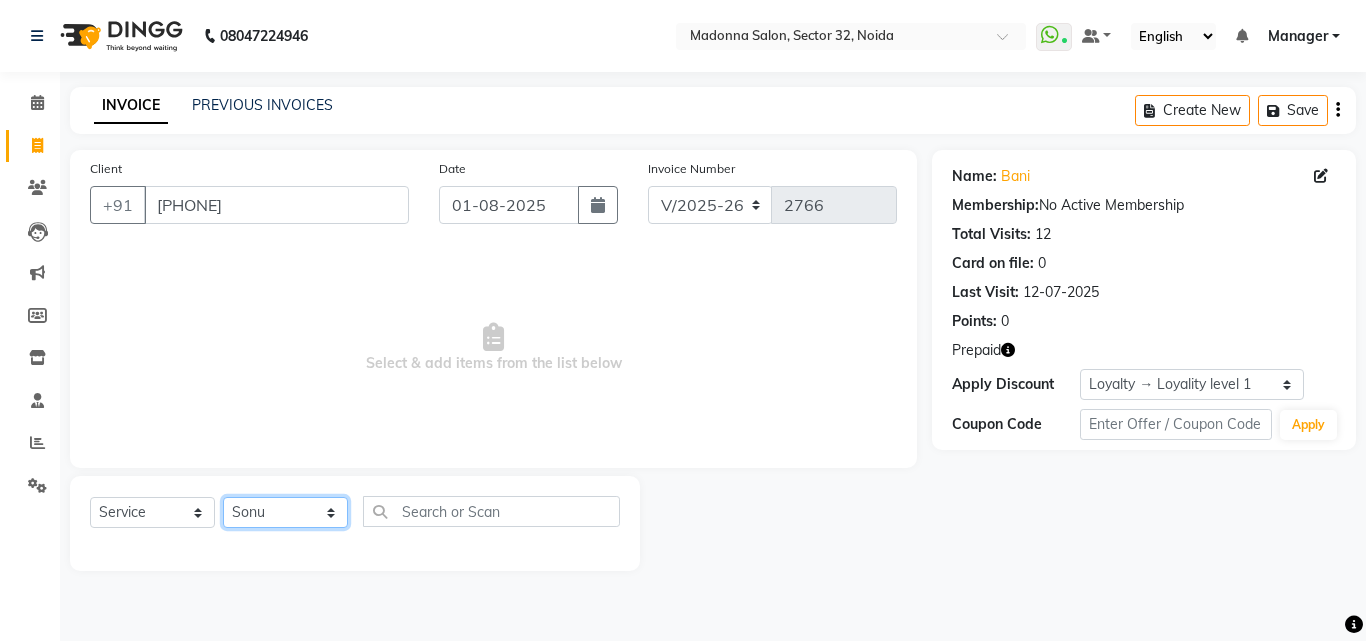 click on "Select Stylist Aayan Account  Ashu BHOLU Geeta Hanif JIYA SINGH Kiran LAXMAN PEDI Manager Mohit Naddy NAIL SWASTIKA Sajal Sameer Shahnawaj Sharukh Sonu VISHAL STYLIST" 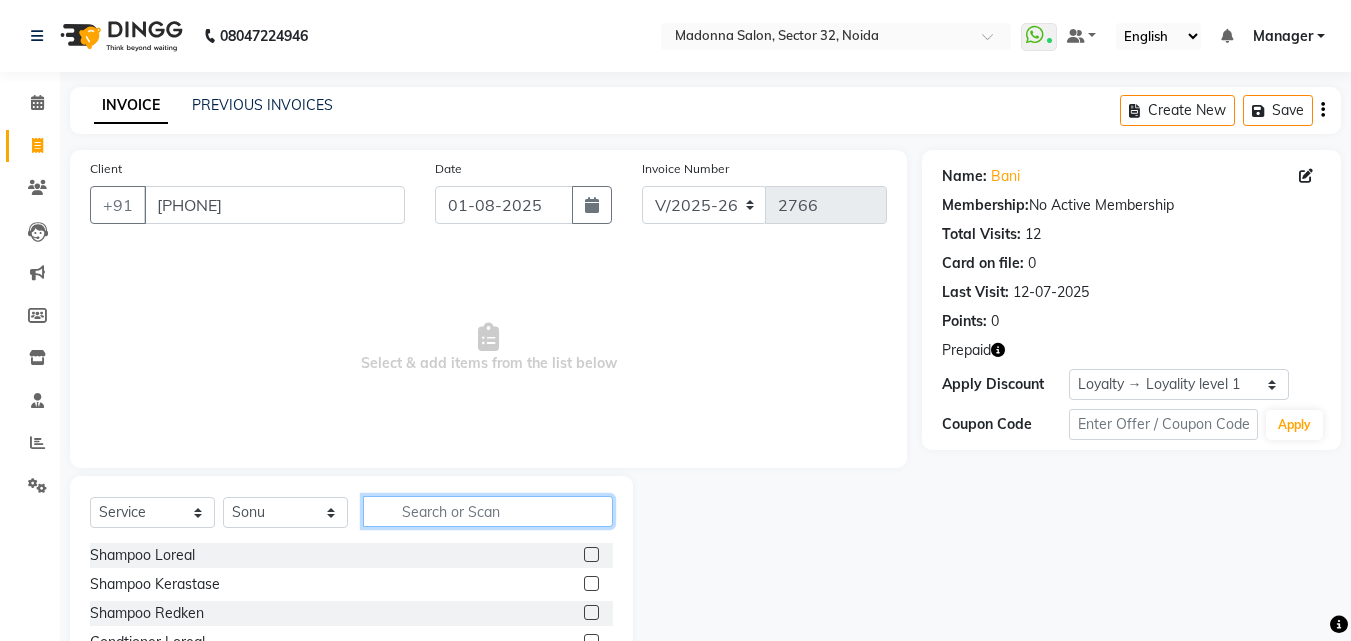 click 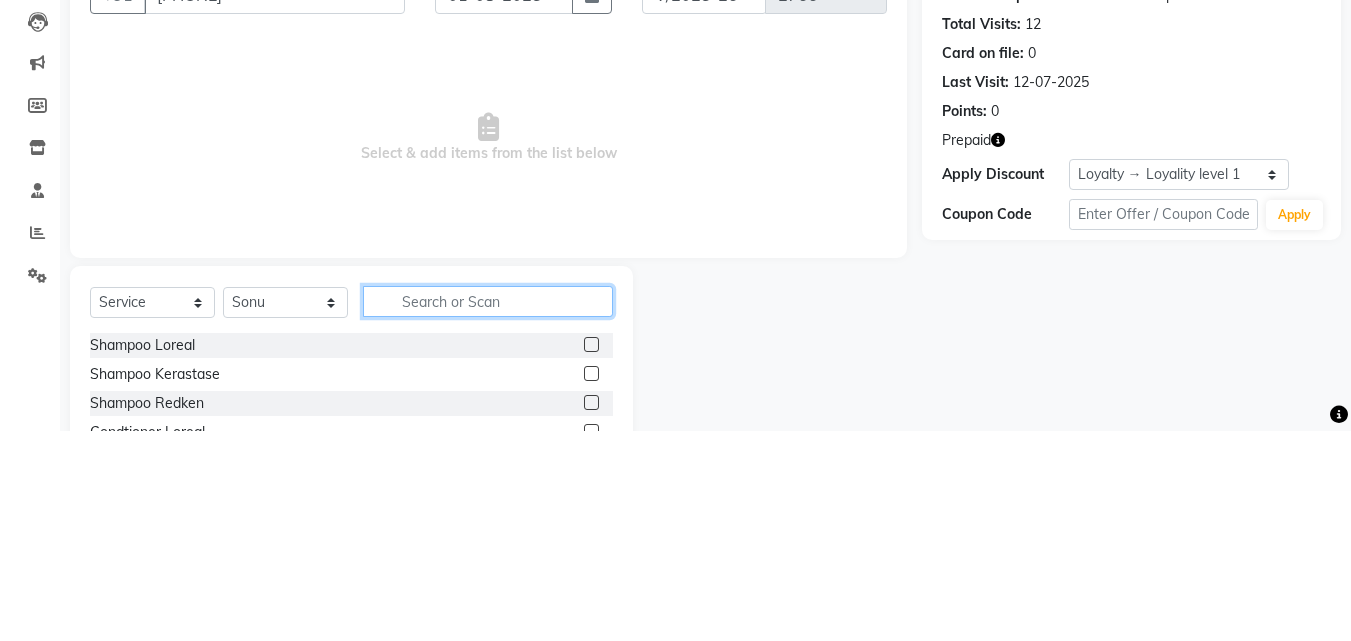 scroll, scrollTop: 48, scrollLeft: 0, axis: vertical 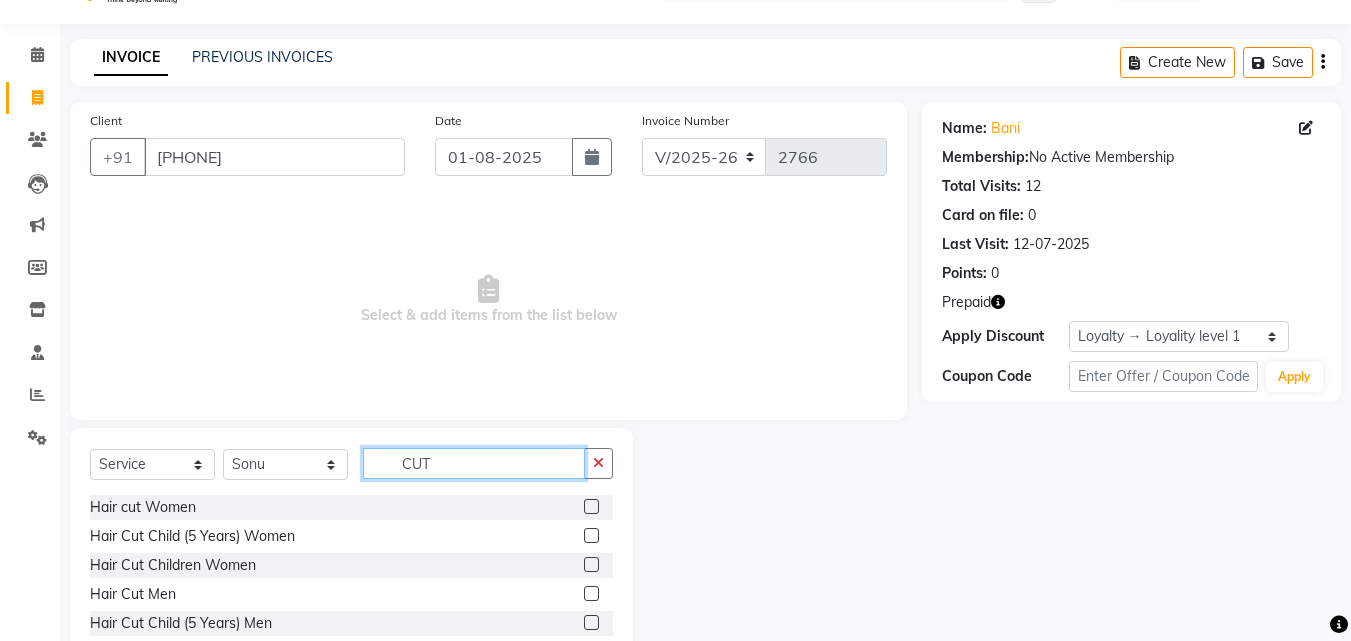 type on "CUT" 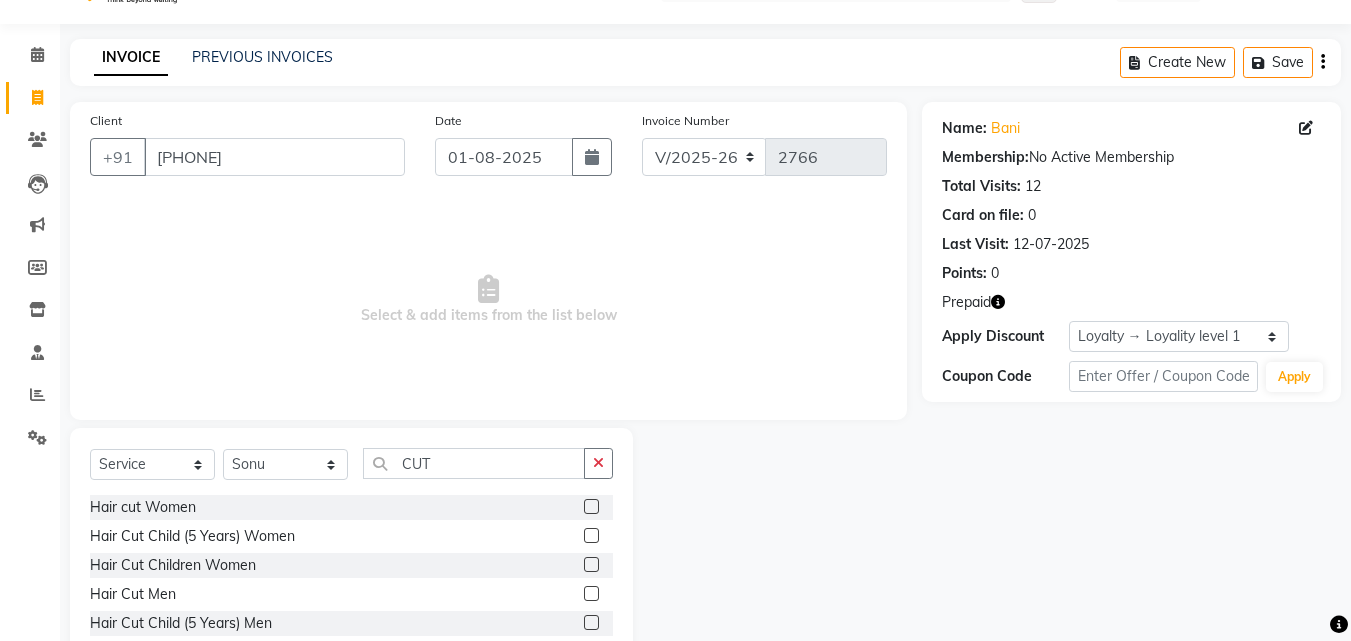 click 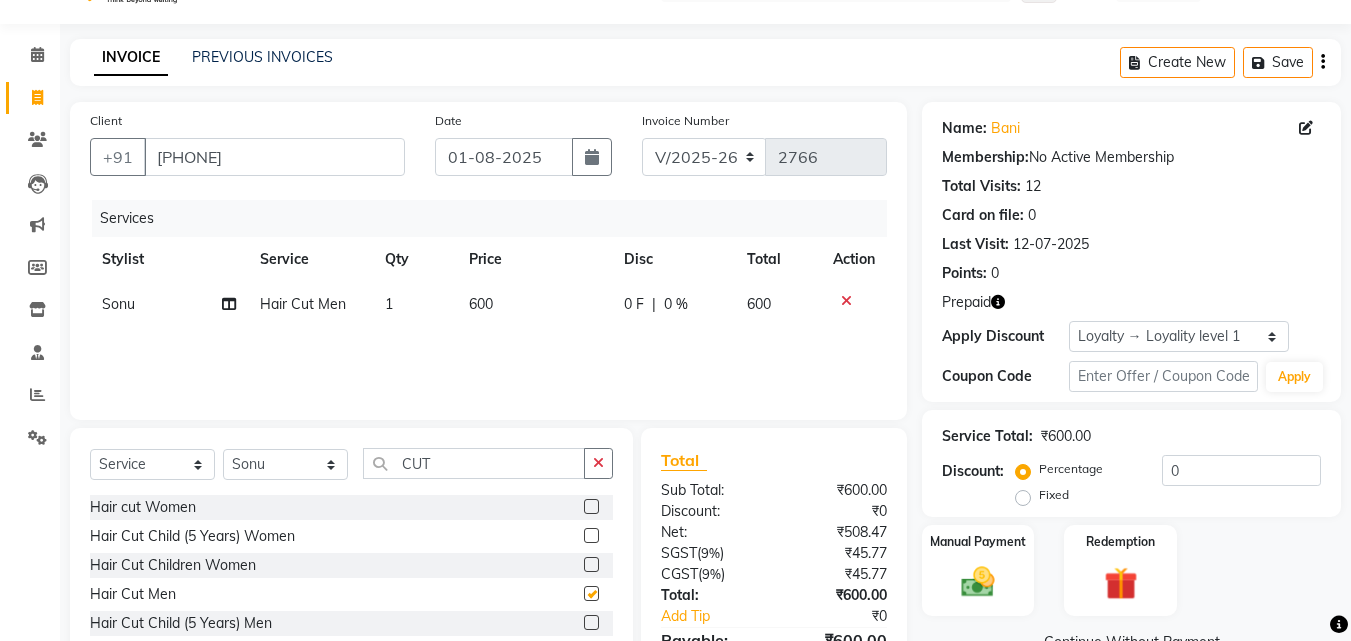checkbox on "false" 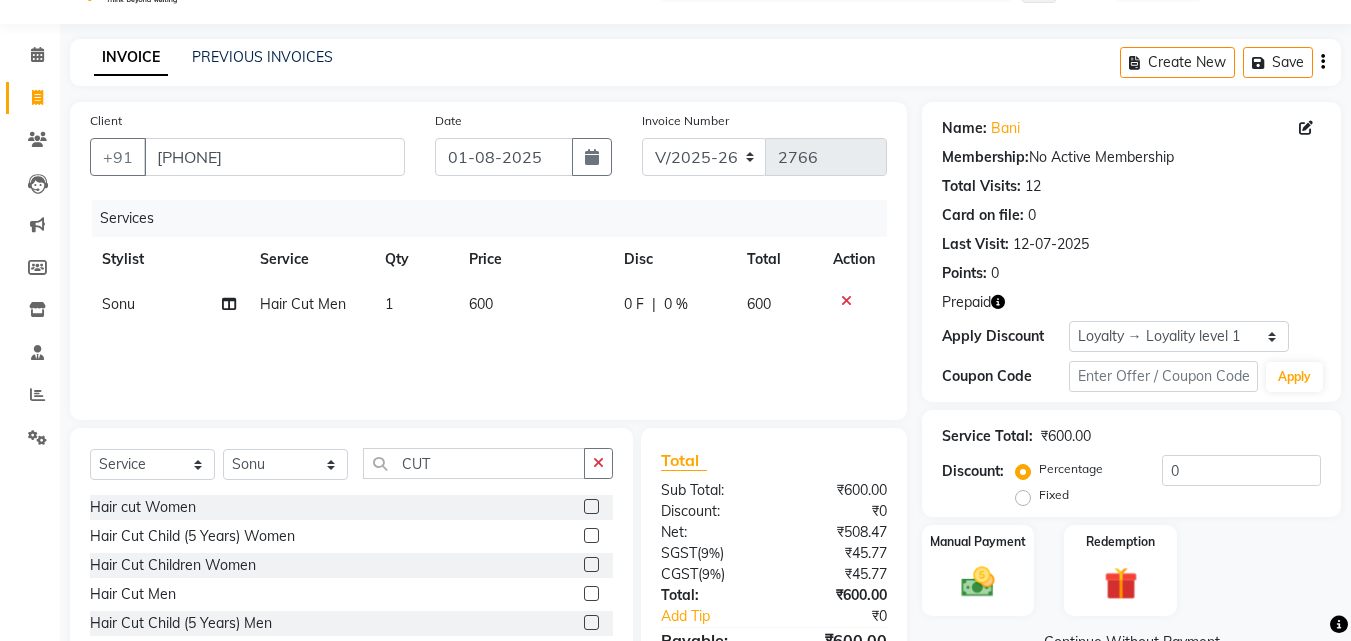 click 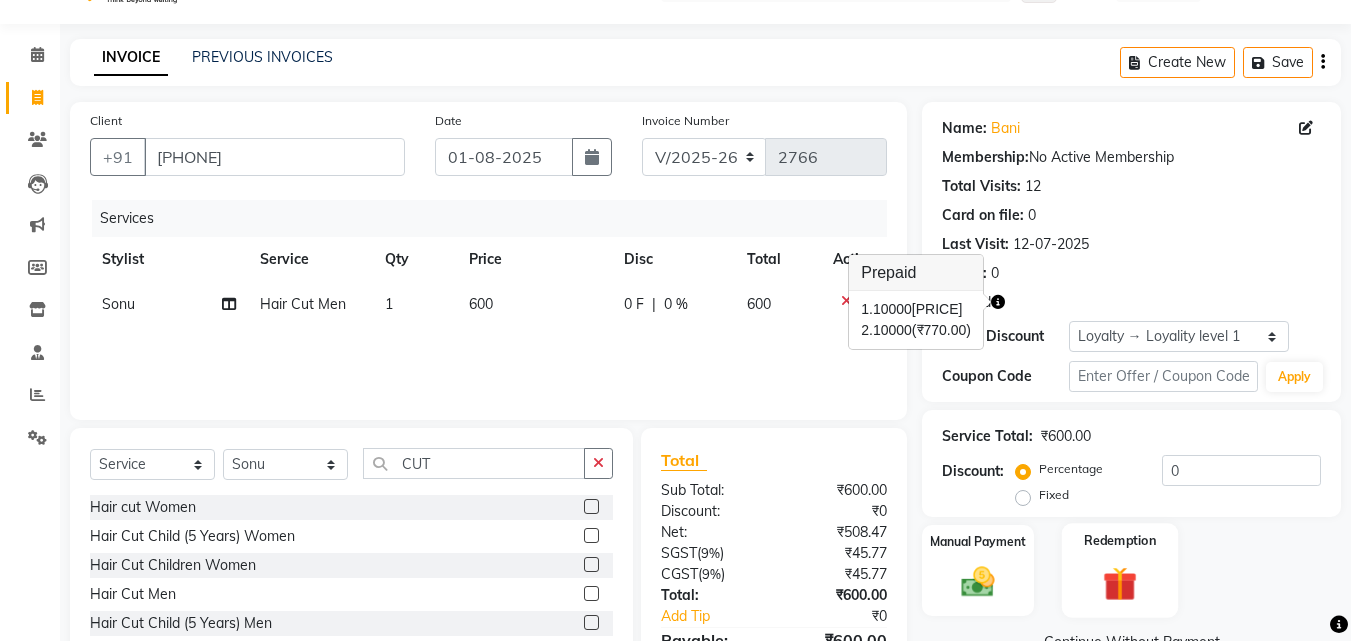 click 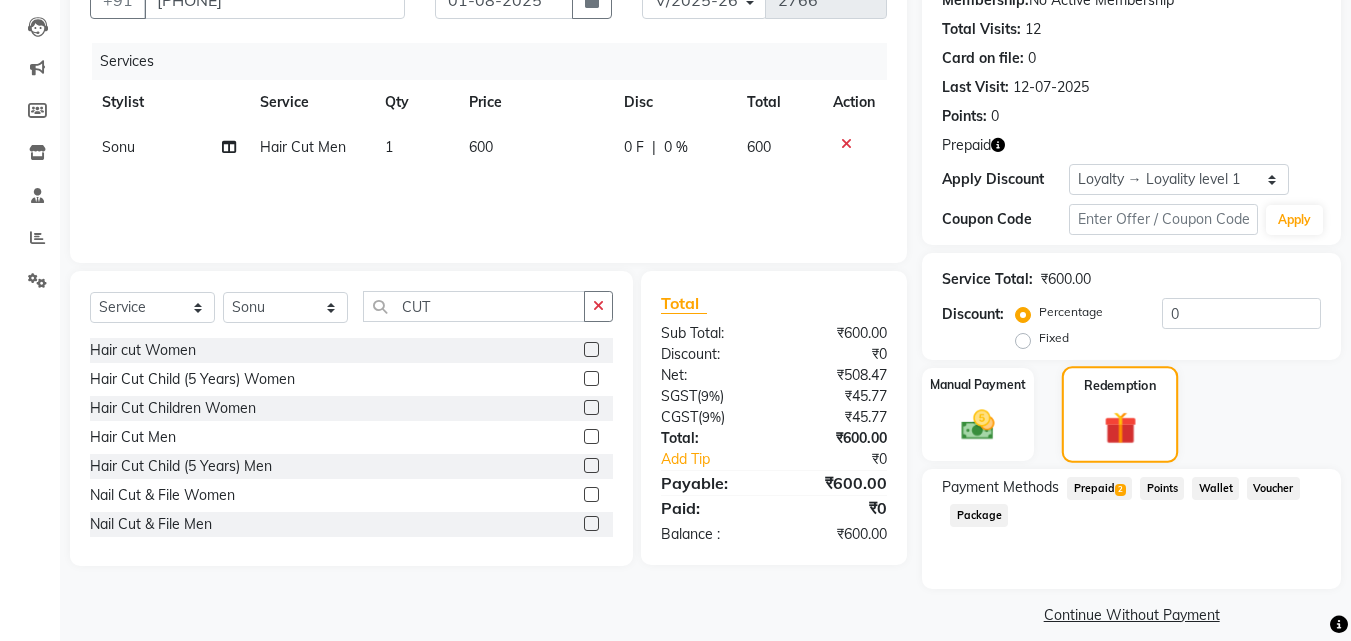 scroll, scrollTop: 224, scrollLeft: 0, axis: vertical 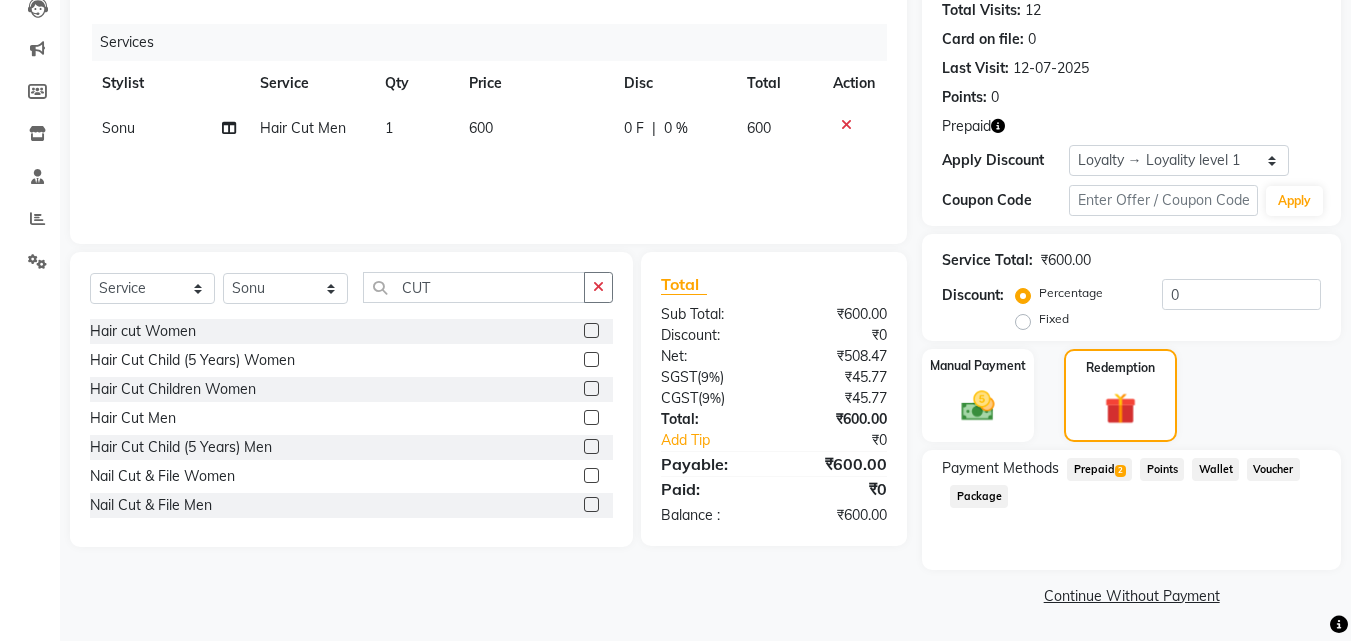 click on "2" 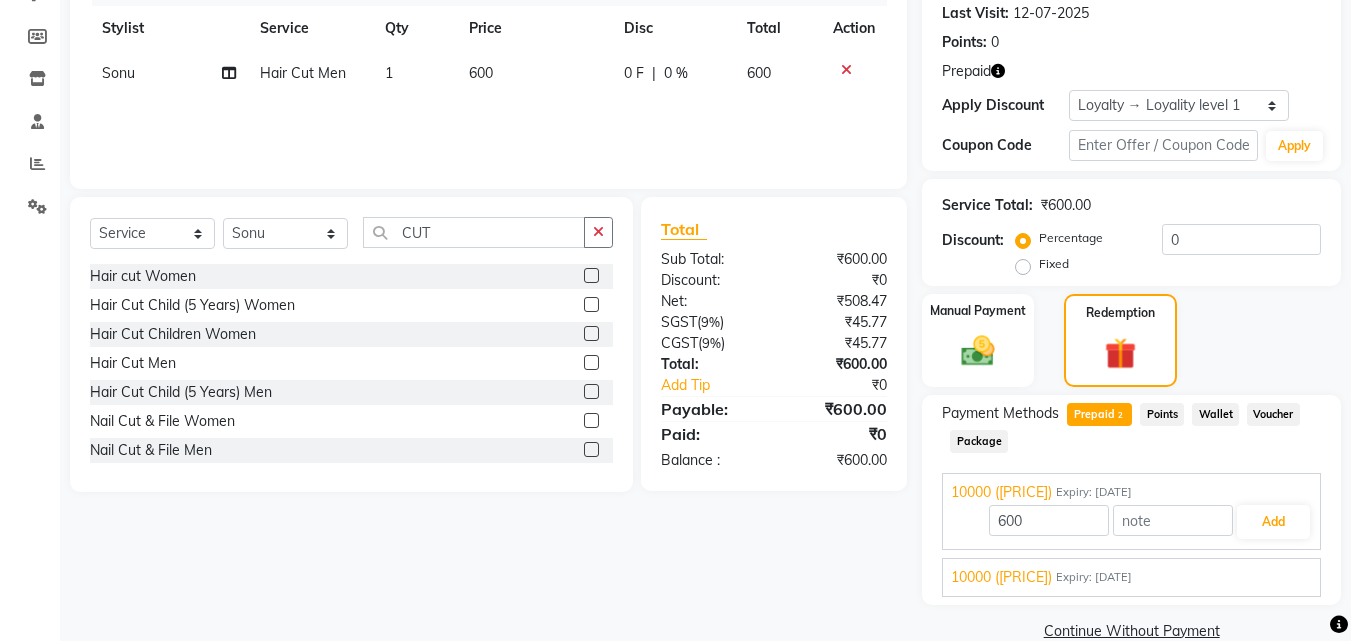 scroll, scrollTop: 314, scrollLeft: 0, axis: vertical 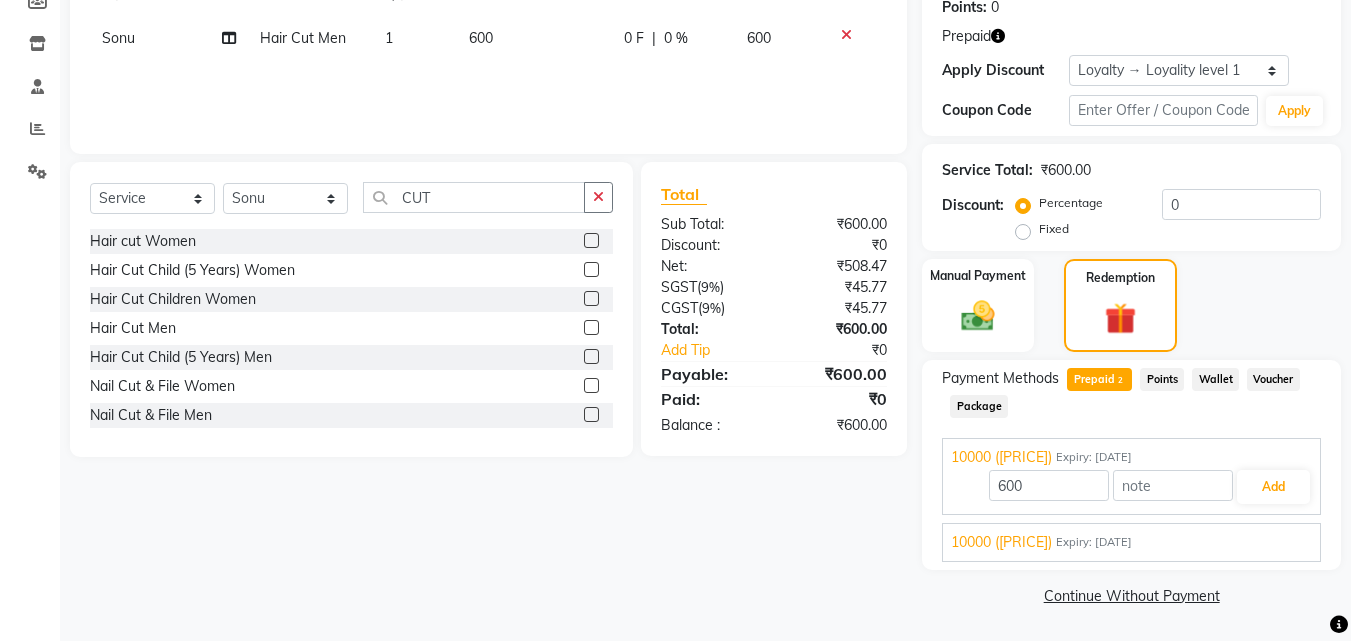 click on "10000 ([PRICE]) Expiry: [DATE]" at bounding box center (1131, 542) 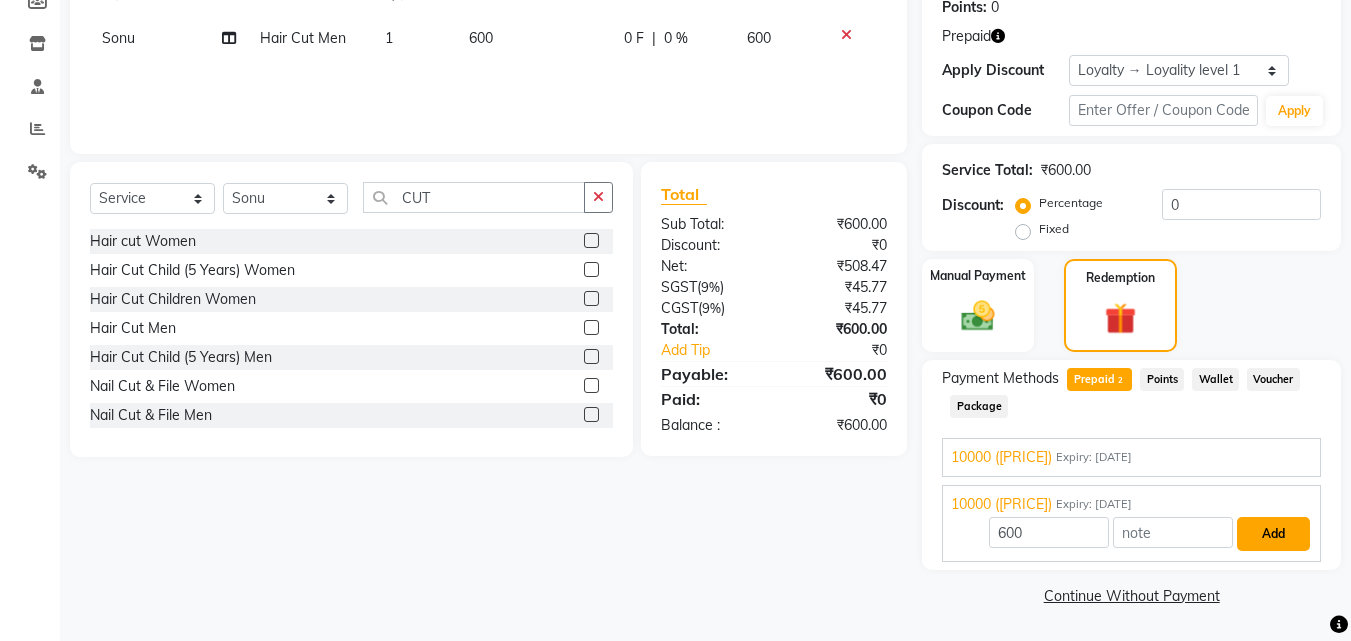click on "Add" at bounding box center (1273, 534) 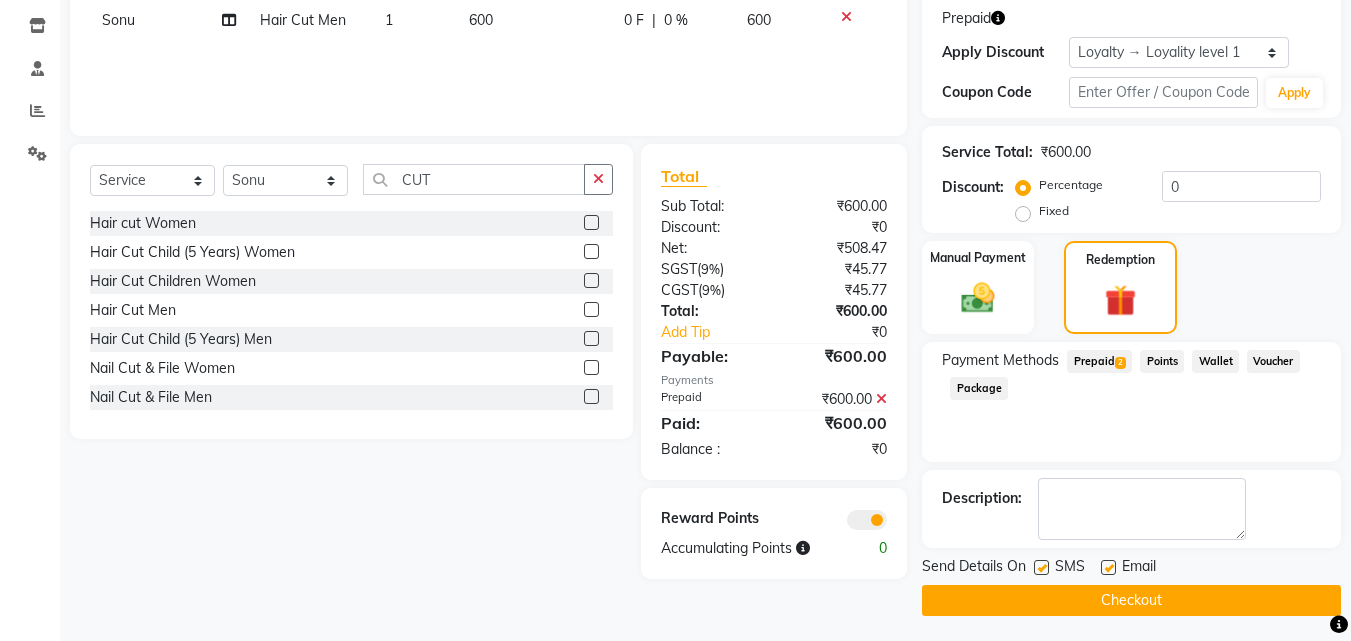 scroll, scrollTop: 337, scrollLeft: 0, axis: vertical 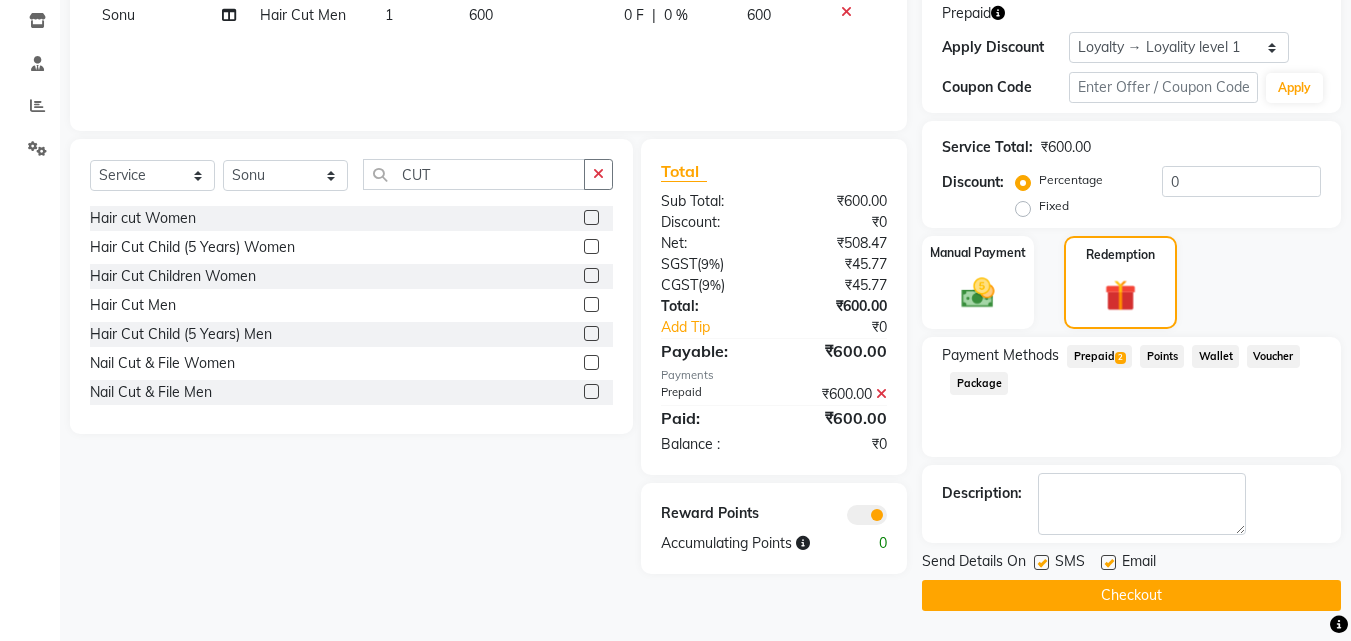 click on "Checkout" 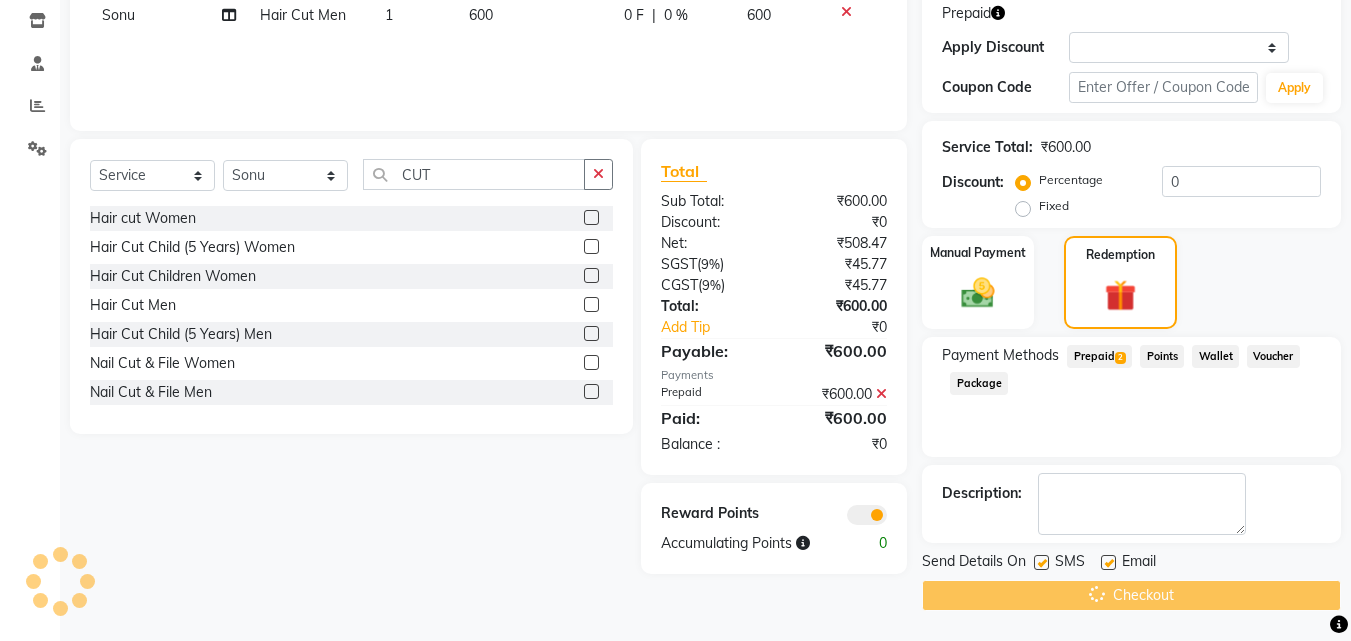 scroll, scrollTop: 0, scrollLeft: 0, axis: both 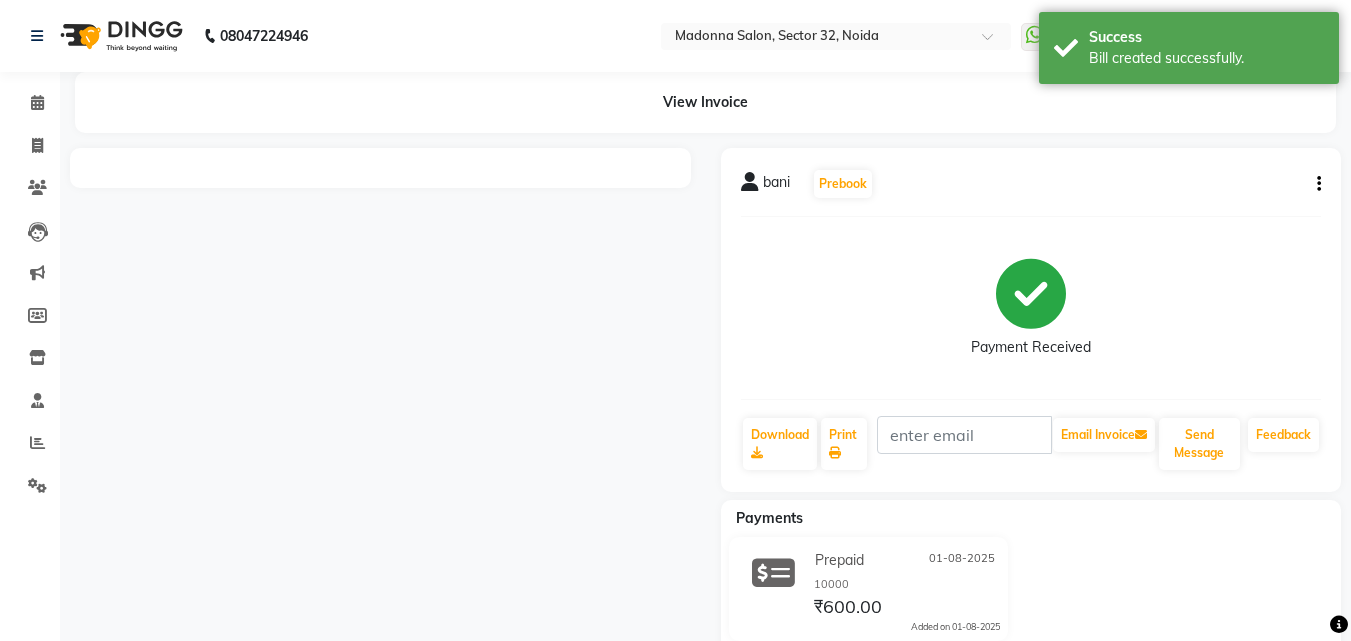 click on "Send Message" 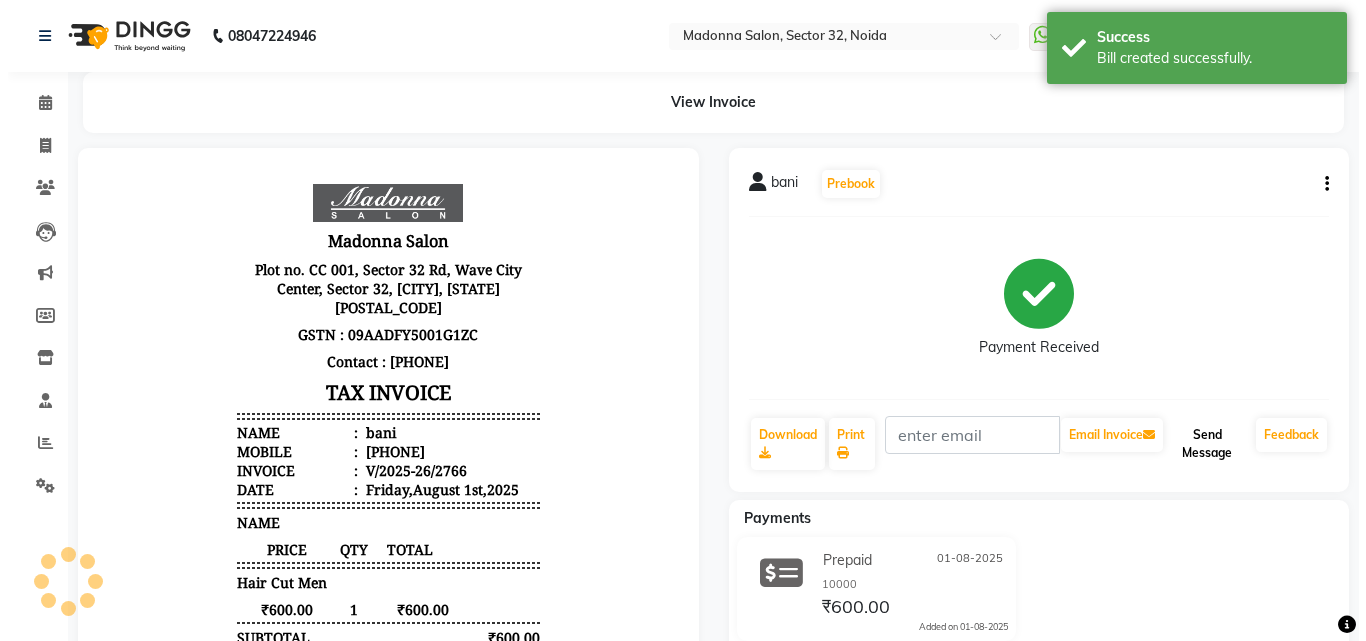 scroll, scrollTop: 0, scrollLeft: 0, axis: both 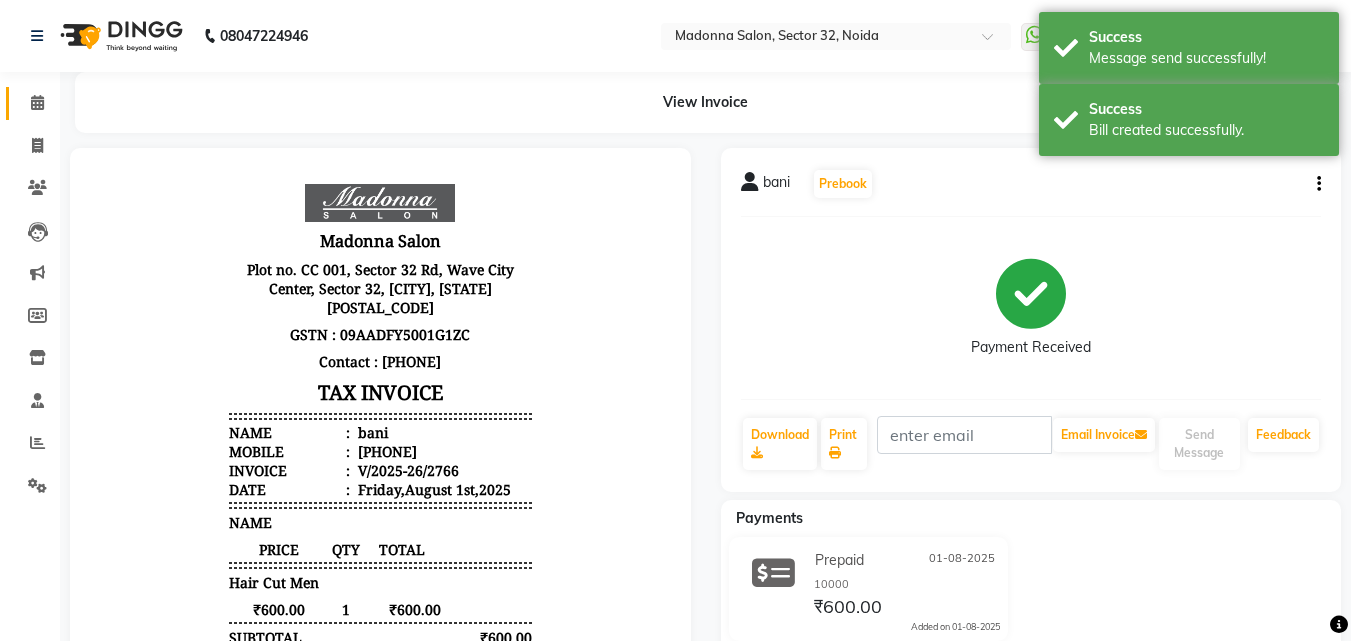 click 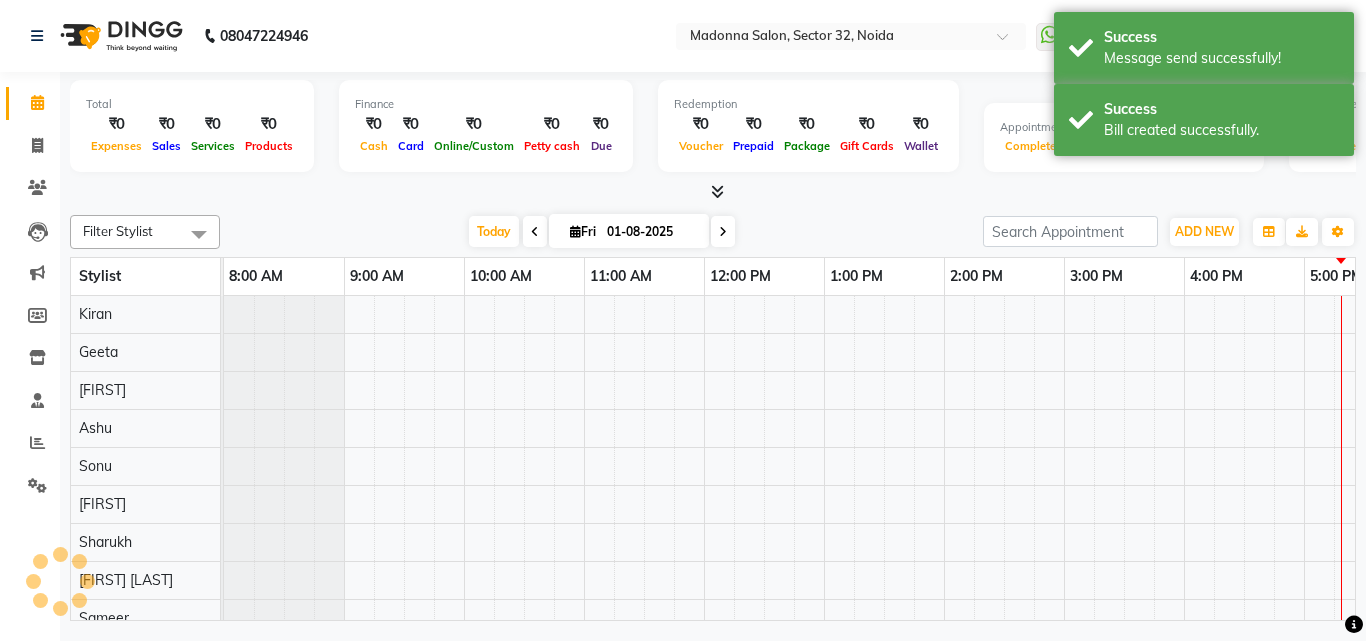 scroll, scrollTop: 0, scrollLeft: 0, axis: both 